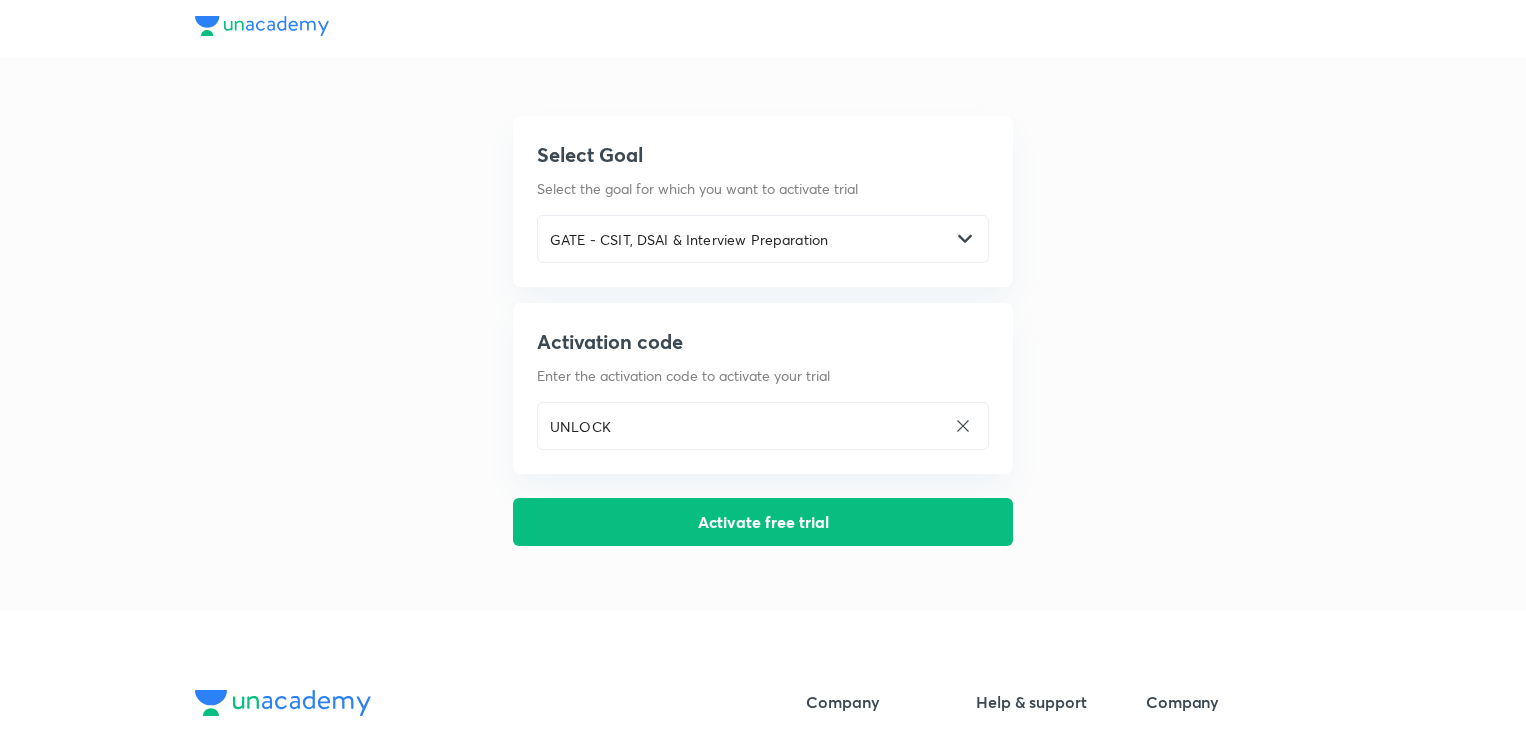 scroll, scrollTop: 0, scrollLeft: 0, axis: both 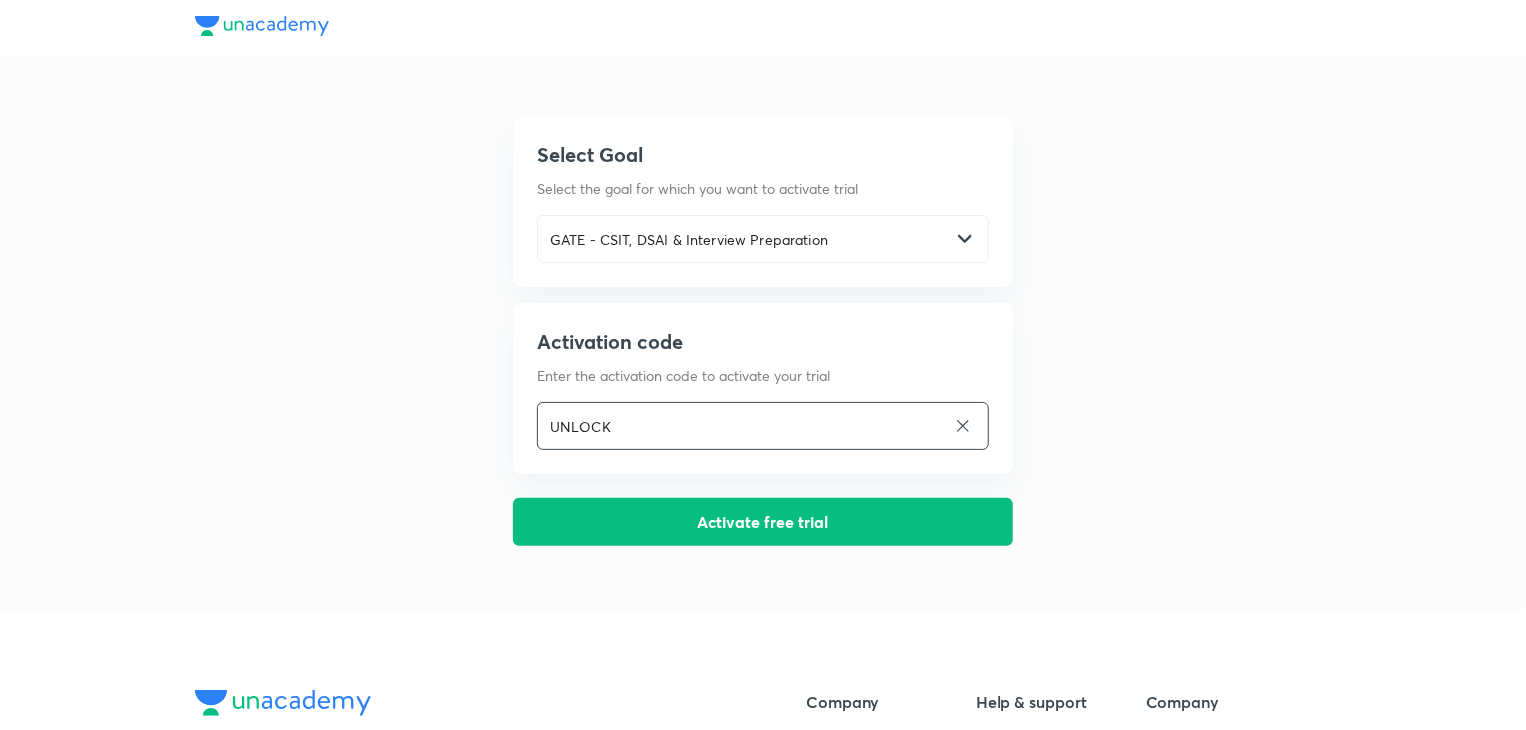 click on "UNLOCK" at bounding box center [742, 426] 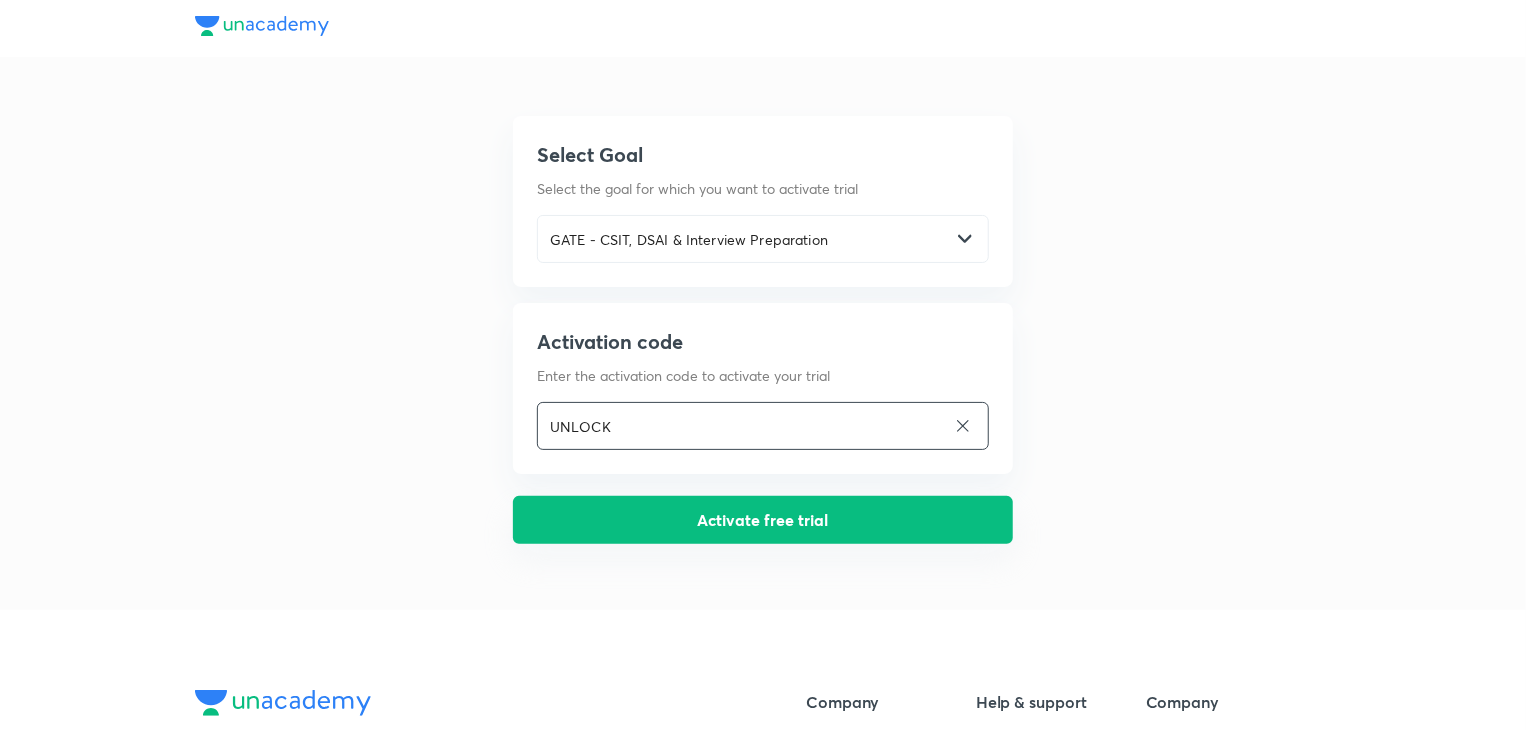 click on "Activate free trial" at bounding box center (763, 520) 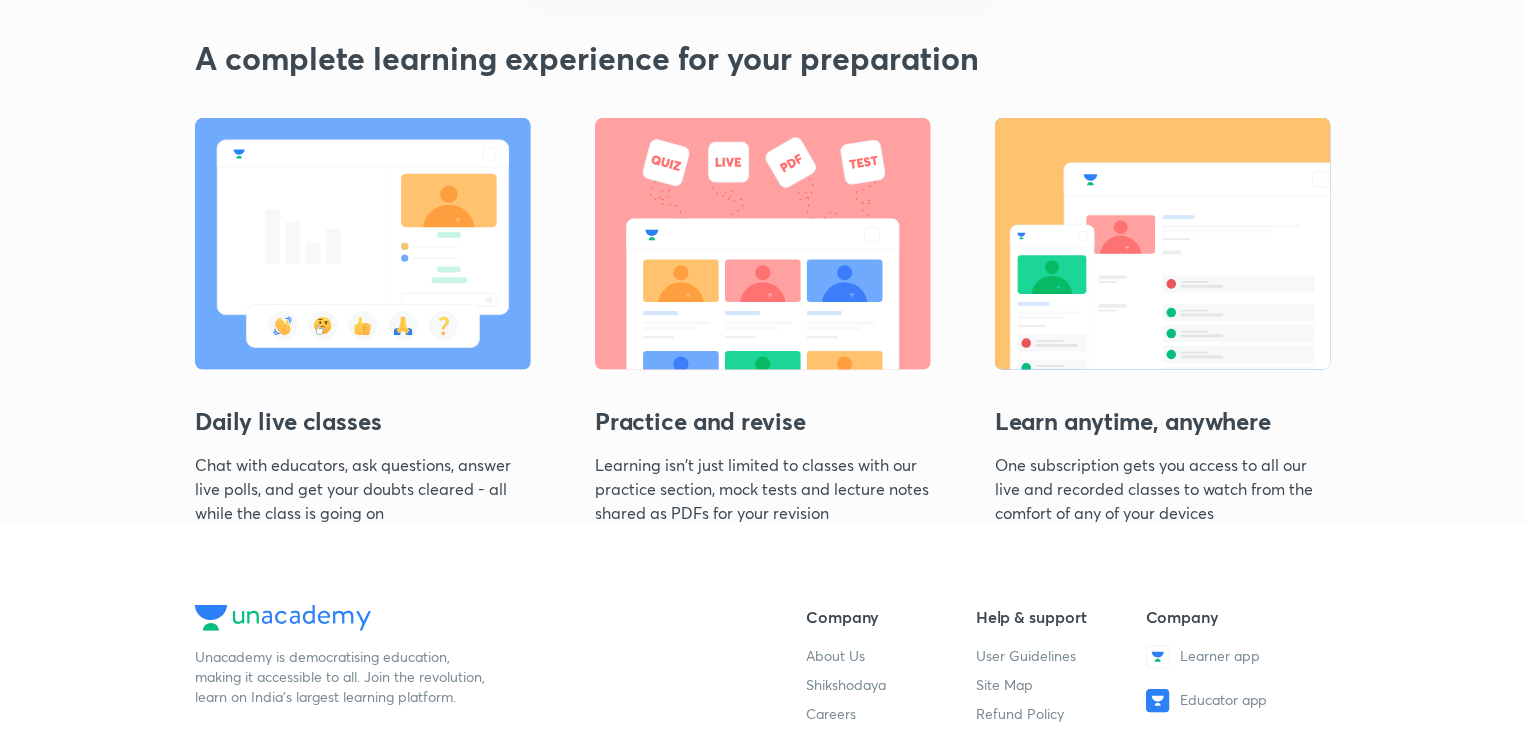 scroll, scrollTop: 0, scrollLeft: 0, axis: both 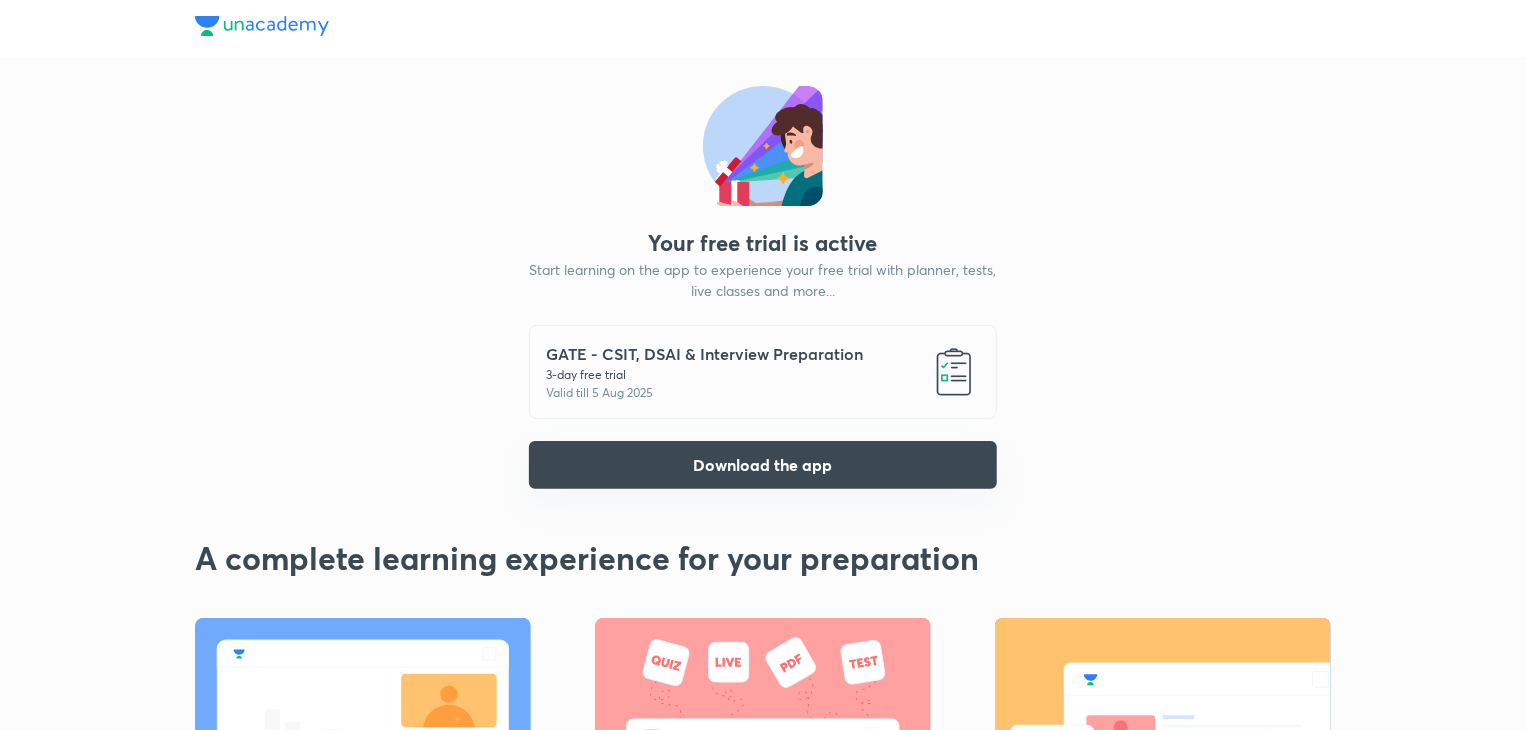 click on "Download the app" at bounding box center [763, 465] 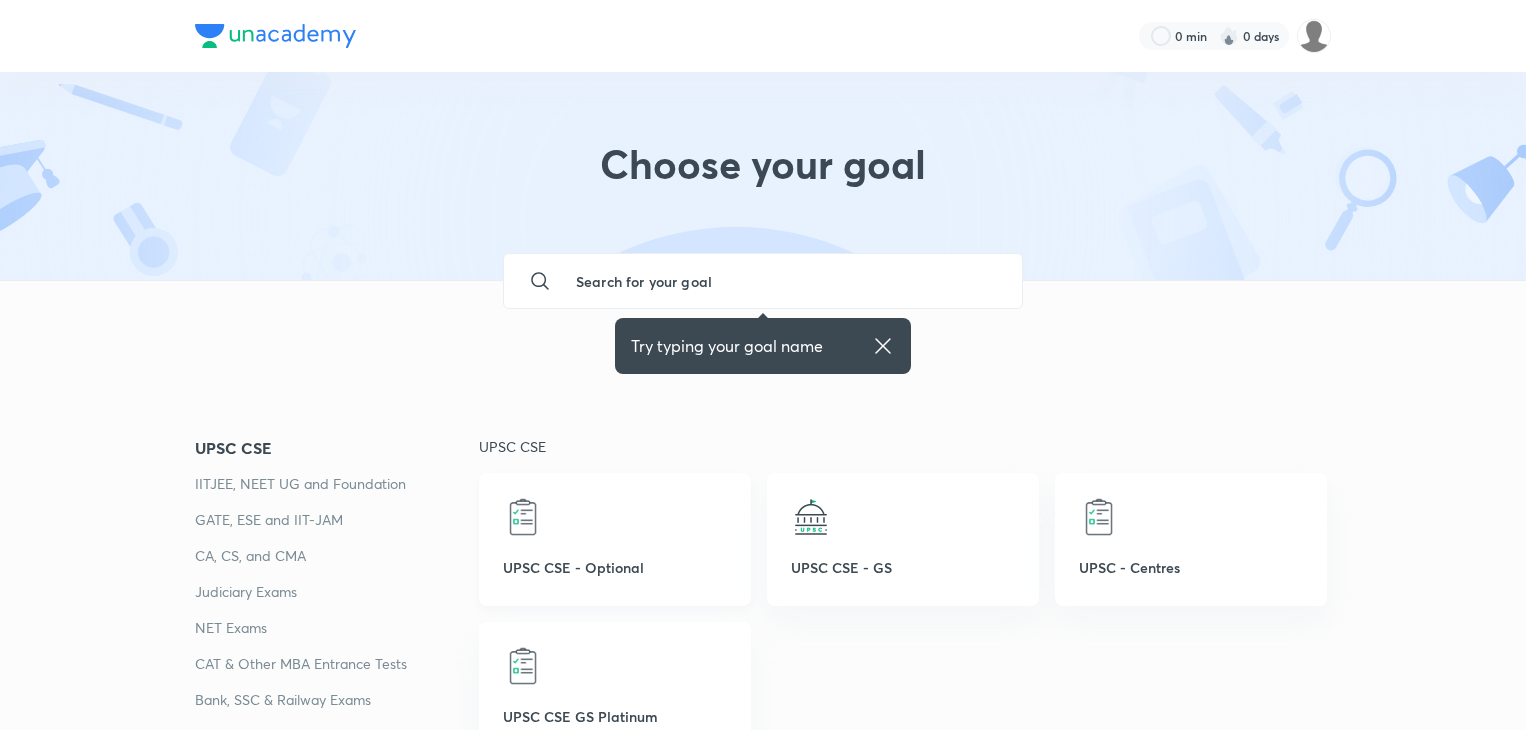 scroll, scrollTop: 0, scrollLeft: 0, axis: both 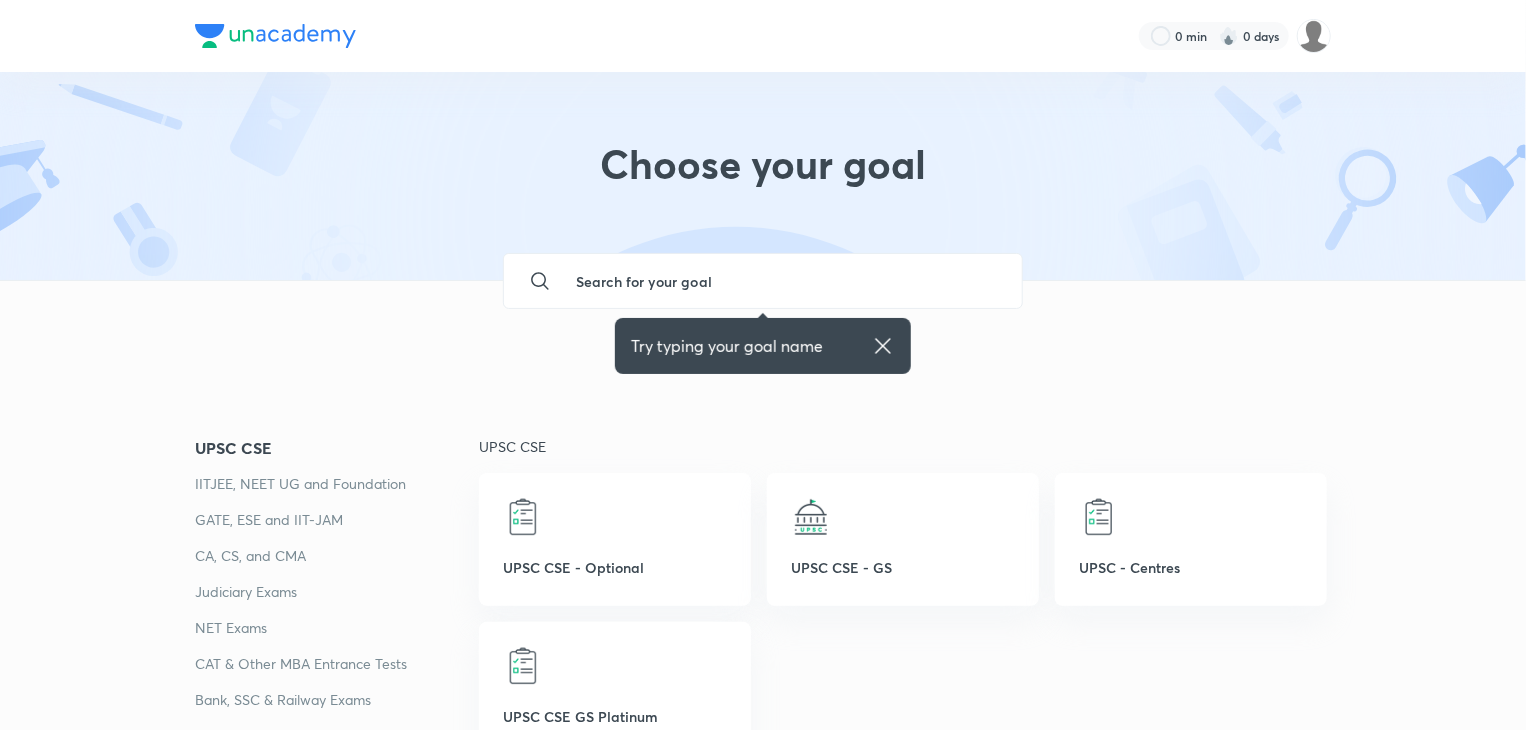 click at bounding box center [783, 281] 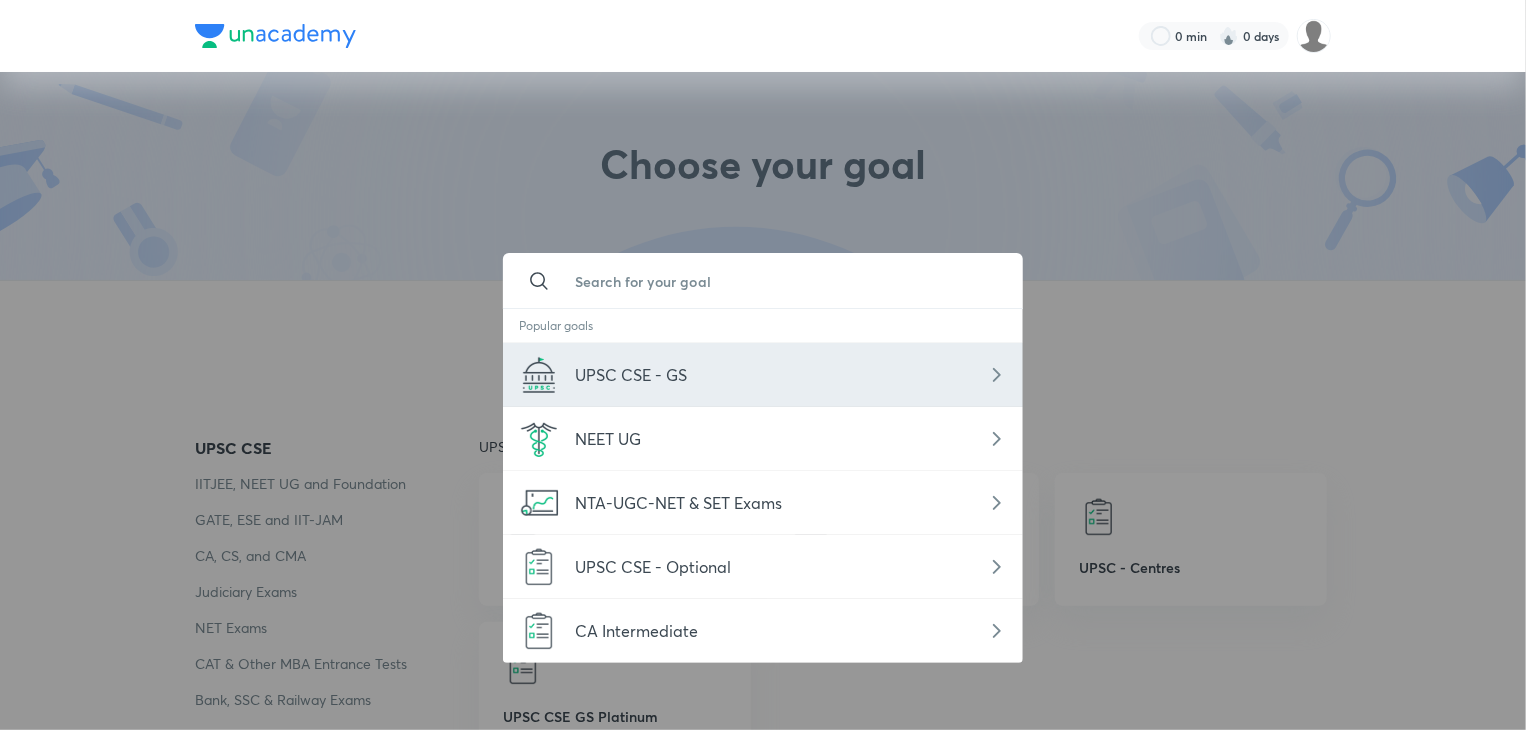 scroll, scrollTop: 0, scrollLeft: 0, axis: both 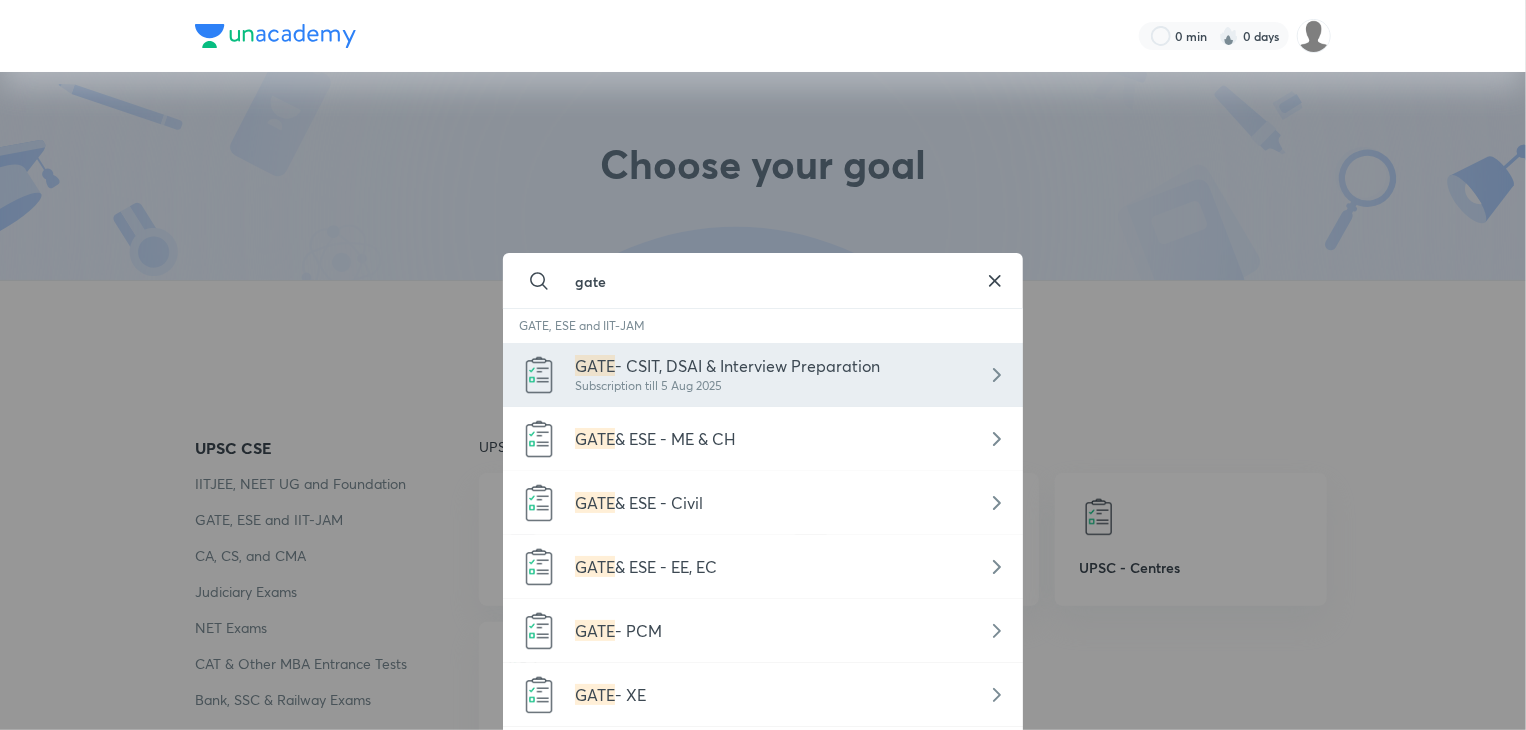 click on "- CSIT, DSAI & Interview Preparation" at bounding box center [747, 365] 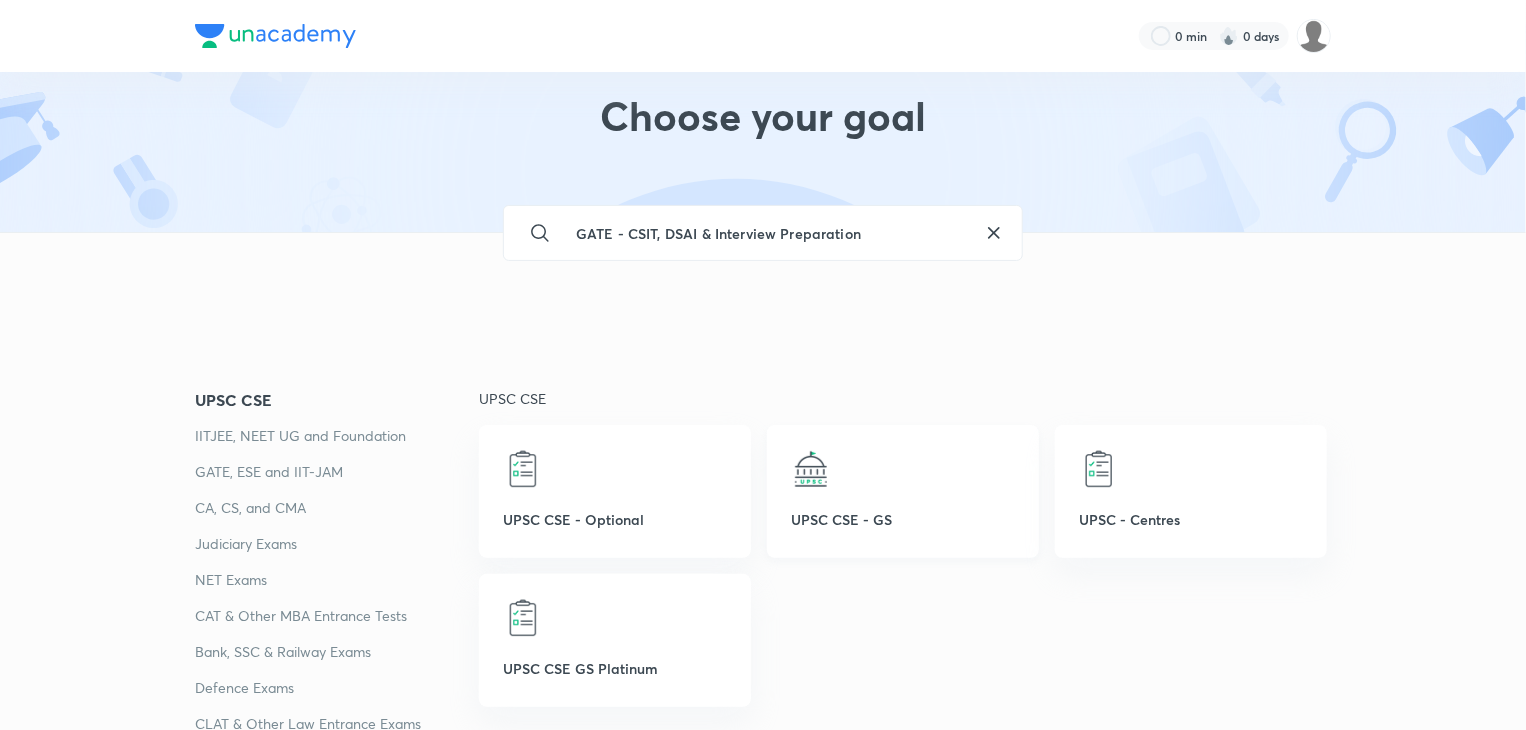 scroll, scrollTop: 0, scrollLeft: 0, axis: both 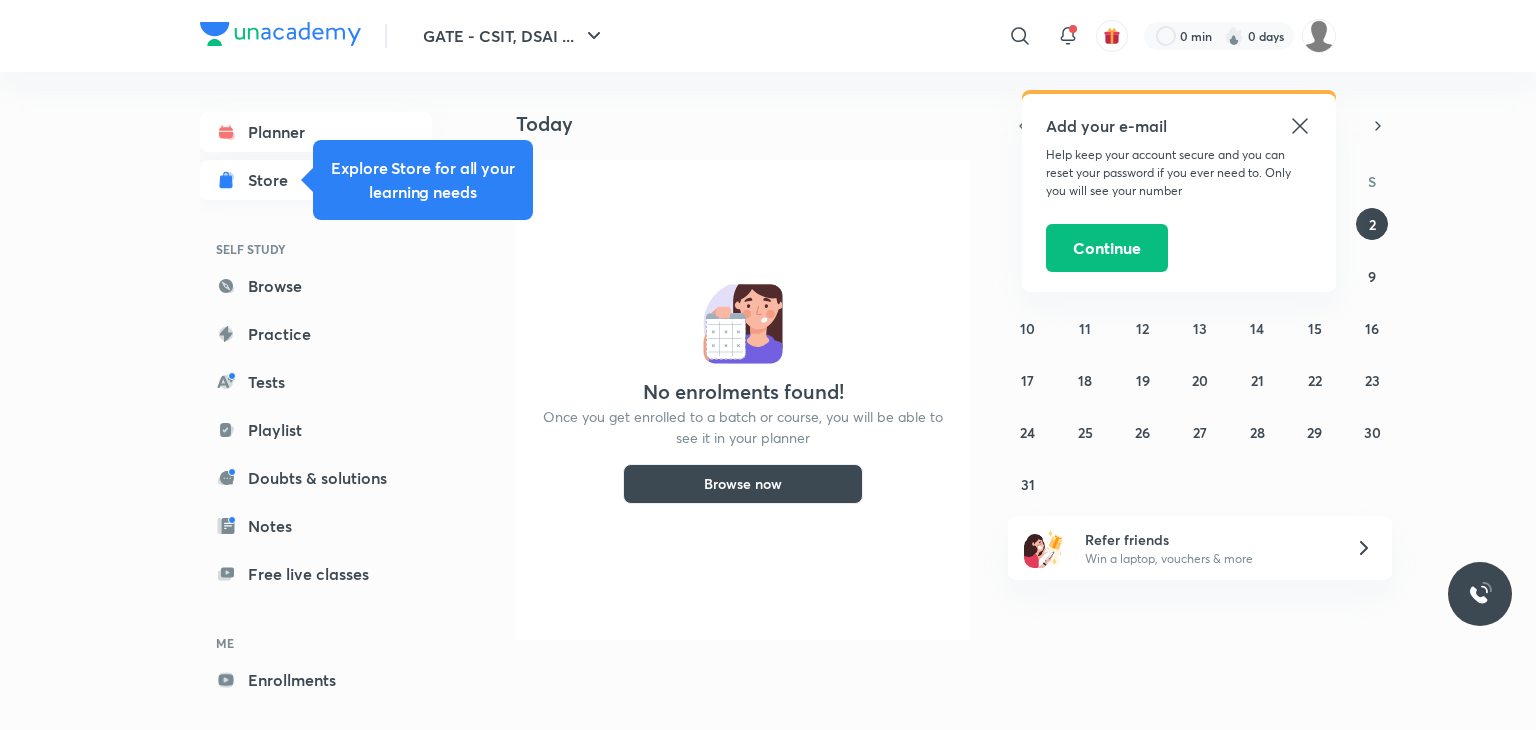 click on "Store" at bounding box center (274, 180) 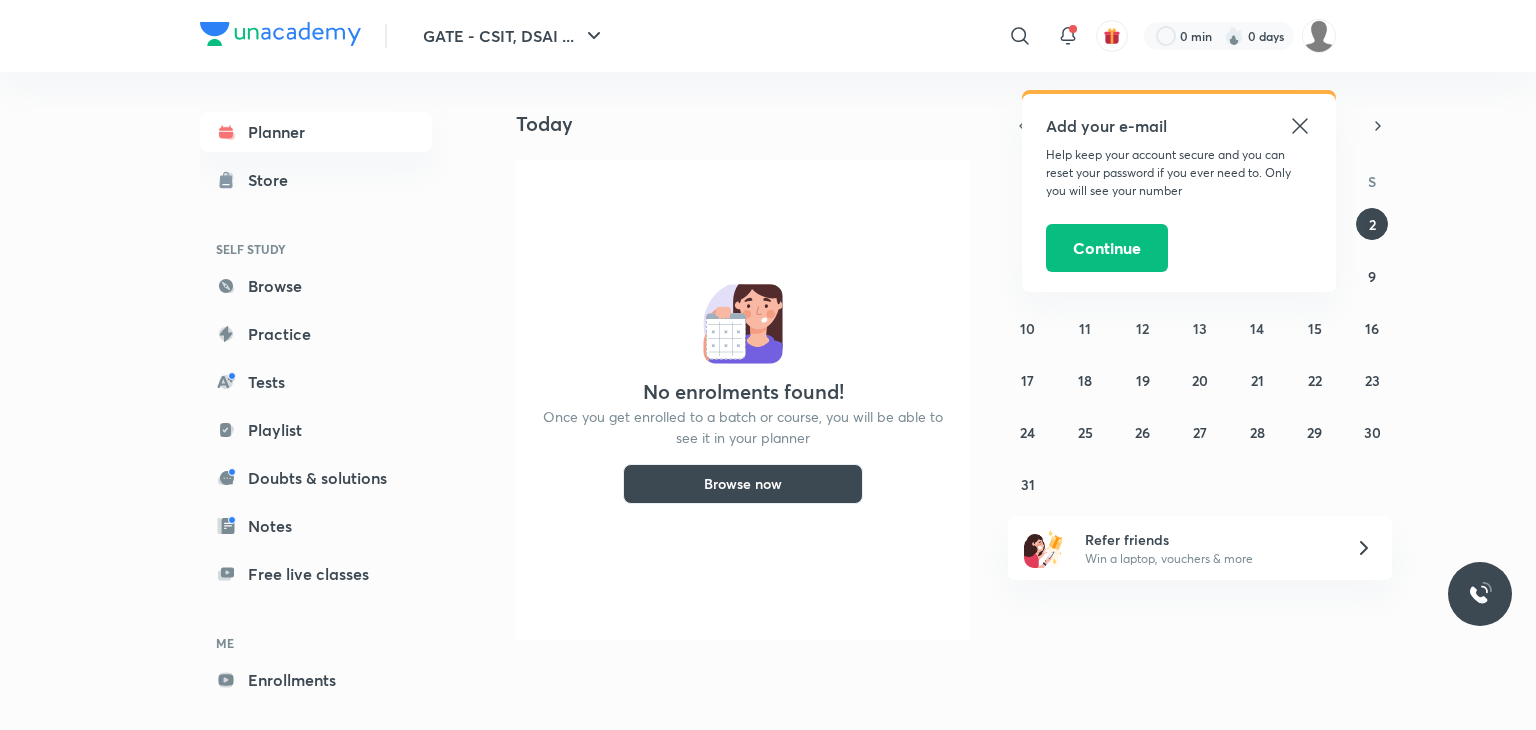 click 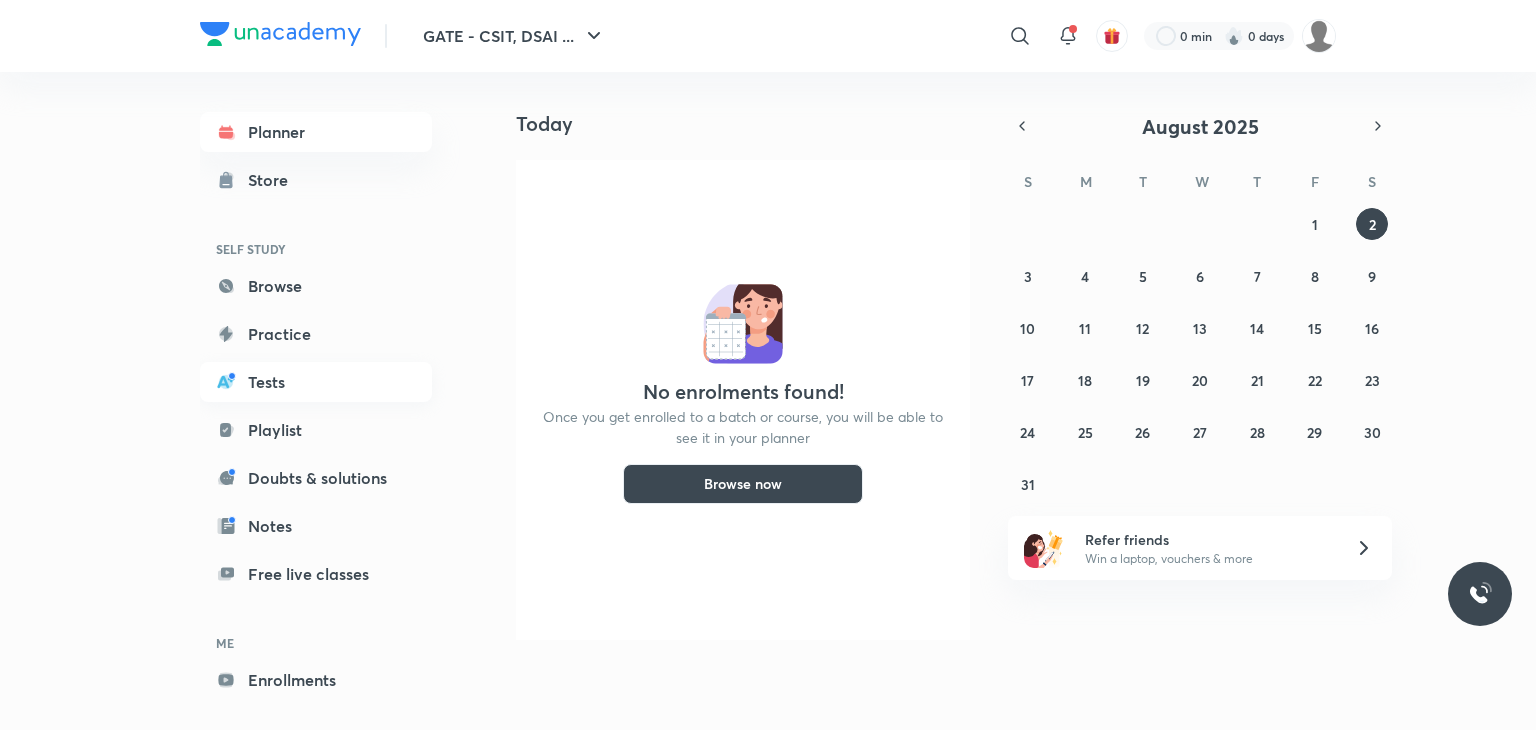 click on "Tests" at bounding box center (316, 382) 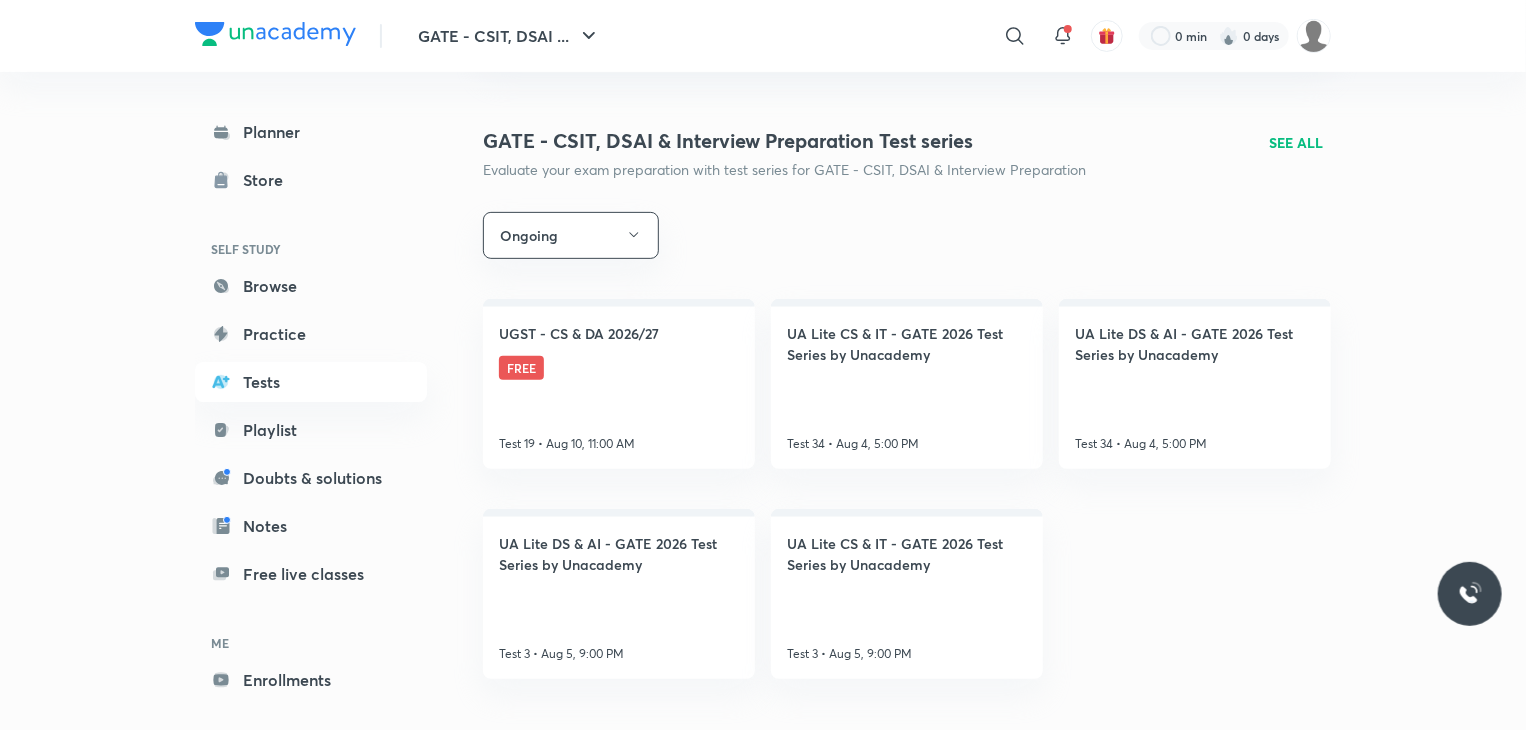 scroll, scrollTop: 300, scrollLeft: 0, axis: vertical 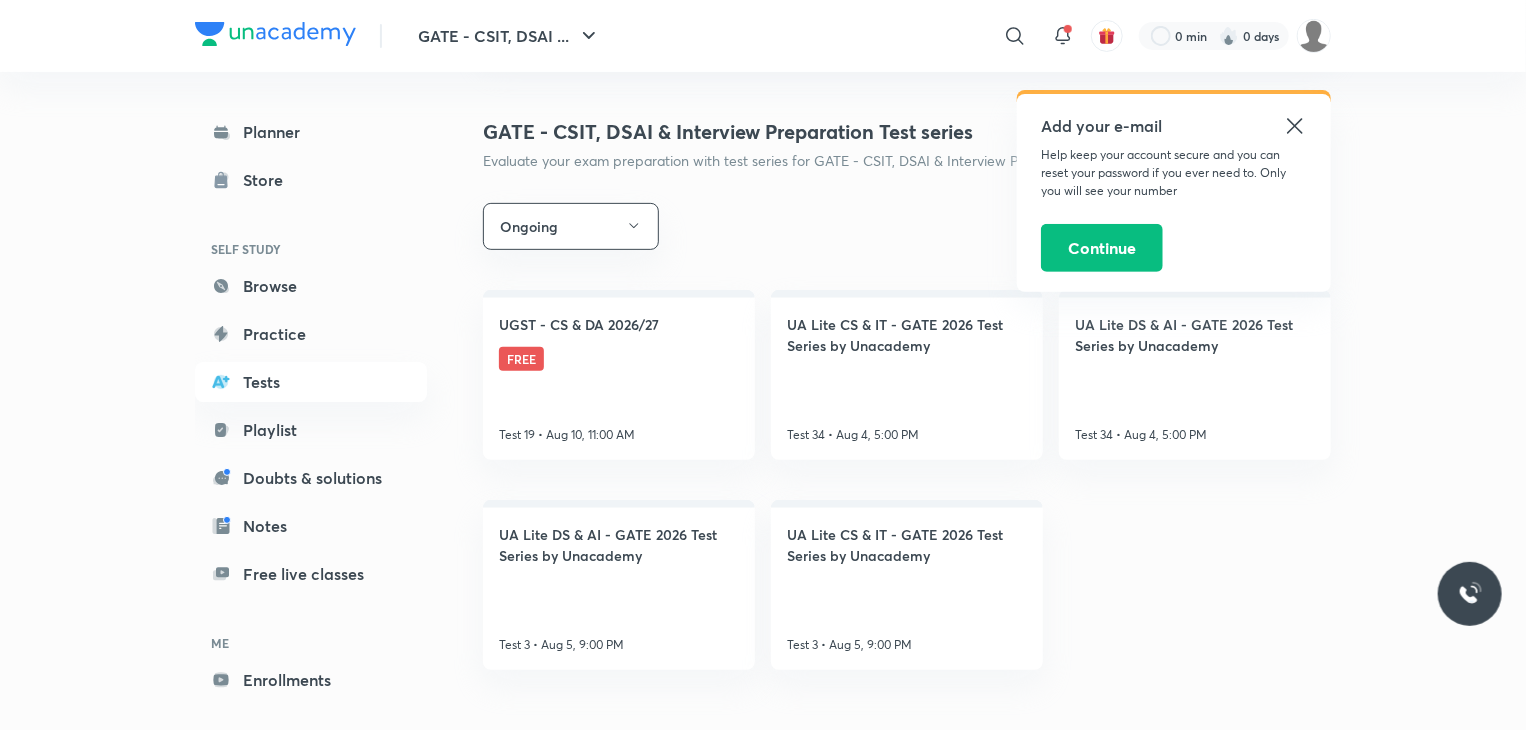click 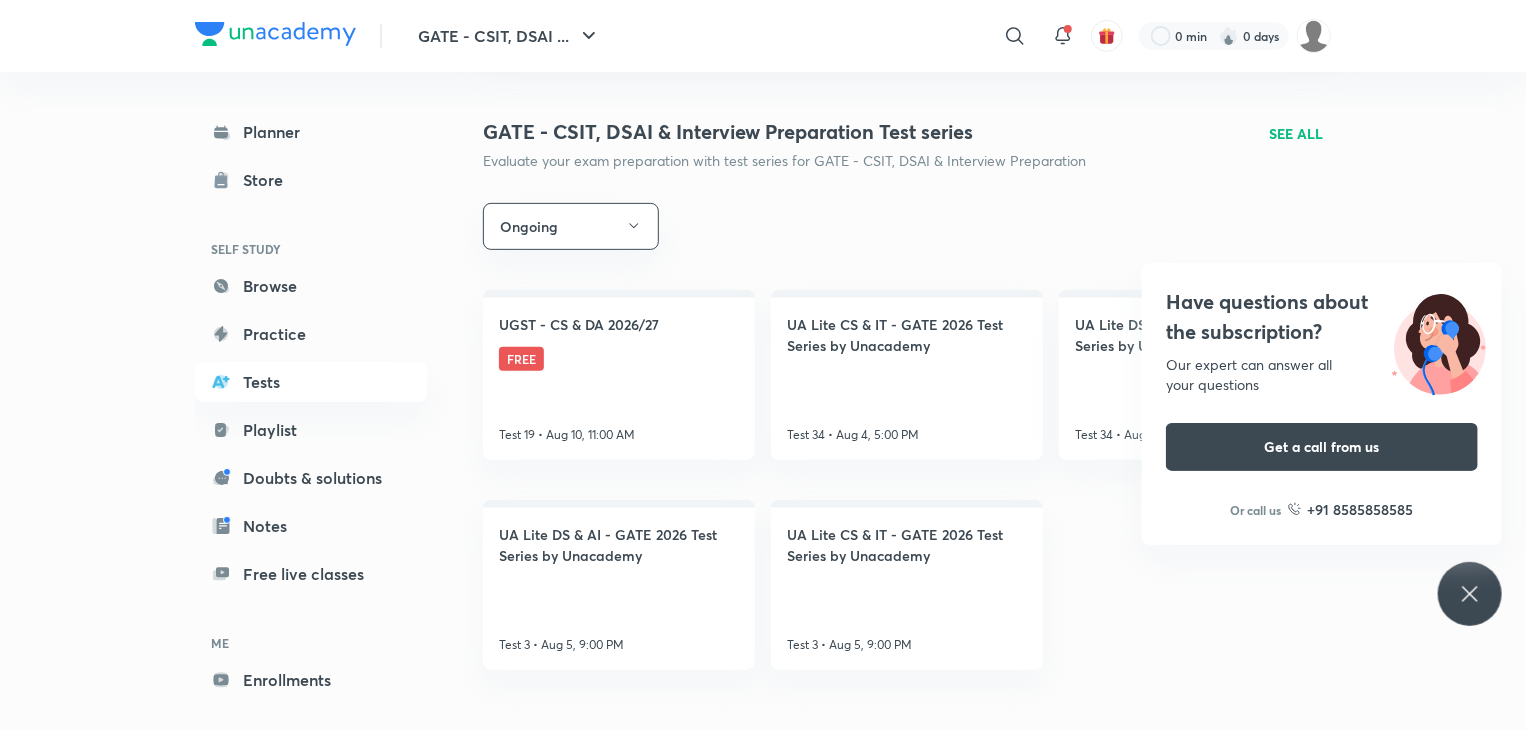 click 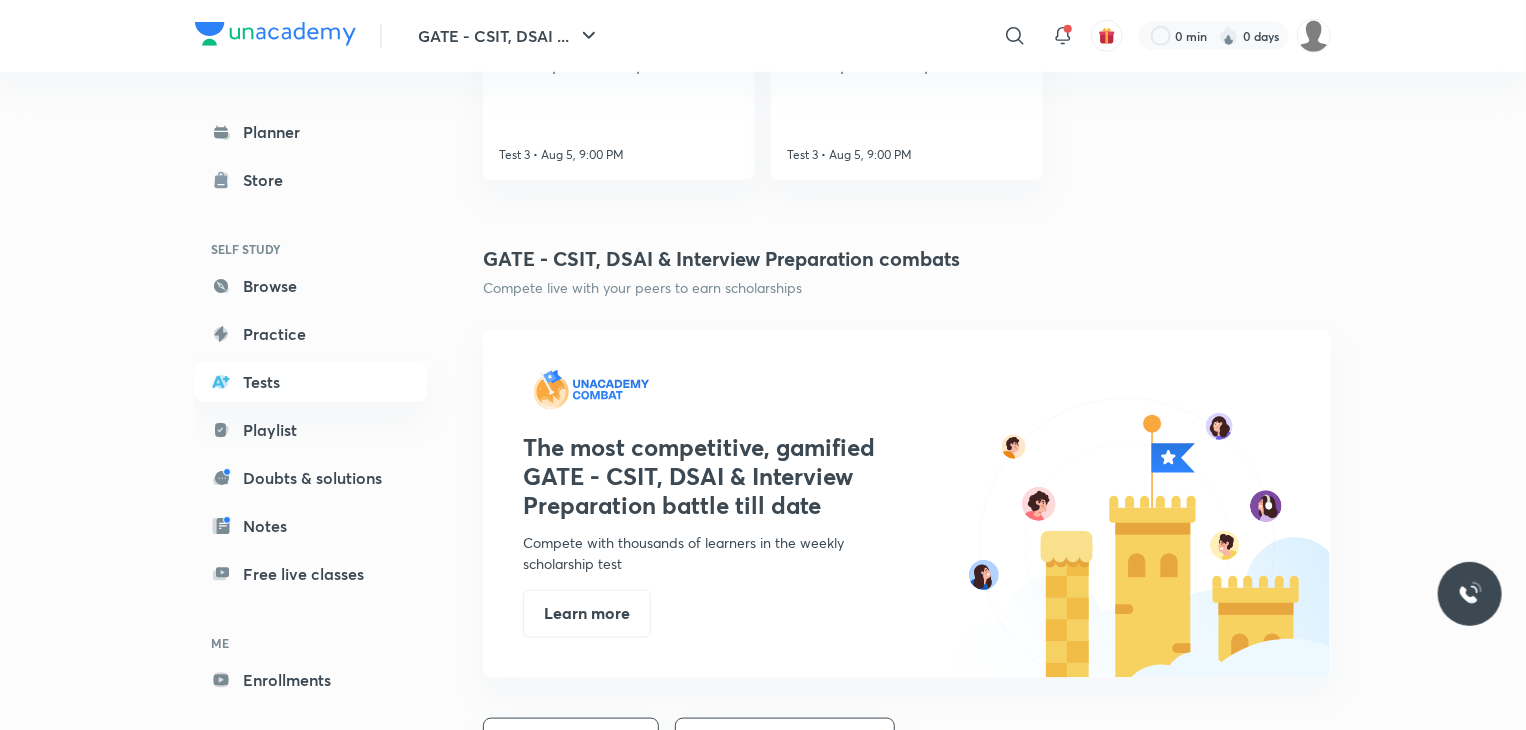 scroll, scrollTop: 750, scrollLeft: 0, axis: vertical 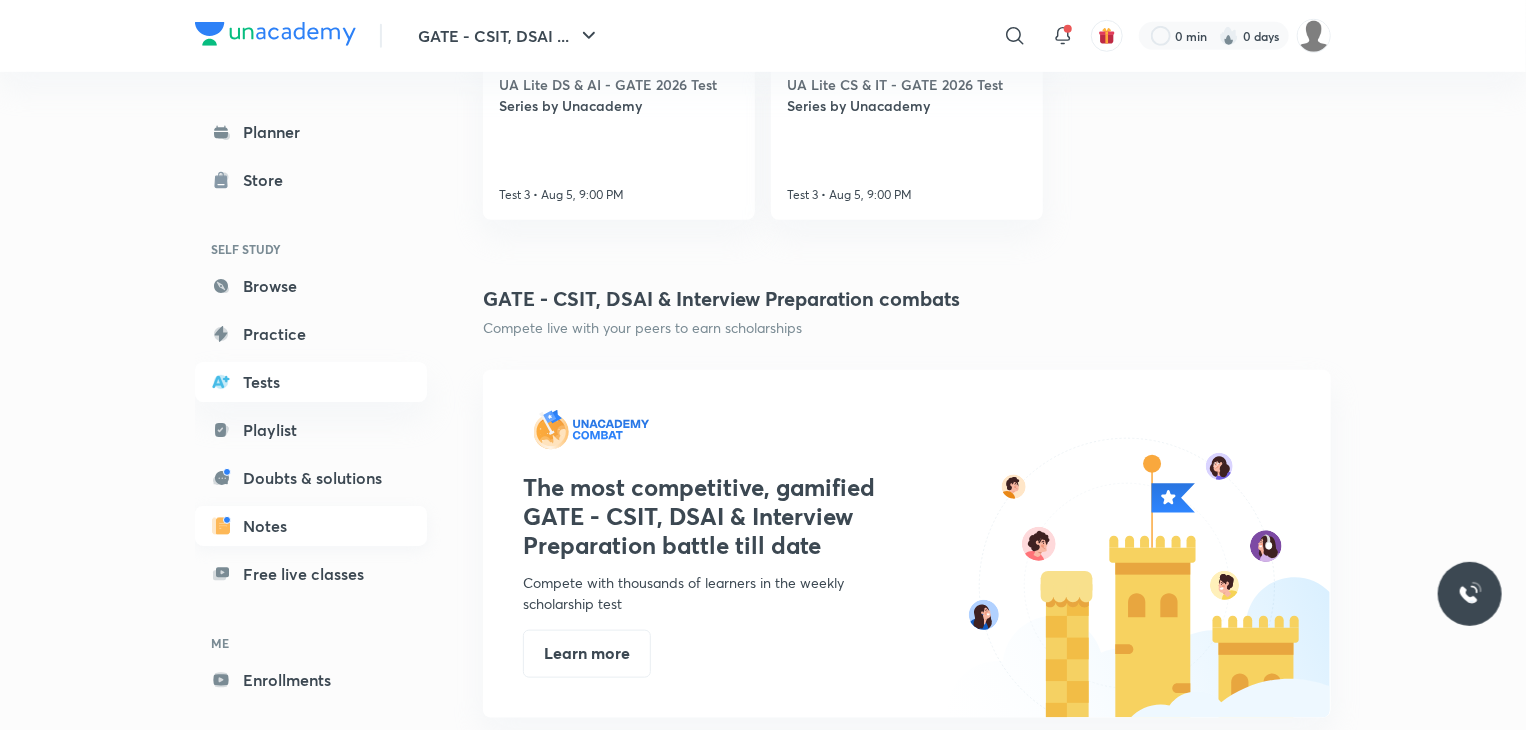 click on "Notes" at bounding box center [311, 526] 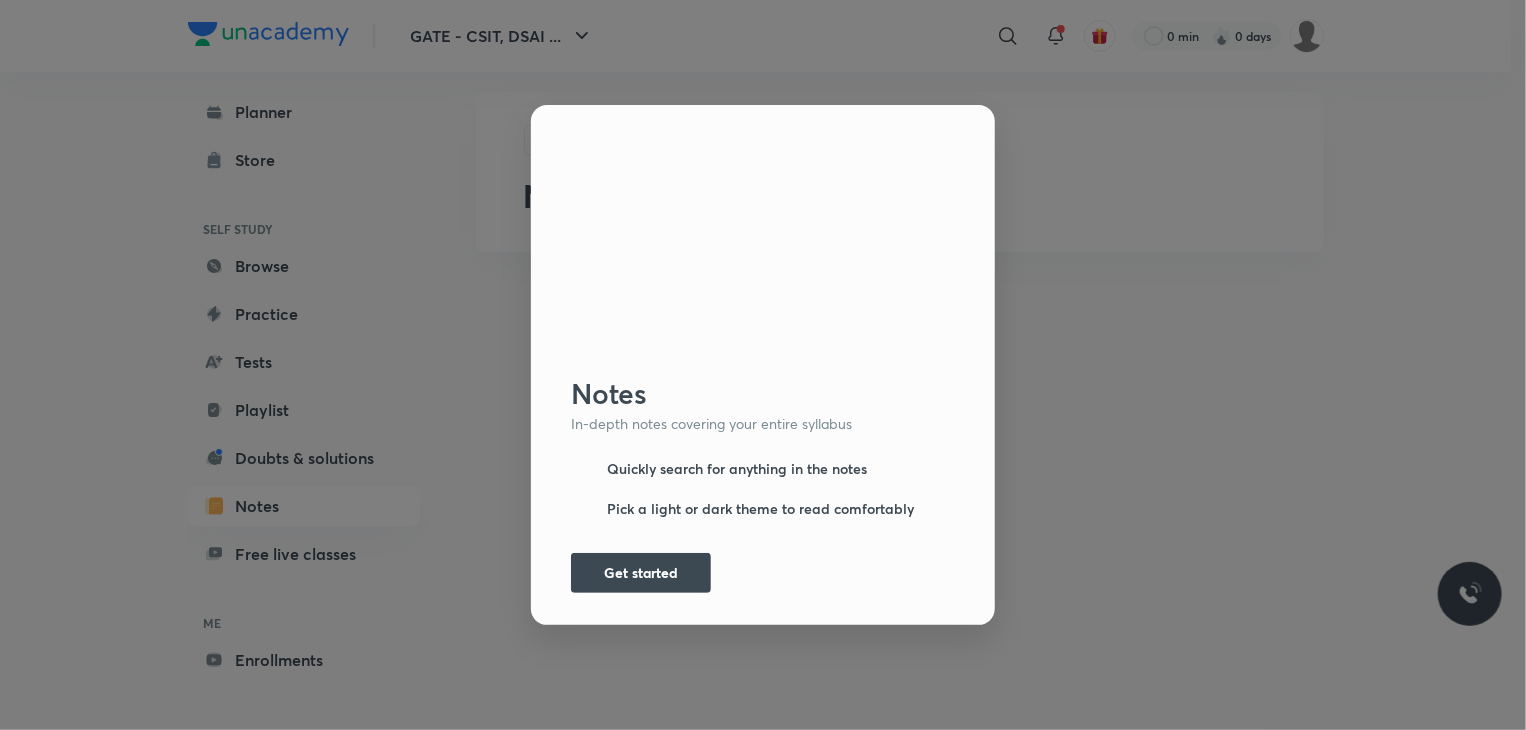 scroll, scrollTop: 0, scrollLeft: 0, axis: both 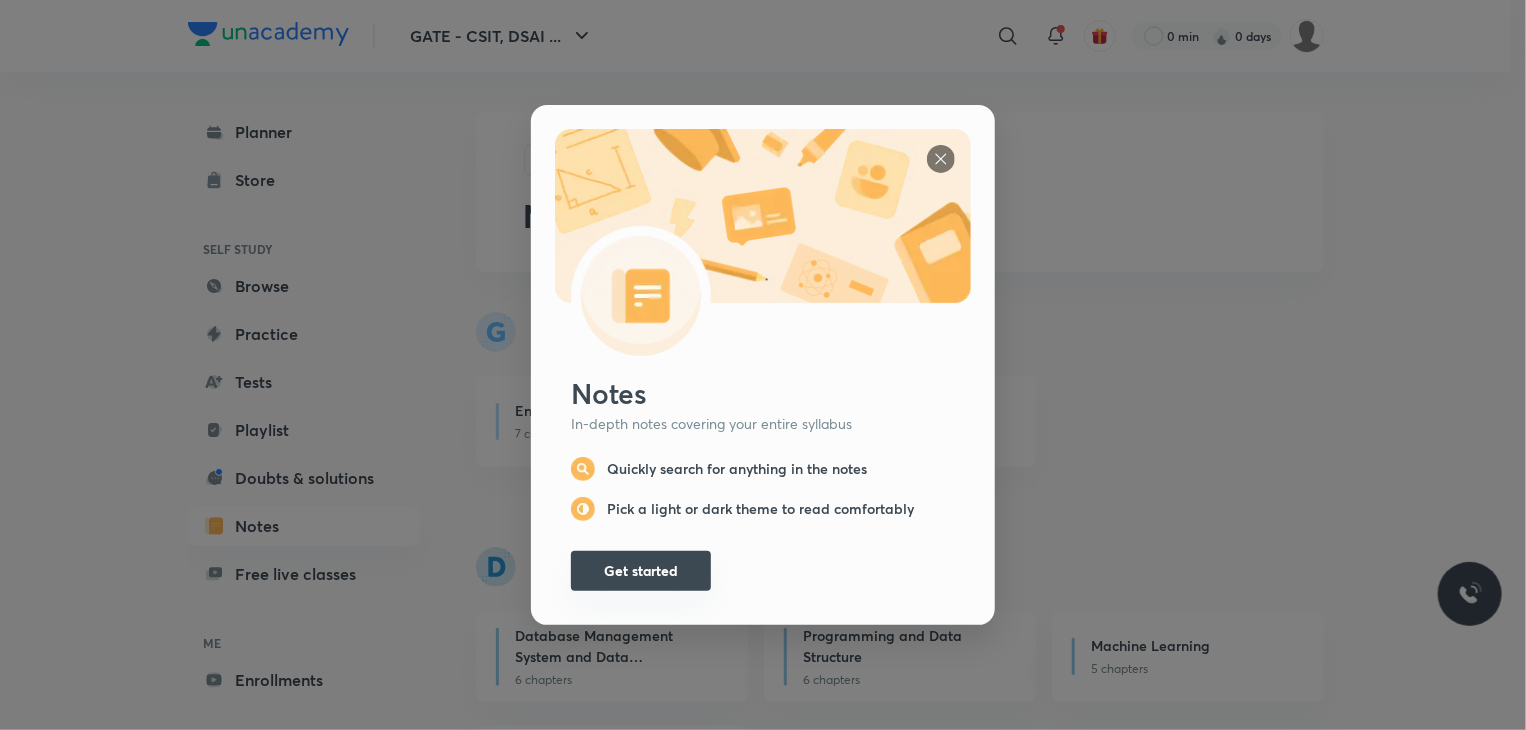 click on "Get started" at bounding box center [641, 571] 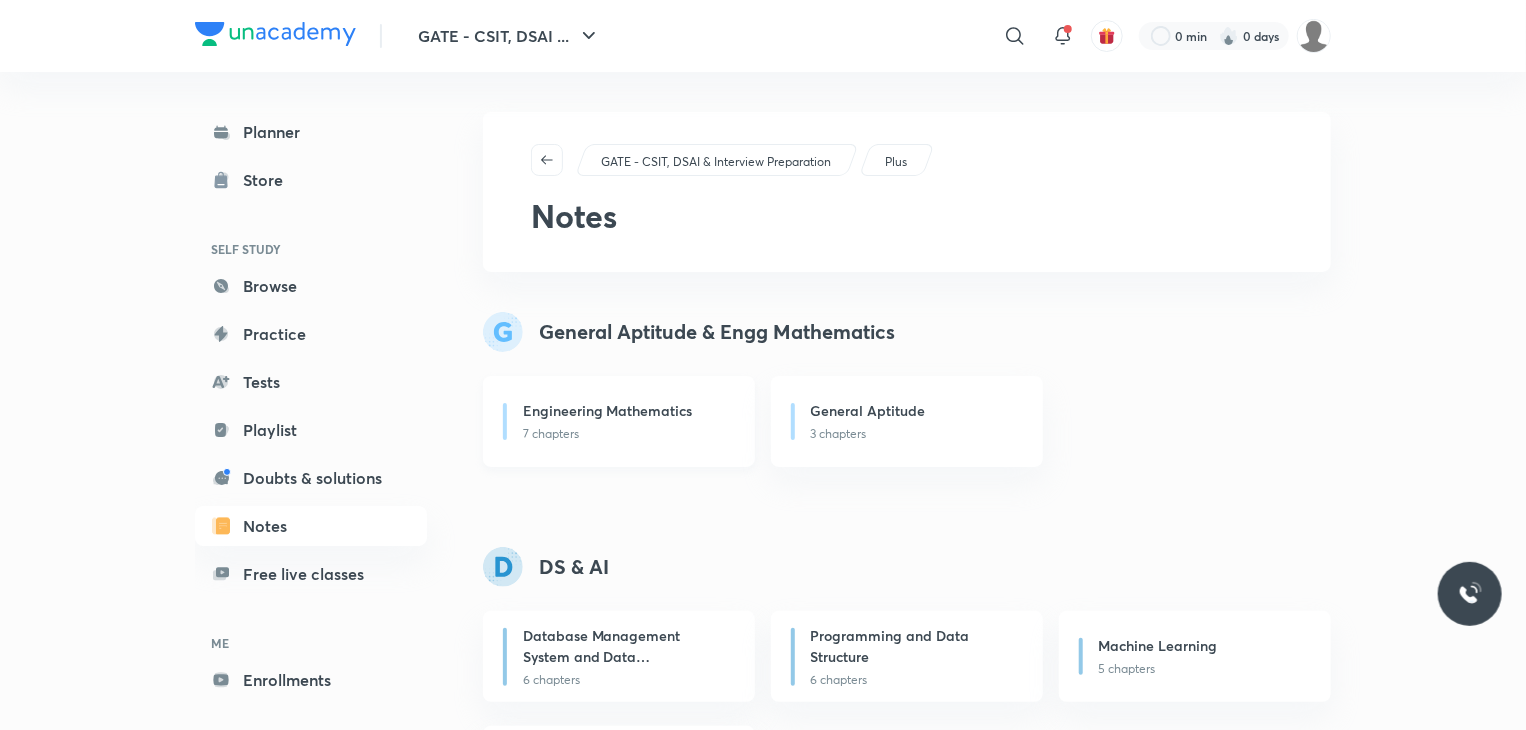 click on "7 chapters" at bounding box center (627, 434) 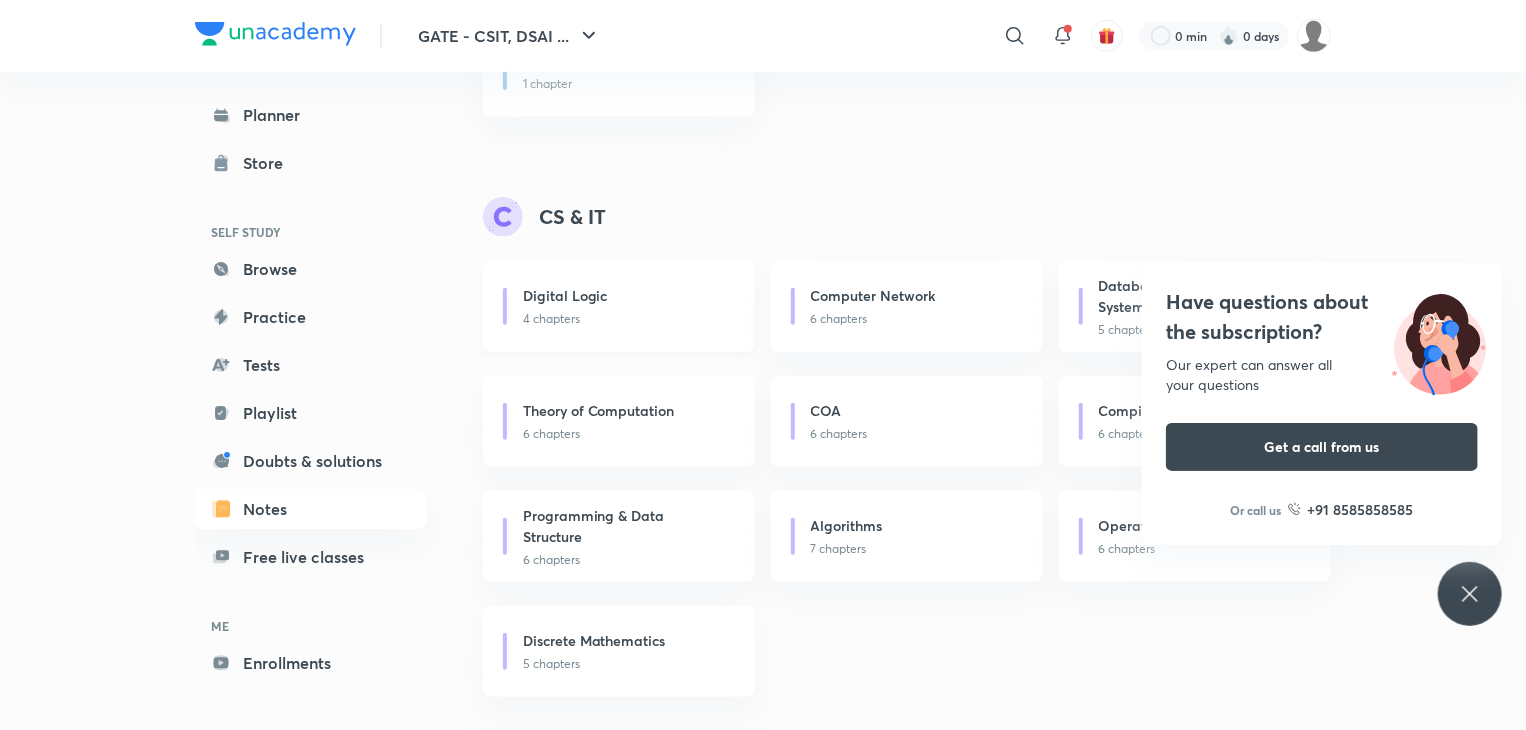 scroll, scrollTop: 703, scrollLeft: 0, axis: vertical 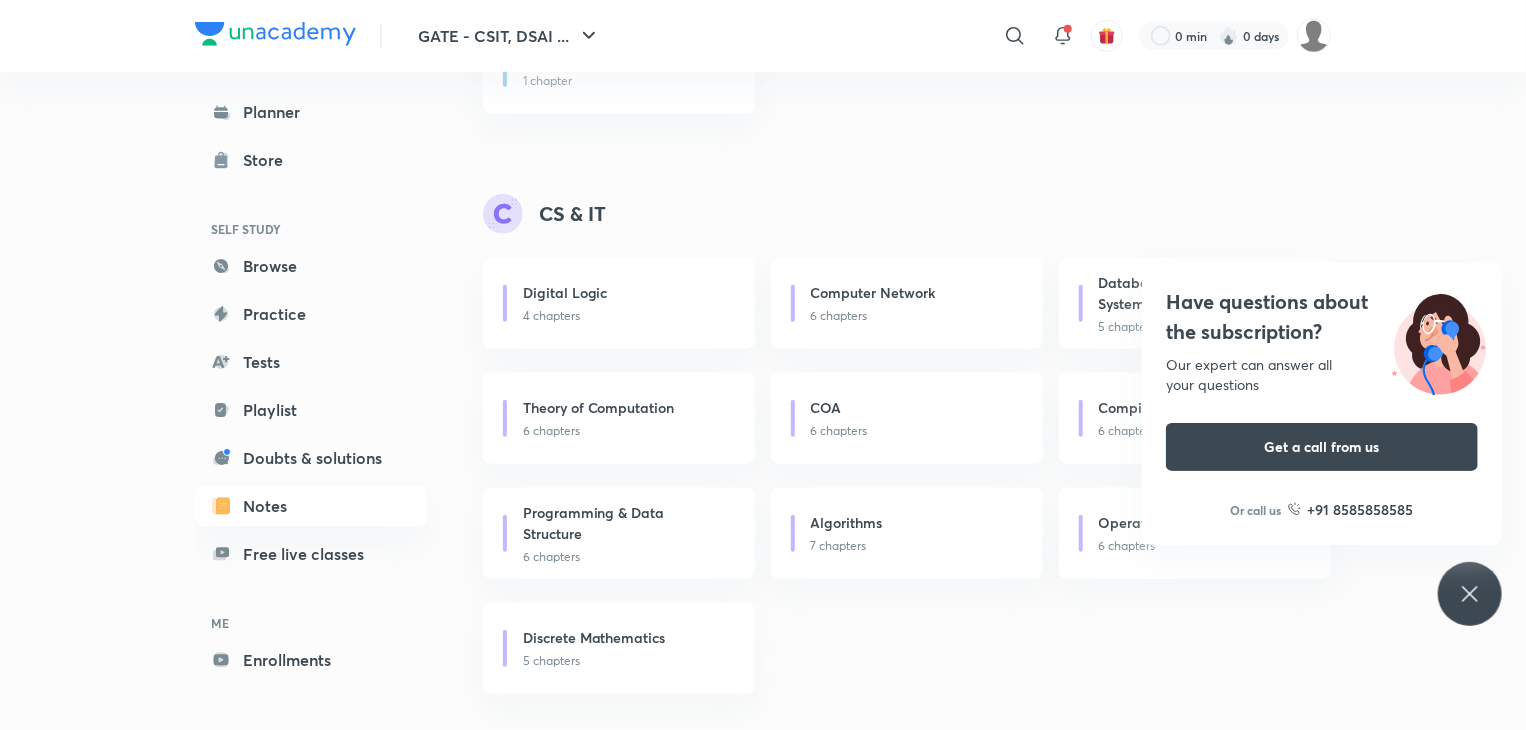click on "GATE - CSIT, DSAI  ... ​ 0 min 0 days Planner Store SELF STUDY Browse Practice Tests Playlist Doubts & solutions Notes Free live classes ME Enrollments Saved GATE - CSIT, DSAI & Interview Preparation Plus Notes General Aptitude & Engg Mathematics Engineering Mathematics 7 chapters General Aptitude 3 chapters DS & AI Database Management System and Data Warehousing 6 chapters Programming and Data Structure 6 chapters Machine Learning 5 chapters Artificial Intelligence 1 chapter CS & IT Digital Logic 4 chapters Computer Network 6 chapters Database Management System 5 chapters Theory of Computation 6 chapters COA 6 chapters Compiler Design 6 chapters Programming & Data Structure 6 chapters Algorithms 7 chapters Operating System 6 chapters Discrete Mathematics 5 chapters Have questions about the subscription? Our expert can answer all your questions Get a call from us Or call us +91 8585858585" at bounding box center (763, 13) 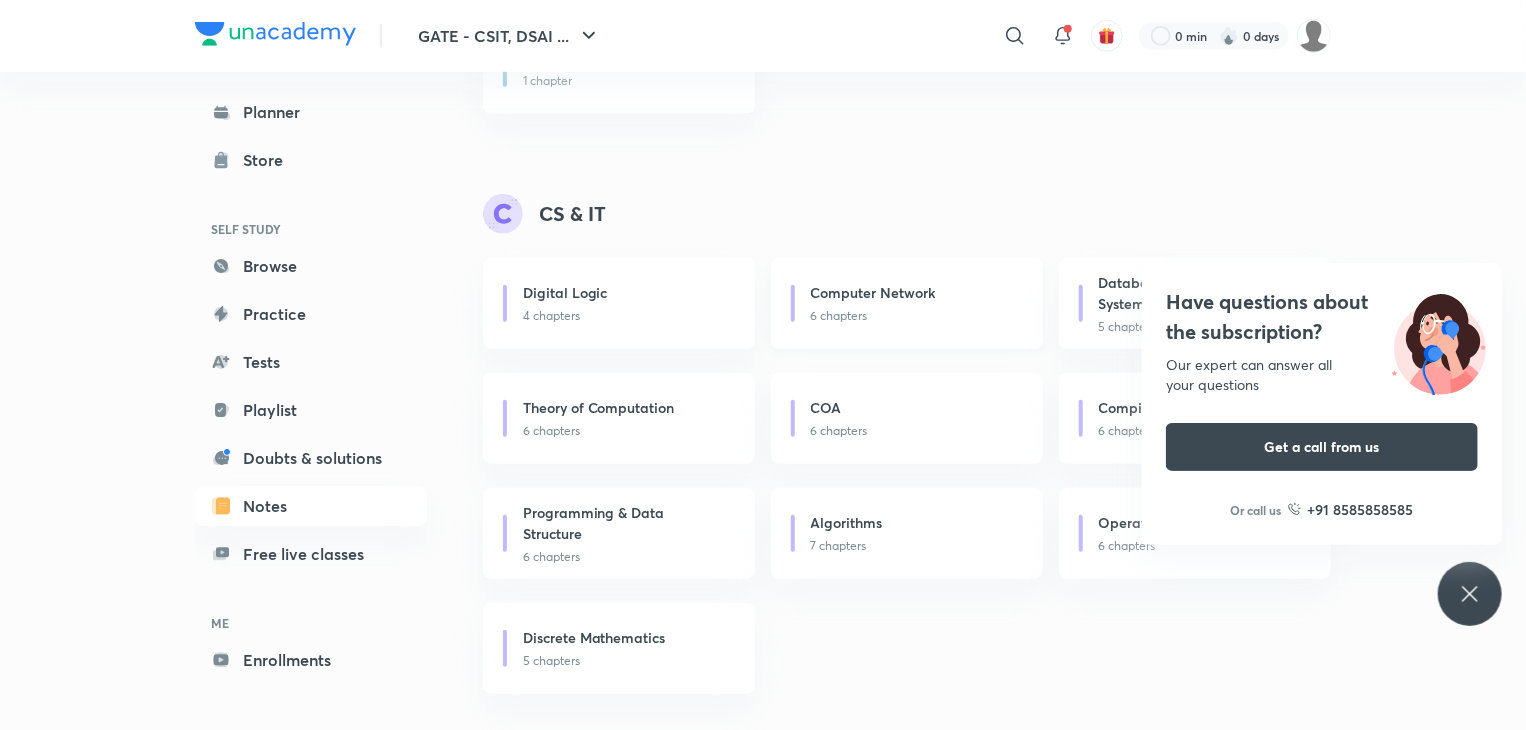 click on "6 chapters" at bounding box center (915, 316) 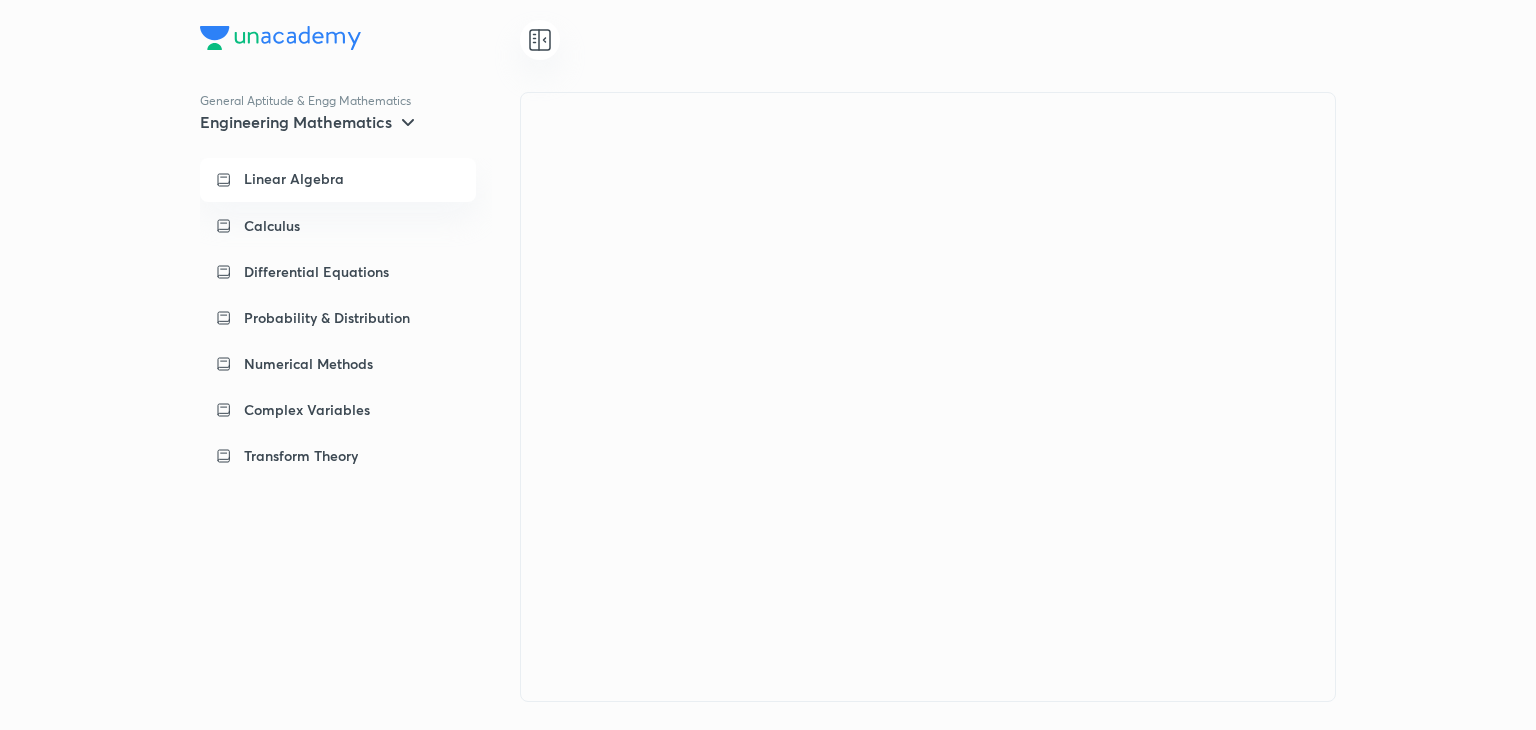 scroll, scrollTop: 0, scrollLeft: 0, axis: both 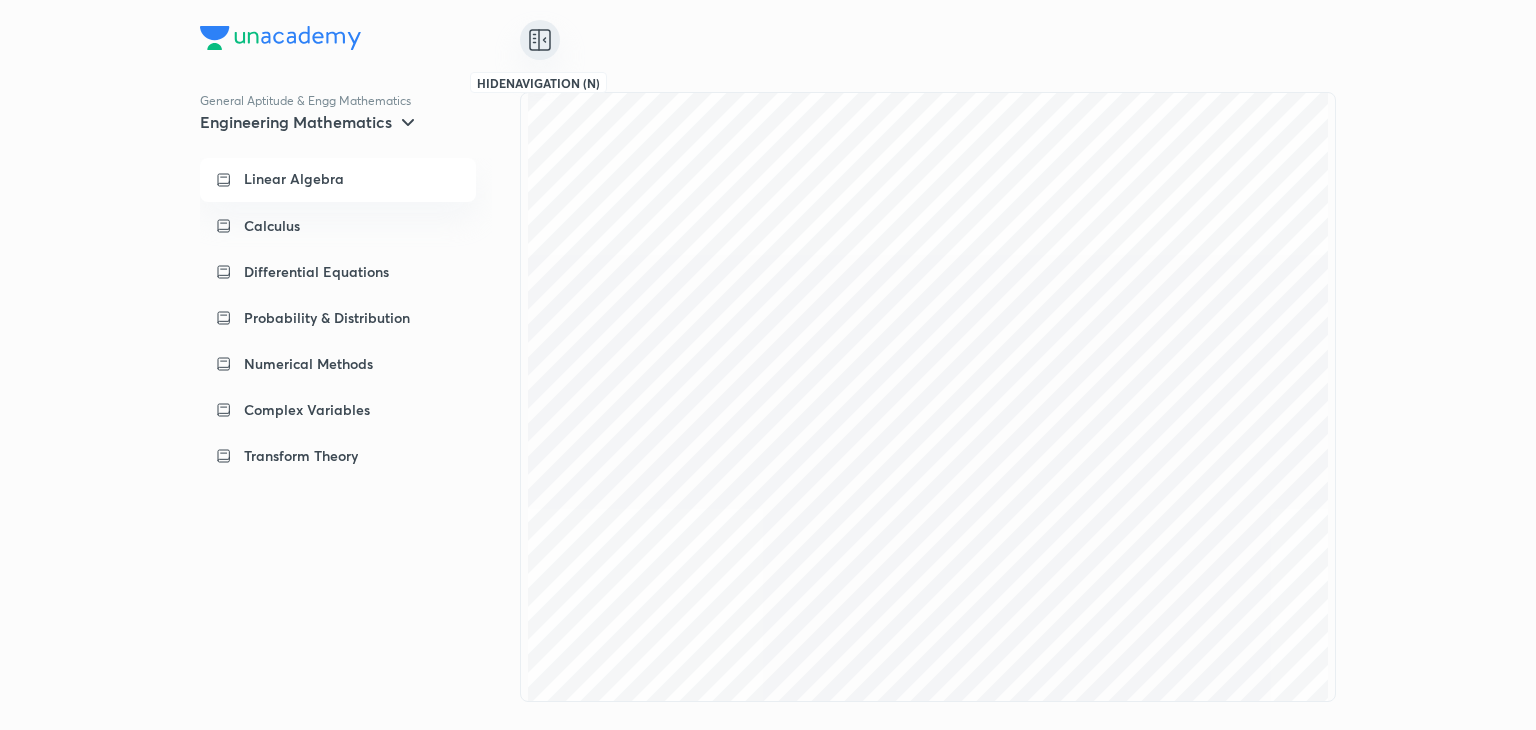 click at bounding box center (540, 40) 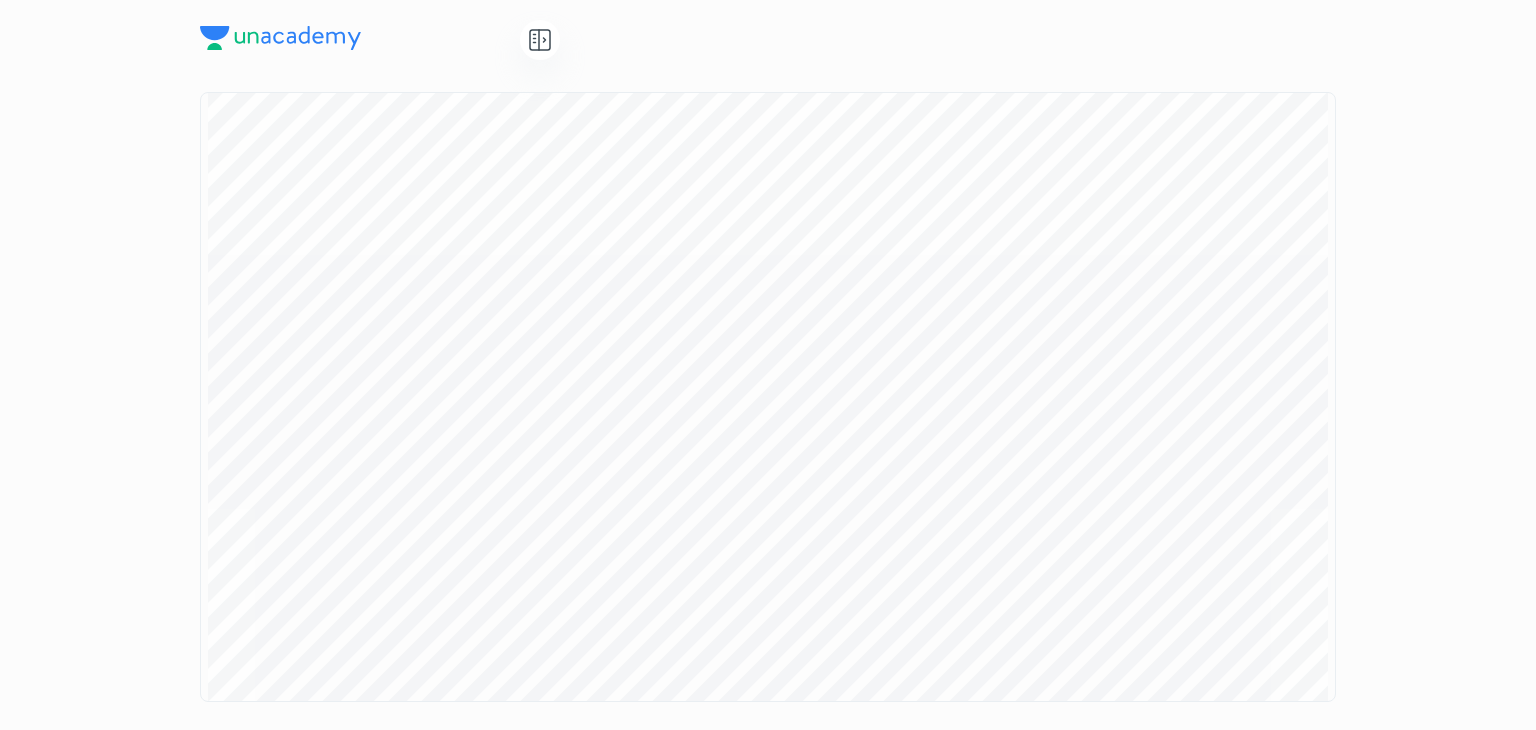 scroll, scrollTop: 0, scrollLeft: 0, axis: both 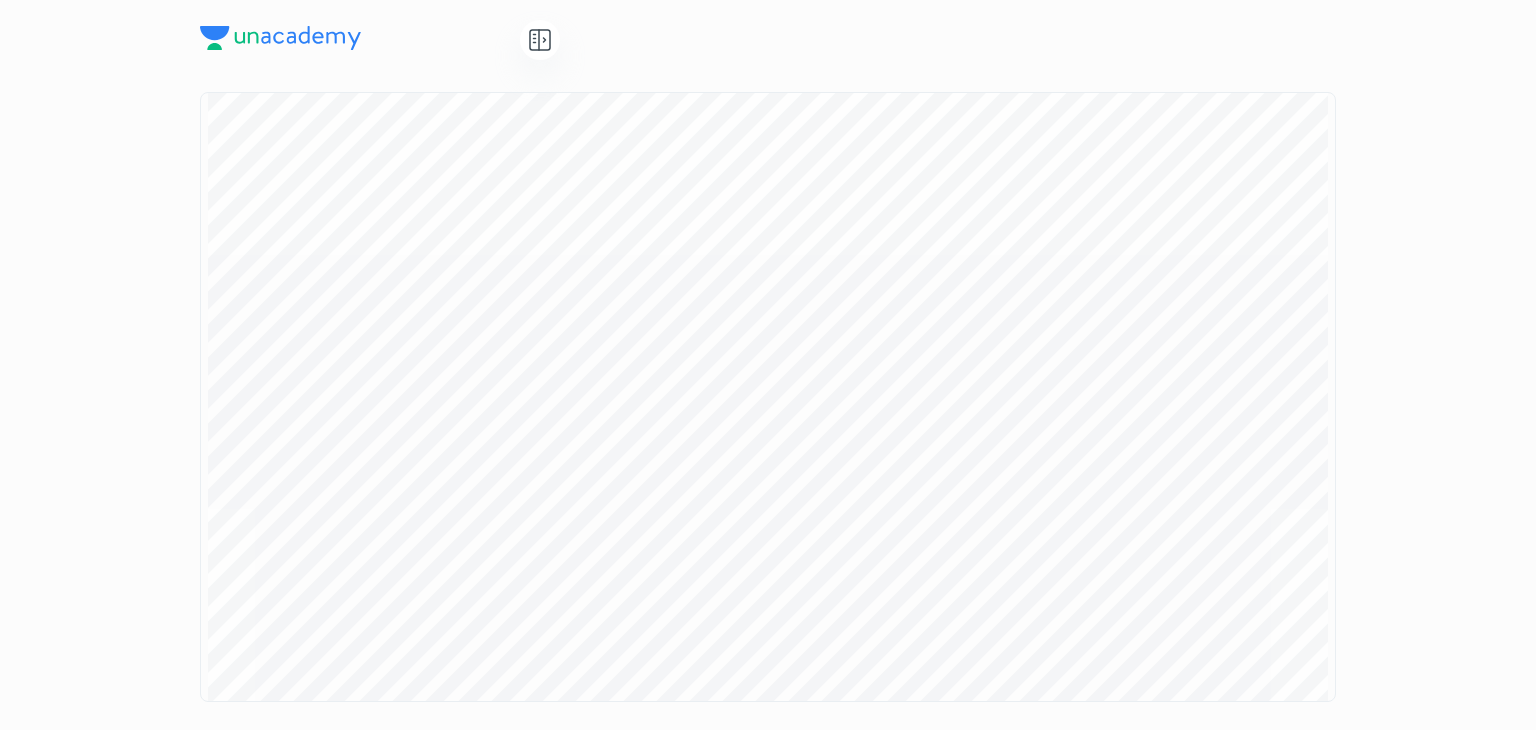 click on "General Aptitude & Engg Mathematics Engineering Mathematics Linear Algebra Calculus Differential Equations Probability & Distribution Numerical Methods Complex Variables Transform Theory" at bounding box center (768, 365) 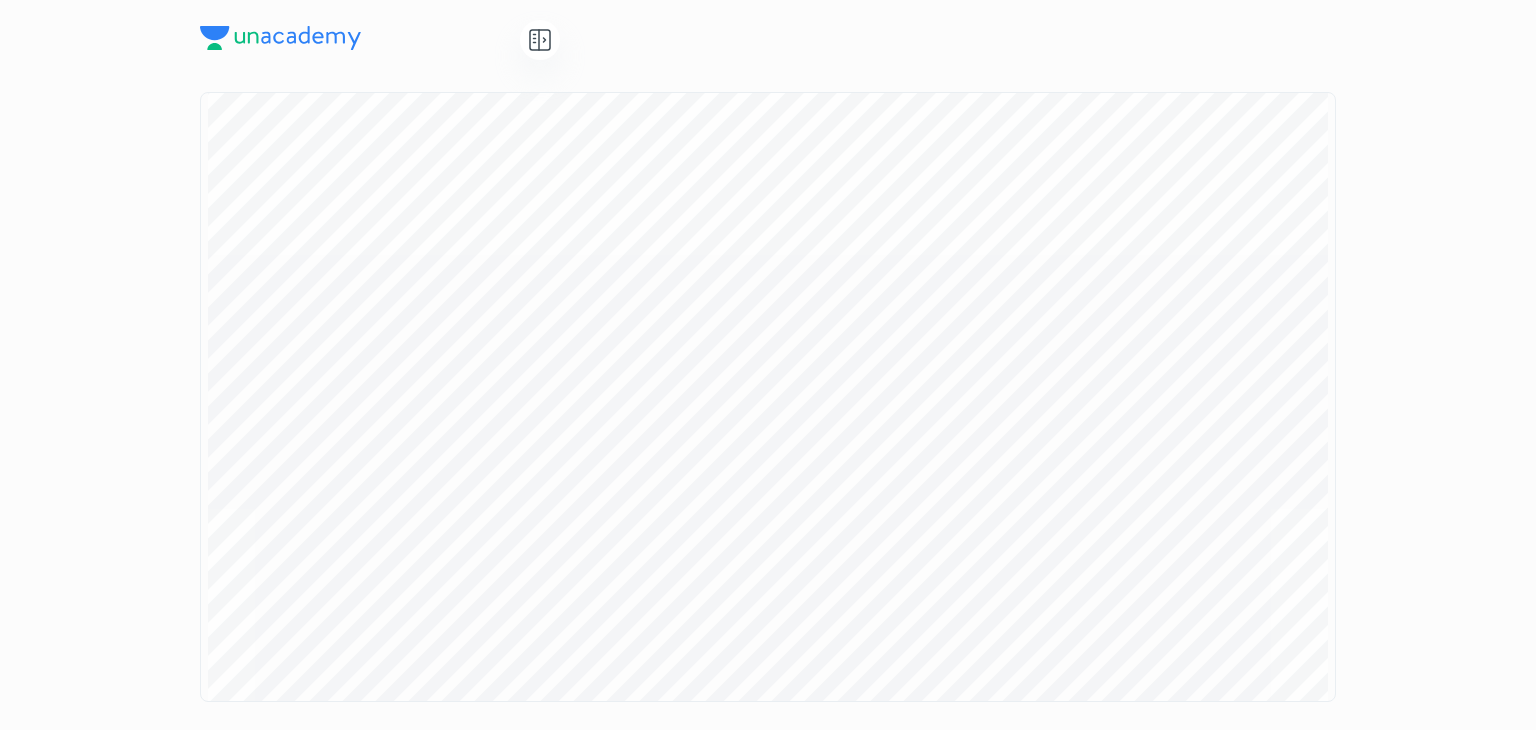scroll, scrollTop: 97508, scrollLeft: 0, axis: vertical 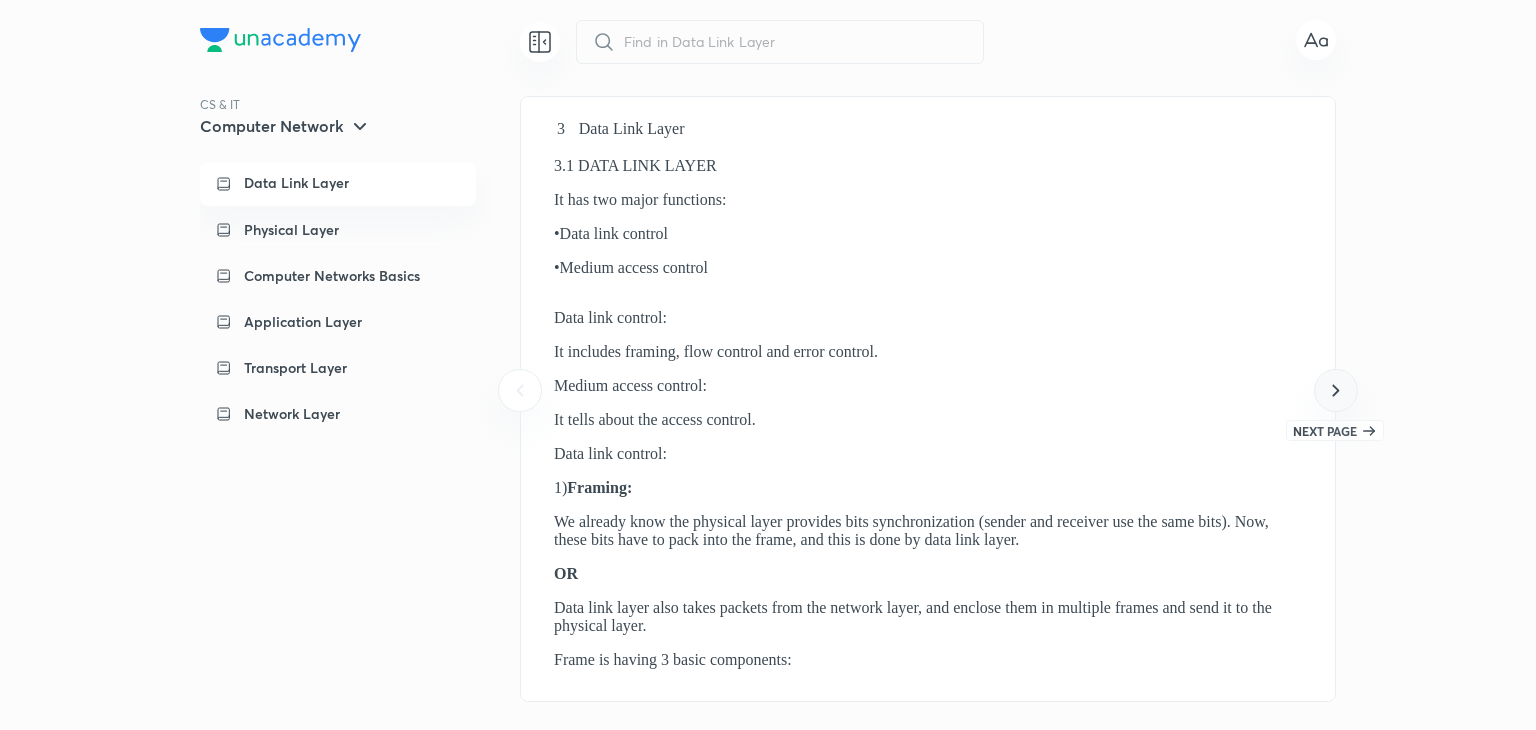 click at bounding box center [1335, 390] 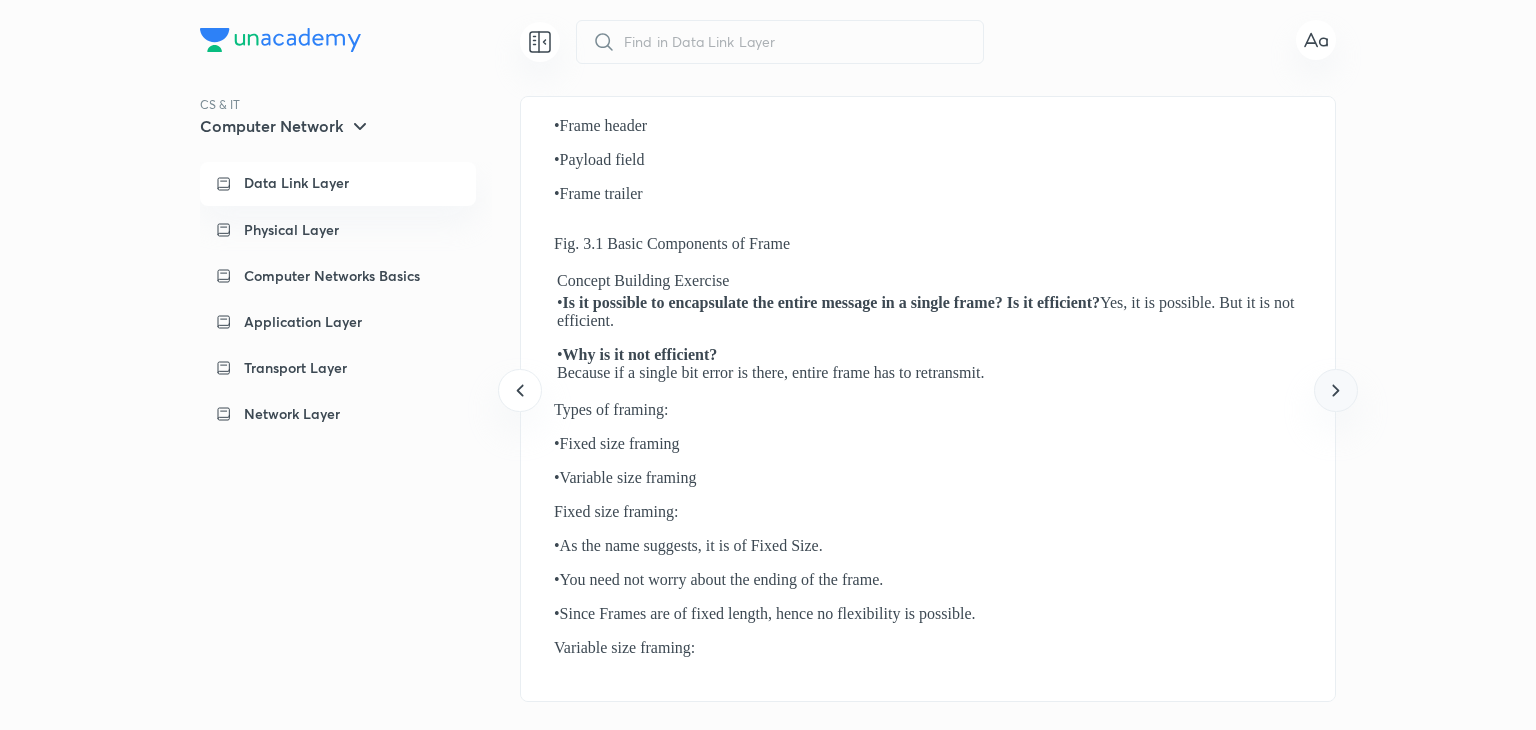 click at bounding box center (1335, 390) 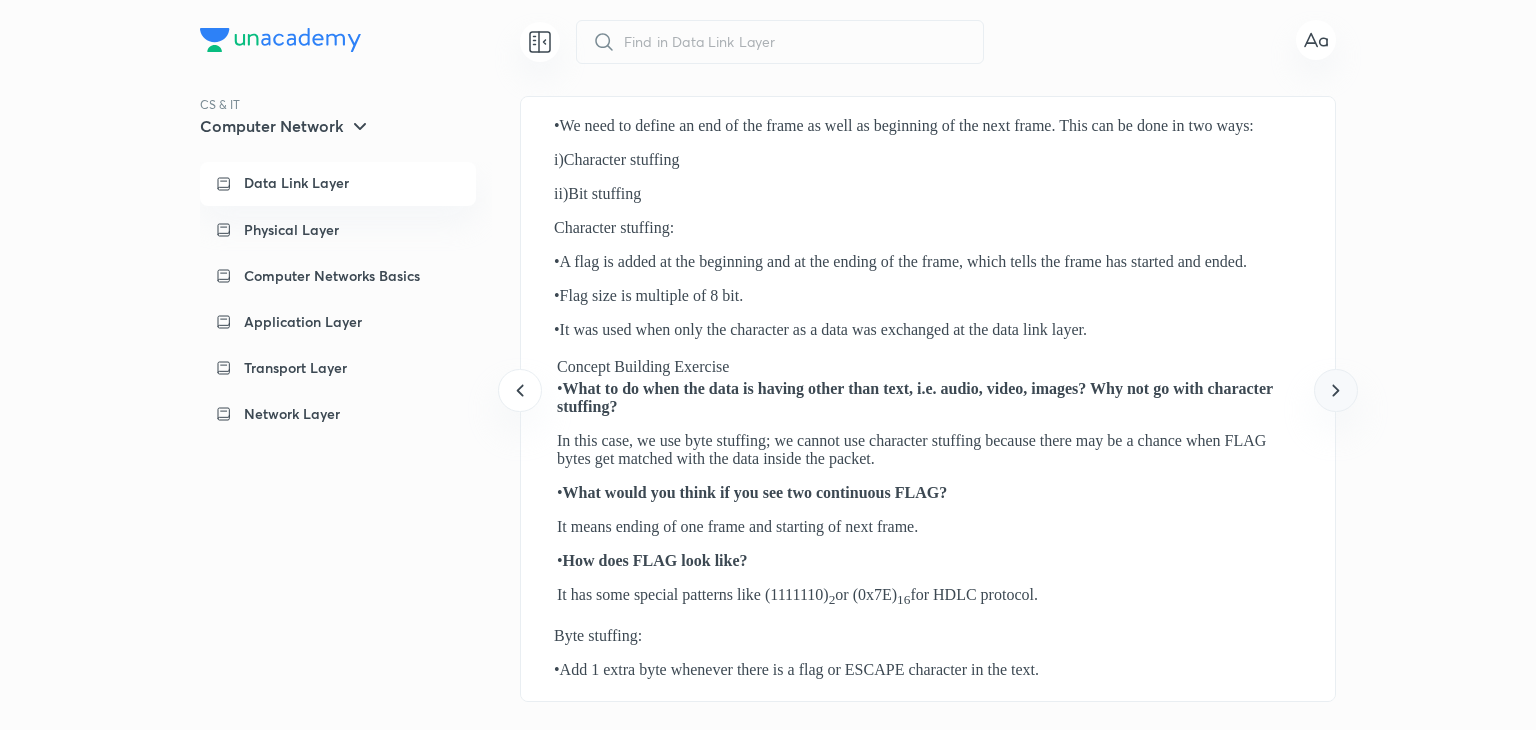 click at bounding box center (1335, 390) 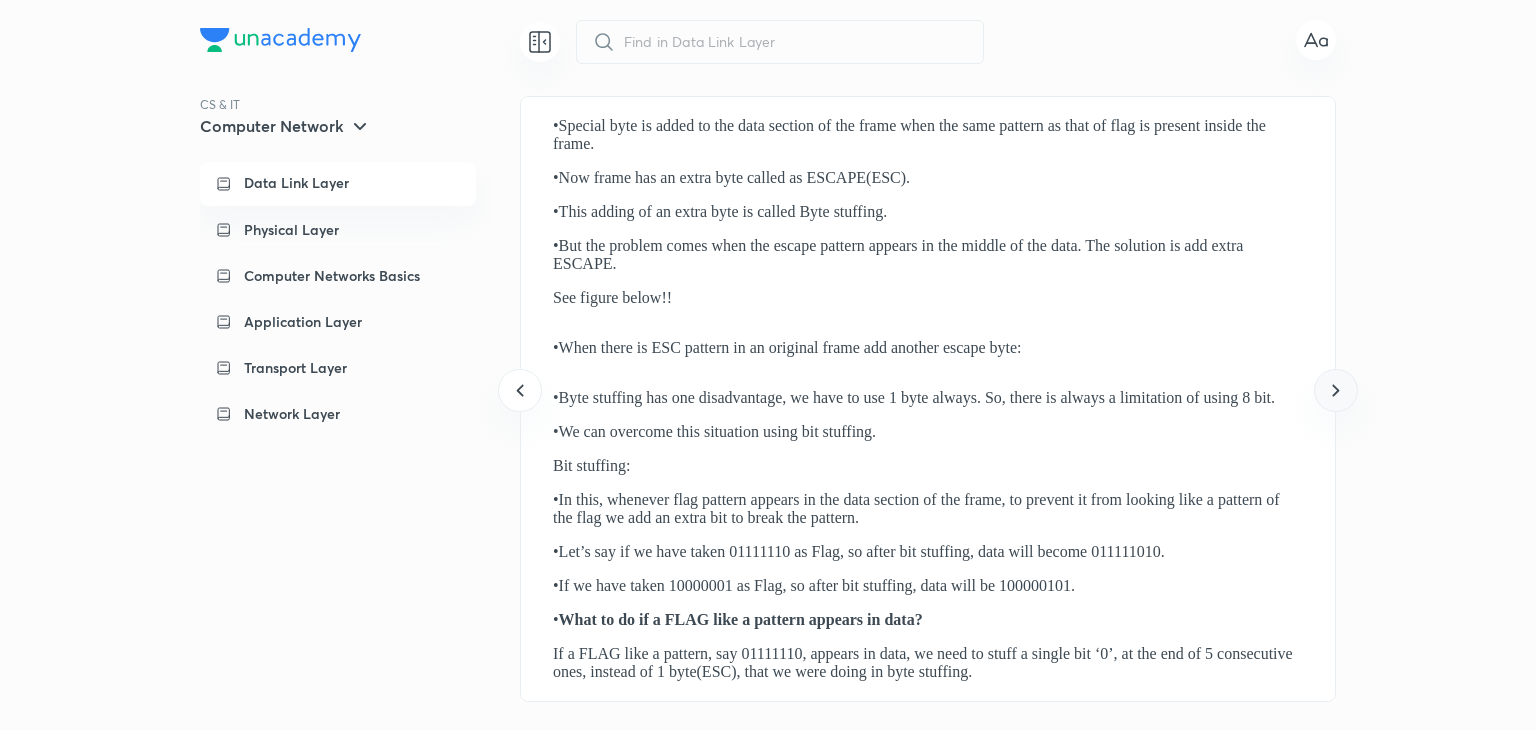 click at bounding box center (1335, 390) 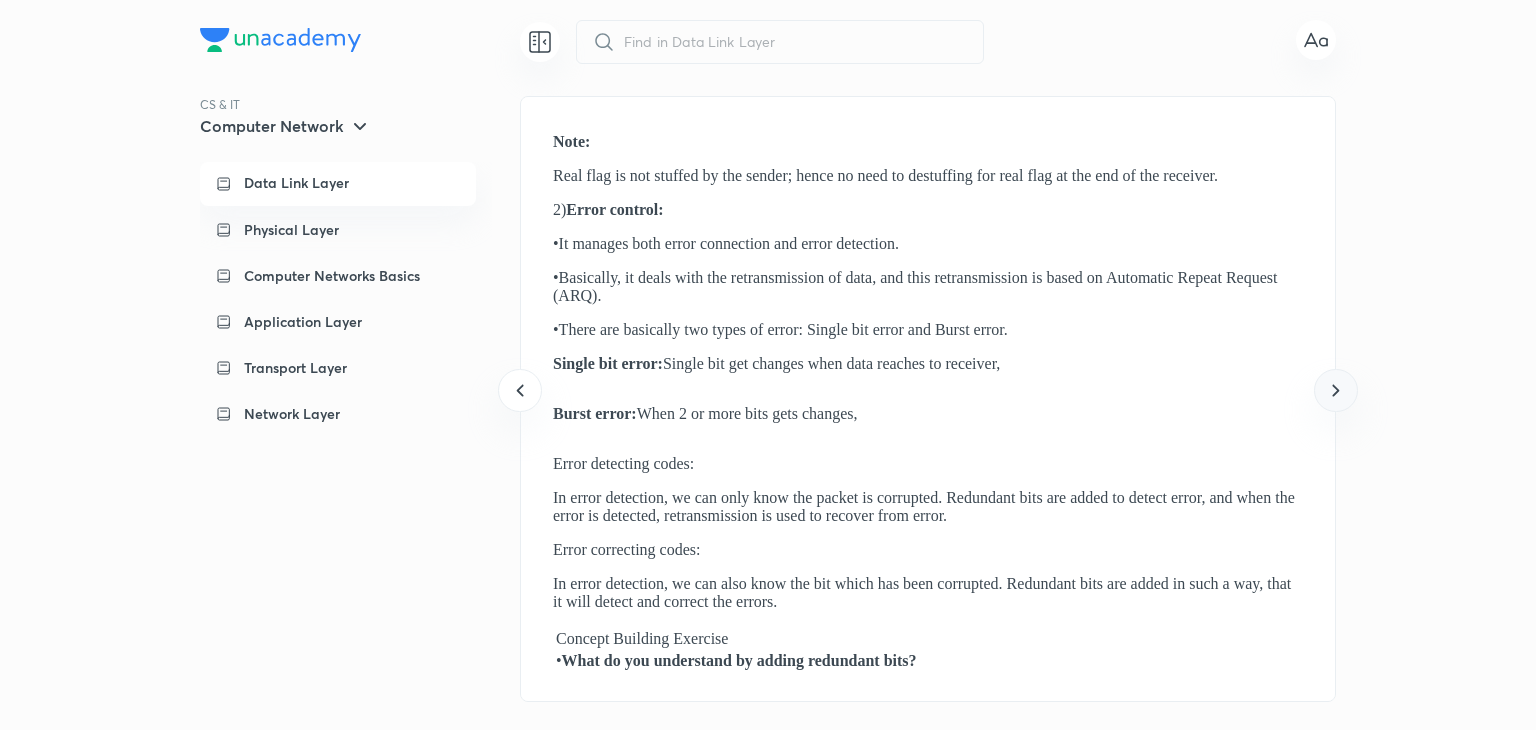 click at bounding box center [1335, 390] 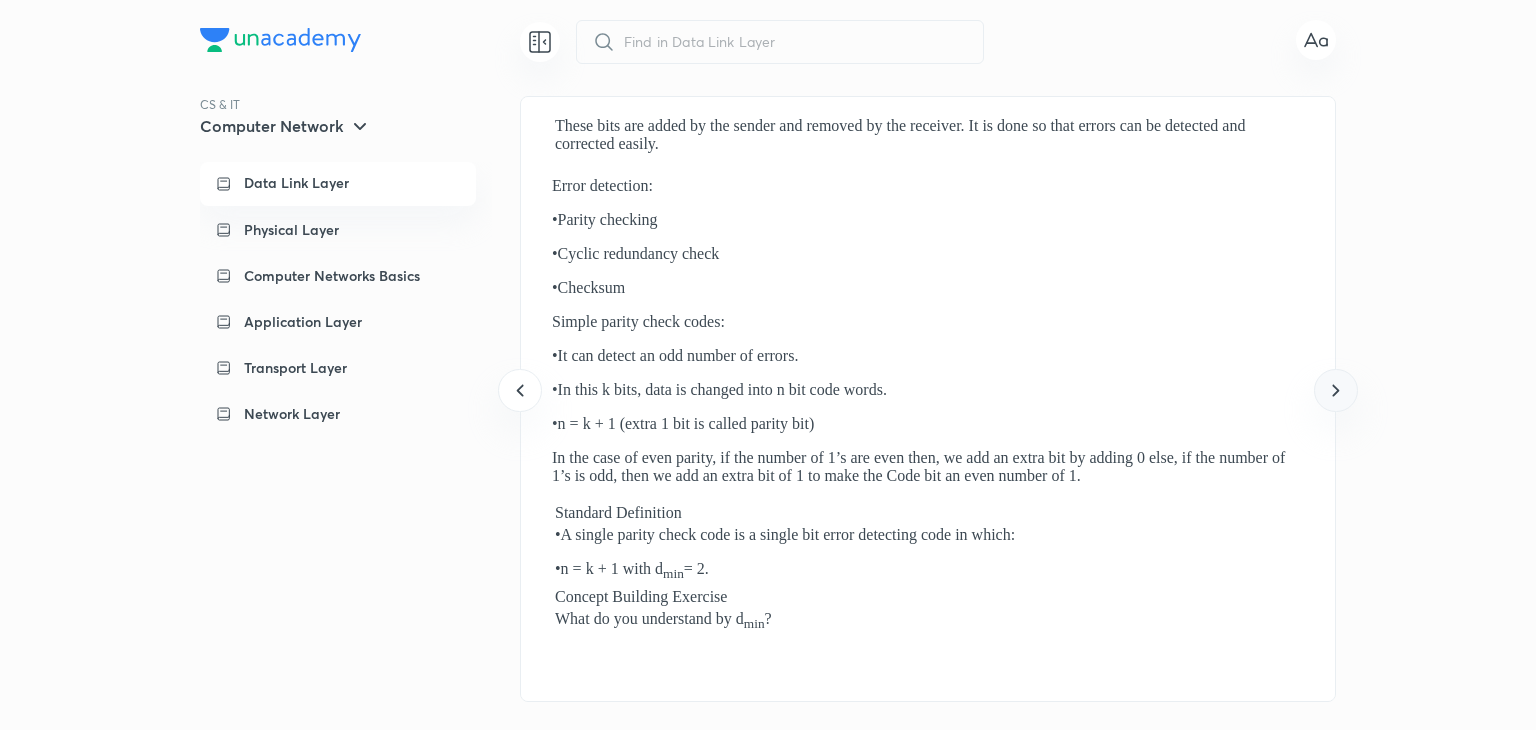 click at bounding box center (1335, 390) 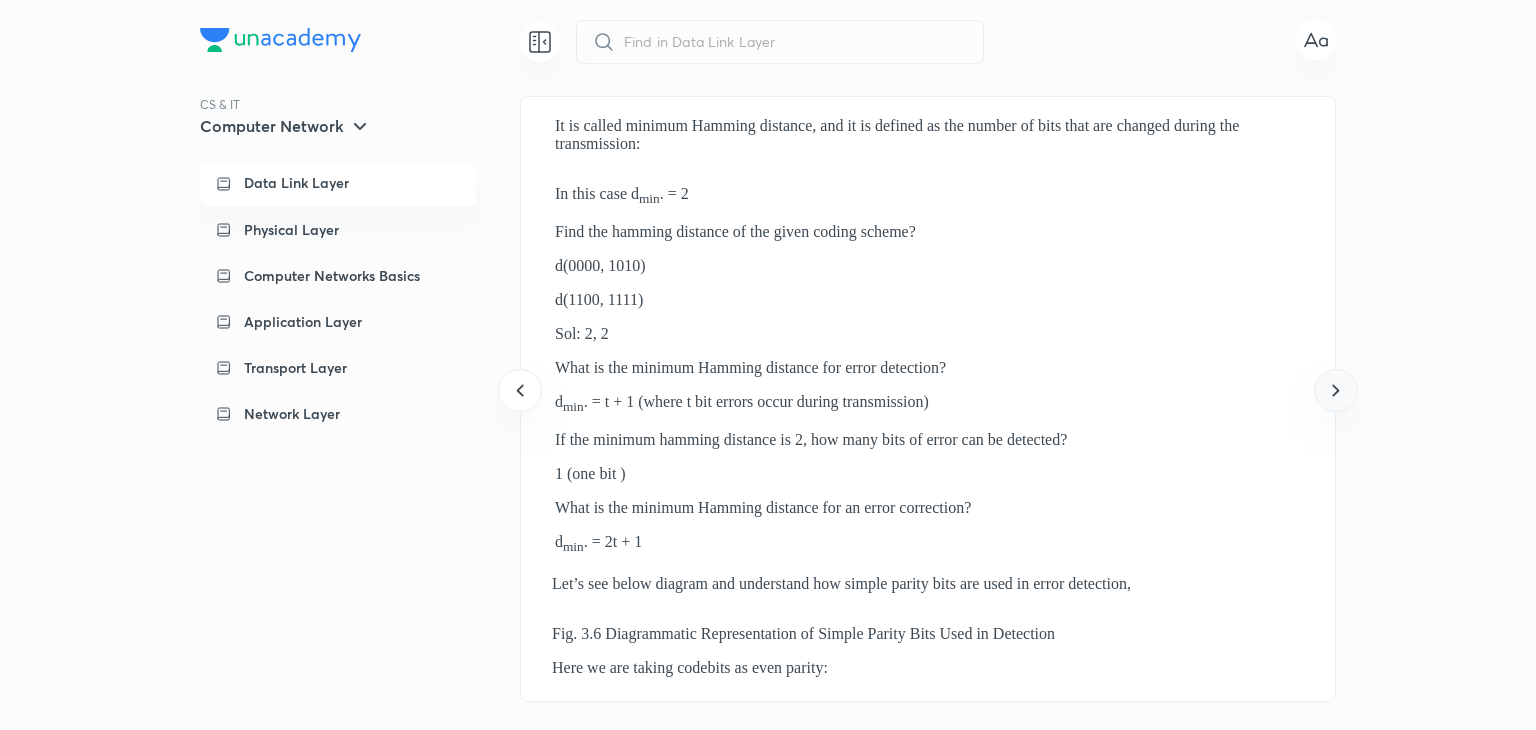 click at bounding box center [1335, 390] 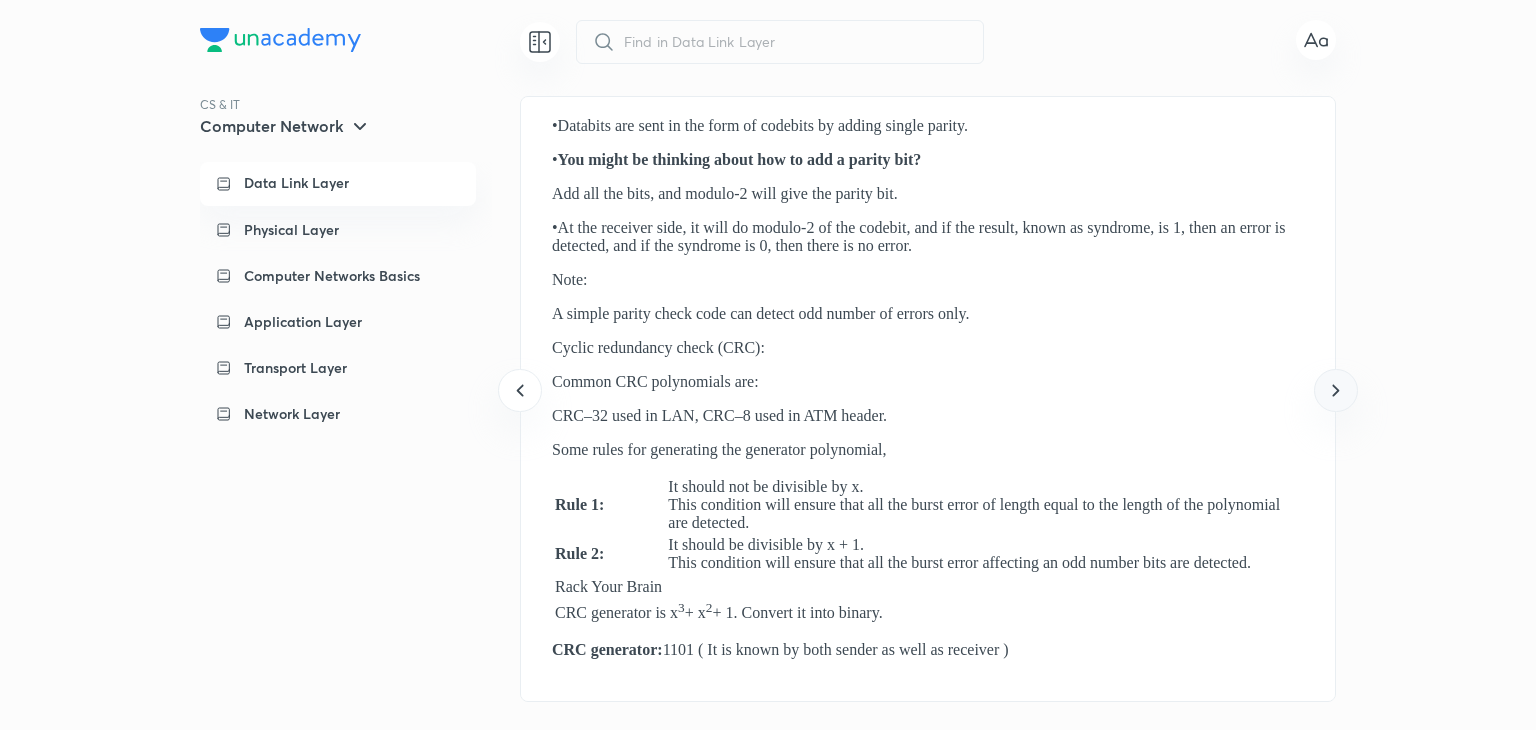 click at bounding box center [1335, 390] 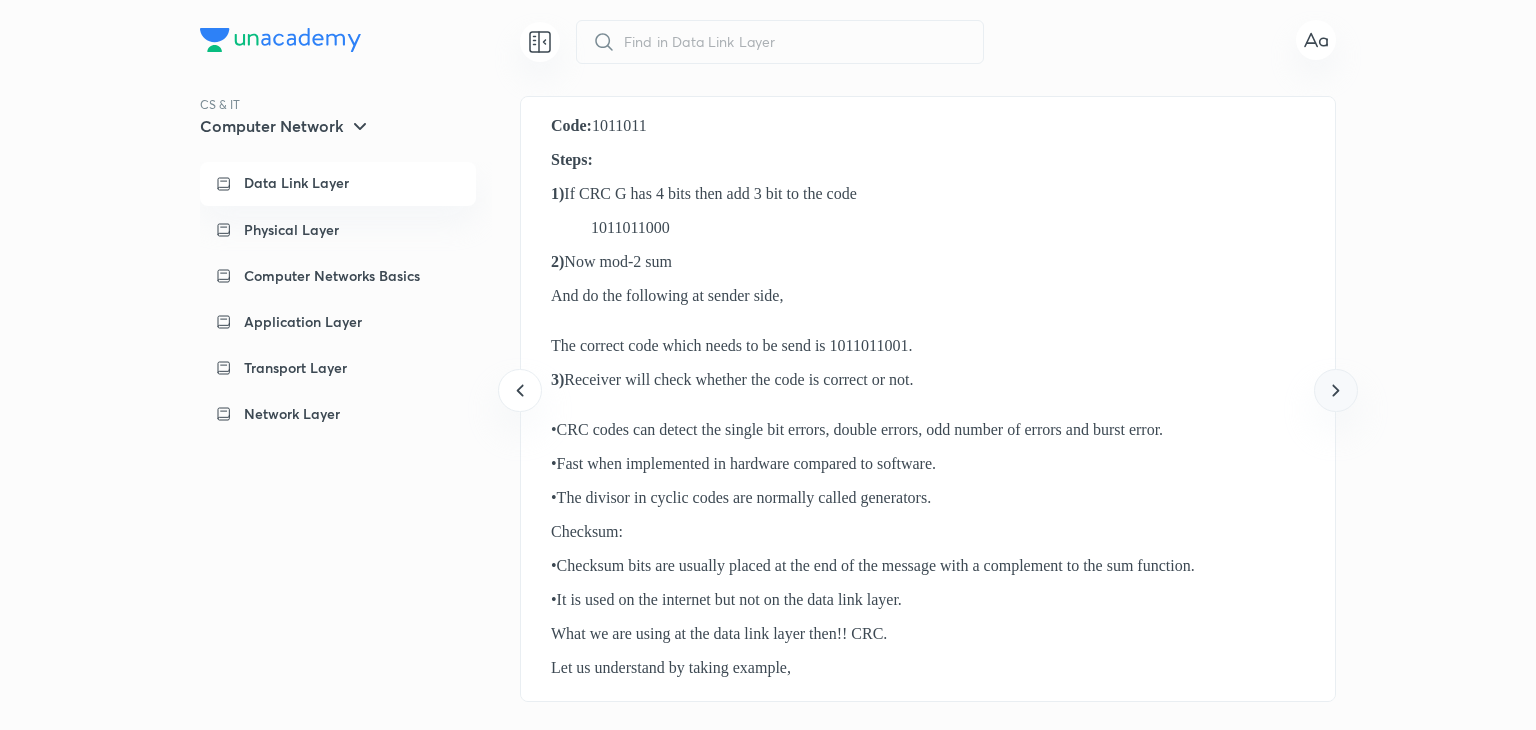 click at bounding box center (1335, 390) 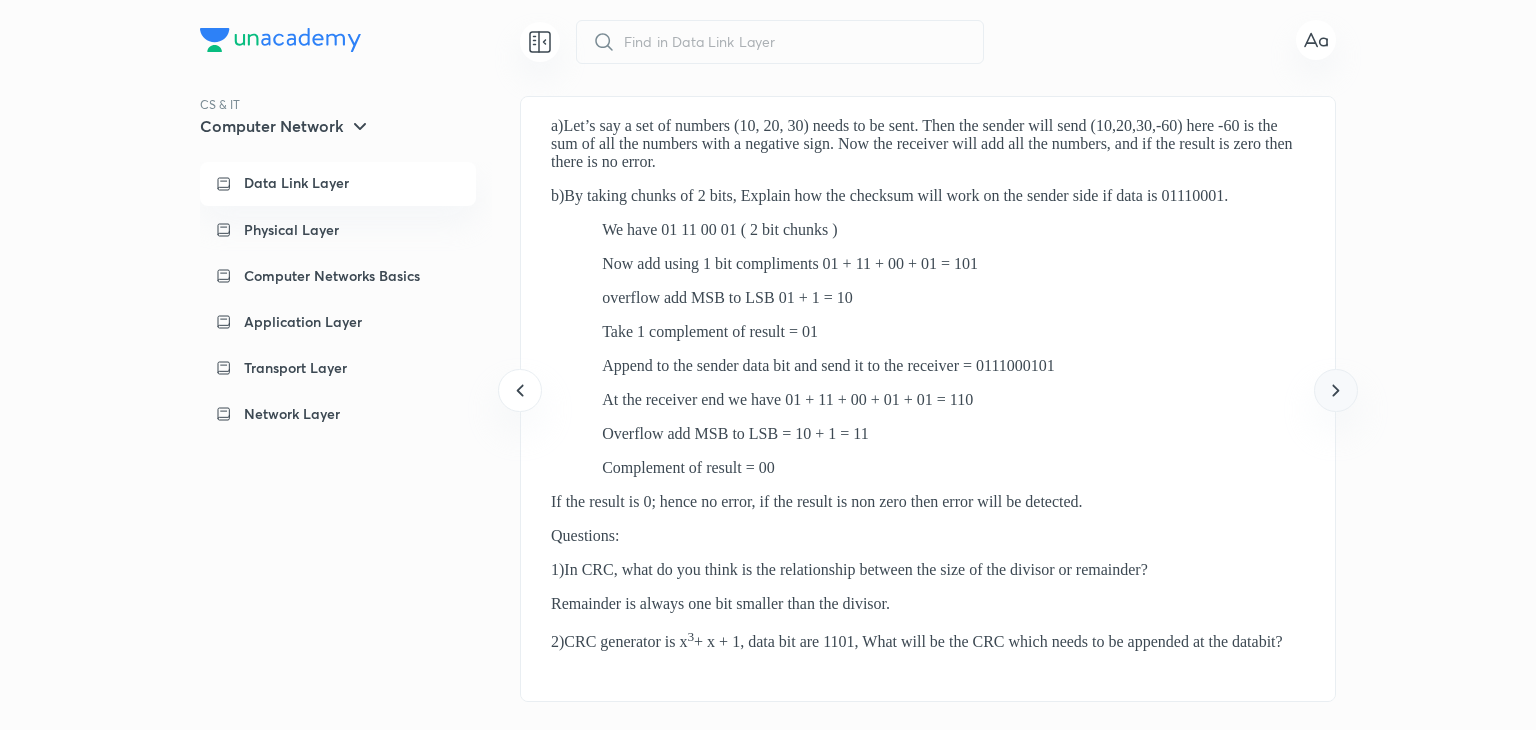 click at bounding box center (1335, 390) 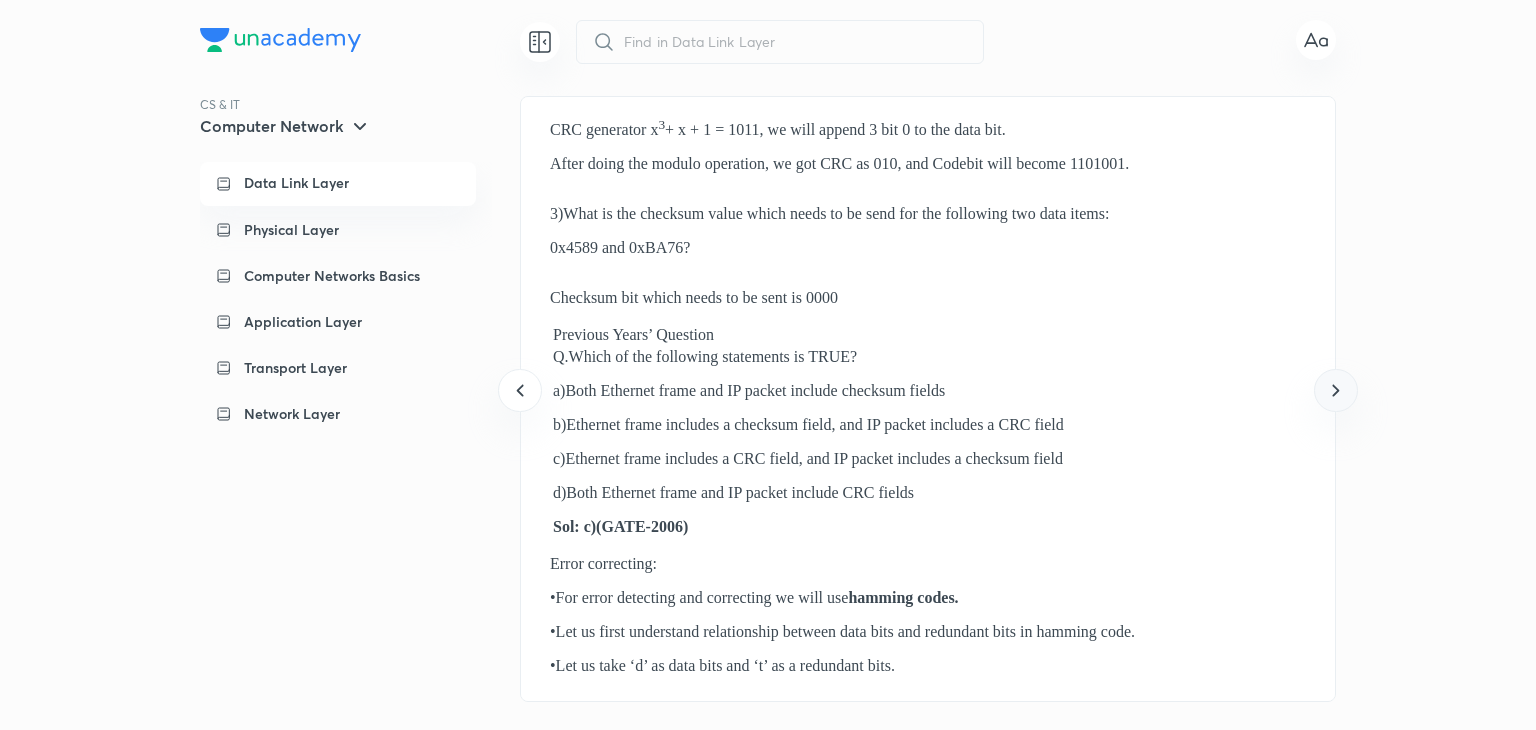 click at bounding box center (1335, 390) 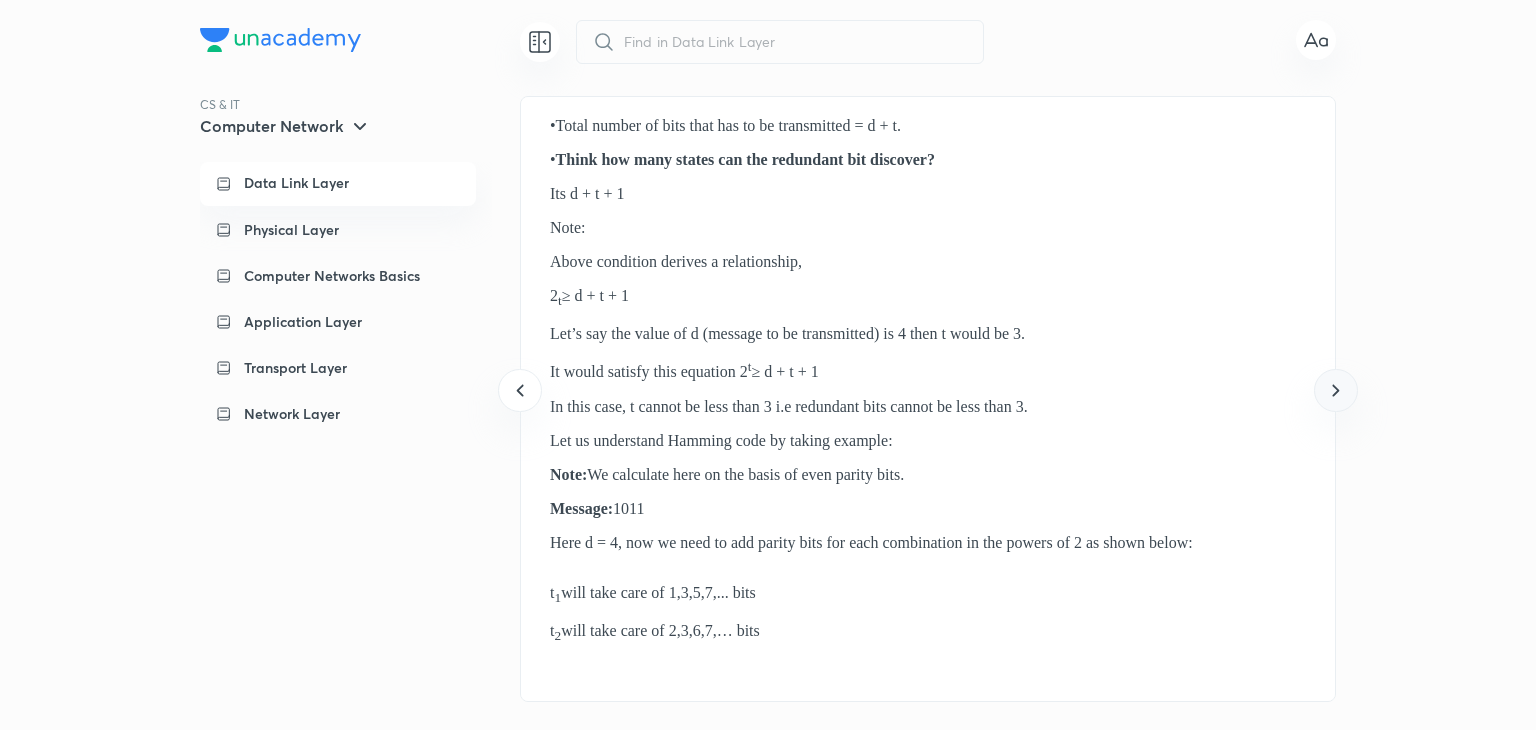 click at bounding box center (1335, 390) 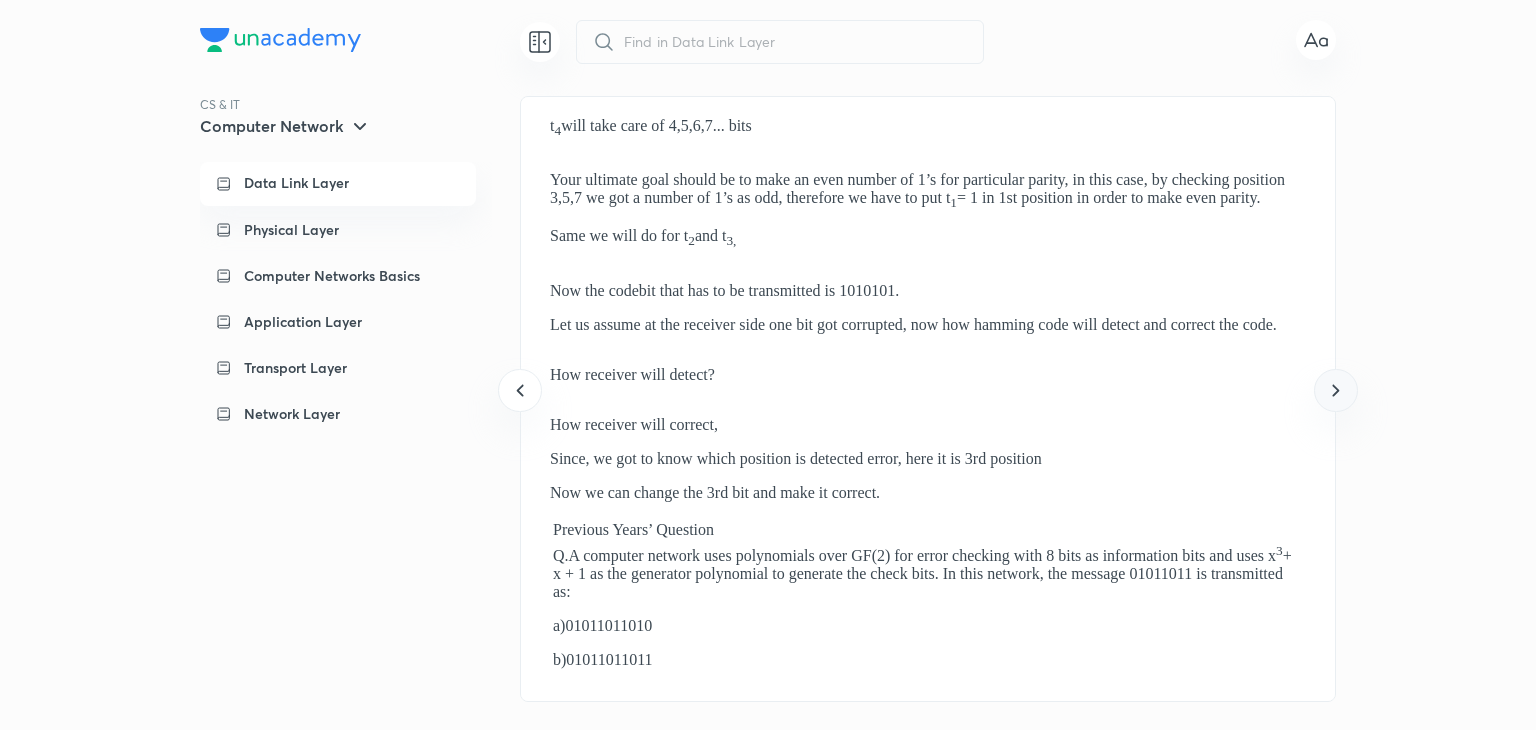 click at bounding box center [1335, 390] 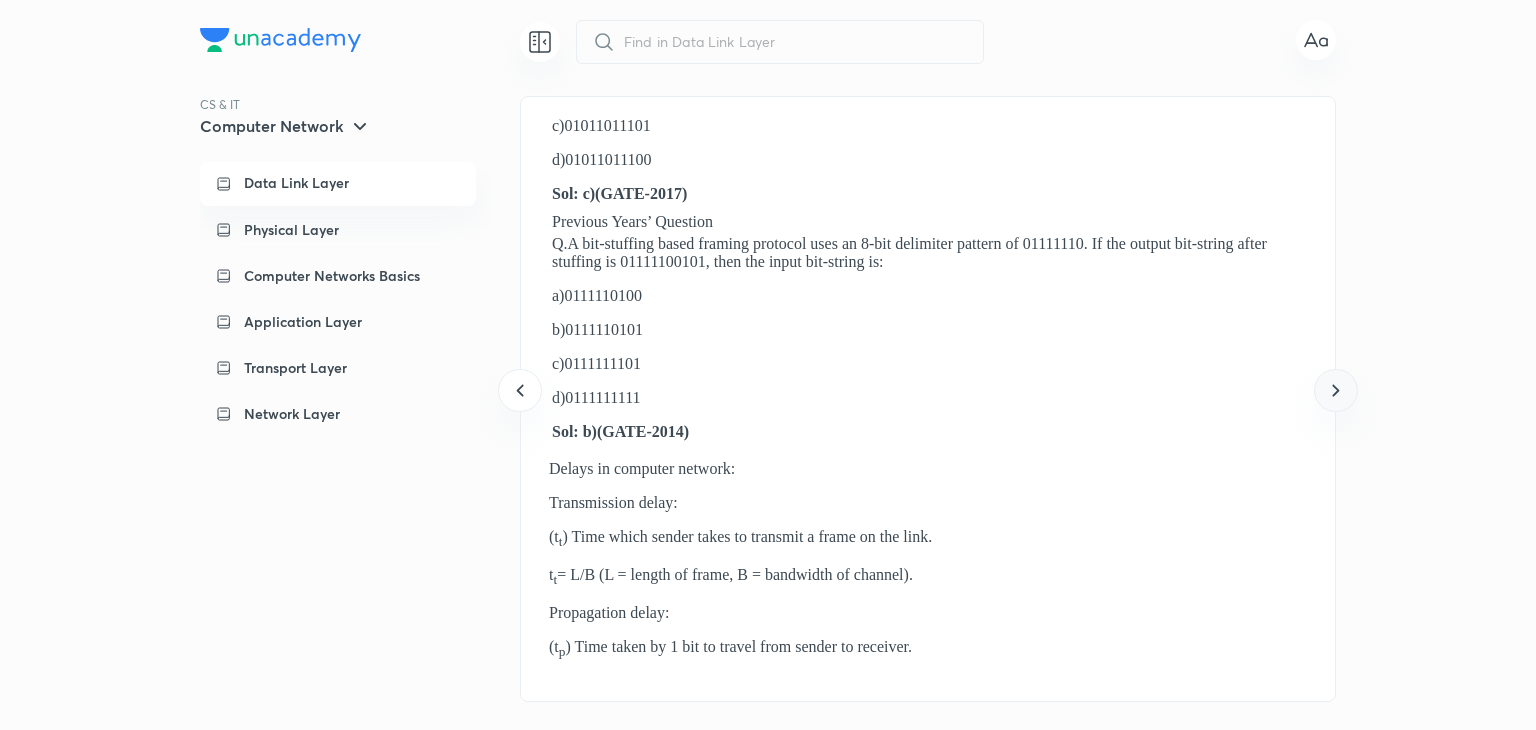click at bounding box center [1335, 390] 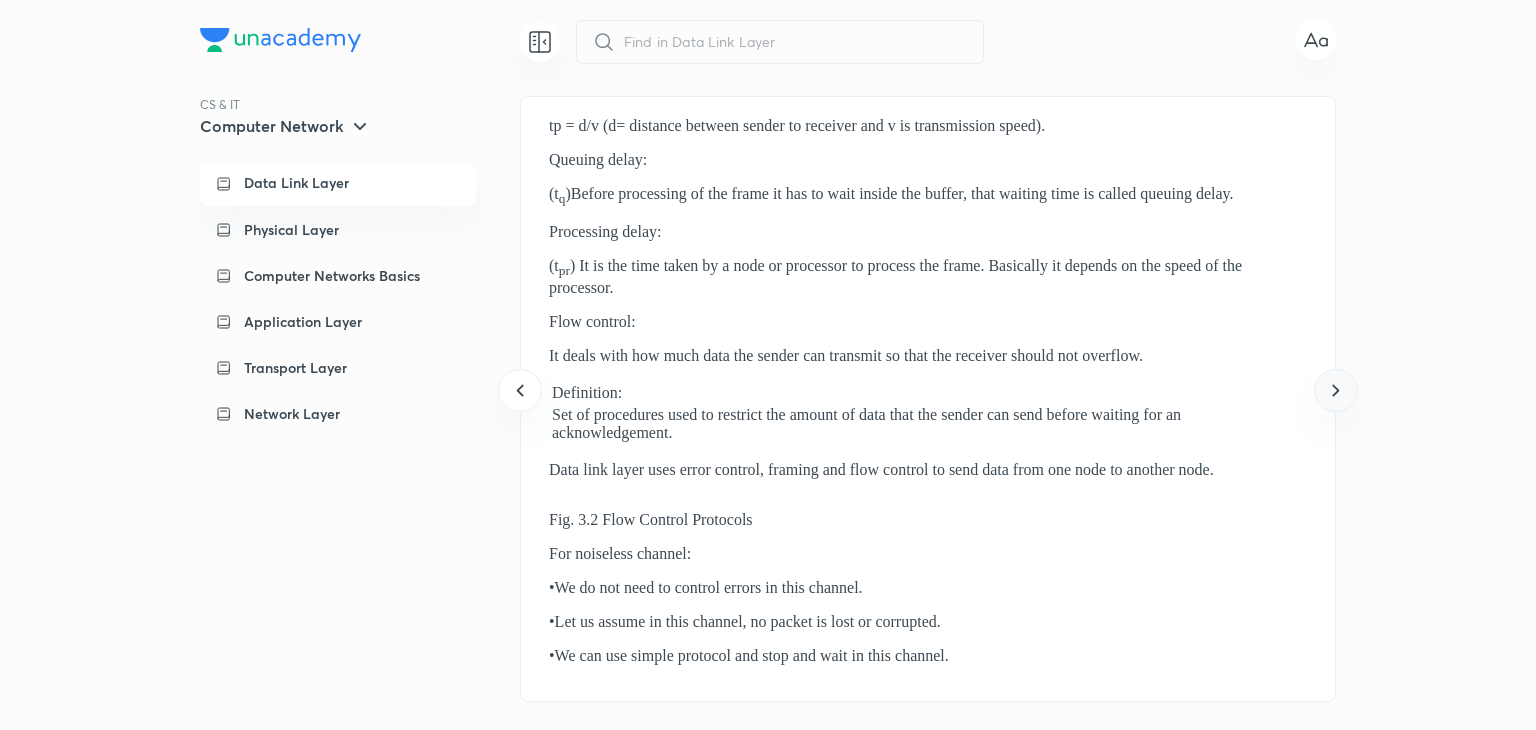 click at bounding box center [1335, 390] 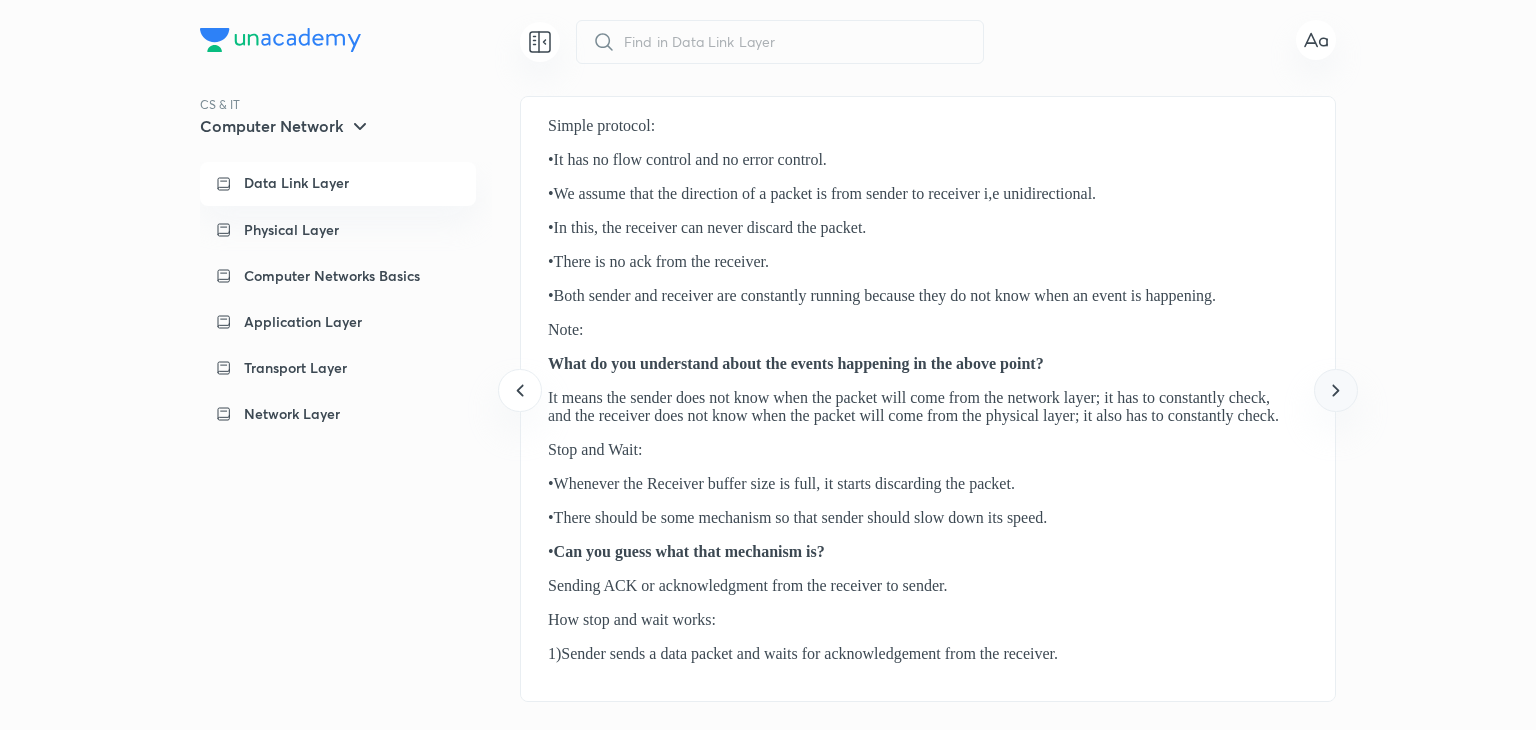 click at bounding box center [1335, 390] 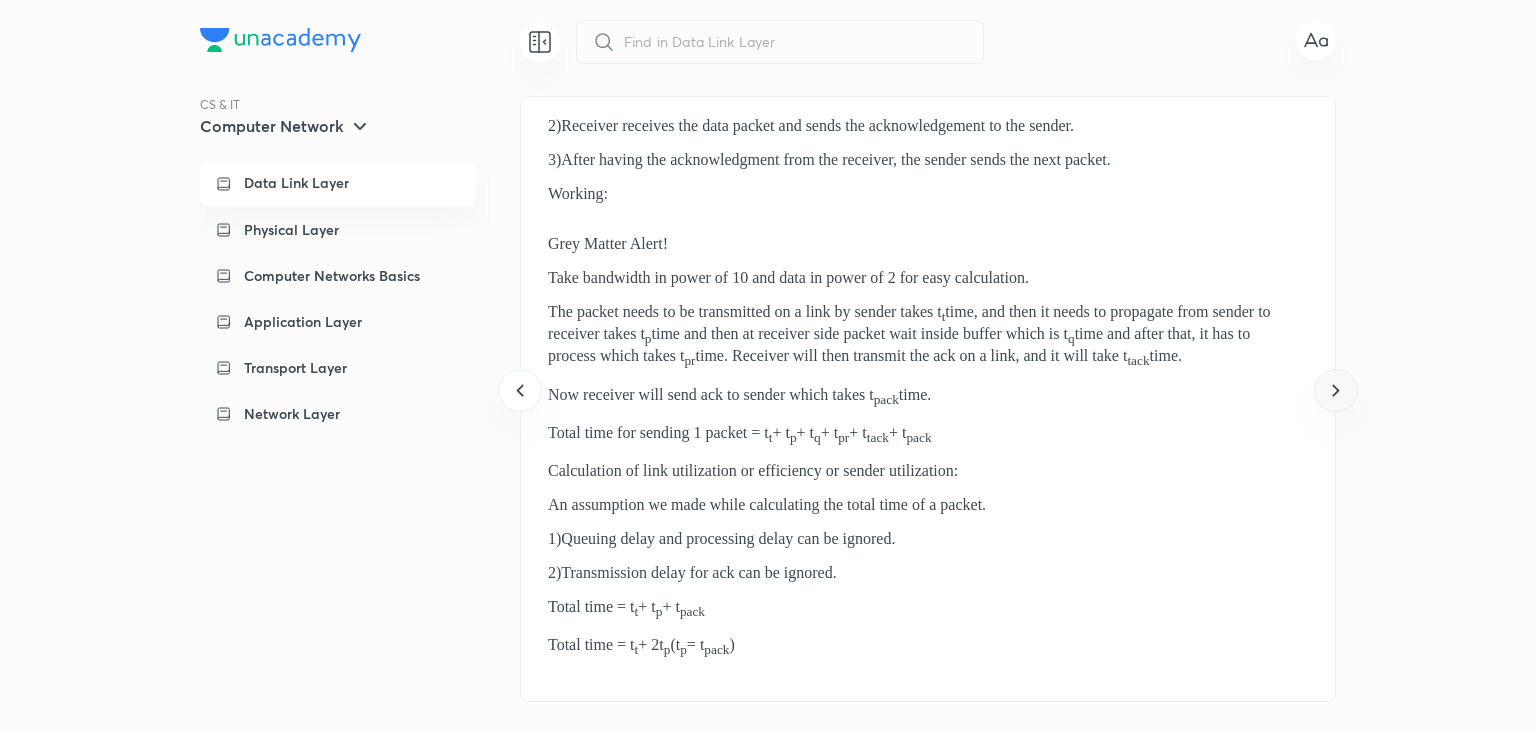 click at bounding box center [1335, 390] 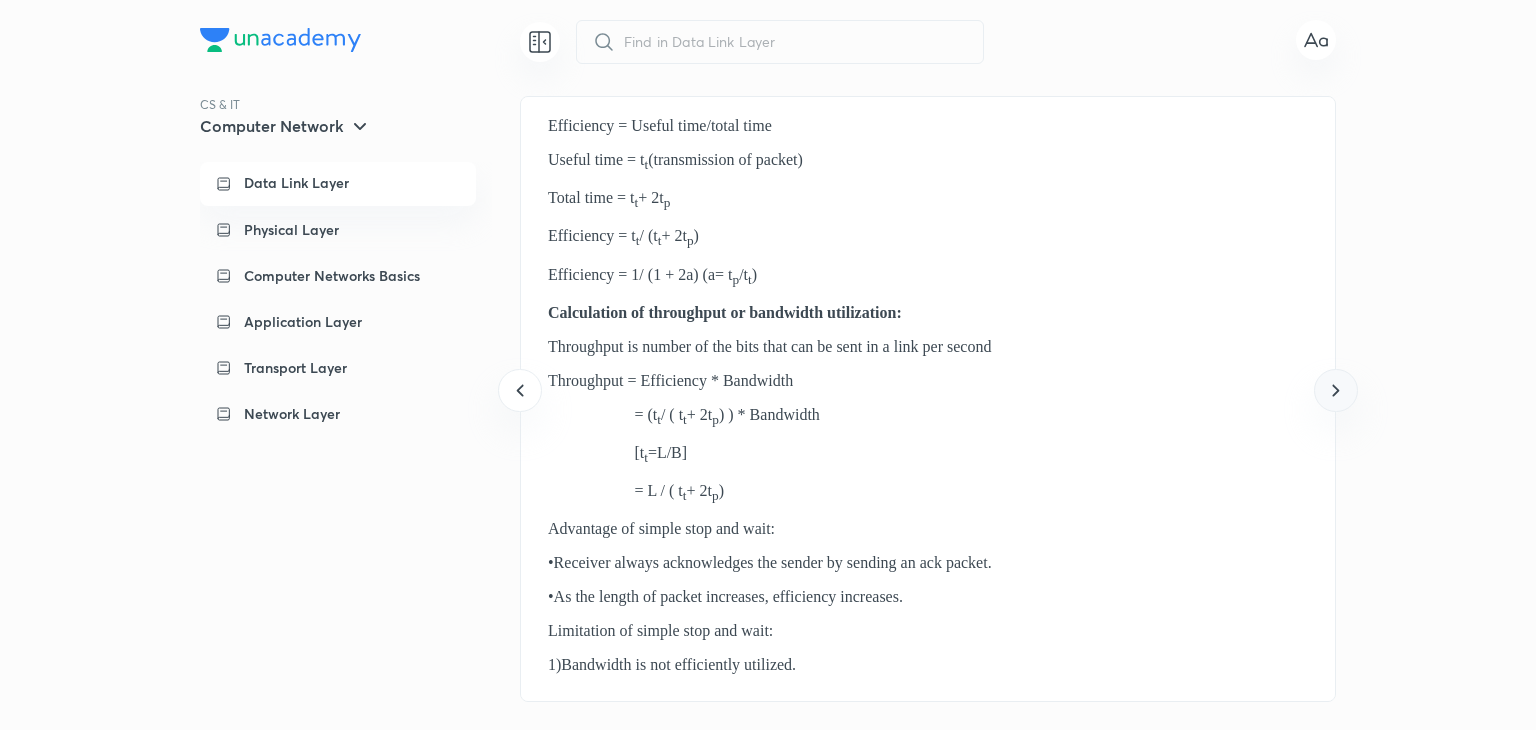 click at bounding box center [1335, 390] 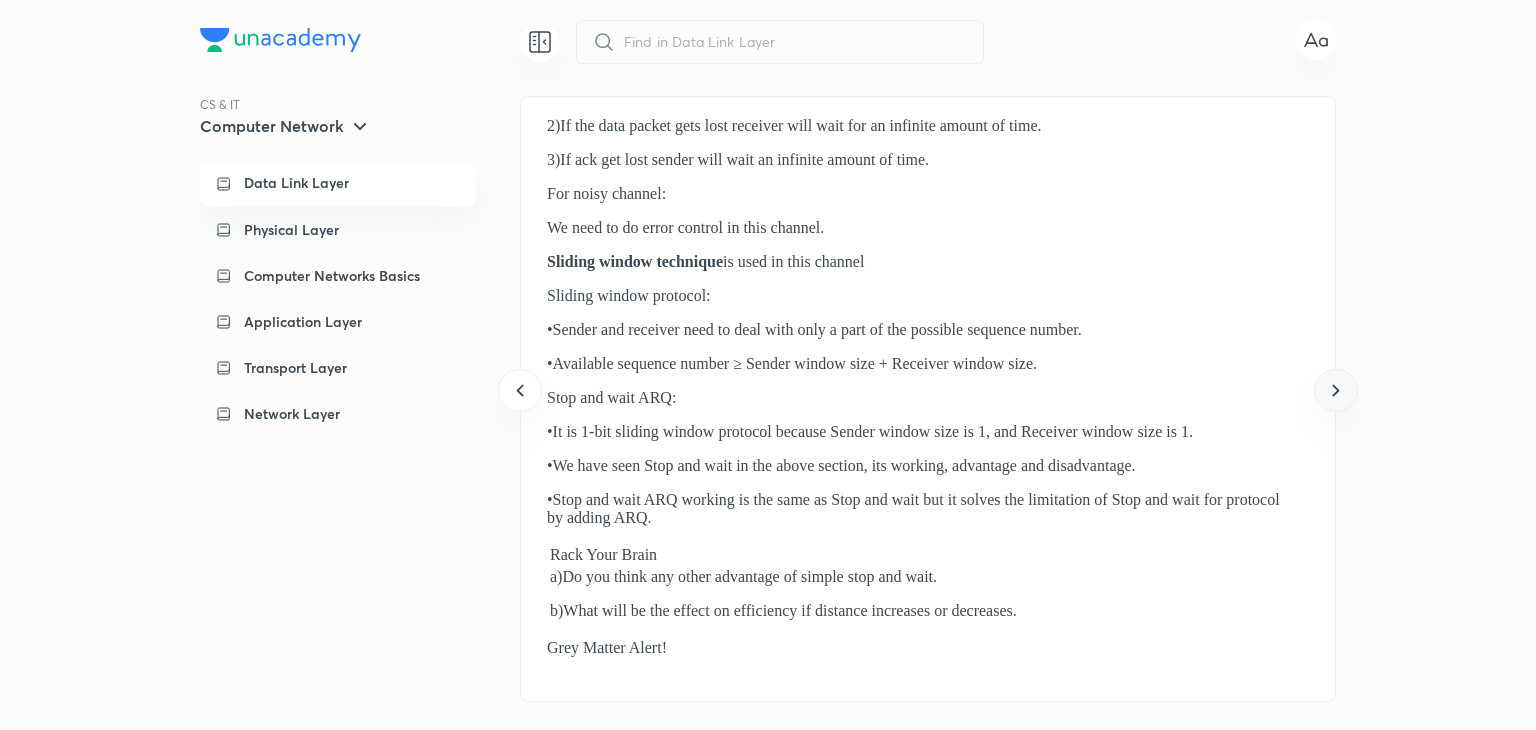 click at bounding box center [1335, 390] 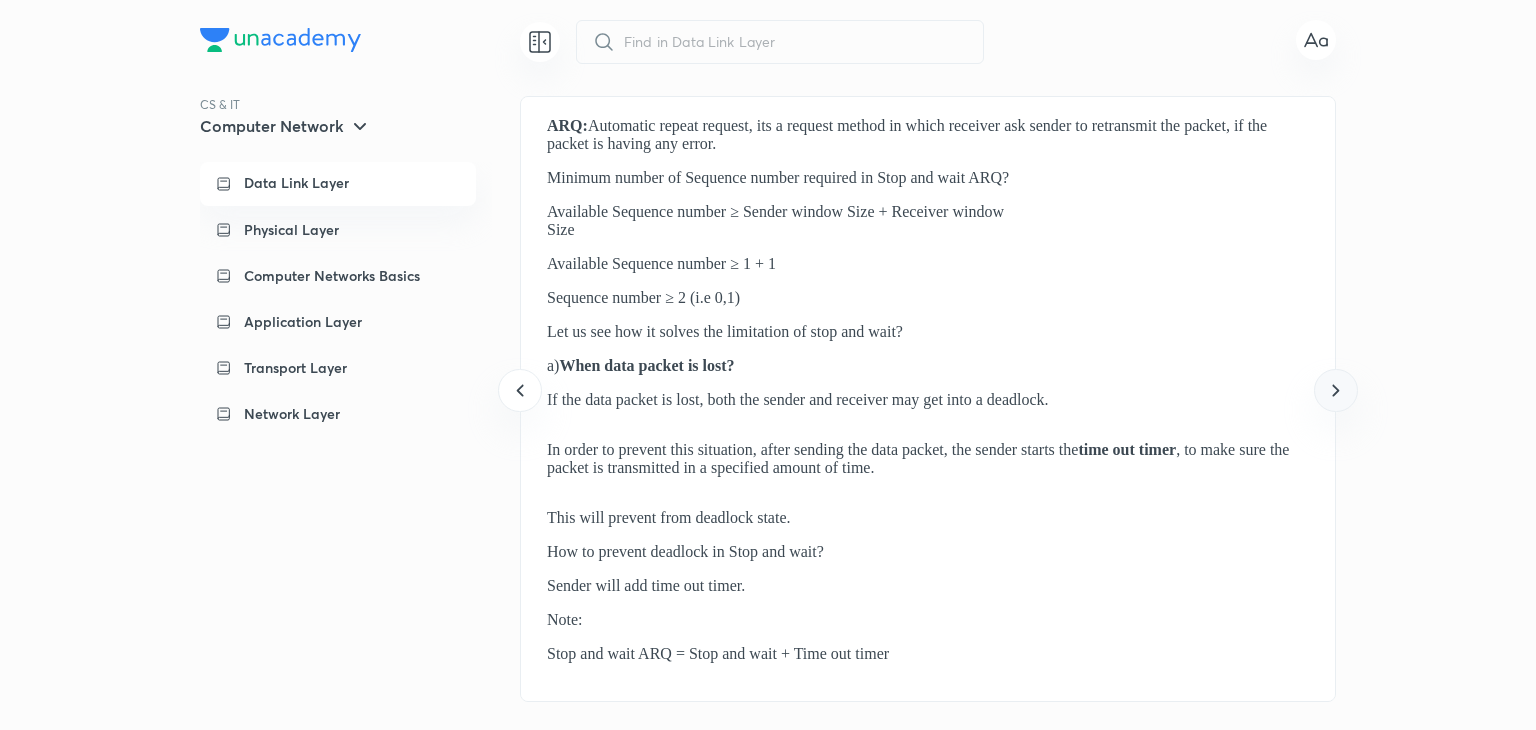 click at bounding box center [1335, 390] 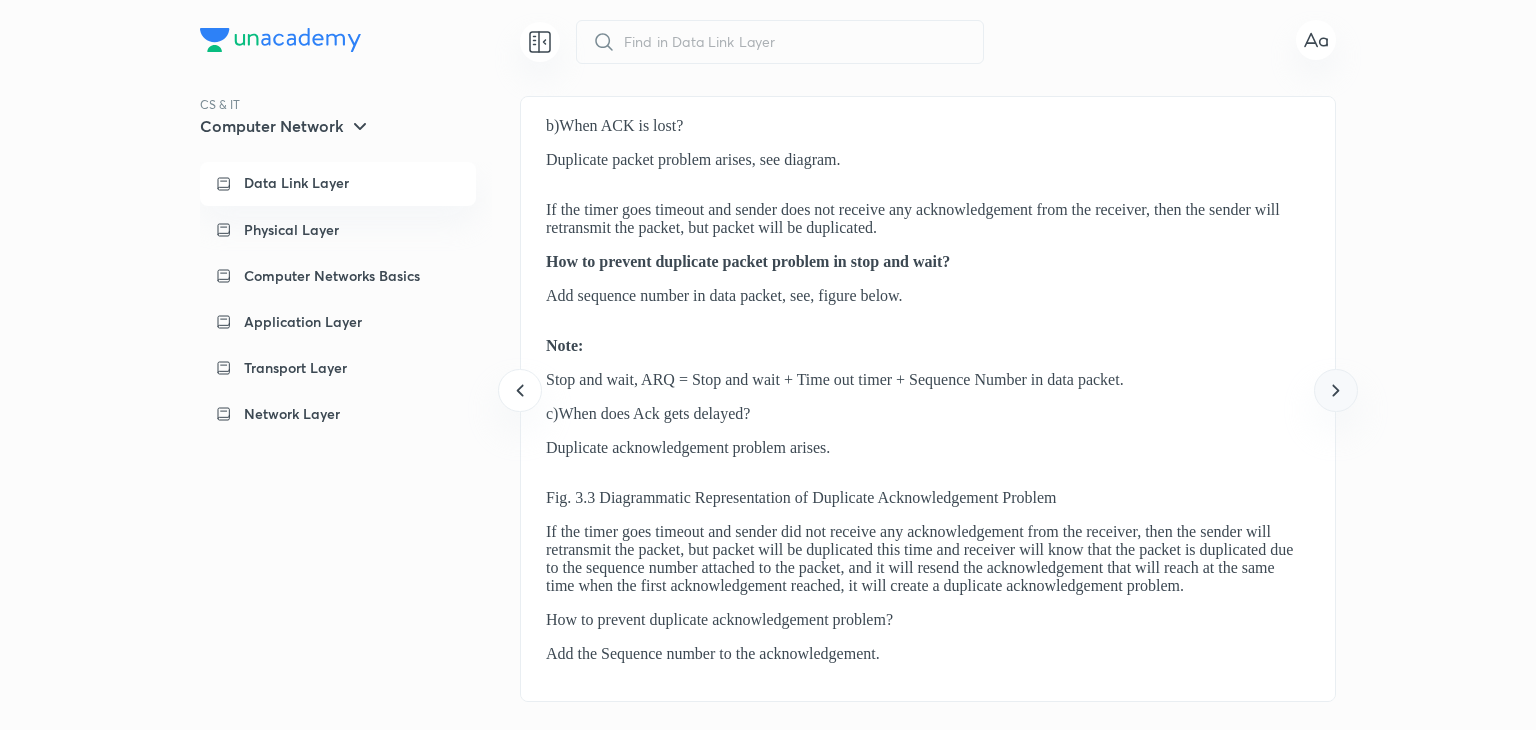 click at bounding box center [1335, 390] 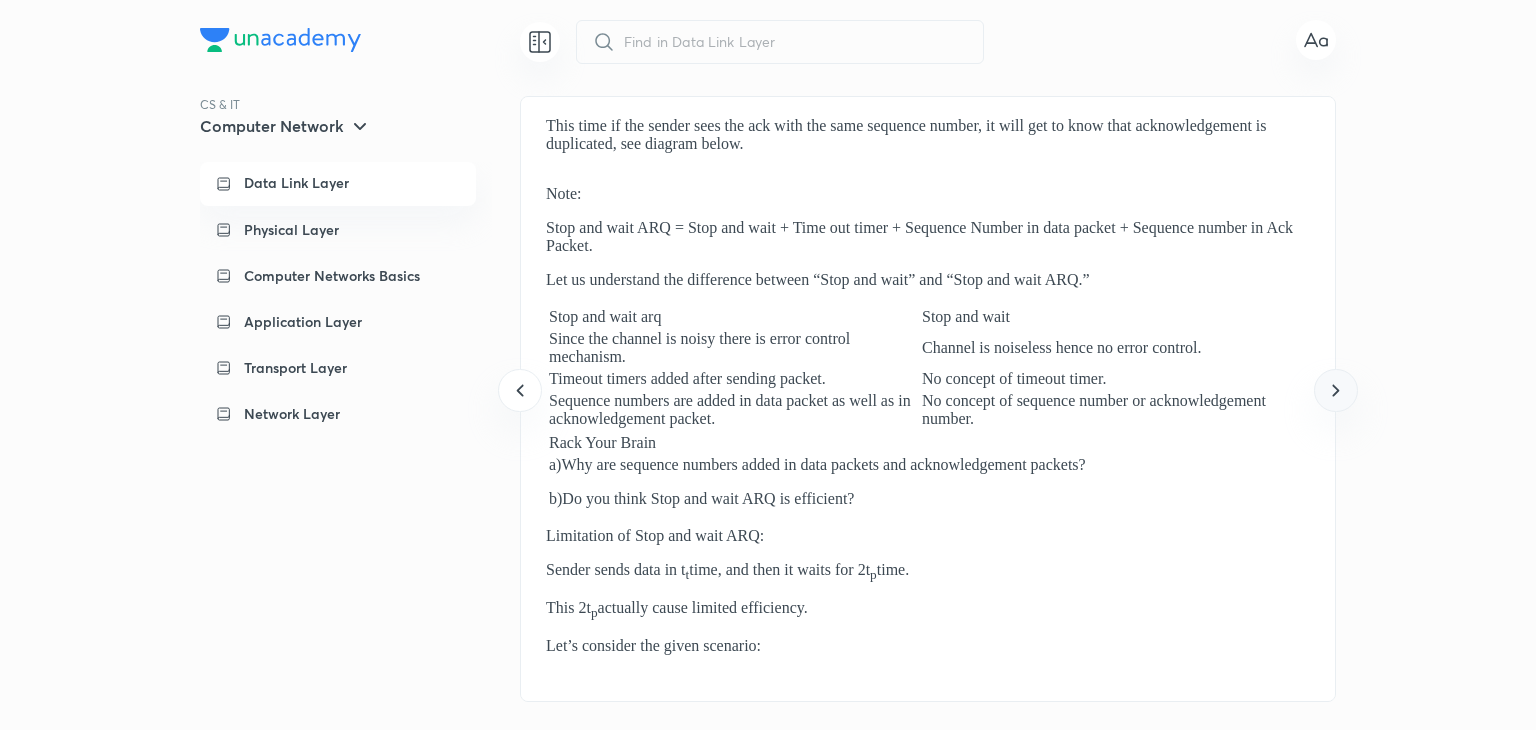 click at bounding box center (1335, 390) 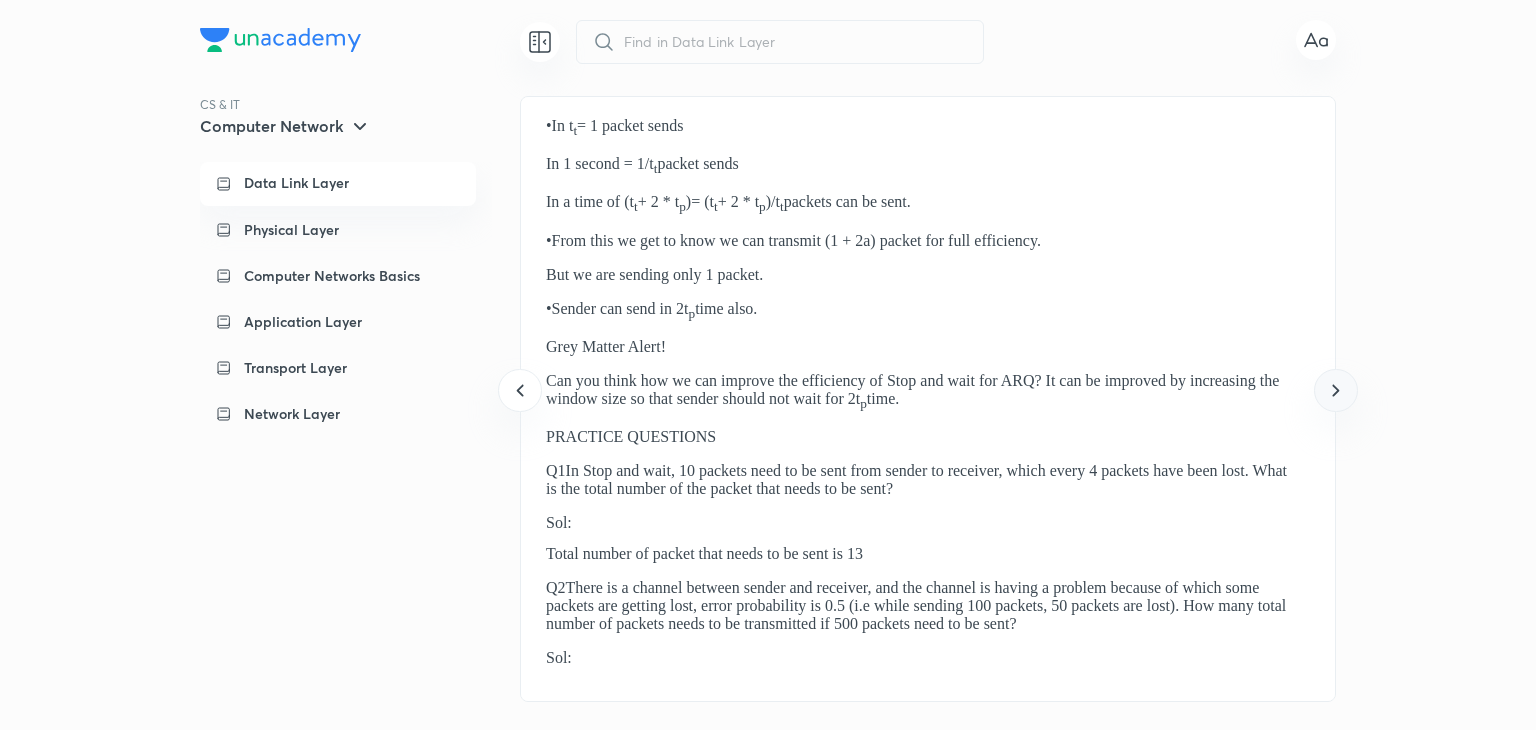 click at bounding box center [1335, 390] 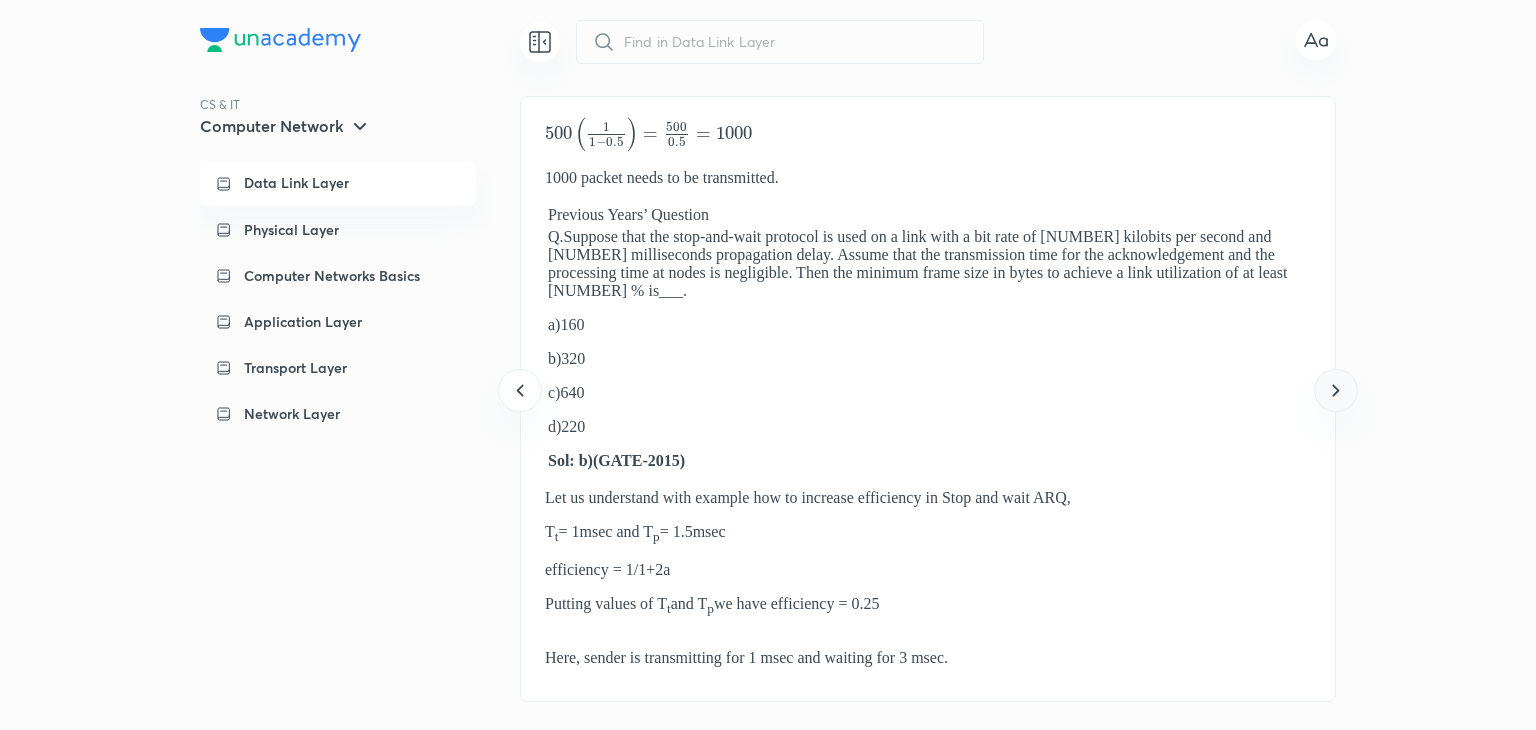 click at bounding box center (1335, 390) 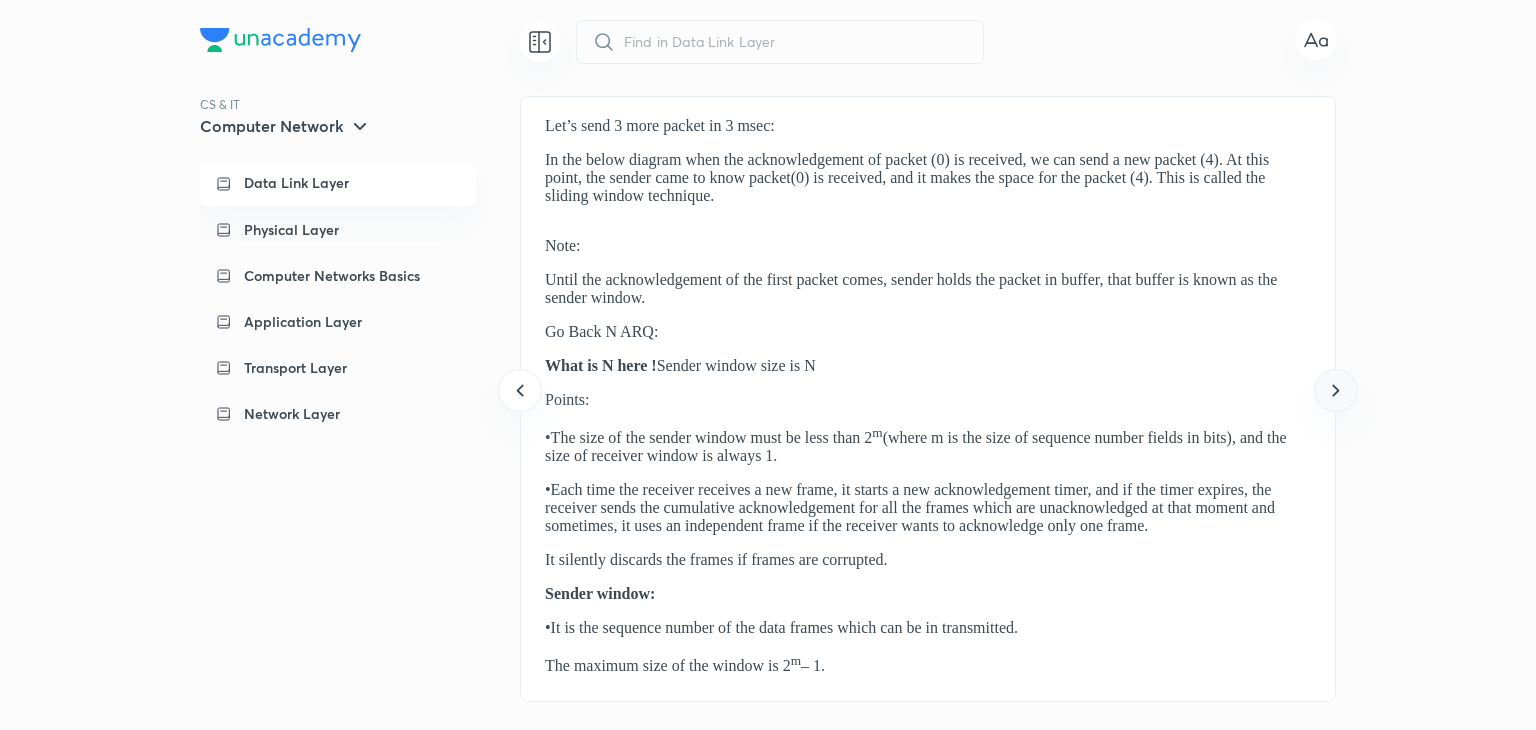 click at bounding box center [1335, 390] 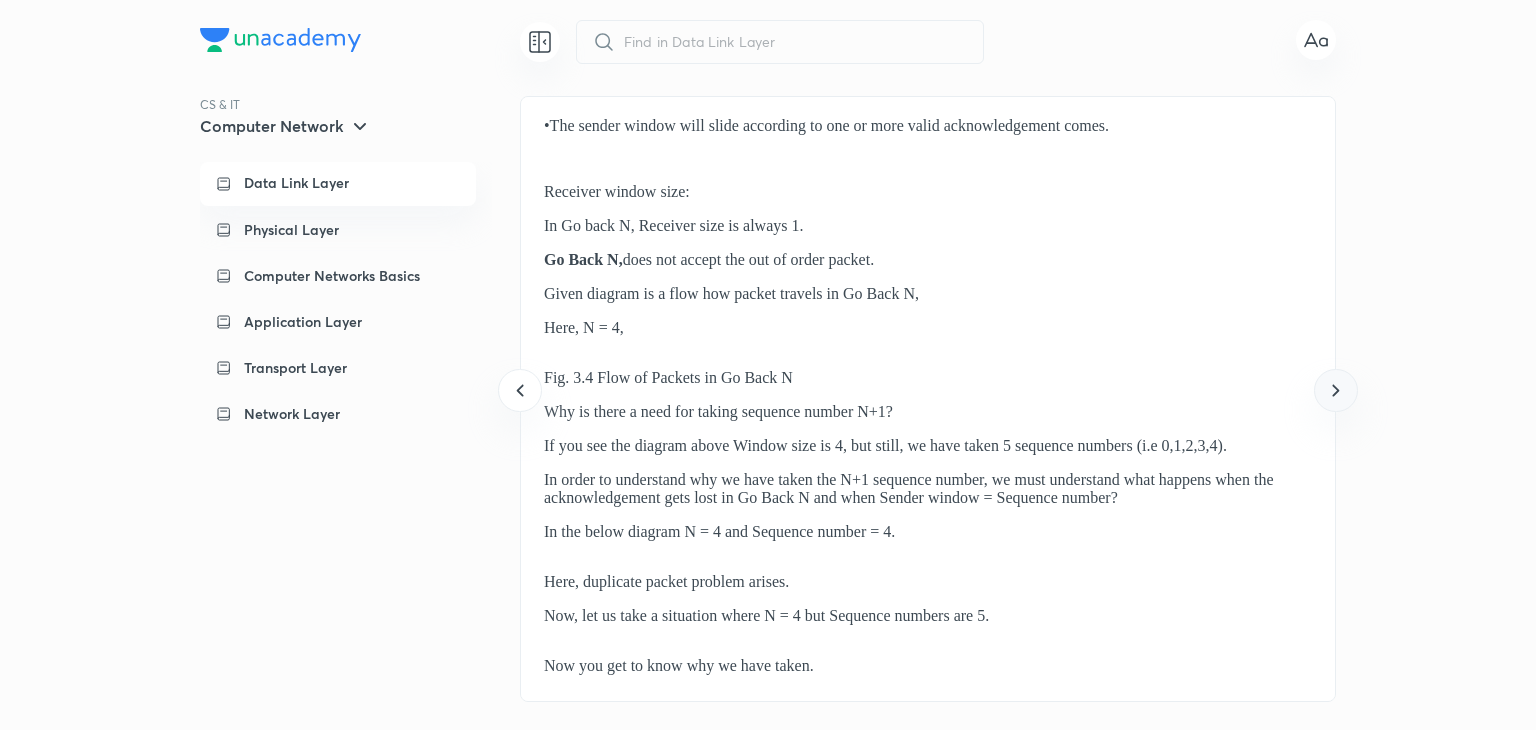 click at bounding box center [1335, 390] 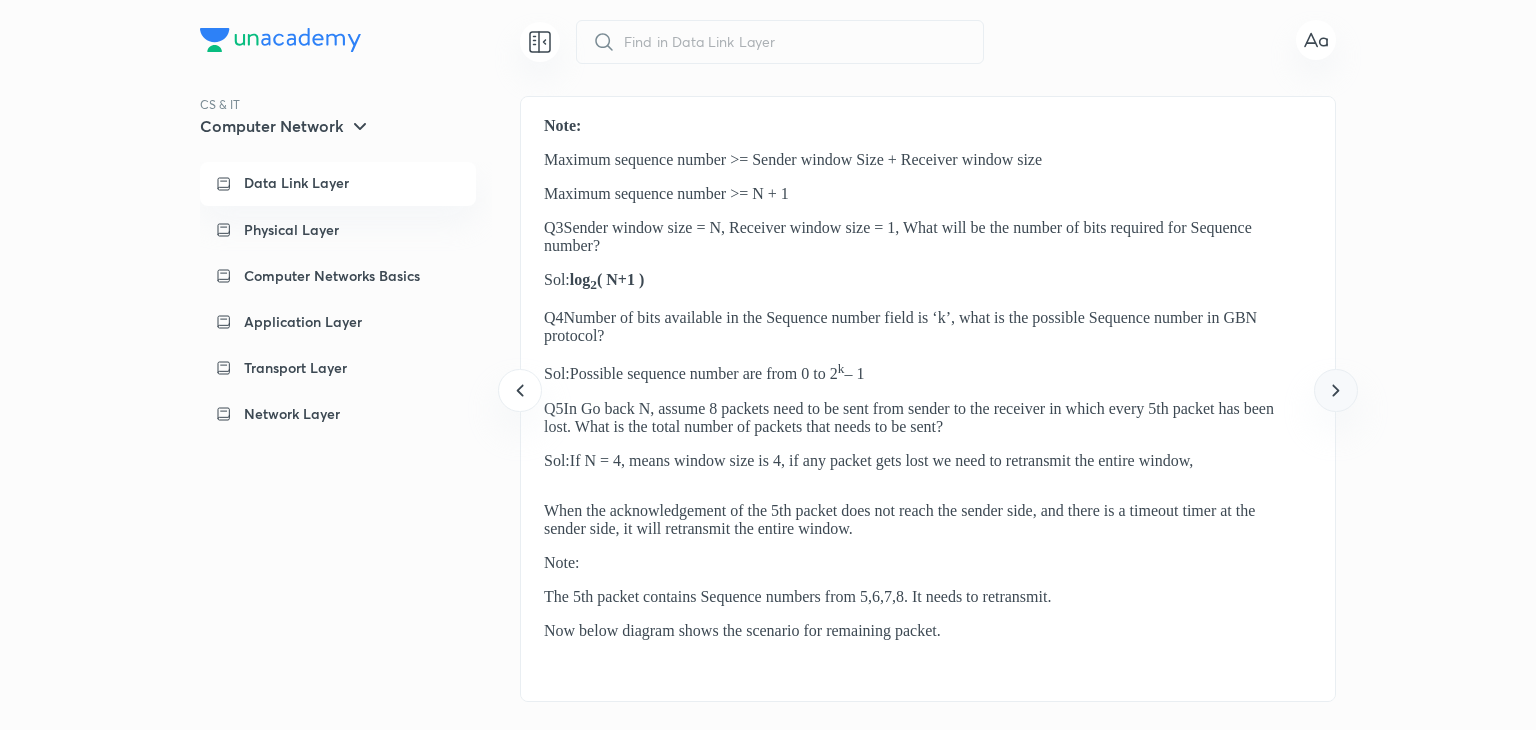 click at bounding box center (1335, 390) 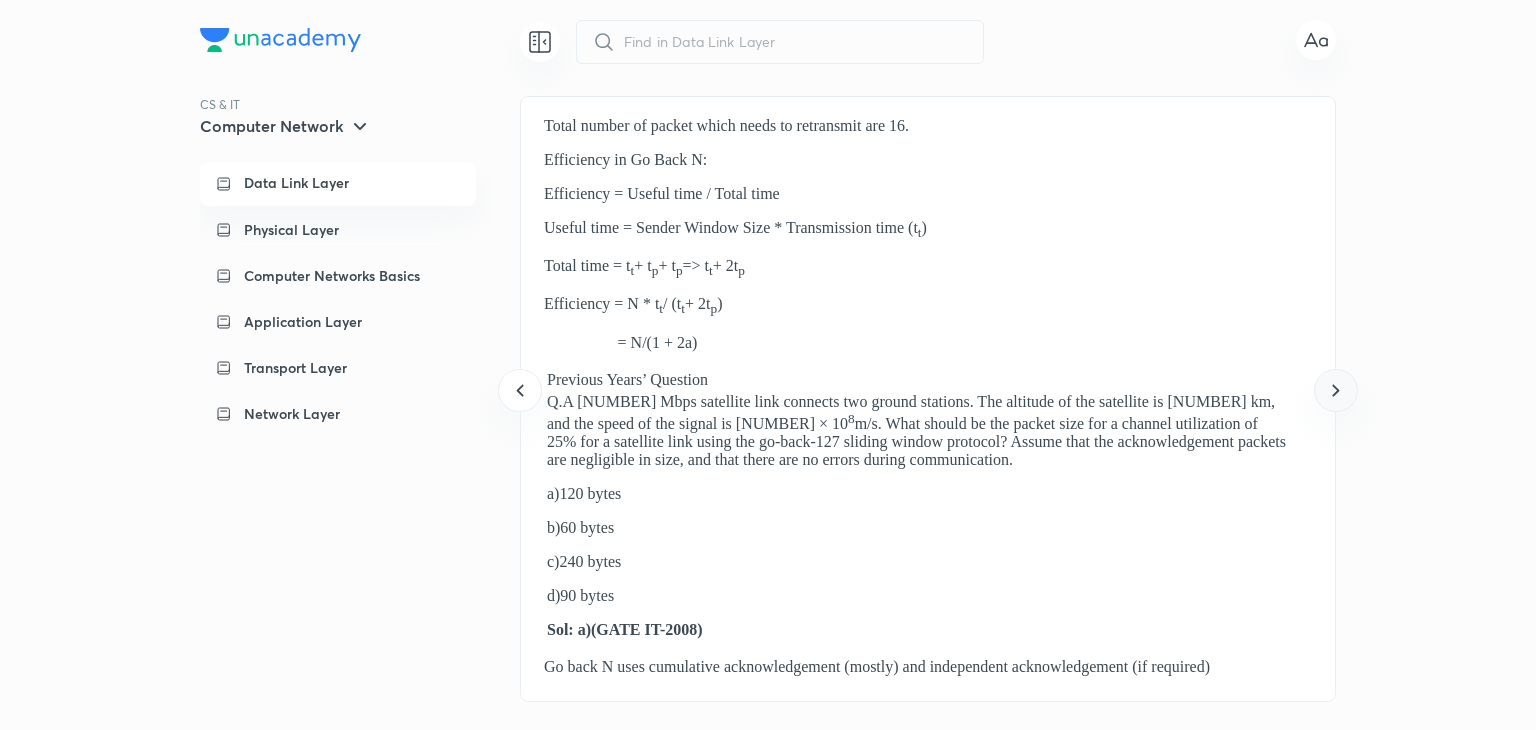 click at bounding box center (1335, 390) 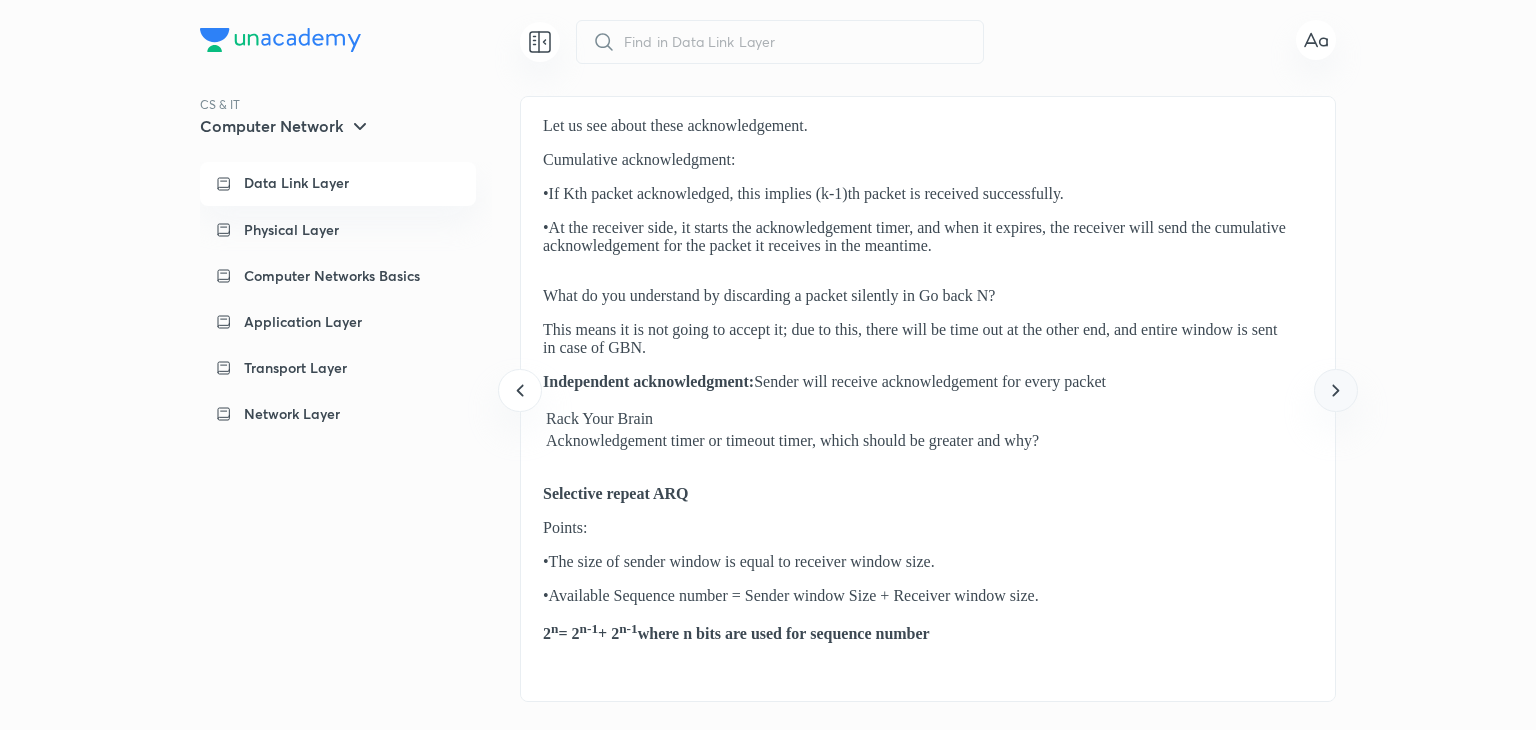 click at bounding box center [1335, 390] 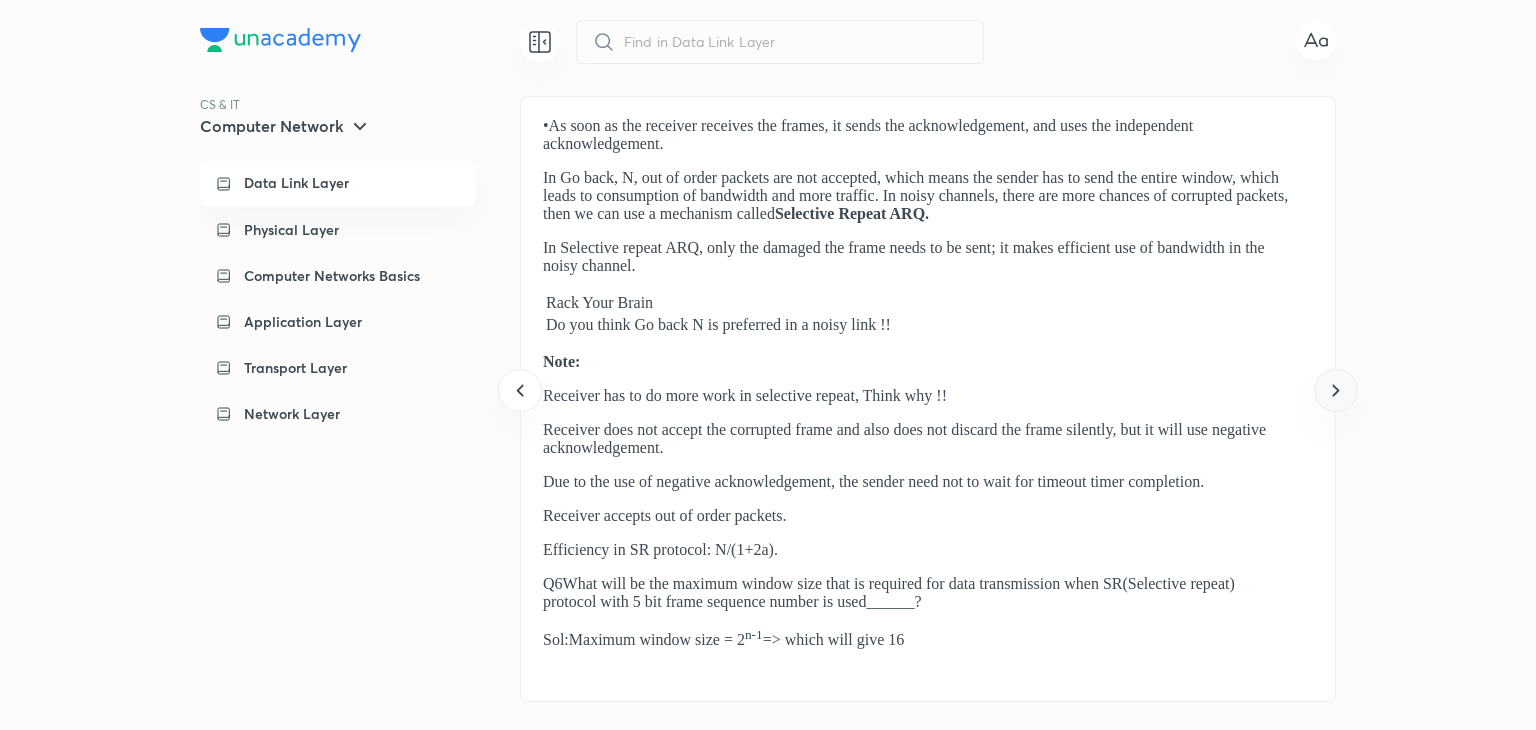 click at bounding box center (1335, 390) 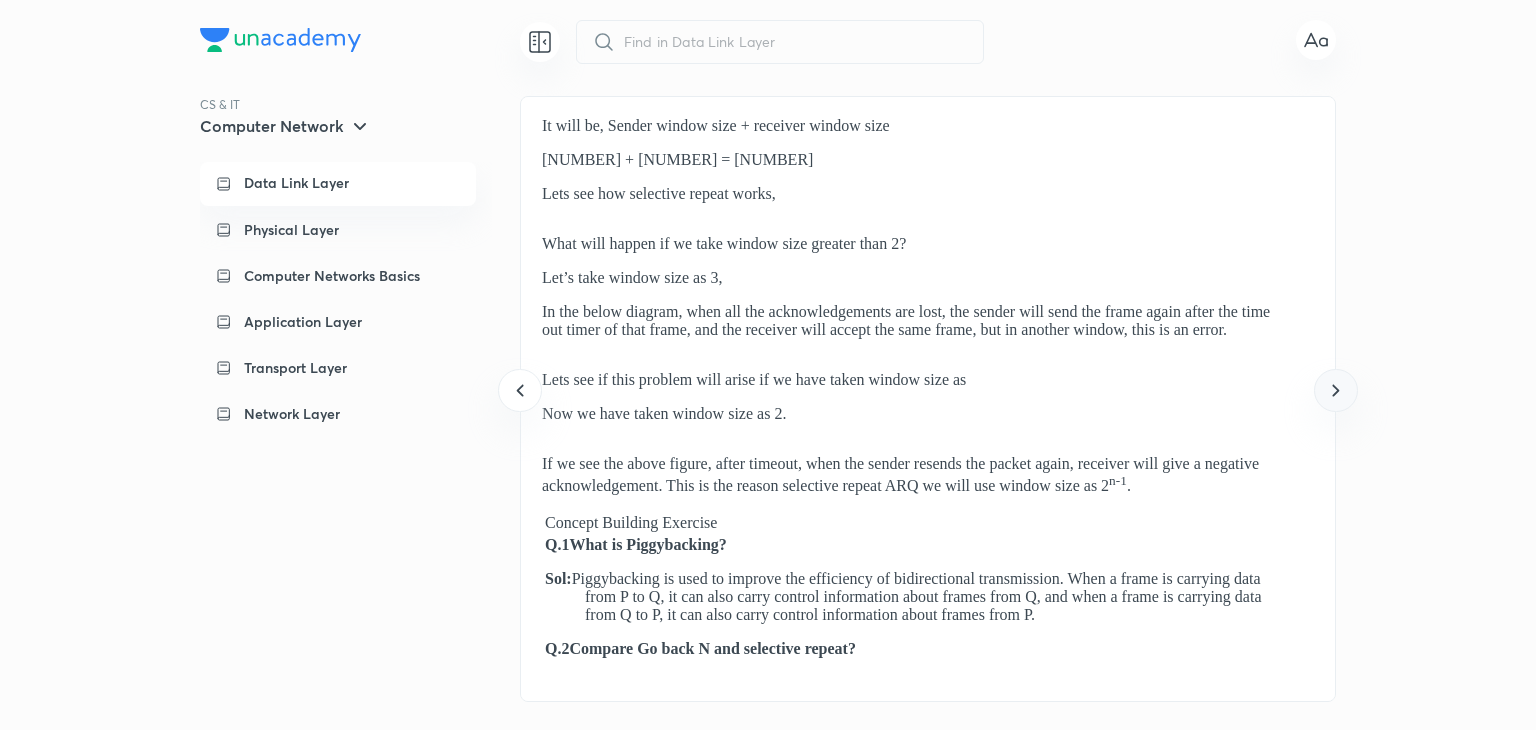 click at bounding box center (1335, 390) 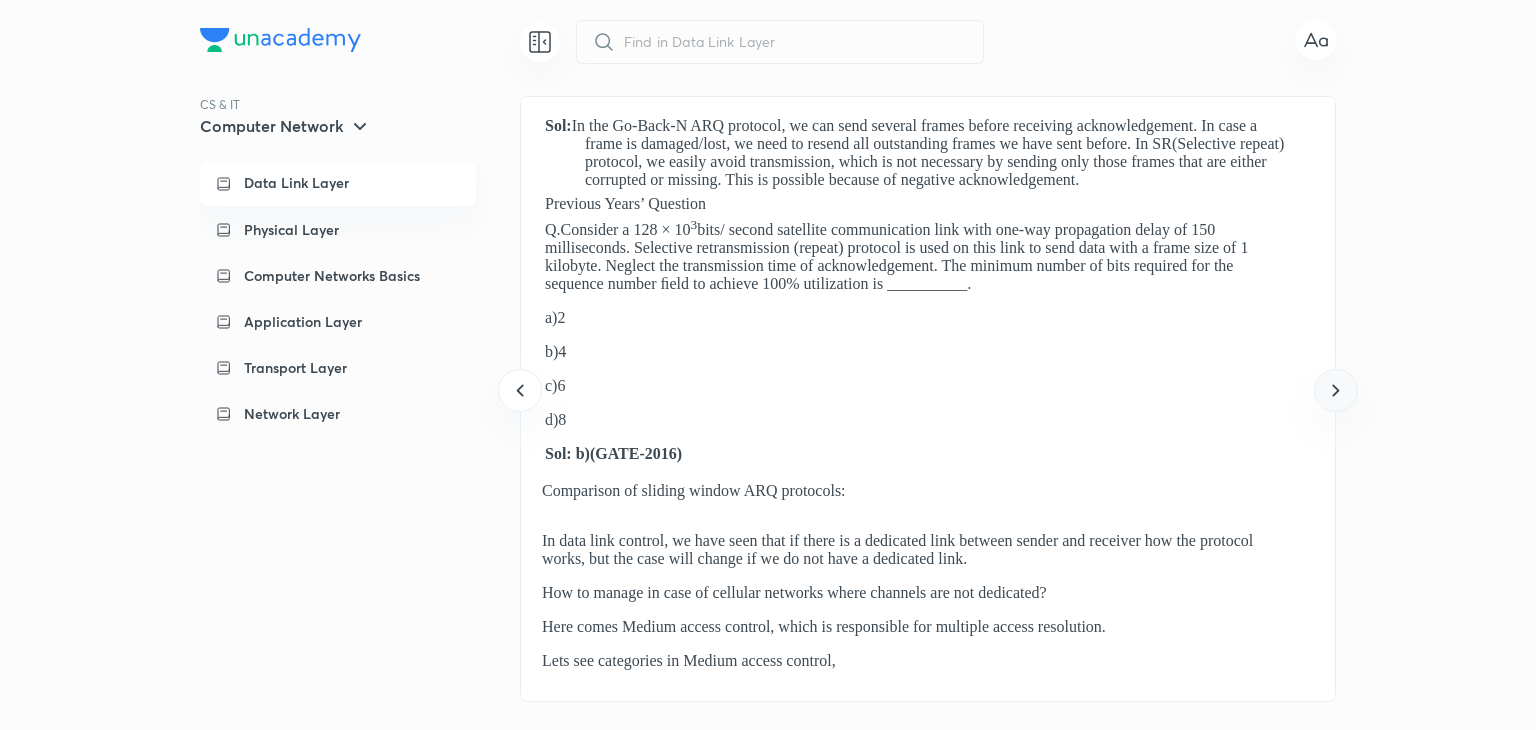 click at bounding box center (1335, 390) 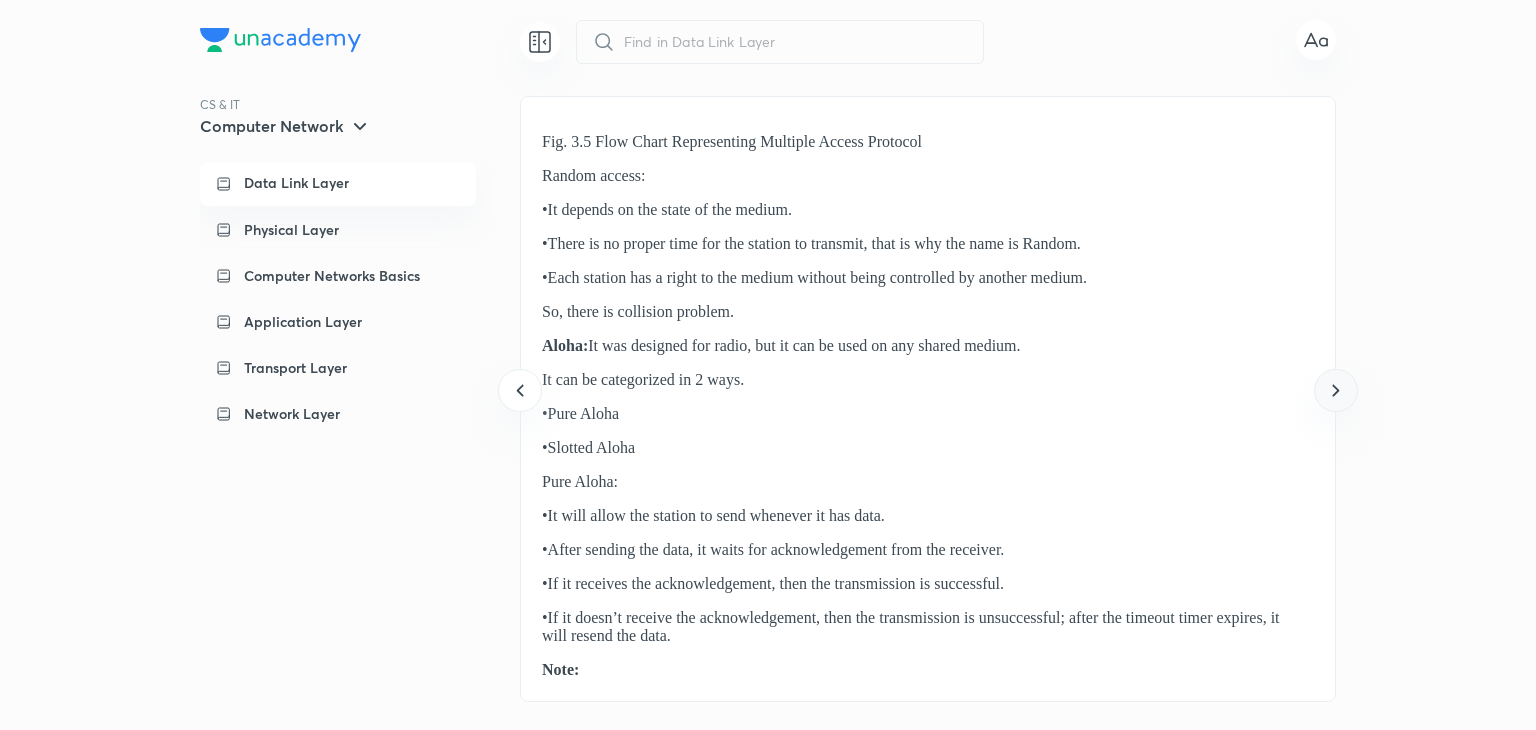 click at bounding box center (1335, 390) 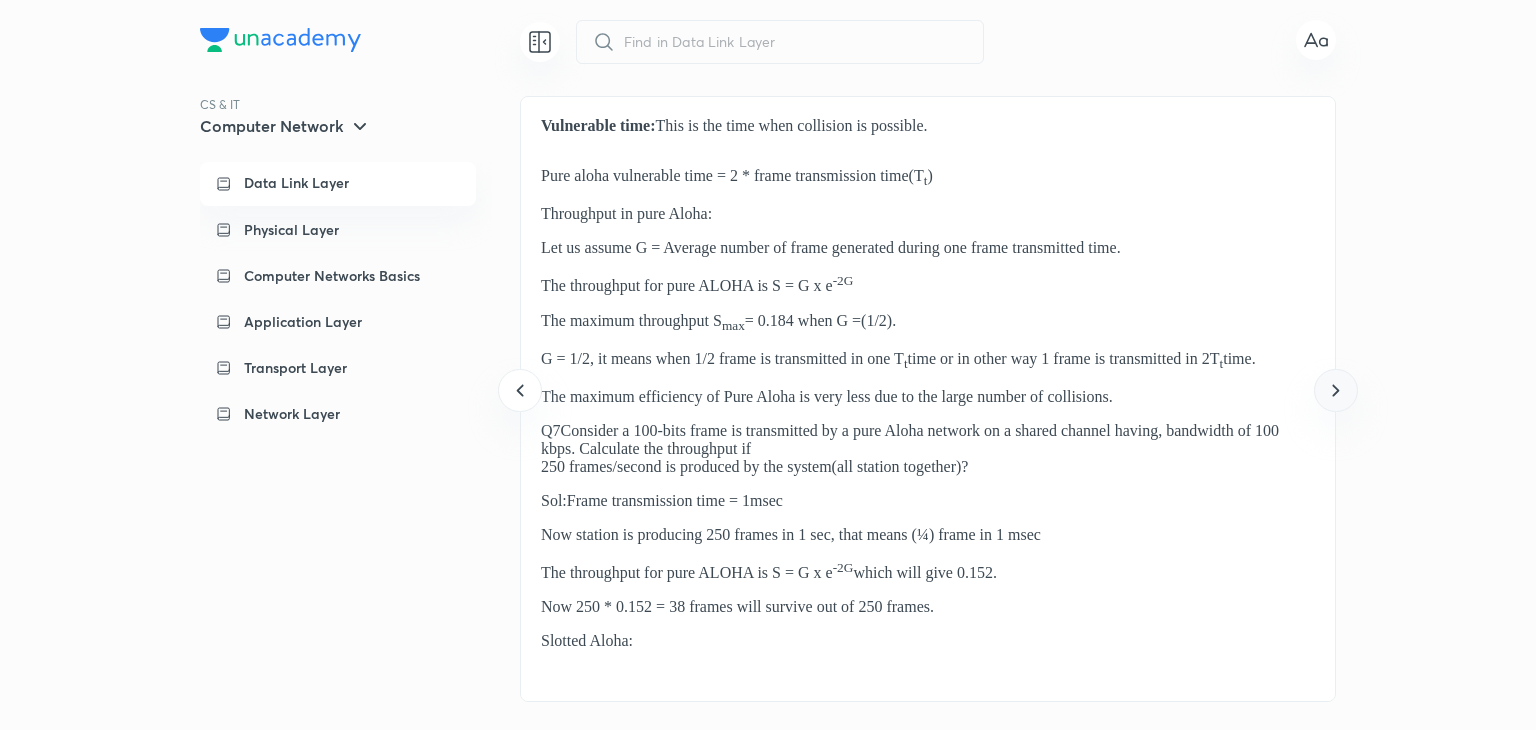 click at bounding box center [1335, 390] 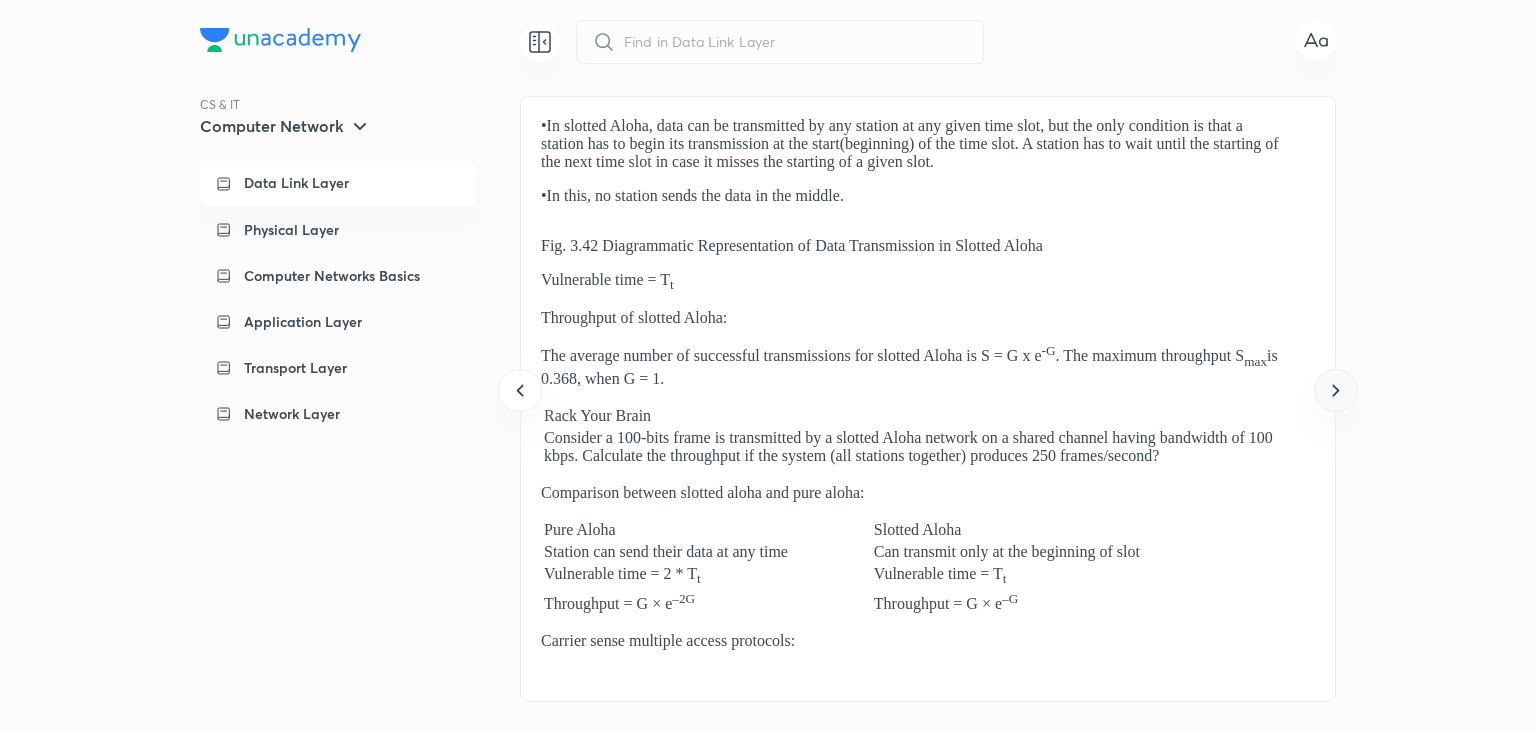 click at bounding box center [1335, 390] 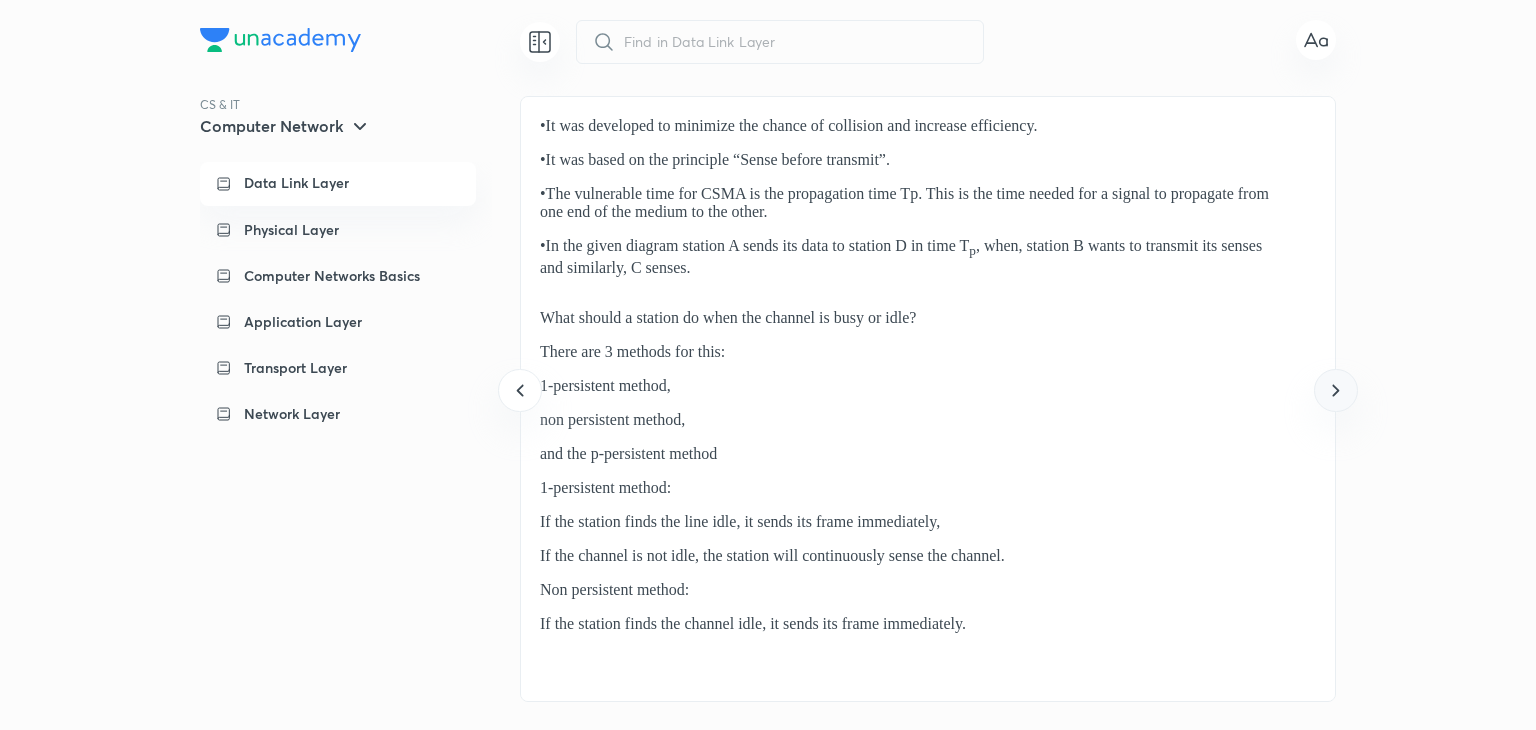 click at bounding box center (1335, 390) 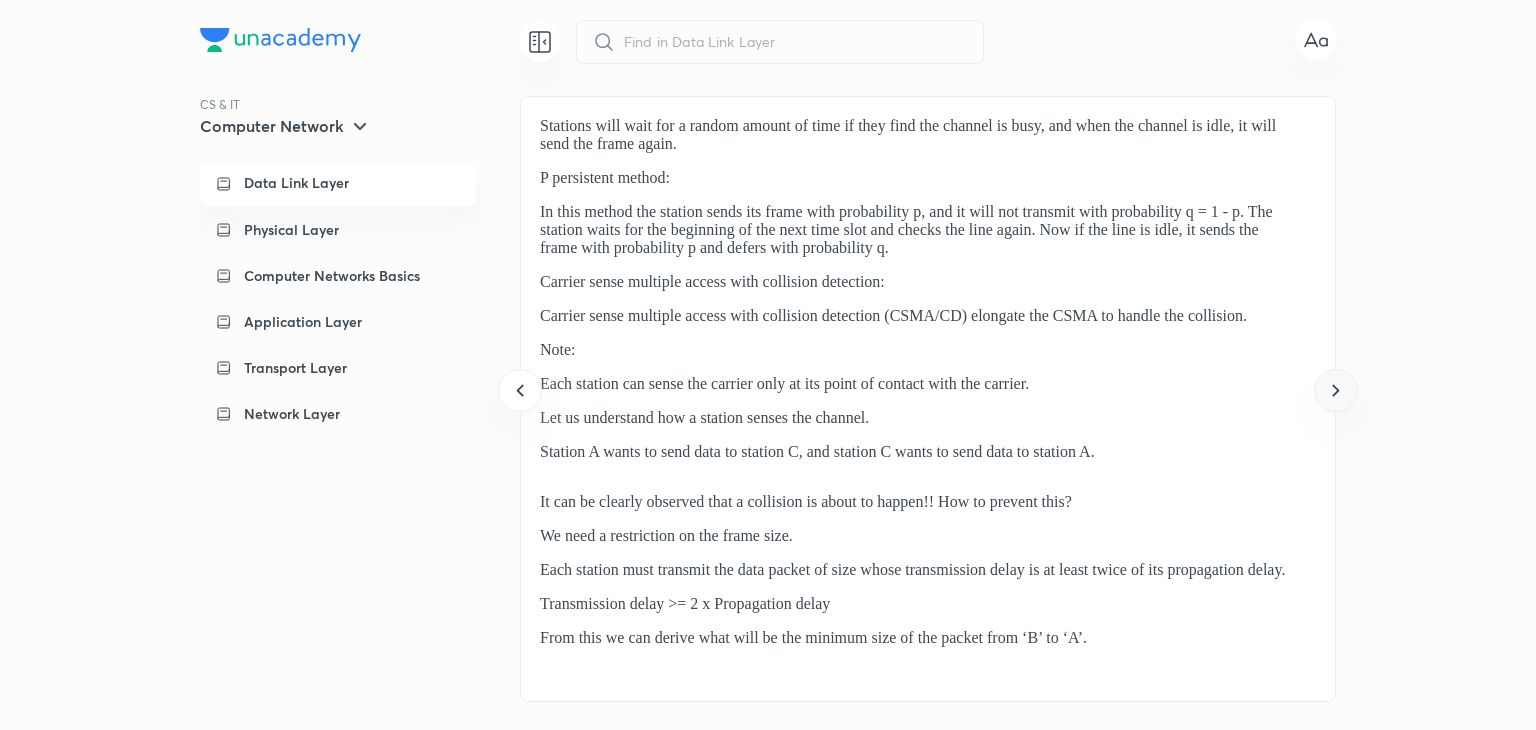 click at bounding box center (1335, 390) 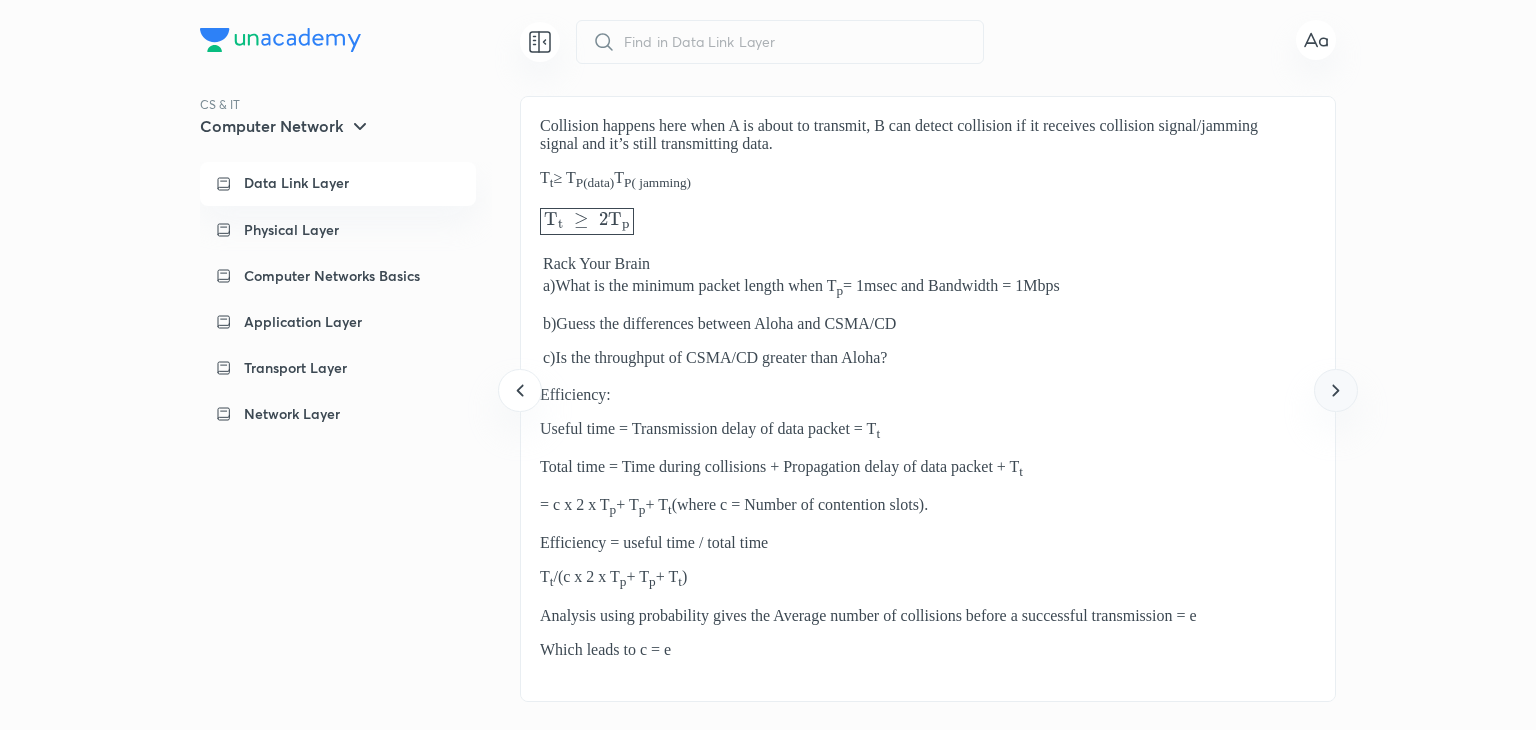 click at bounding box center [1335, 390] 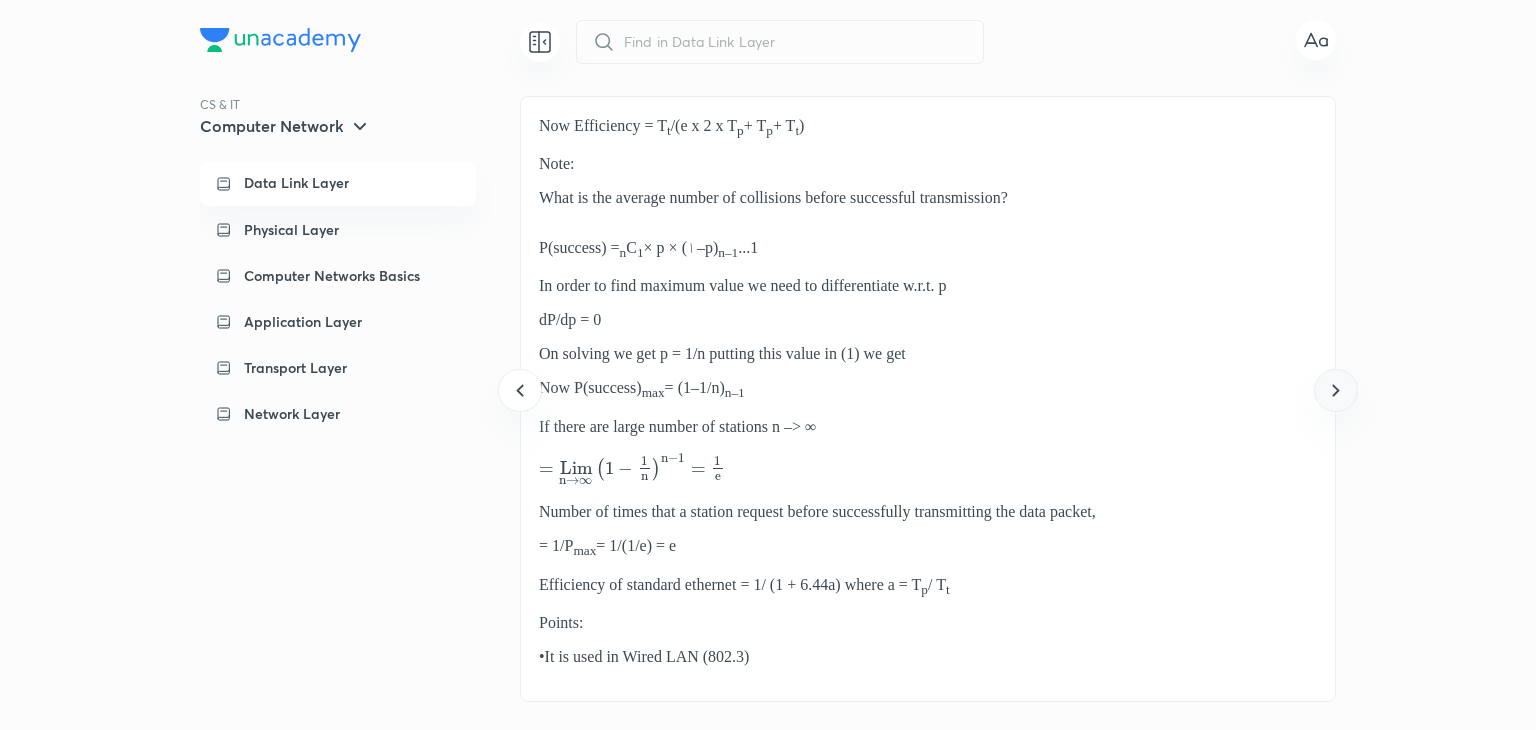 click at bounding box center [1335, 390] 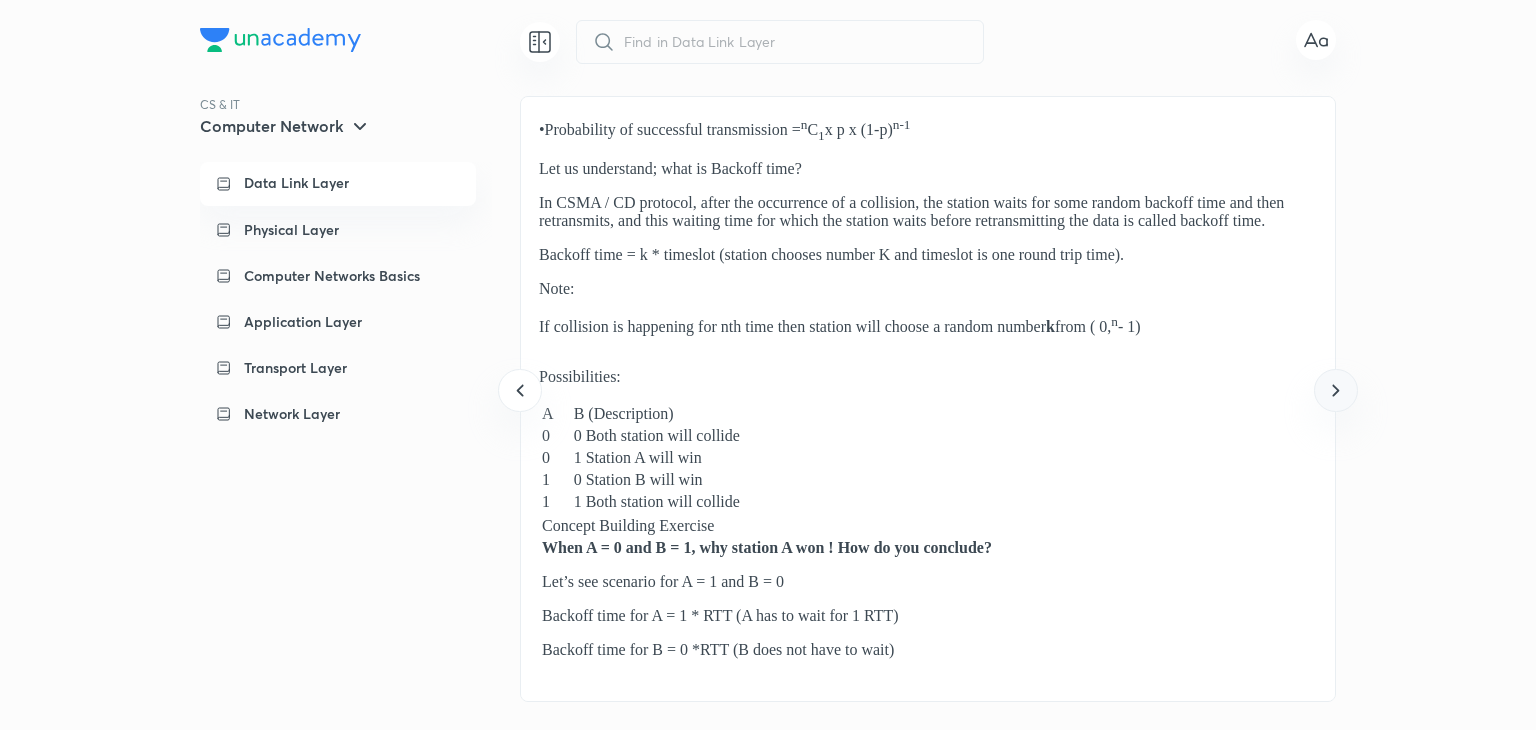 click 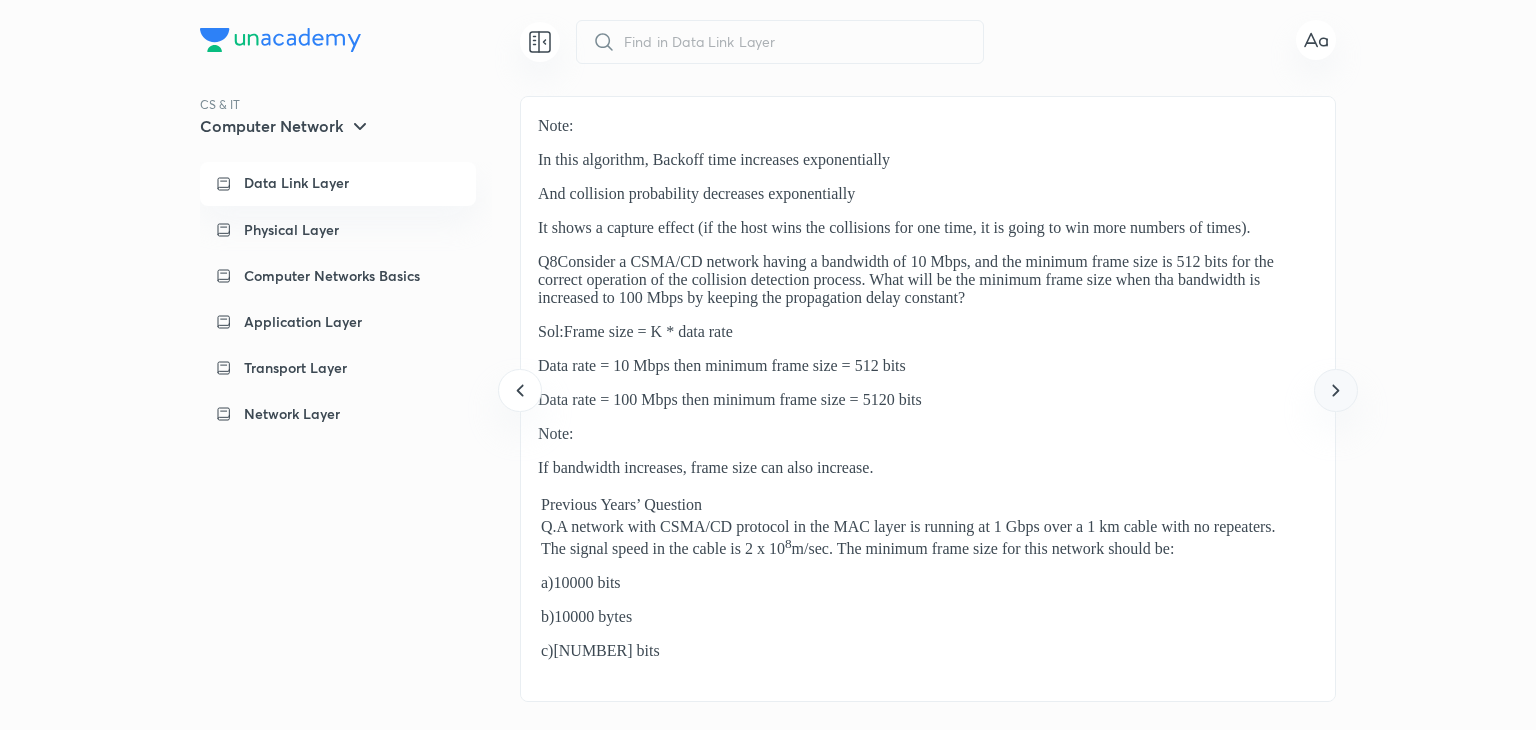 click 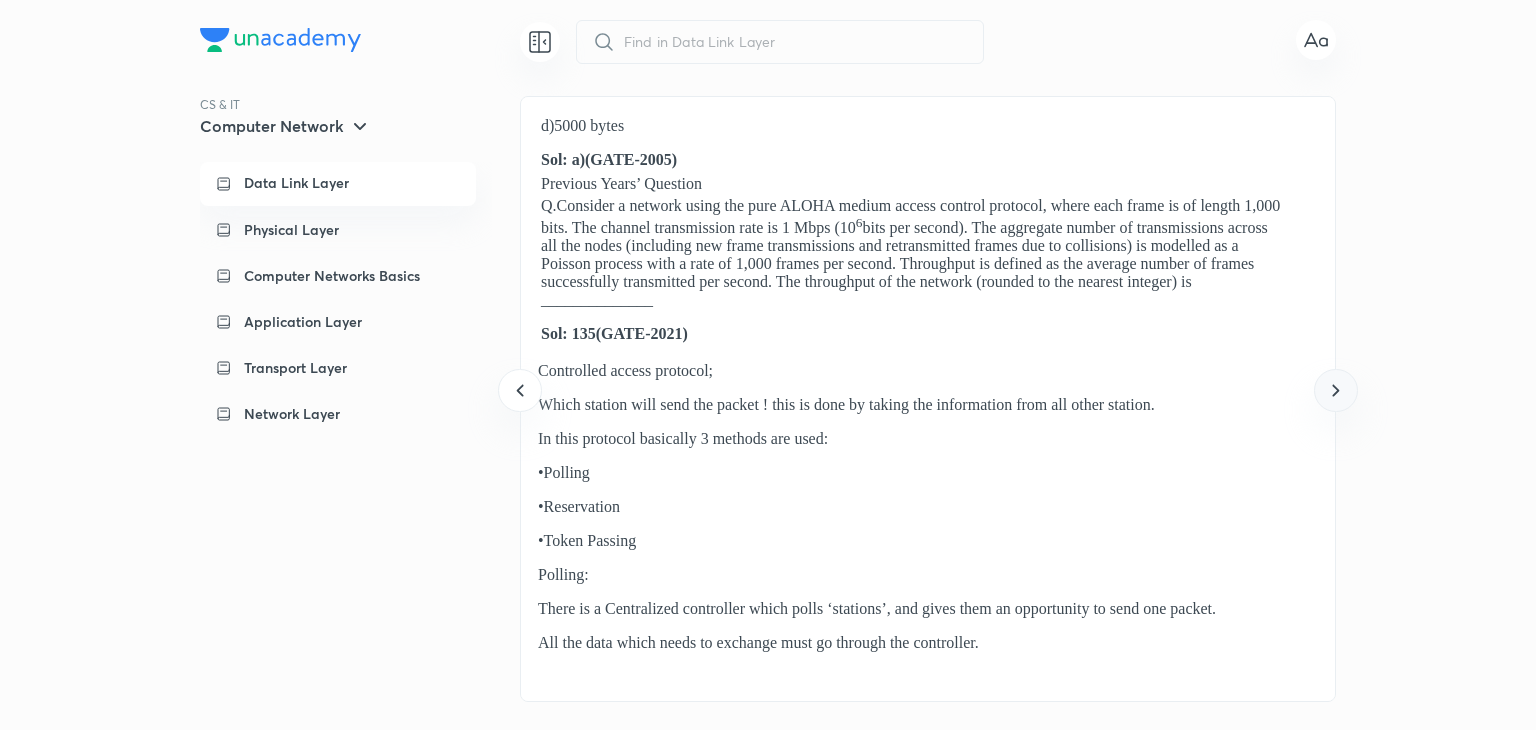 click 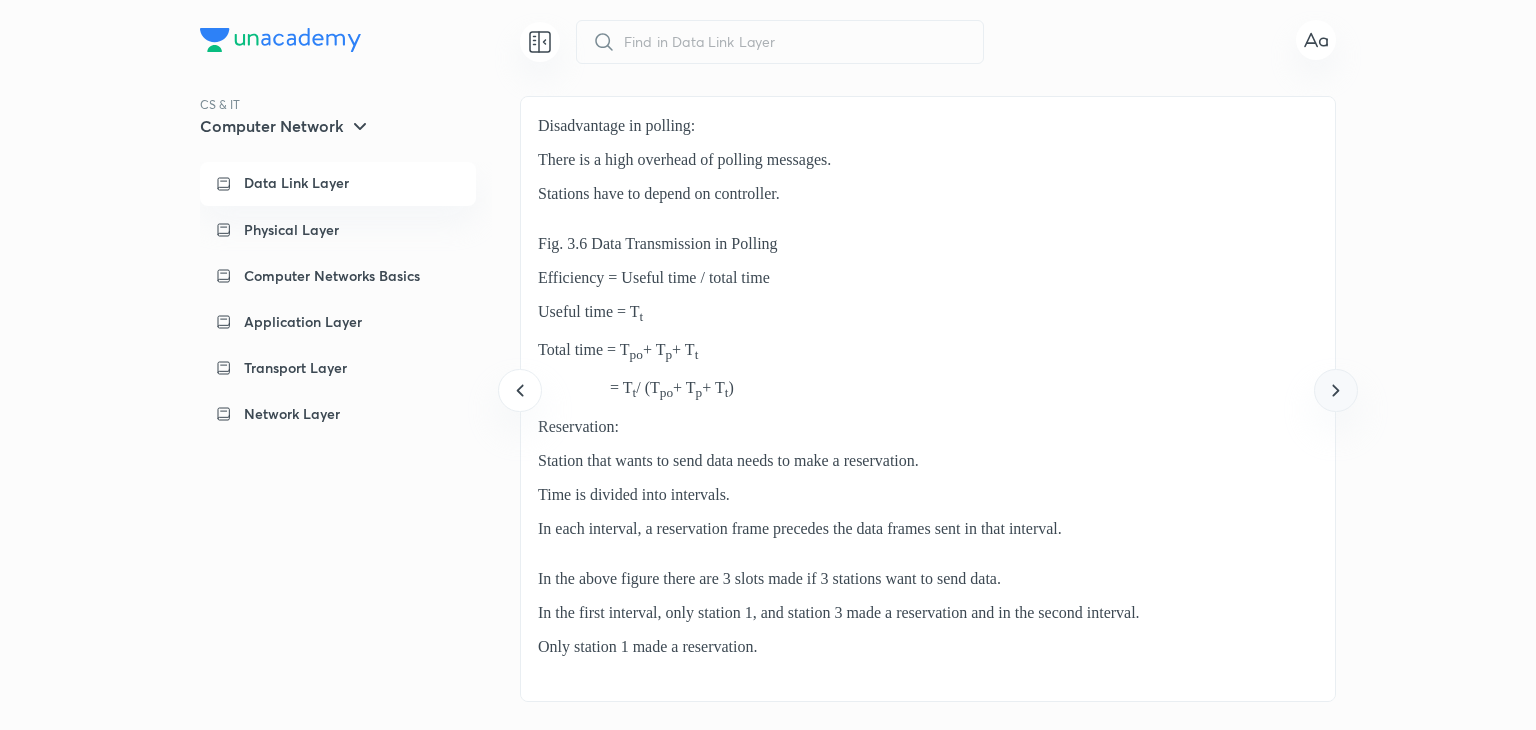 click 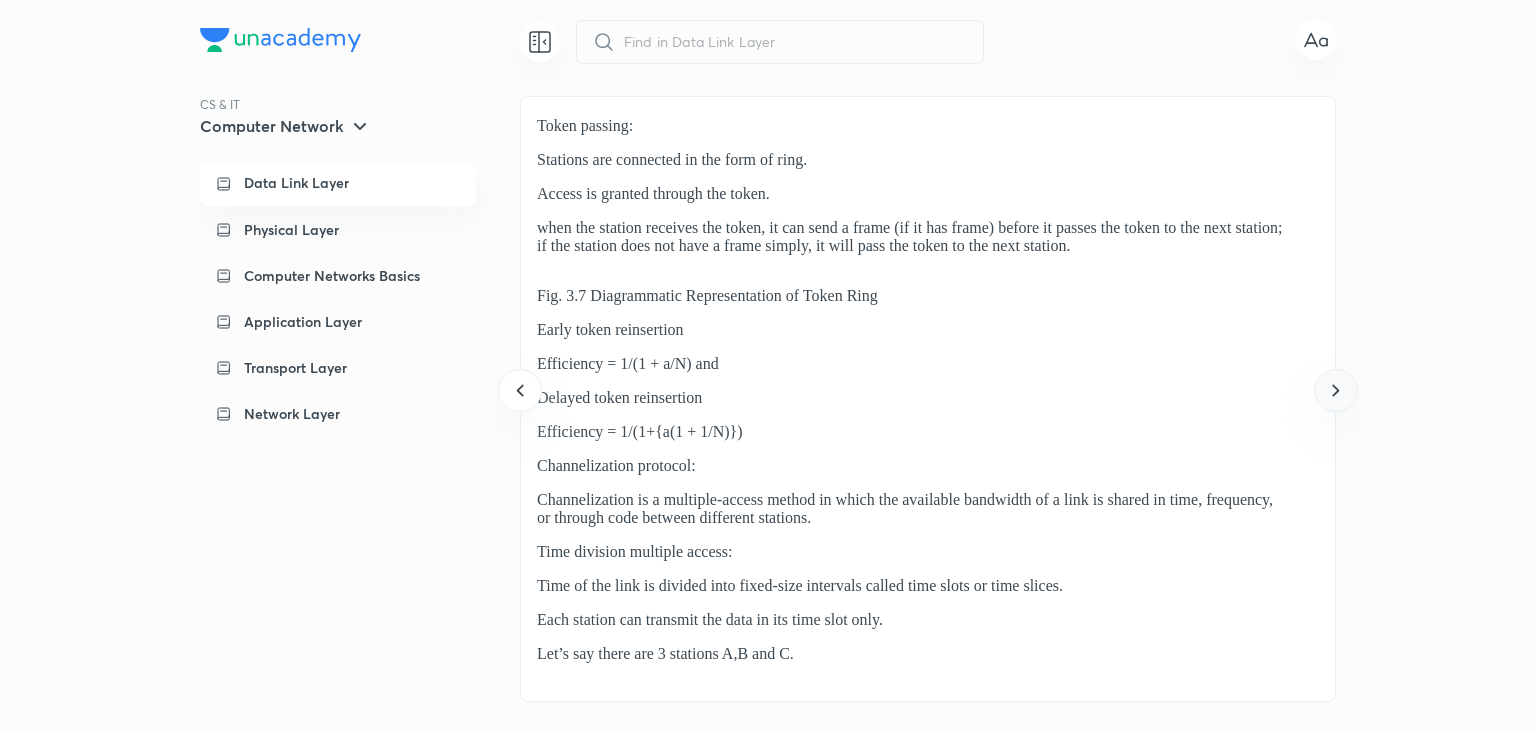 click 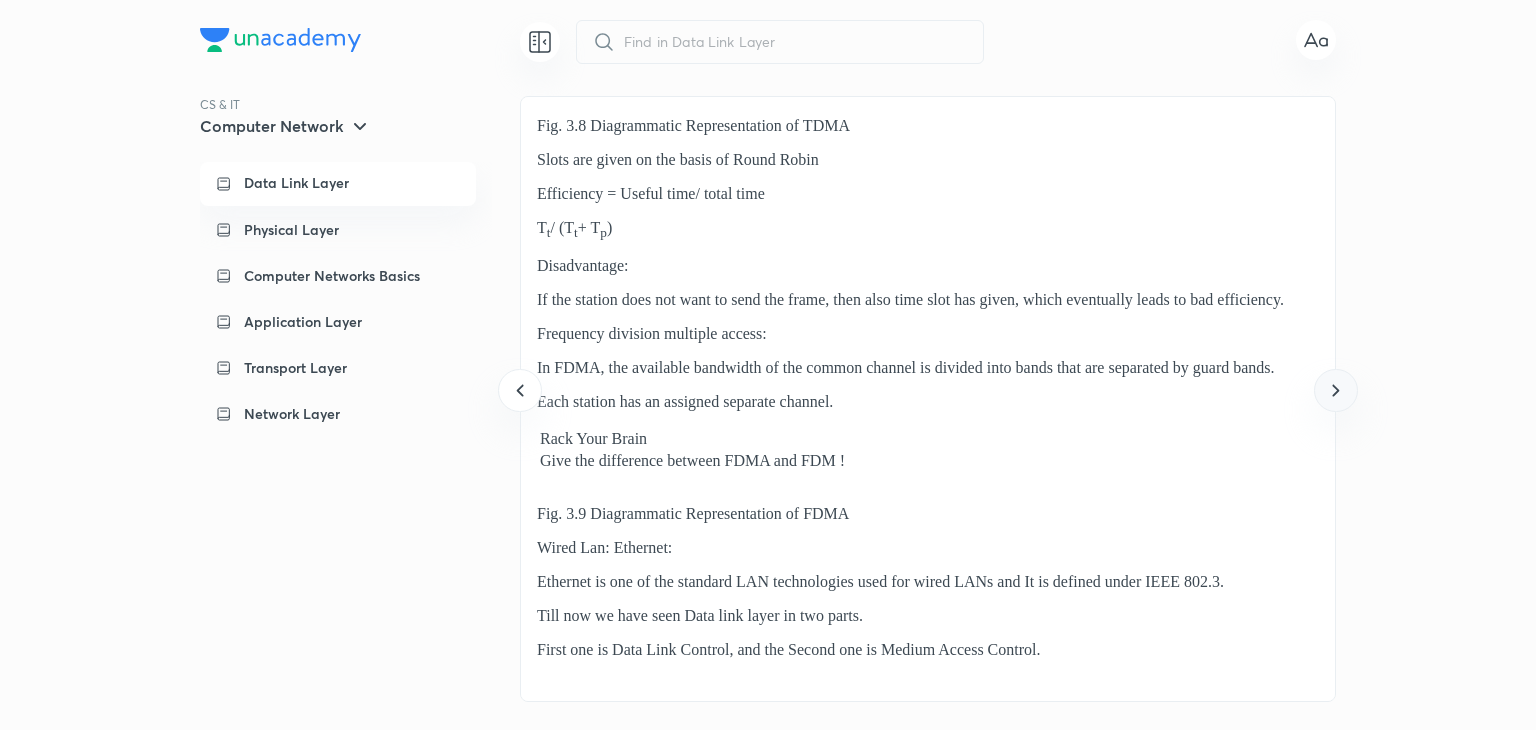 click 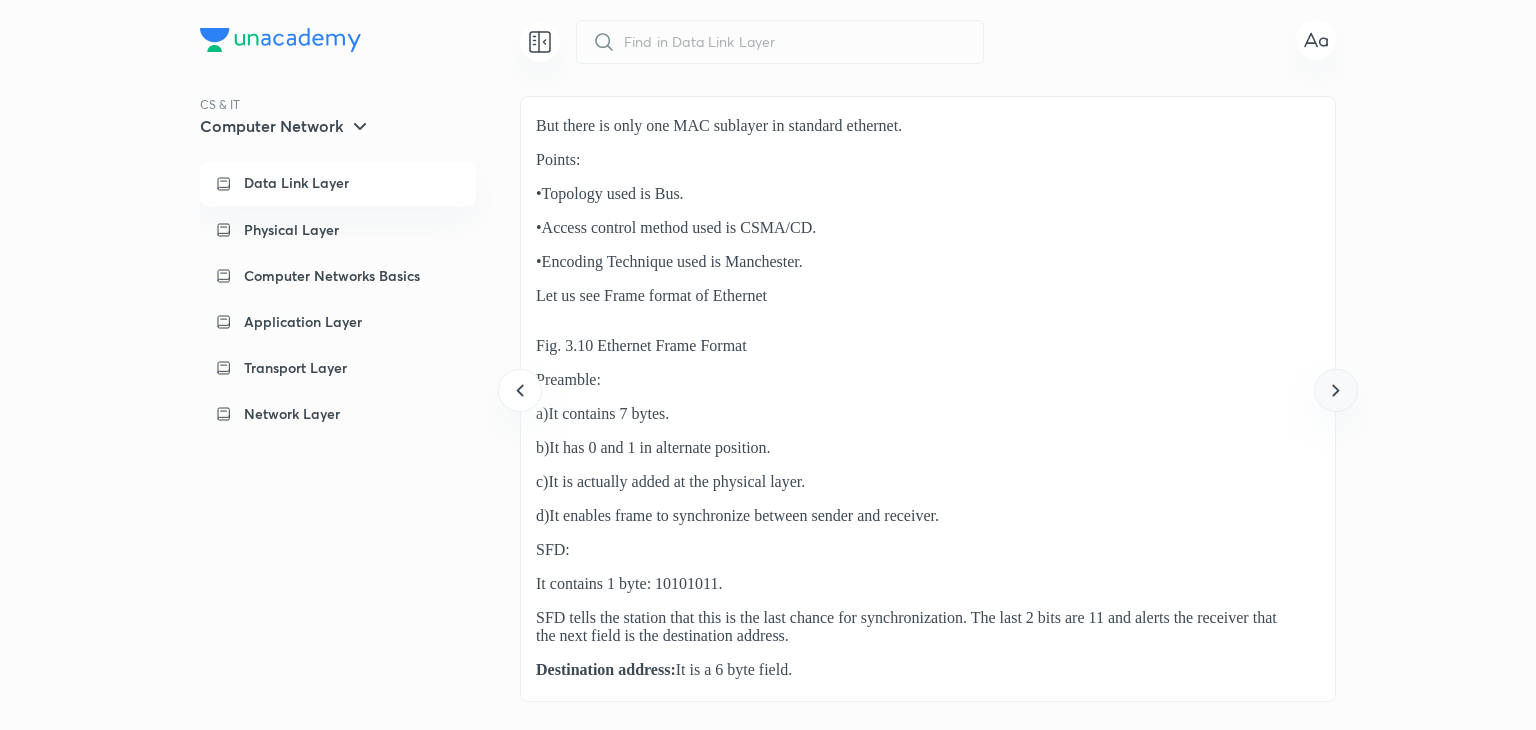 click 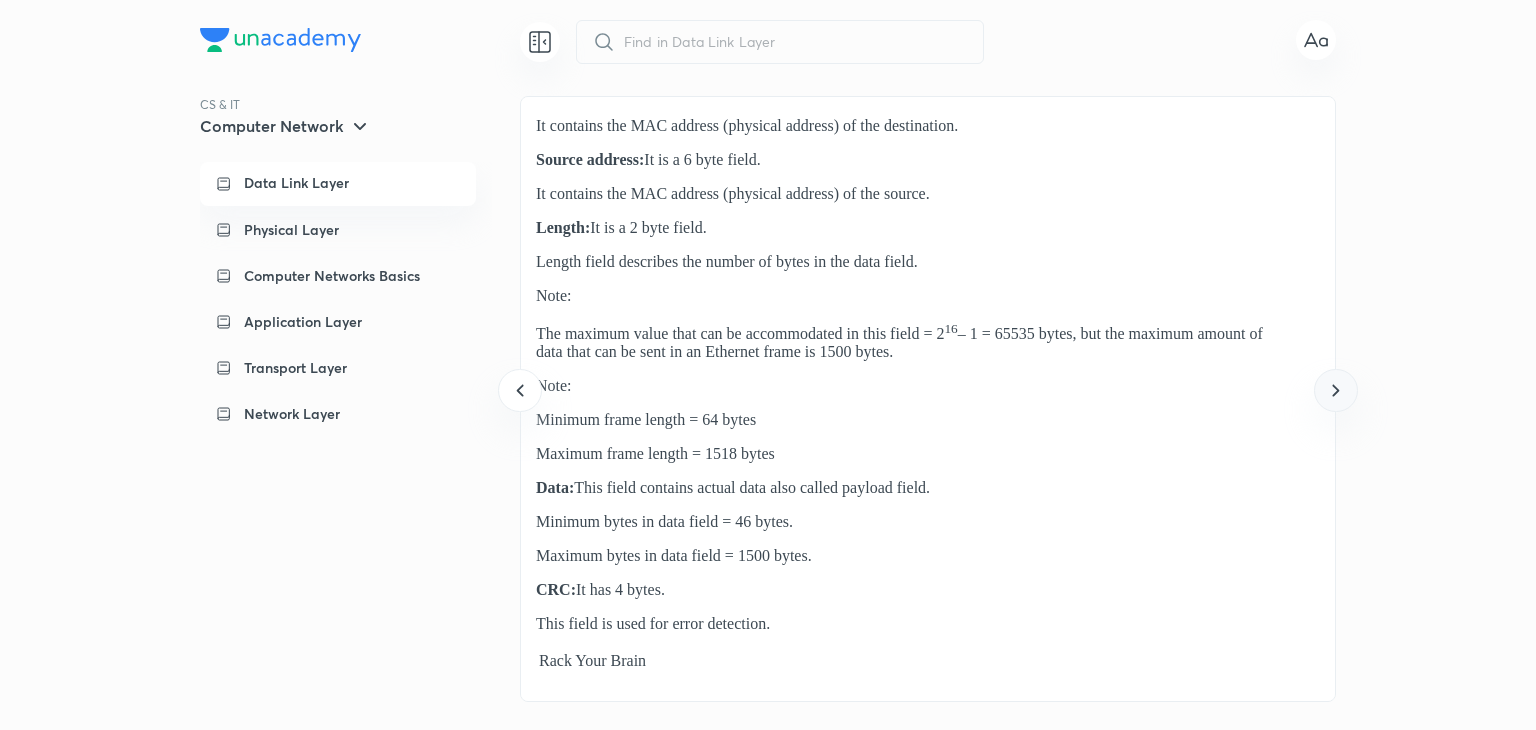 click 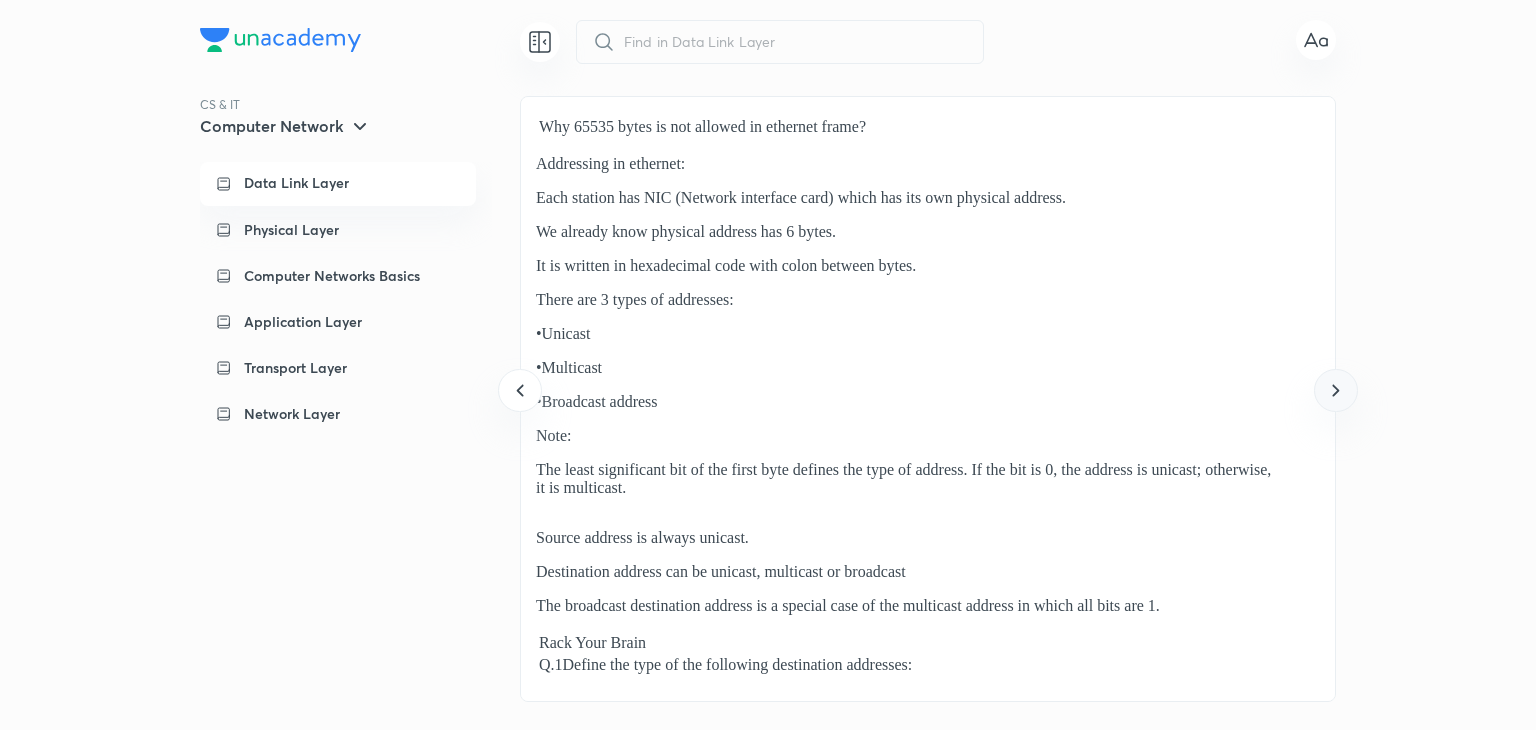 click 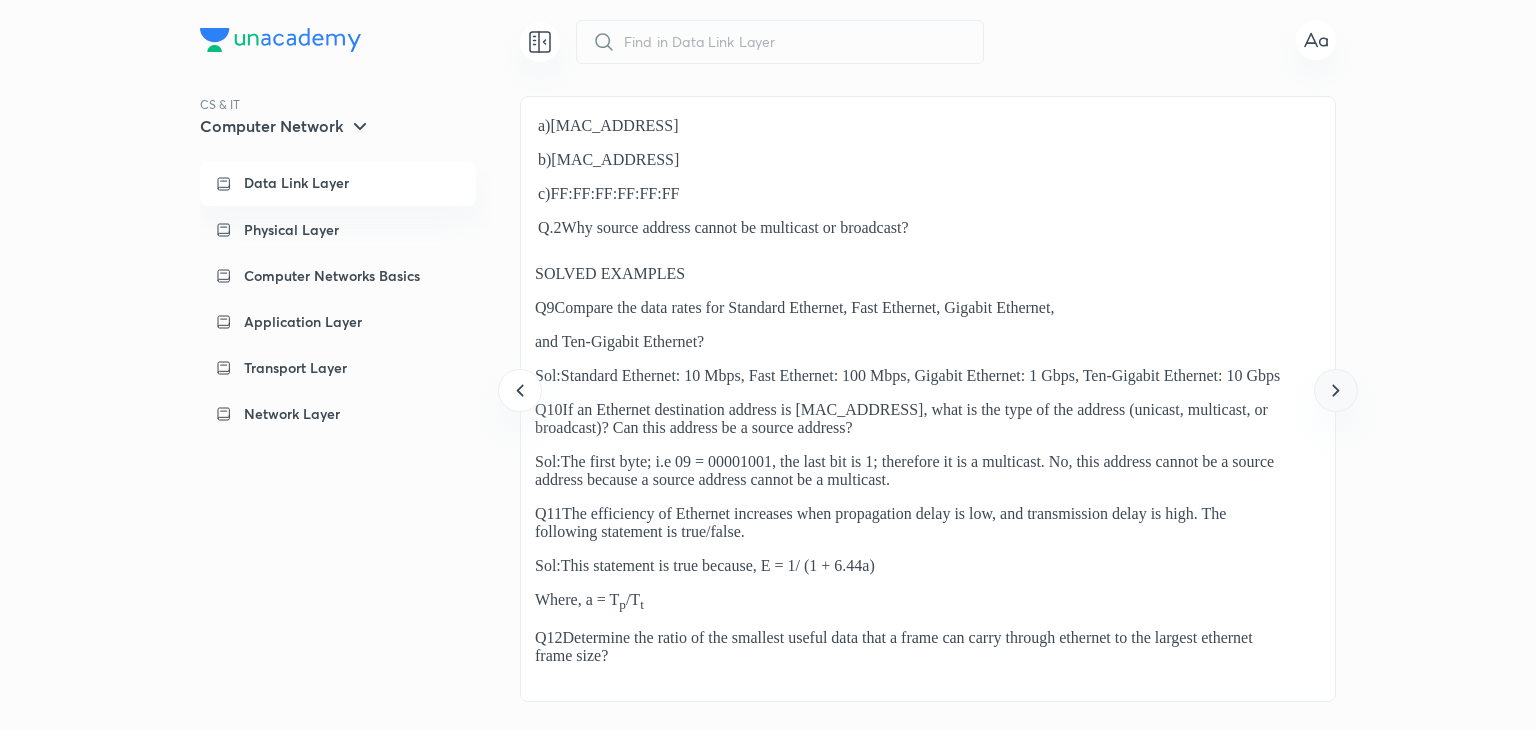 click 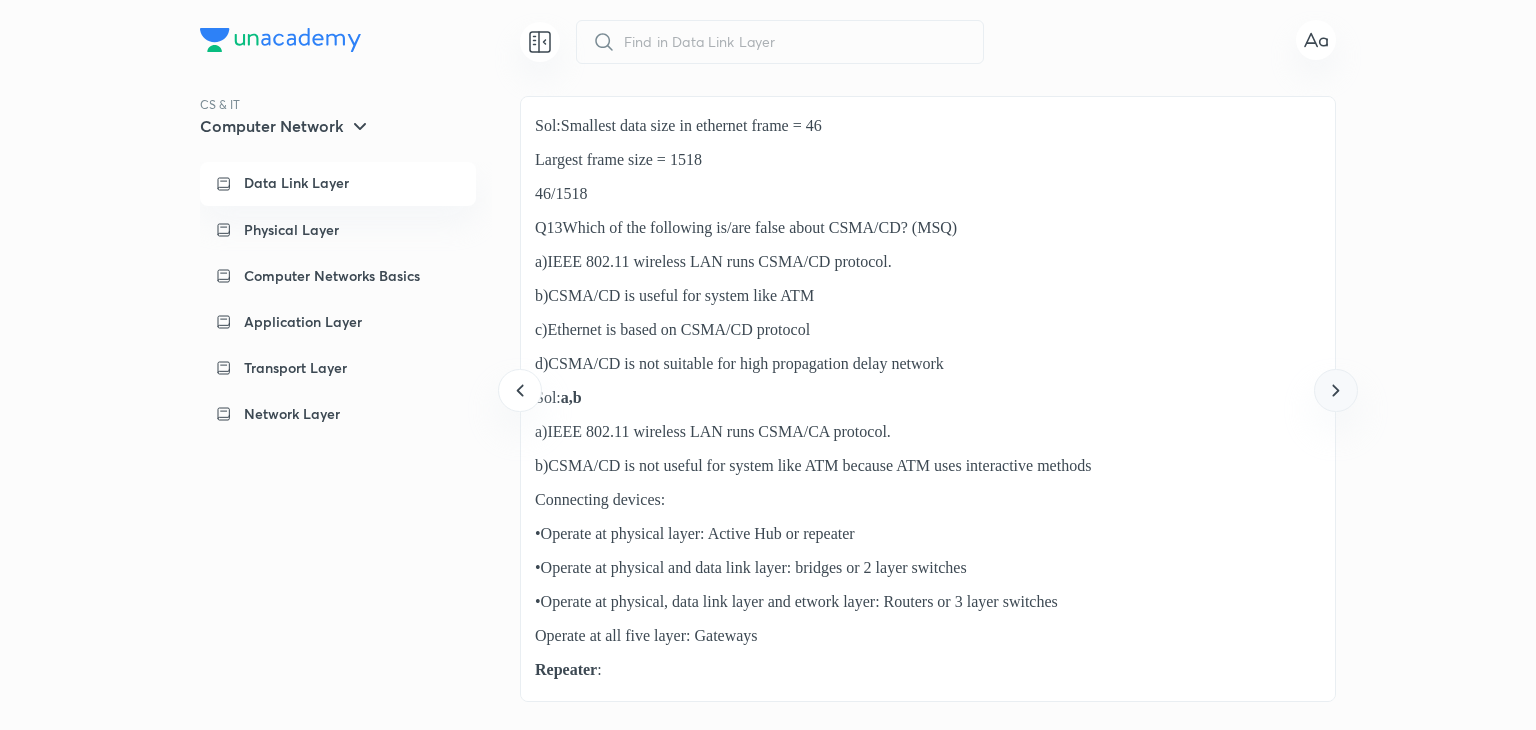 click 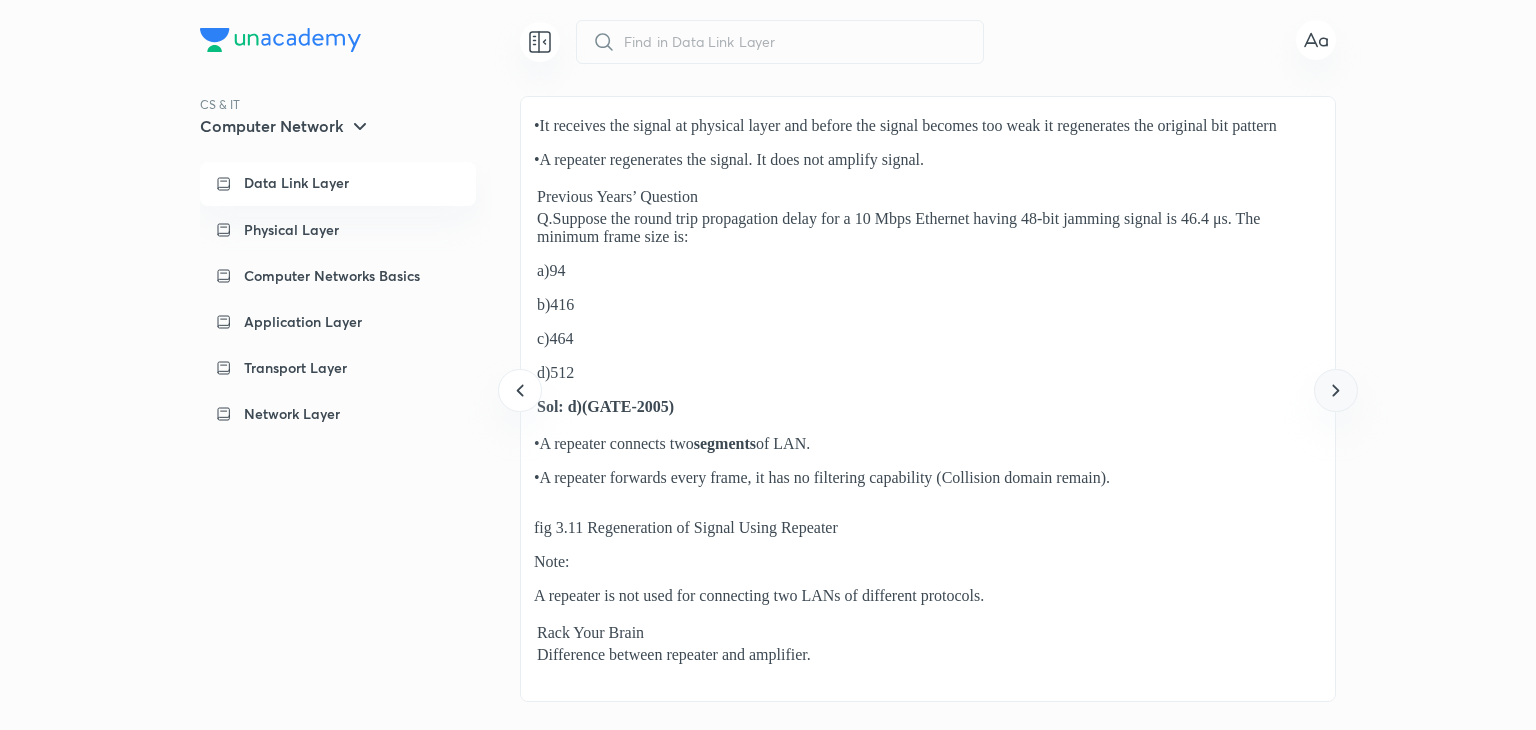 click 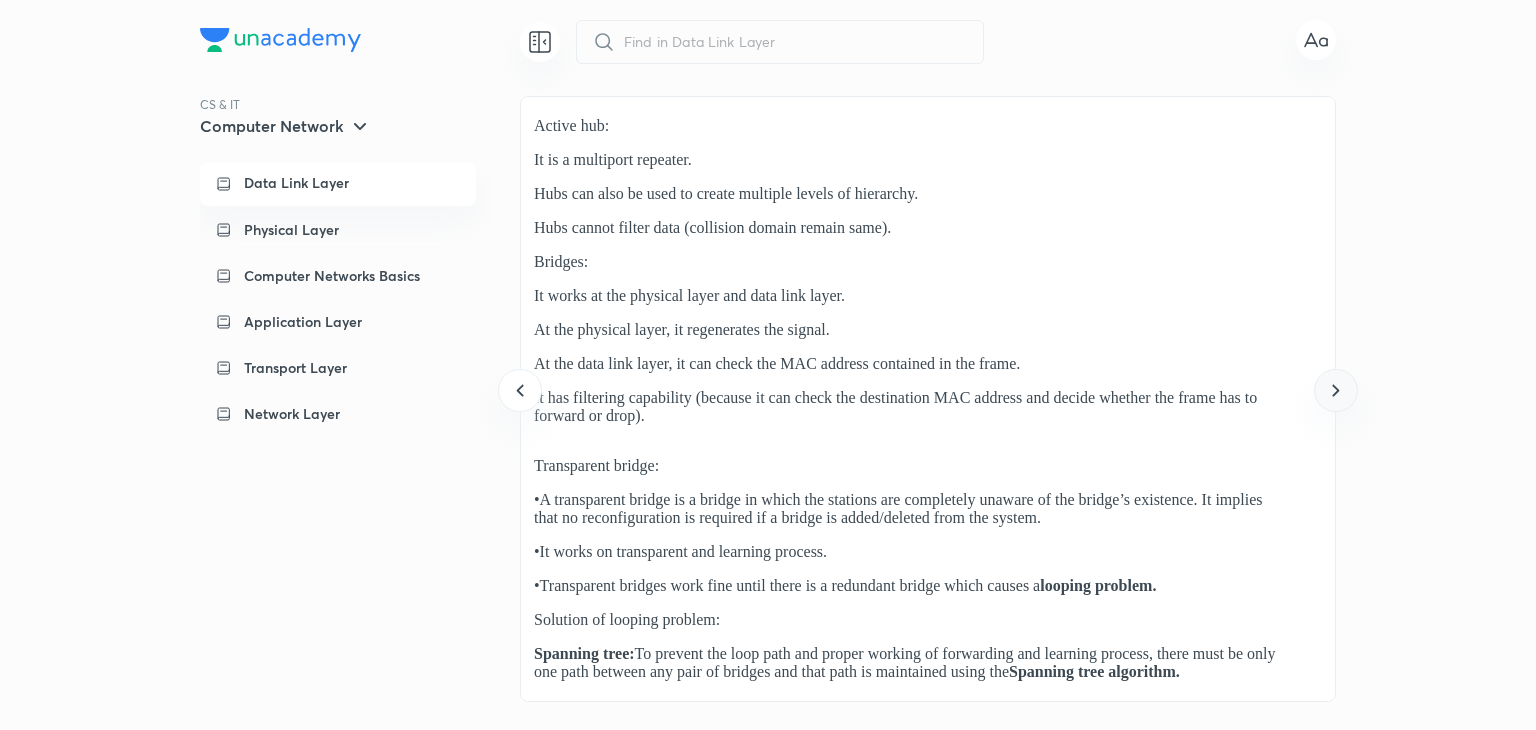 click 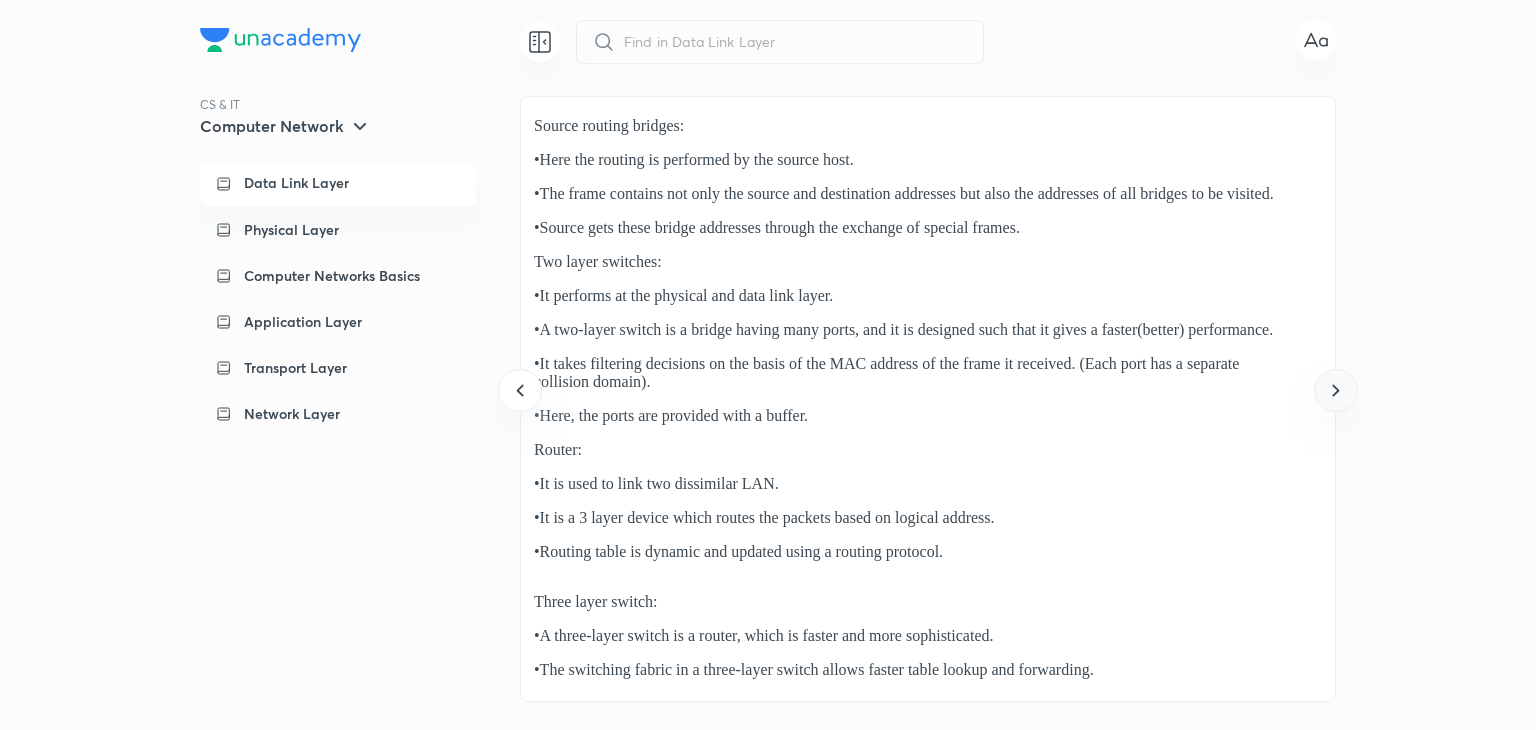 click 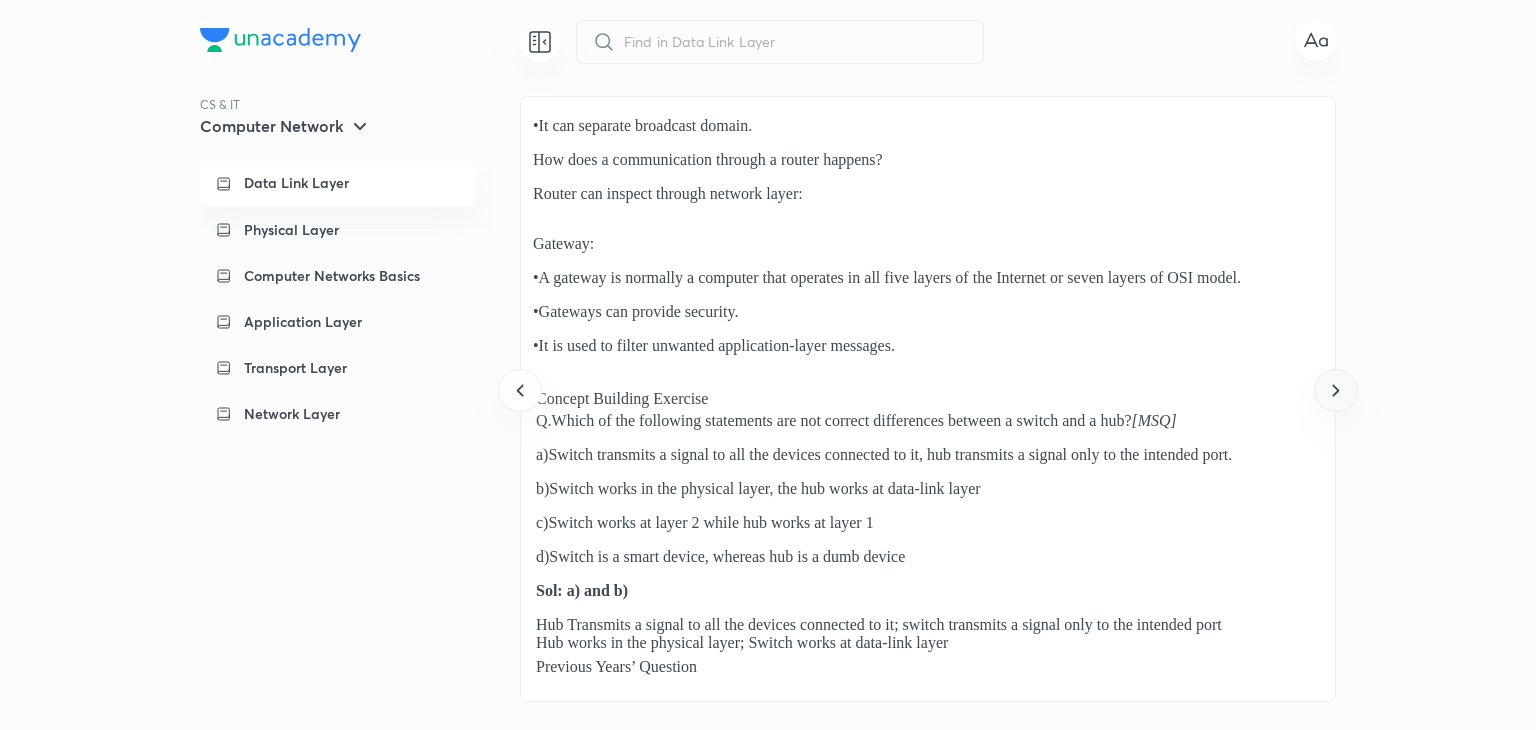 click 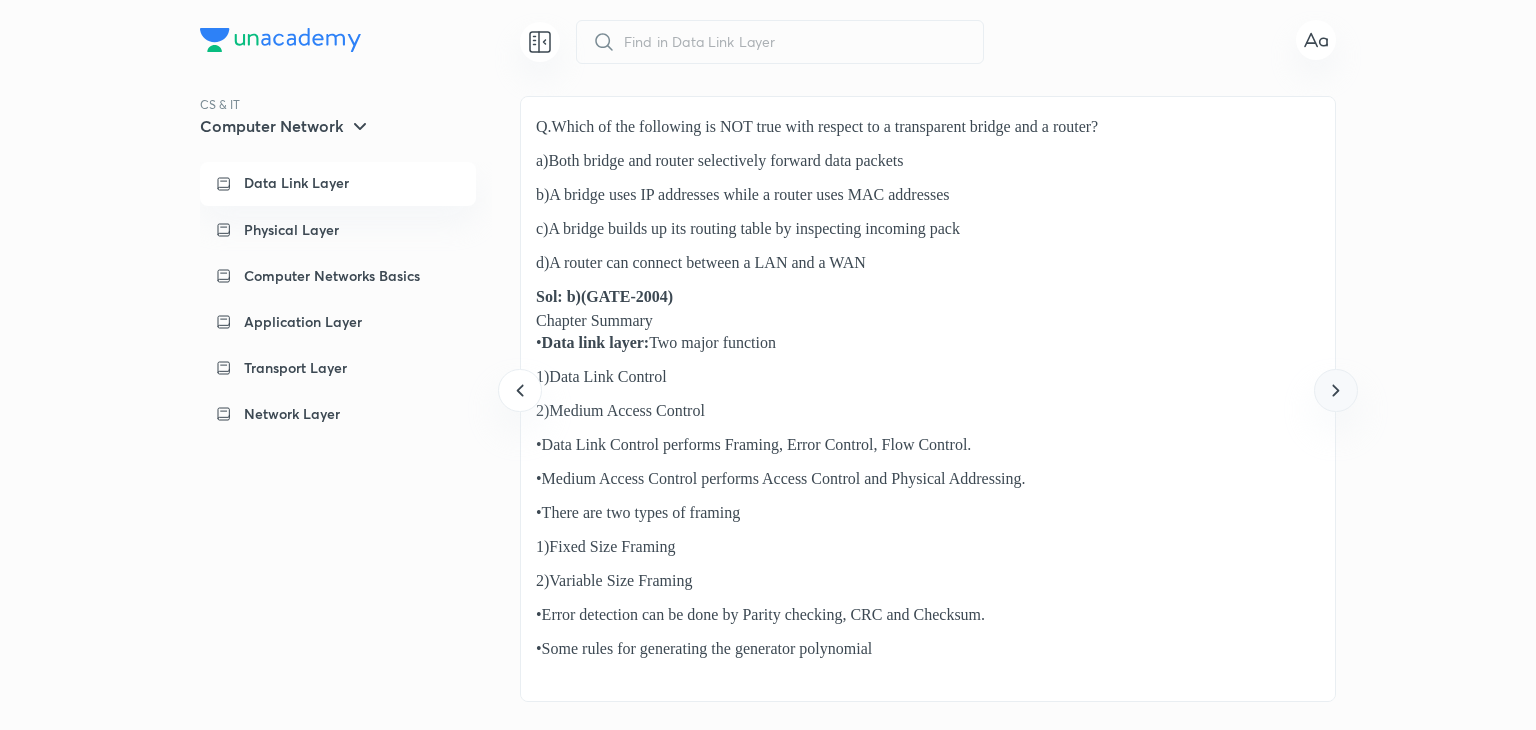 click 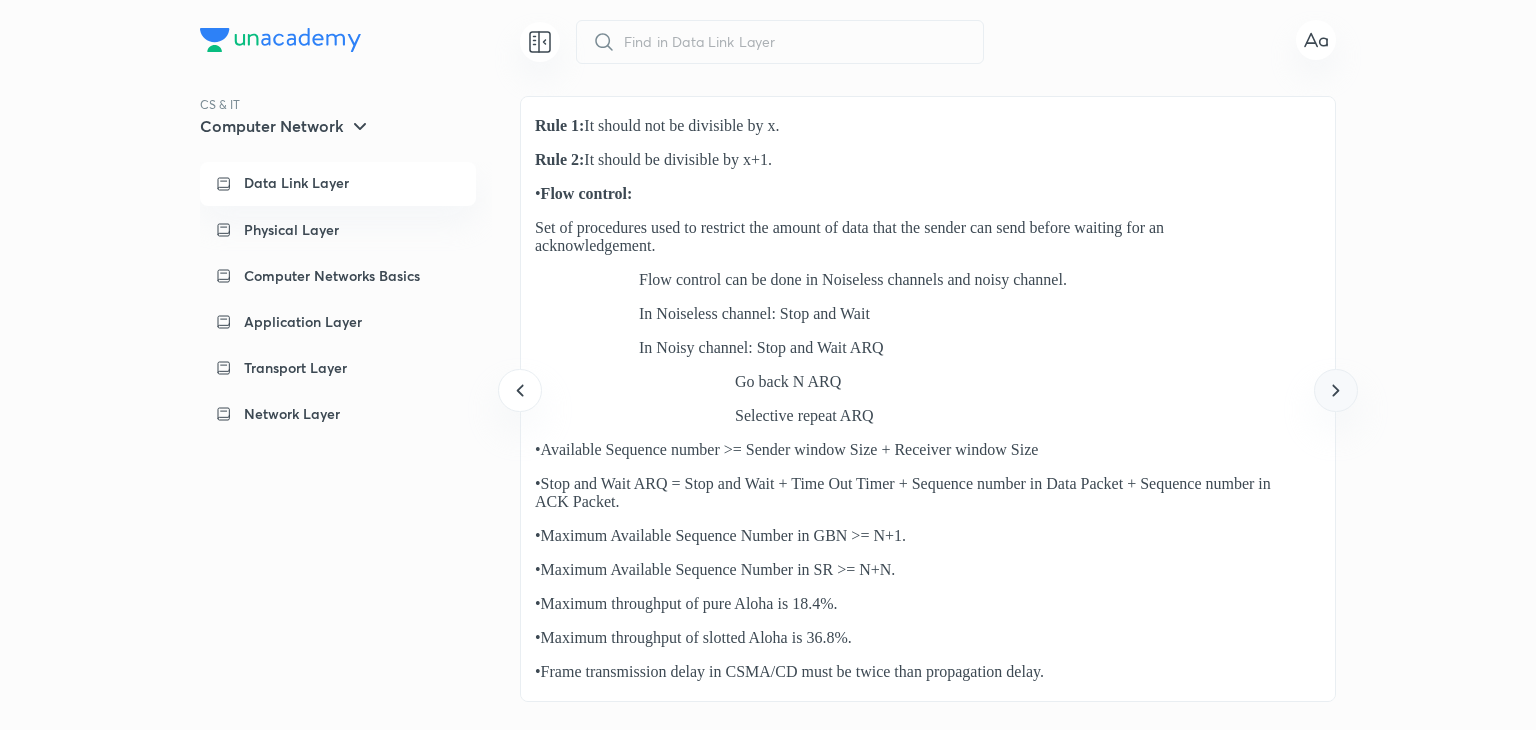 click 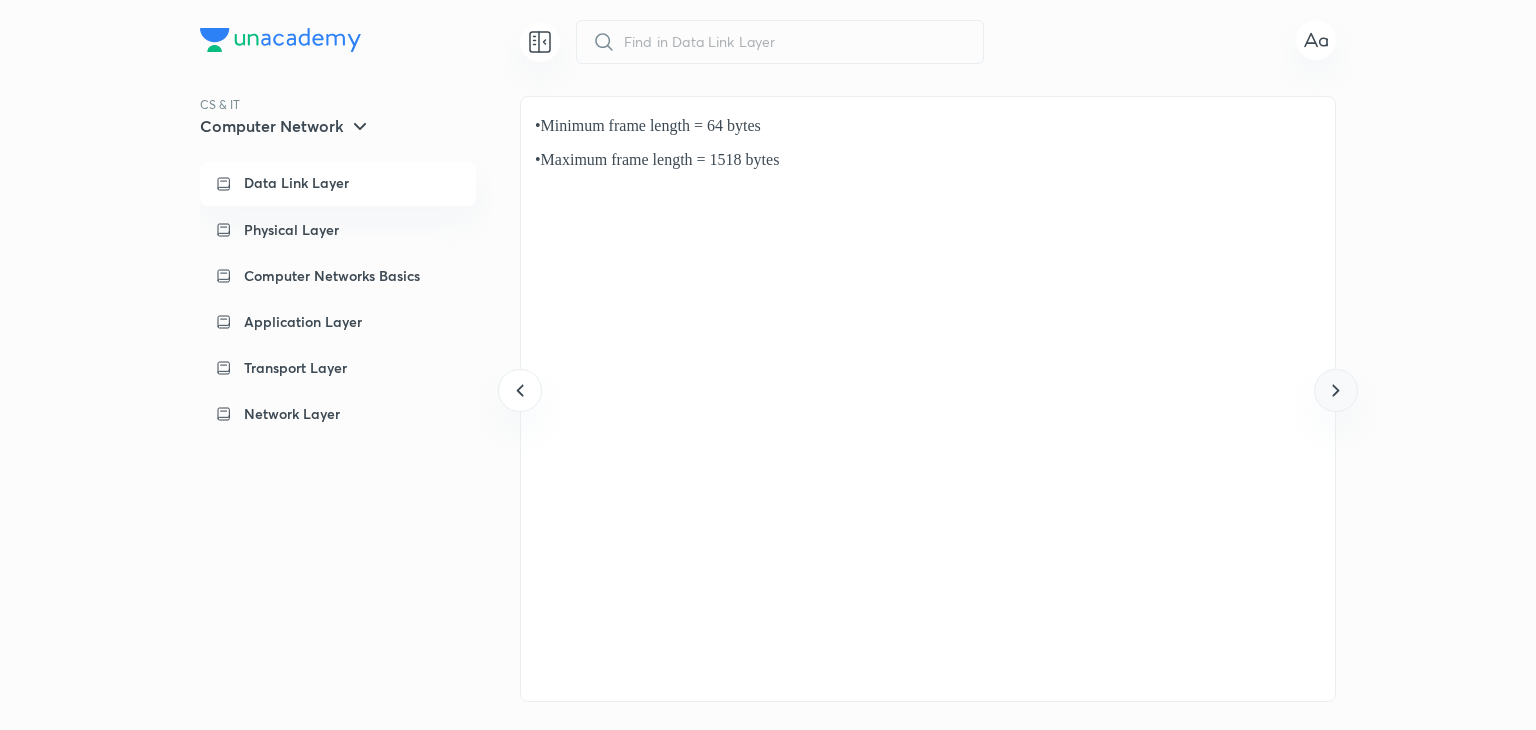 click 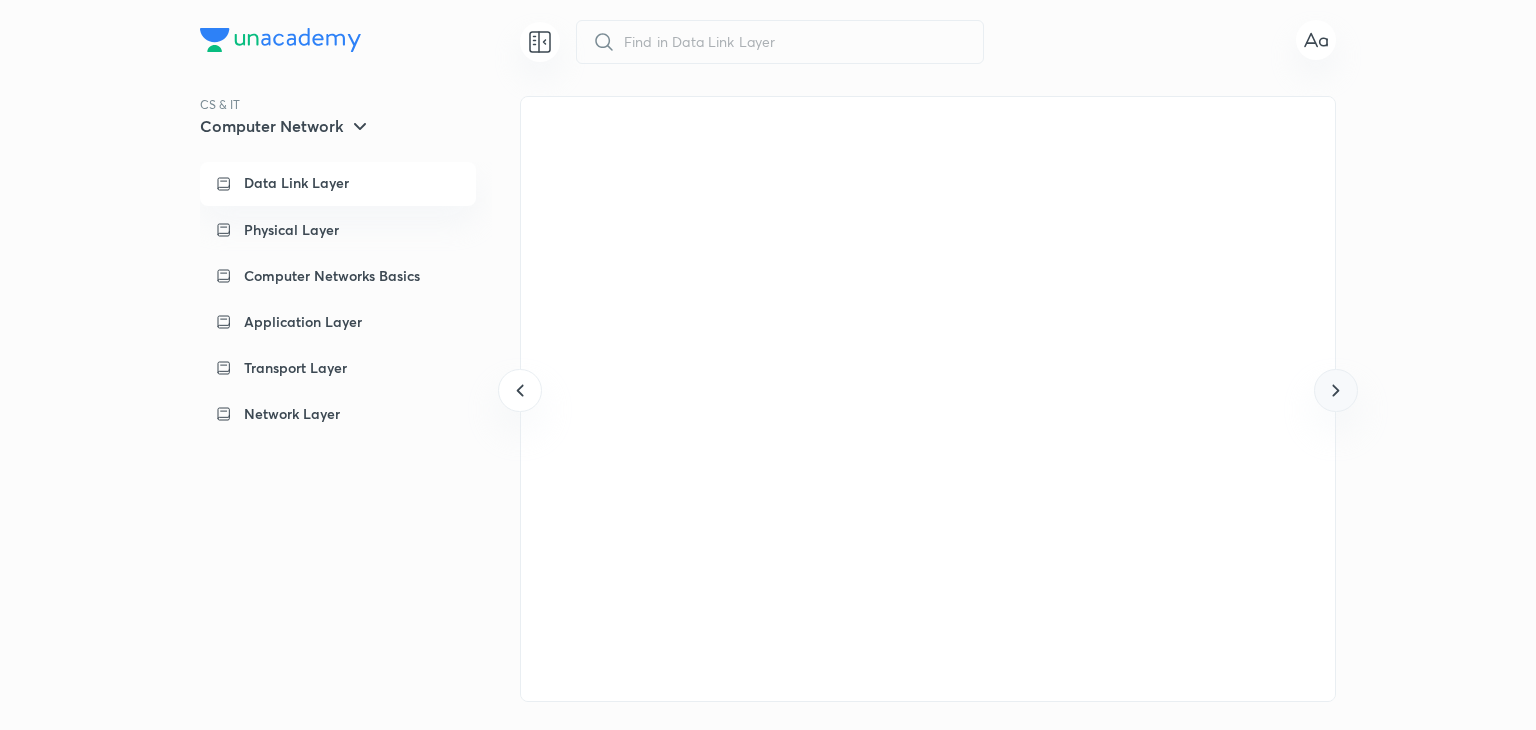 click 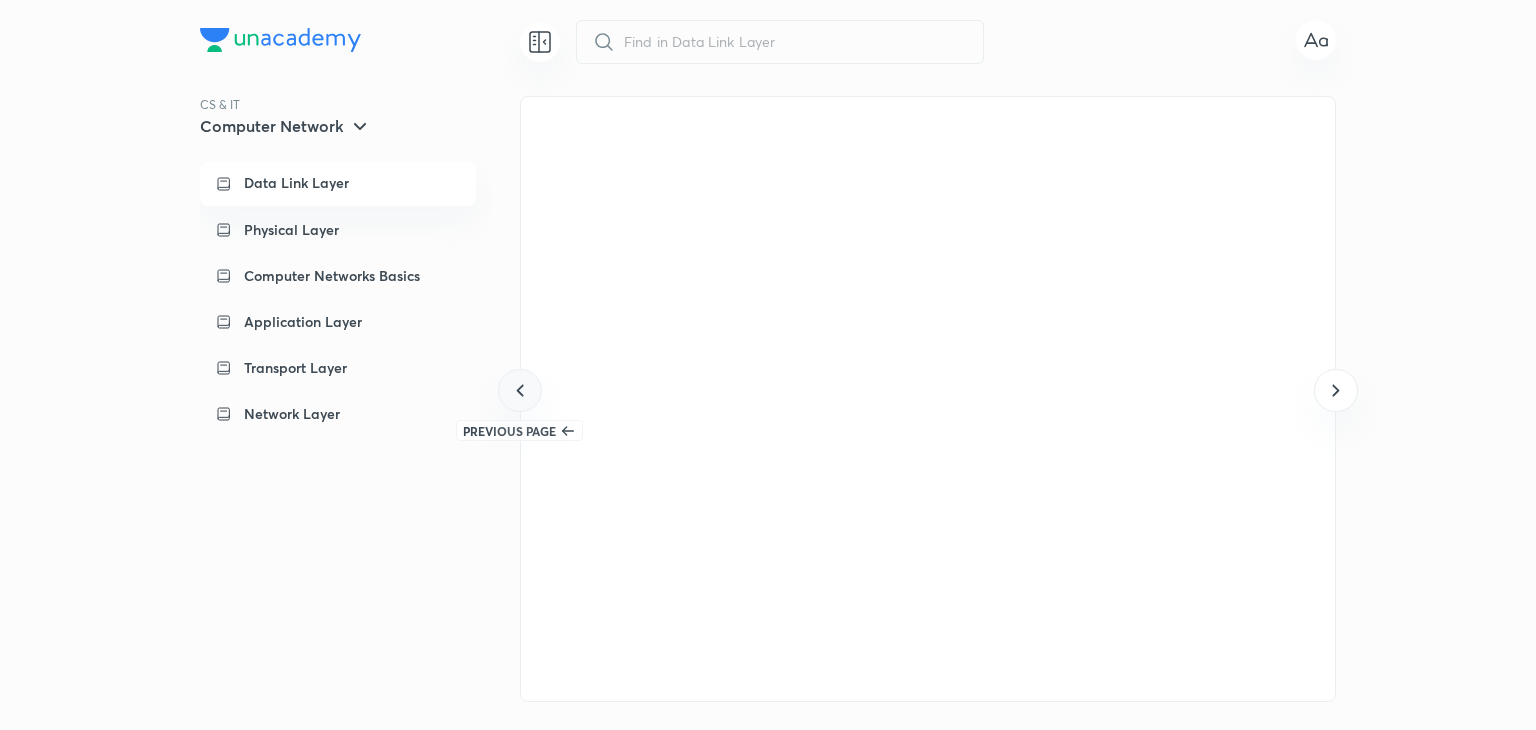 click at bounding box center (519, 390) 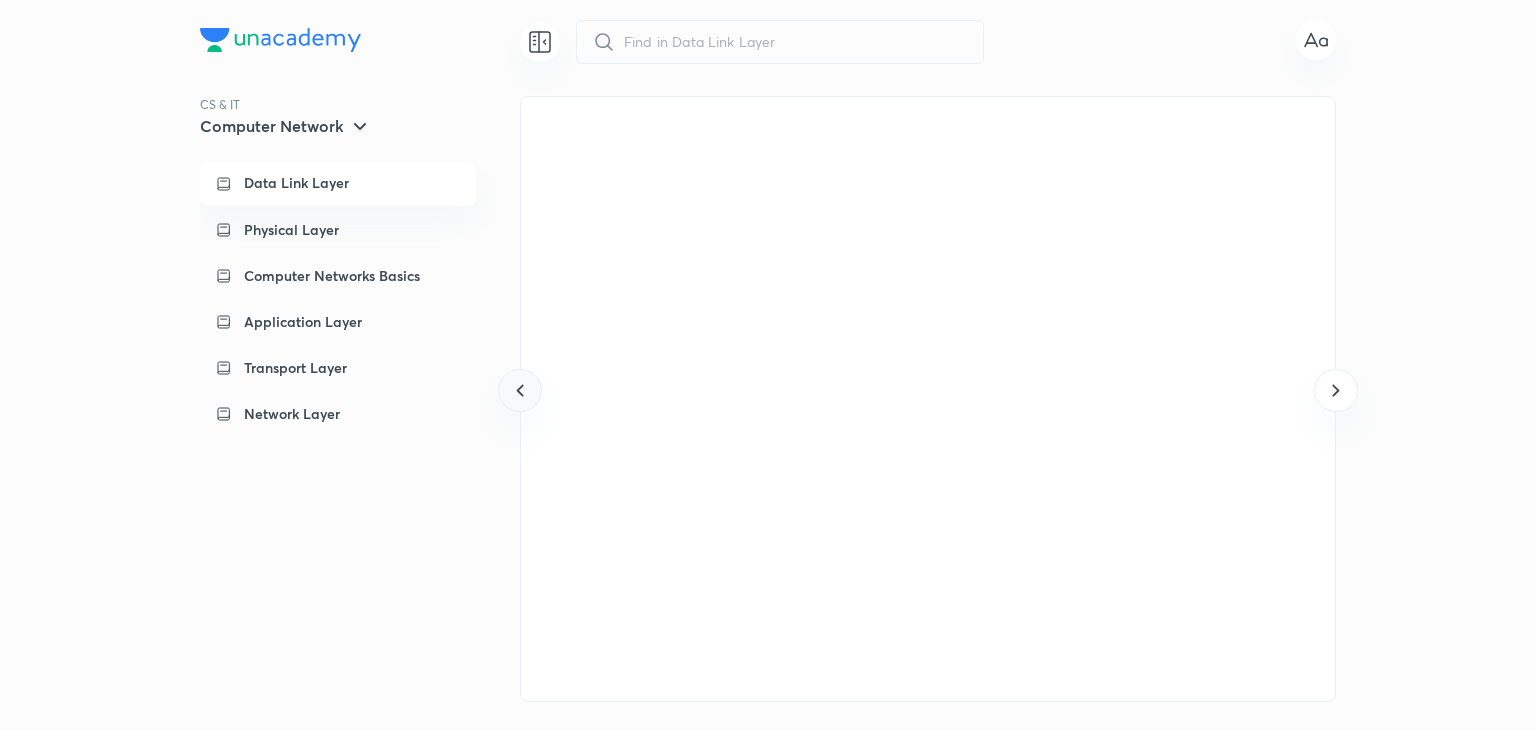 click at bounding box center [519, 390] 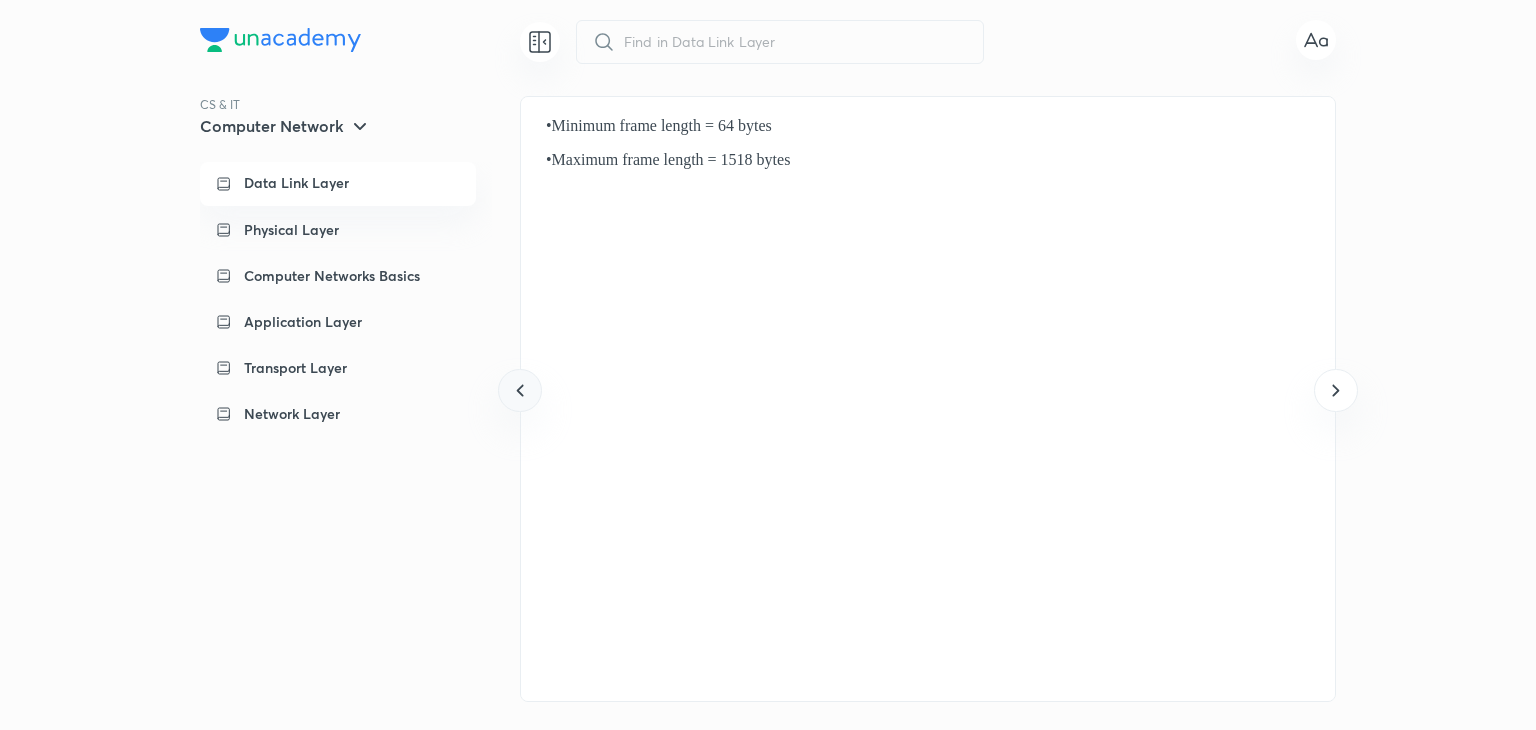 click at bounding box center [519, 390] 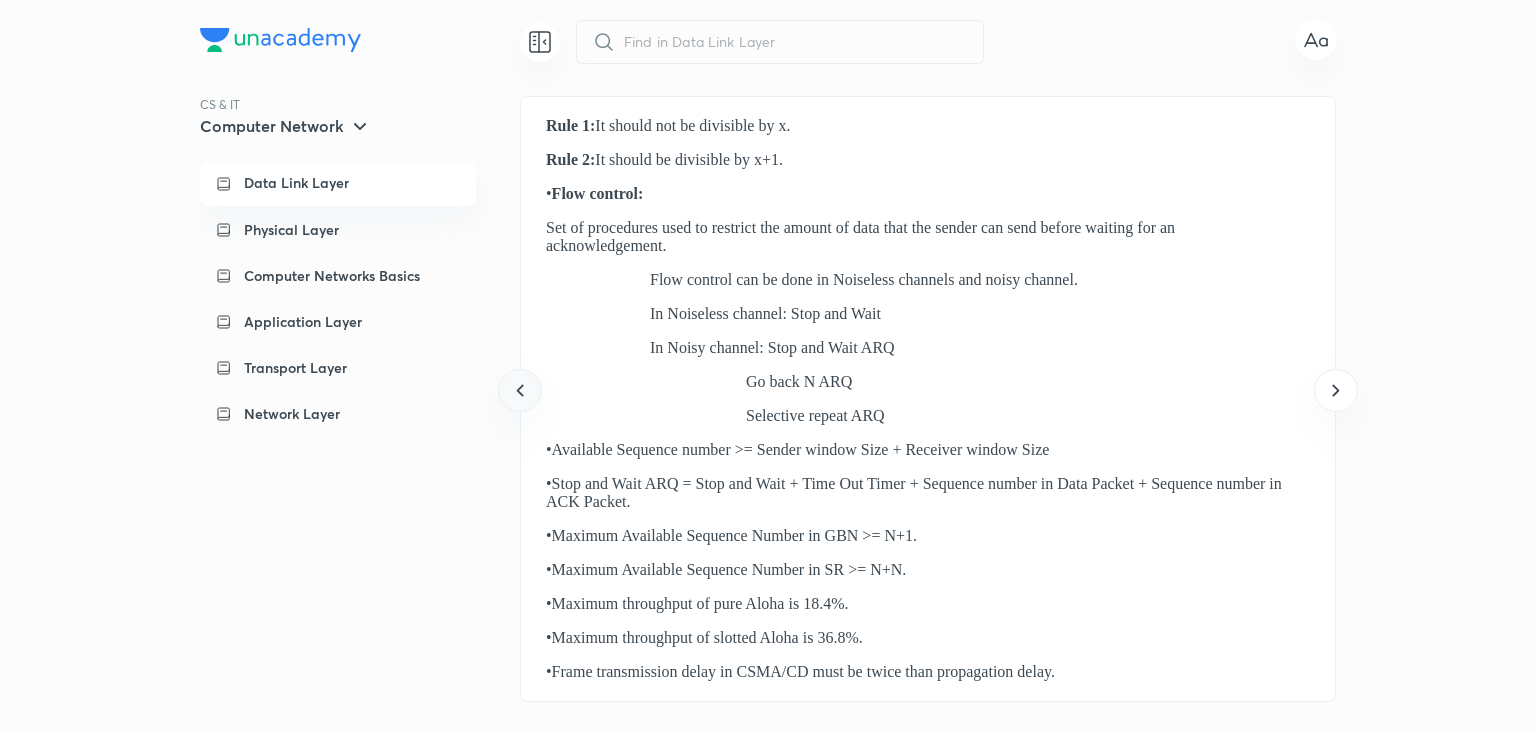 click at bounding box center (519, 390) 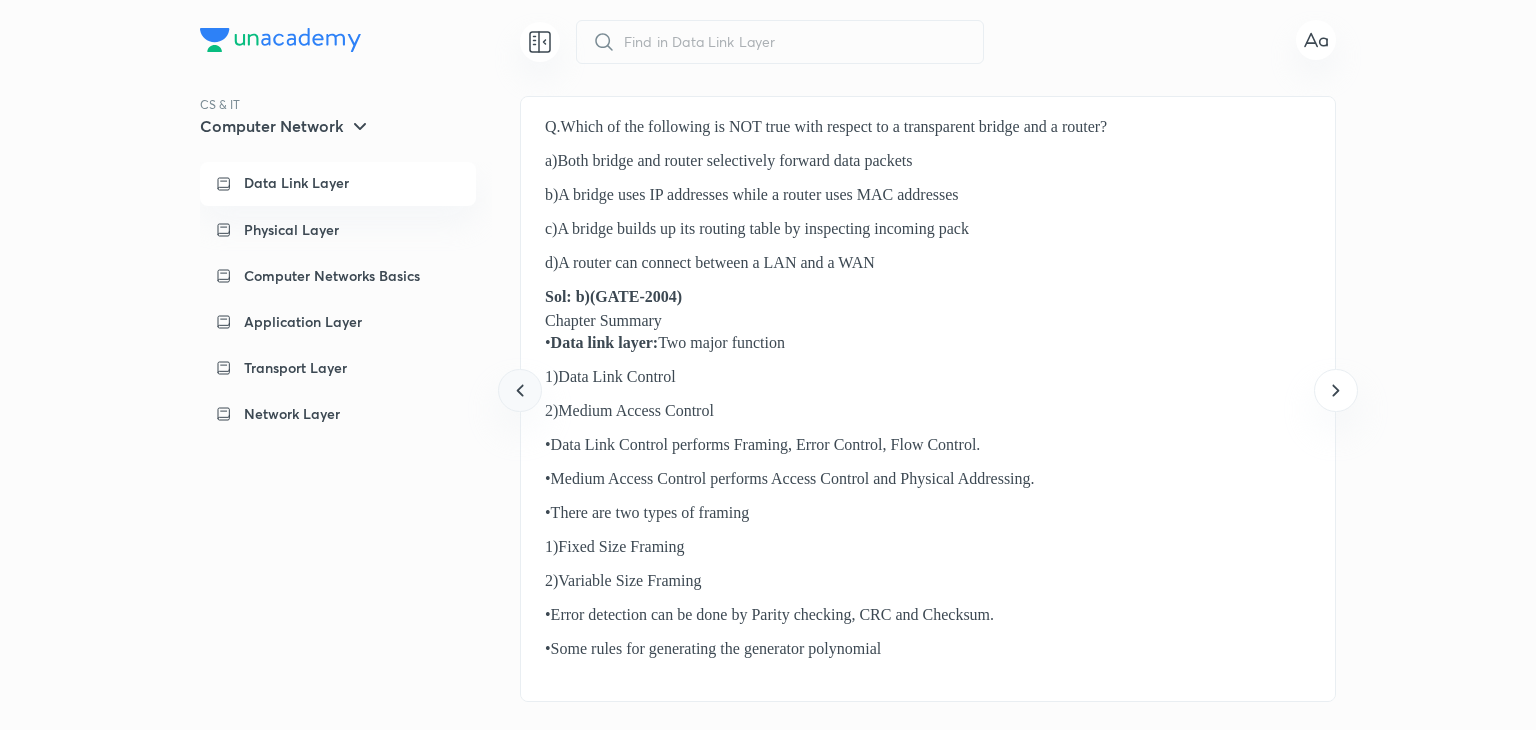 click at bounding box center (519, 390) 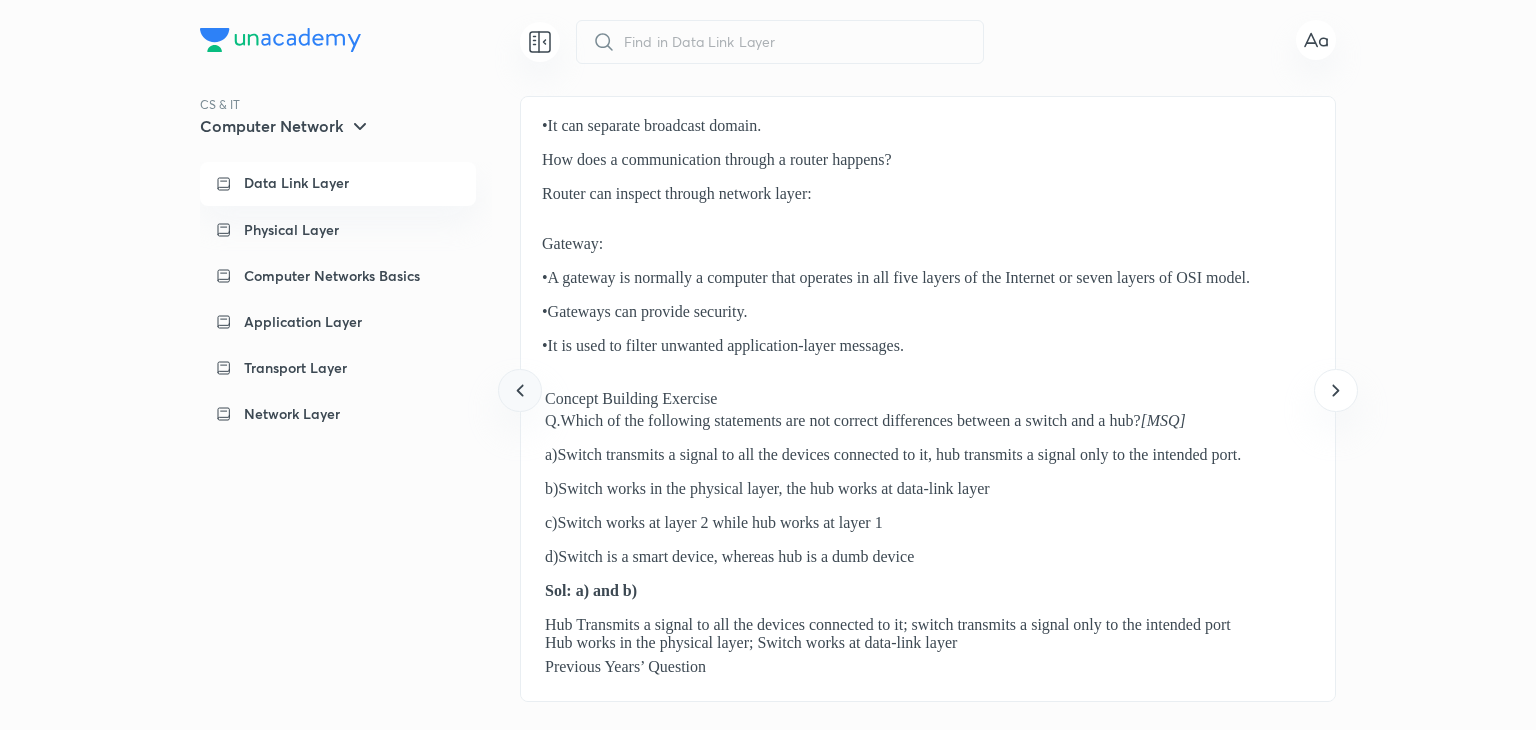 click at bounding box center [519, 390] 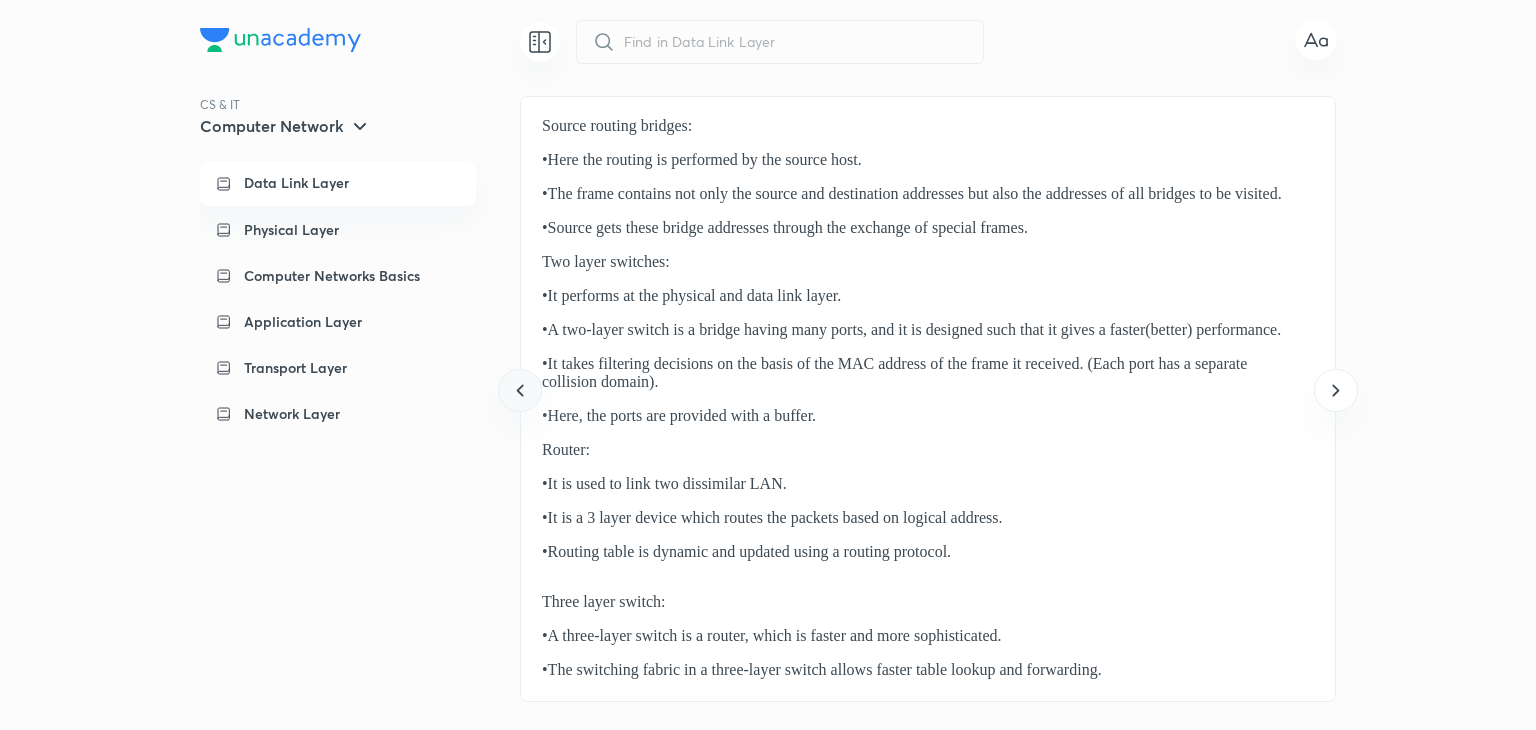 click at bounding box center (519, 390) 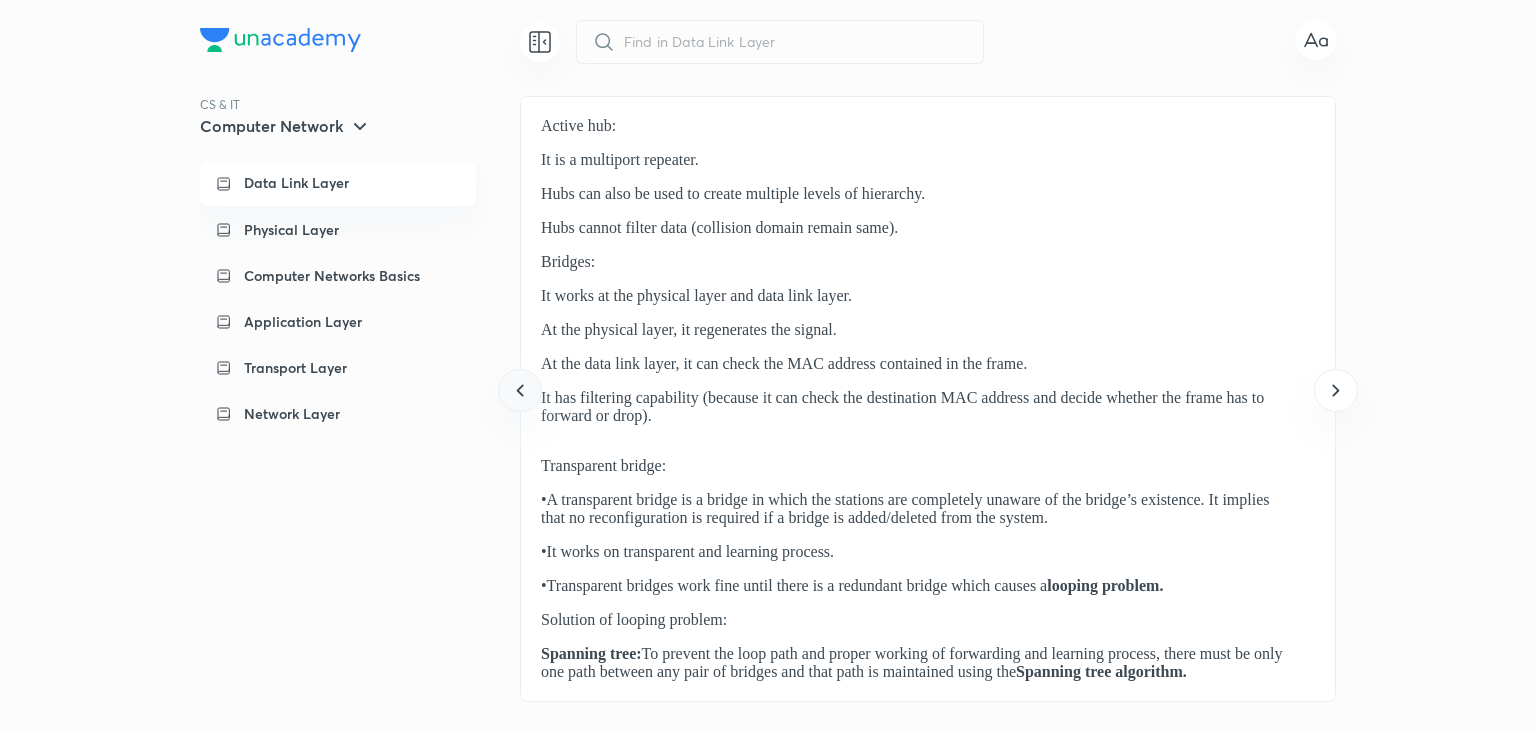 click at bounding box center [519, 390] 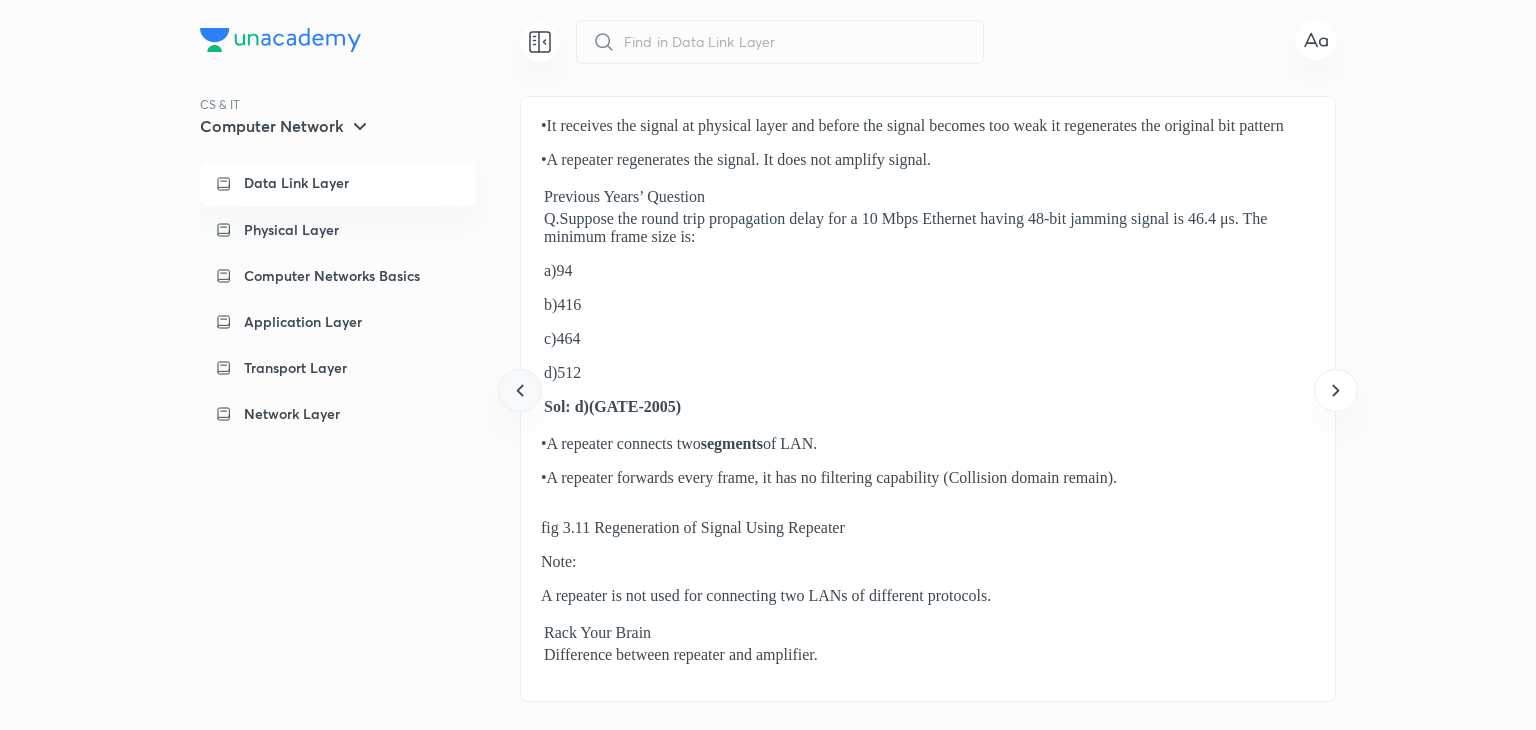 click at bounding box center [519, 390] 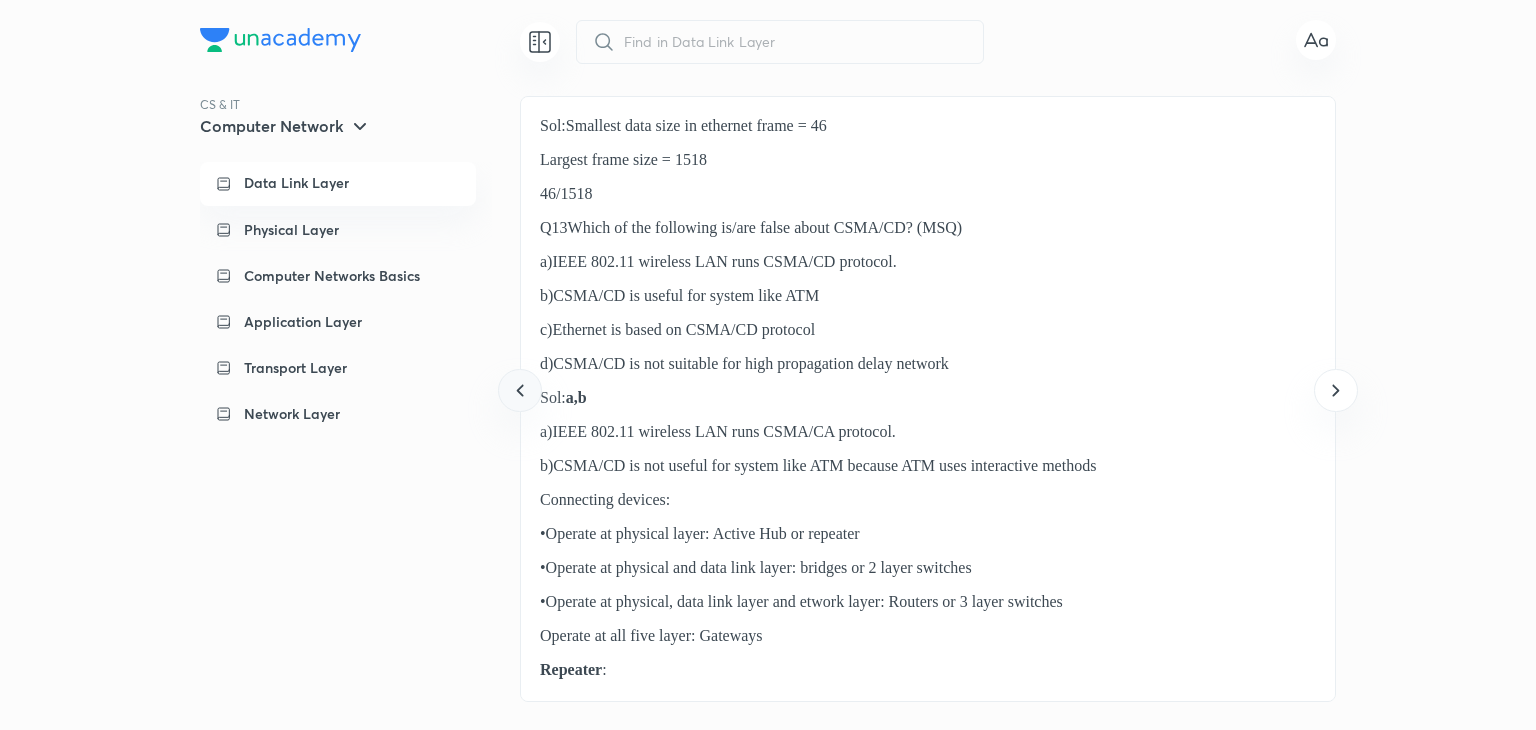 click at bounding box center (519, 390) 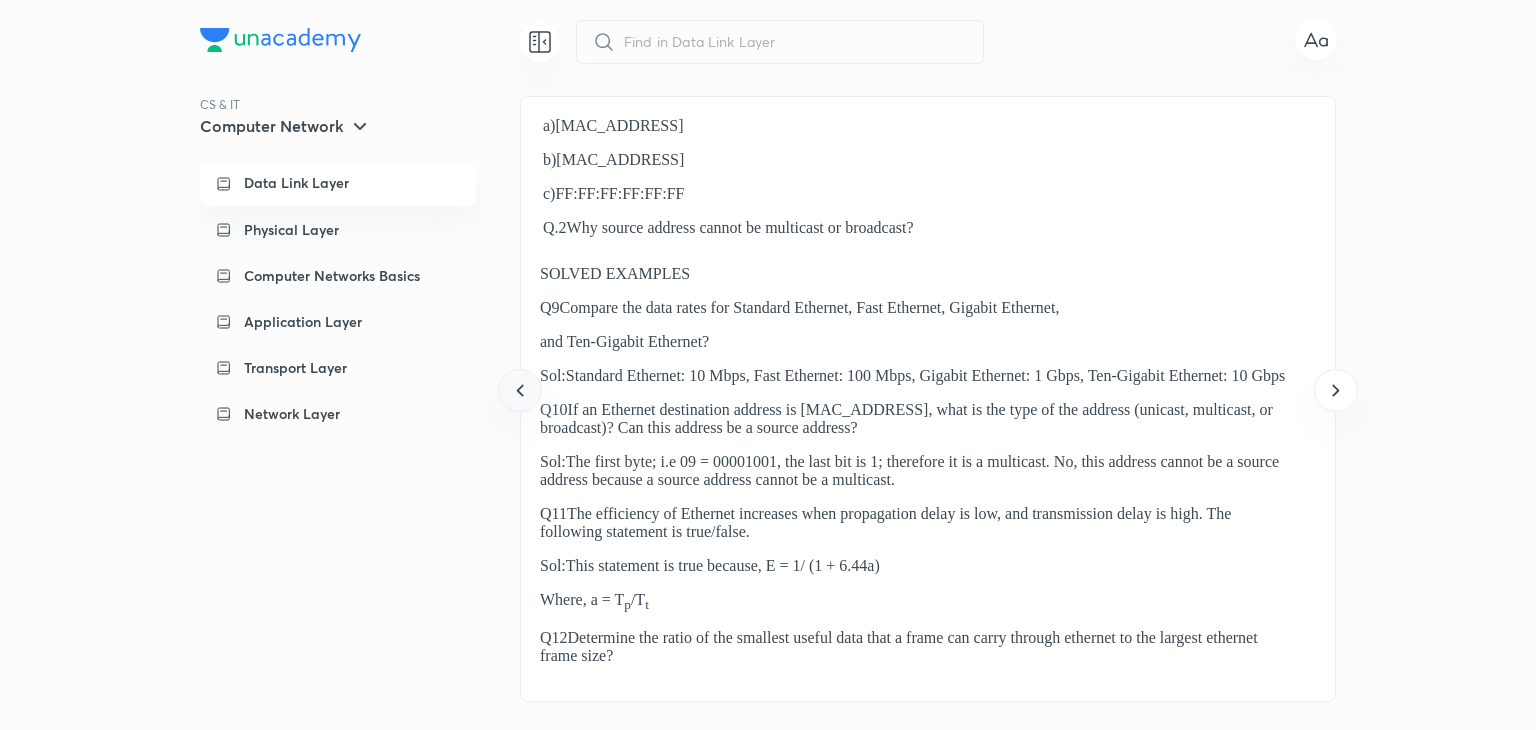 click at bounding box center [519, 390] 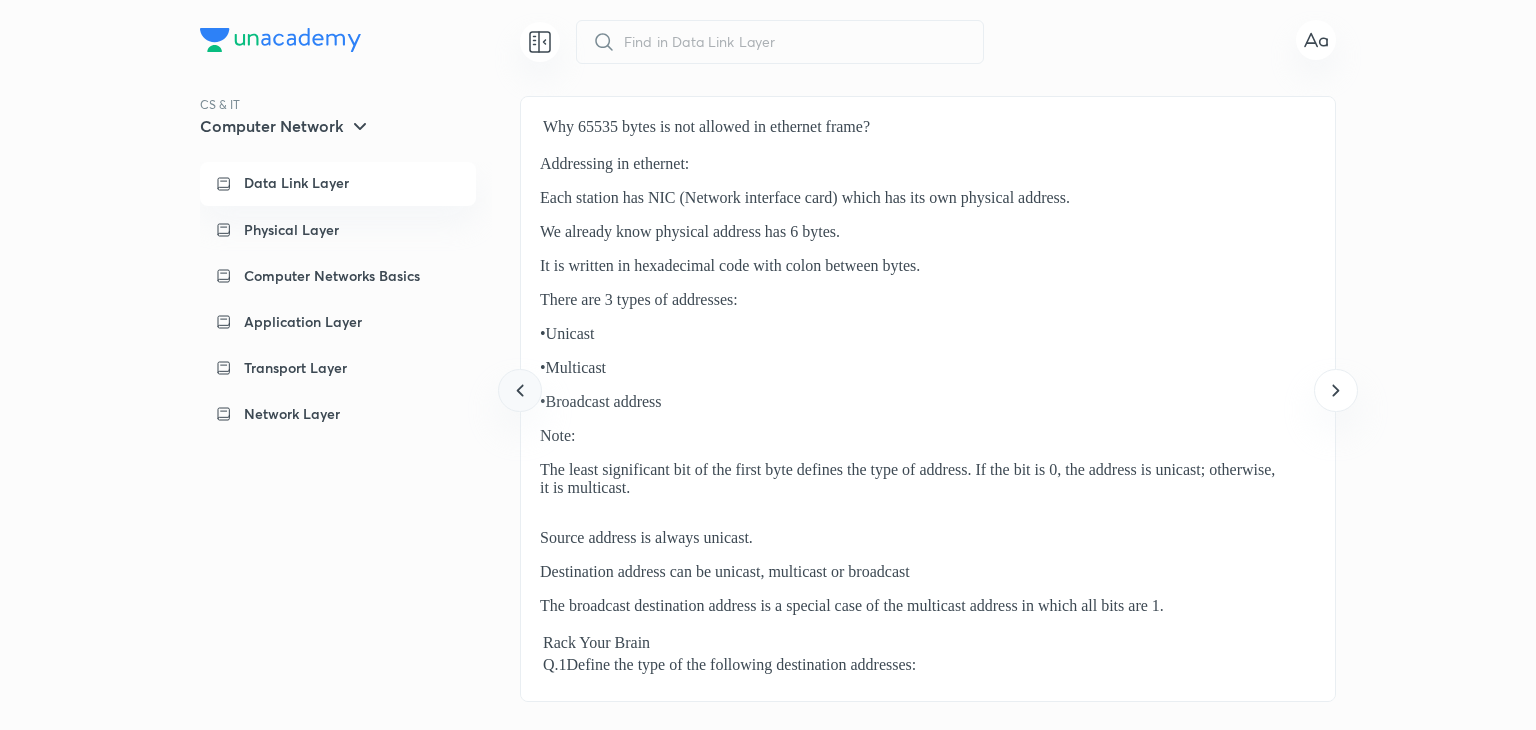 click at bounding box center [519, 390] 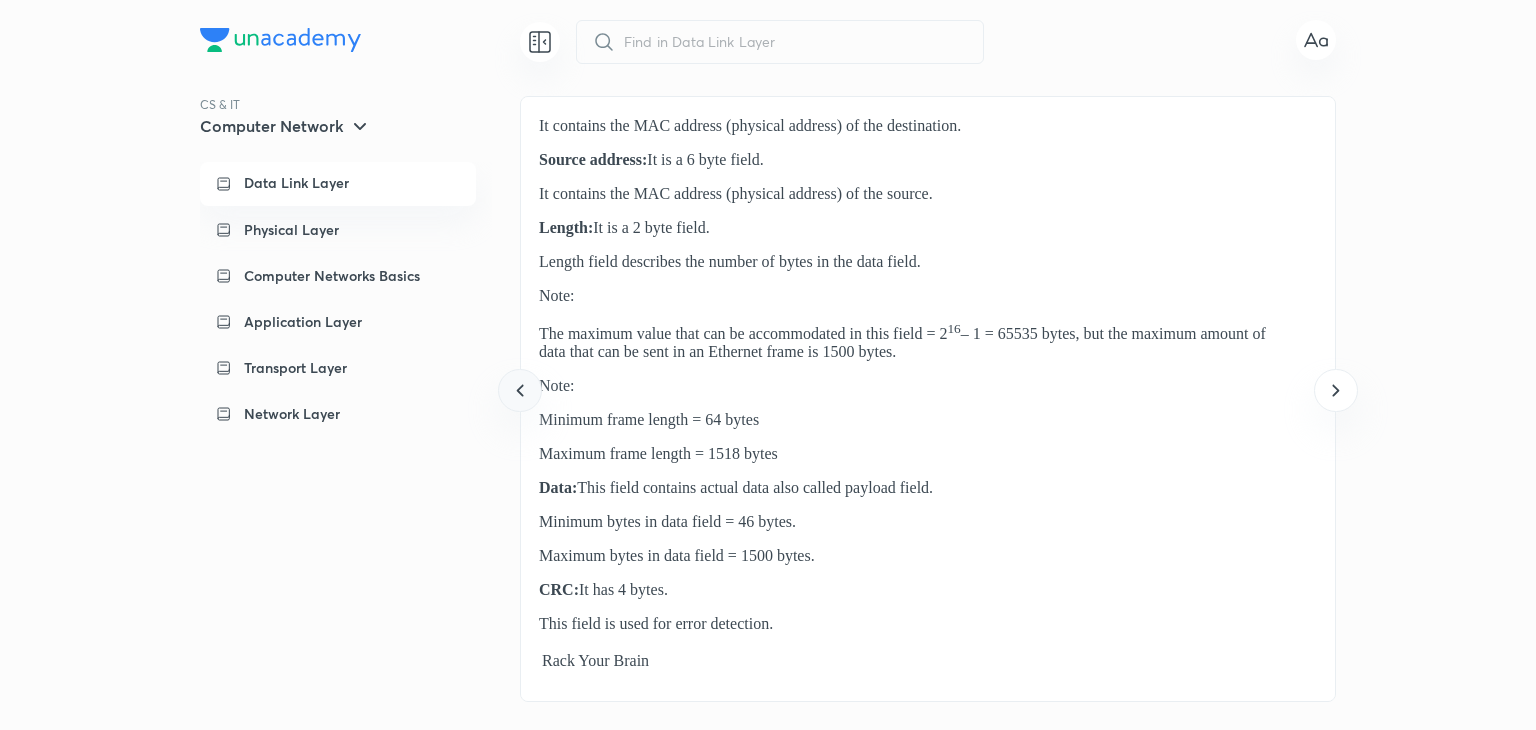 click at bounding box center (519, 390) 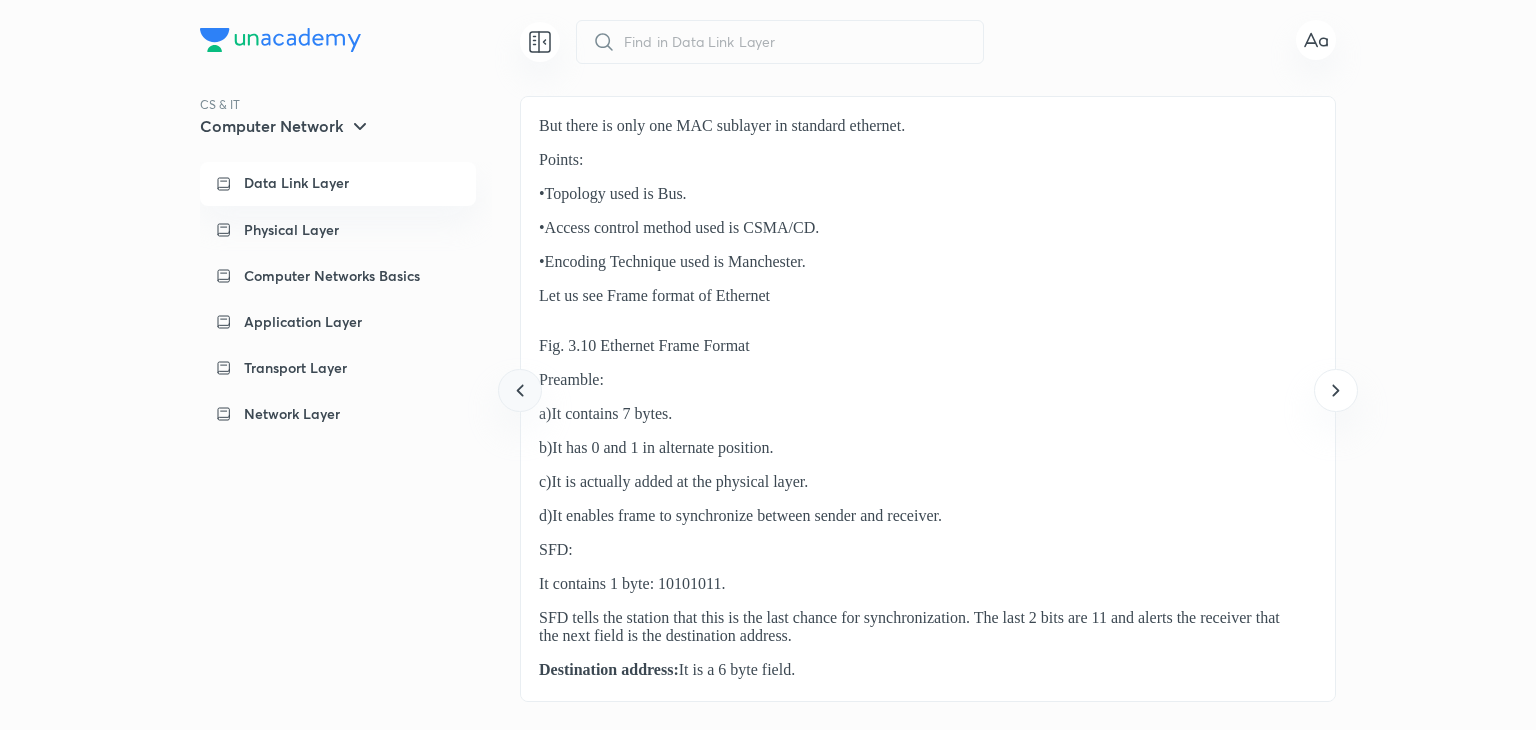 click at bounding box center [519, 390] 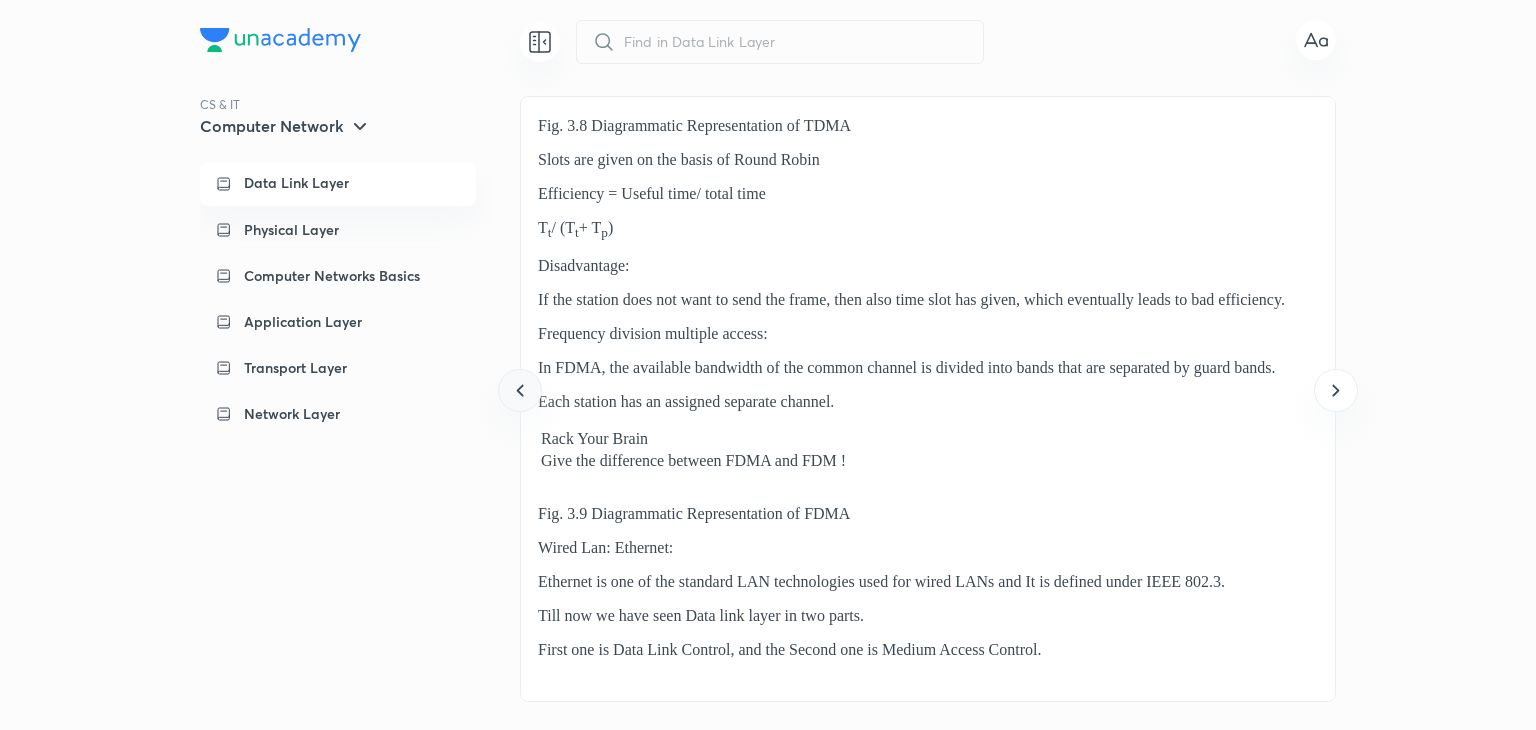 click at bounding box center [519, 390] 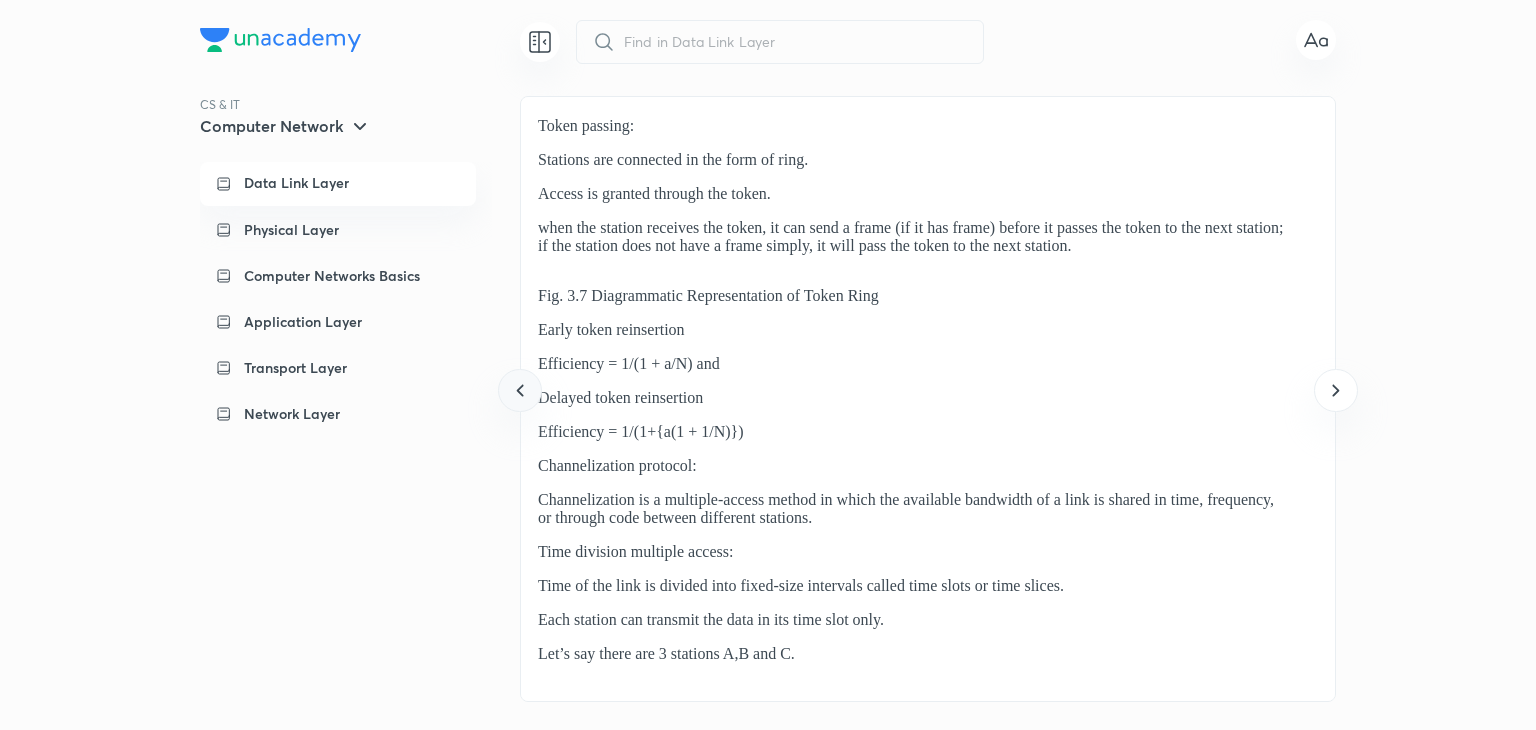 click at bounding box center [519, 390] 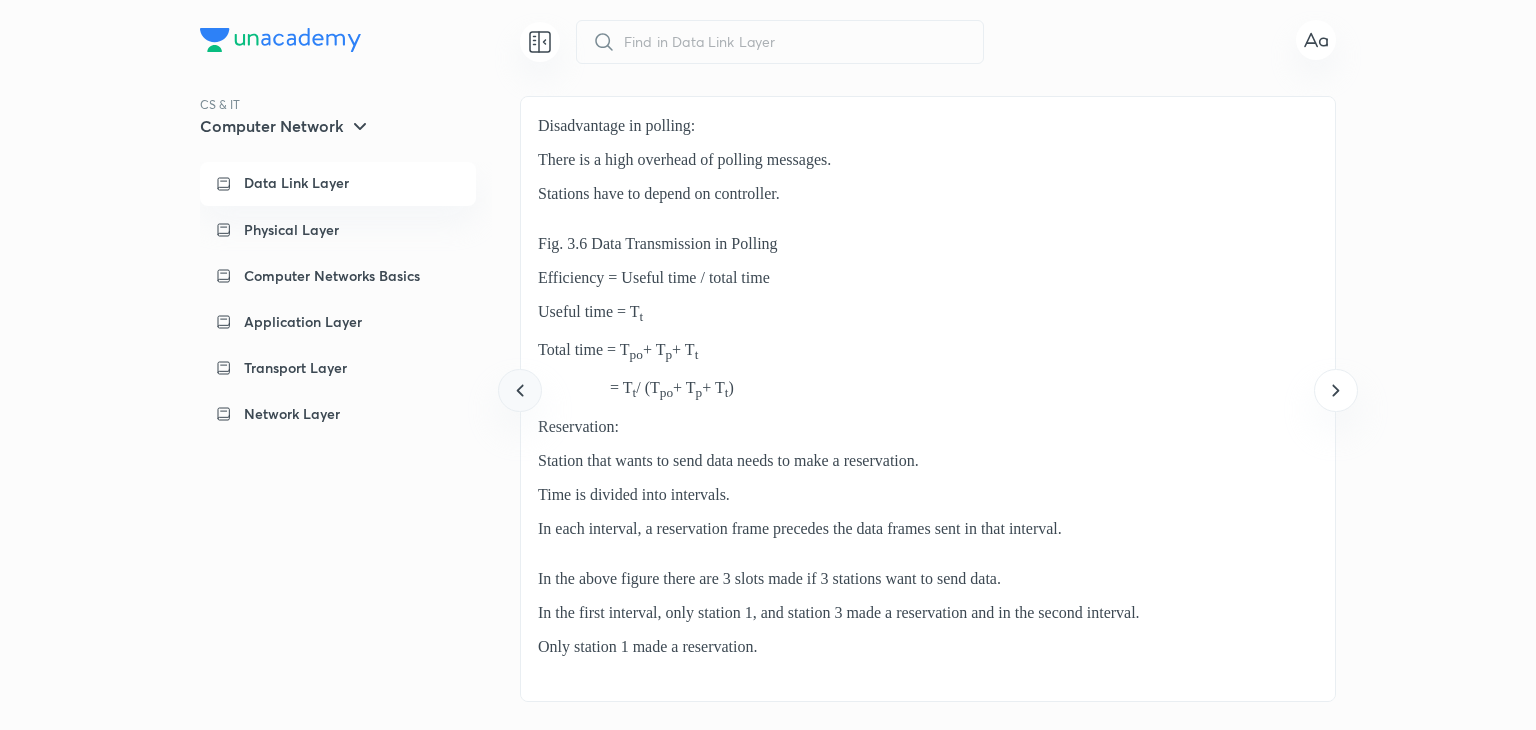 click at bounding box center (519, 390) 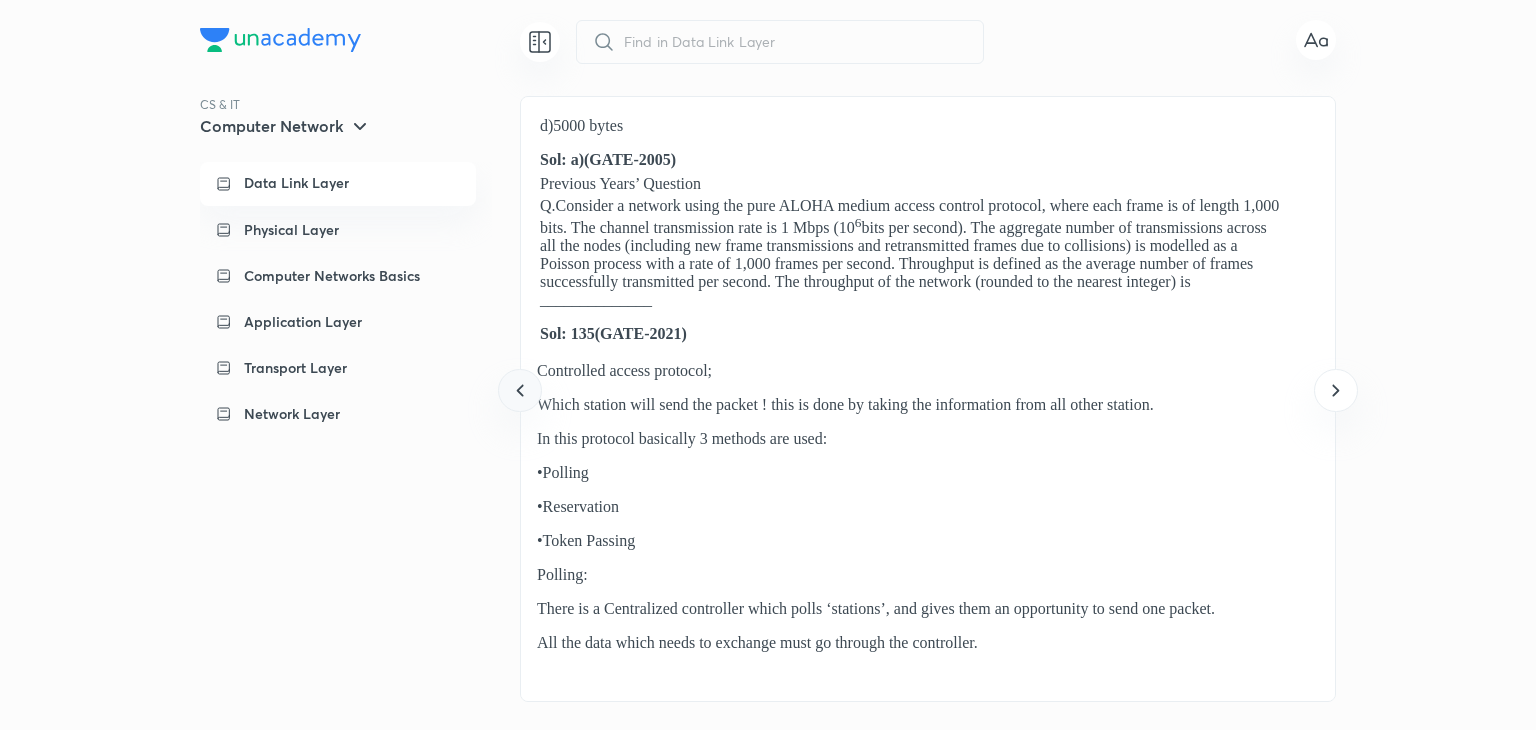 click at bounding box center (519, 390) 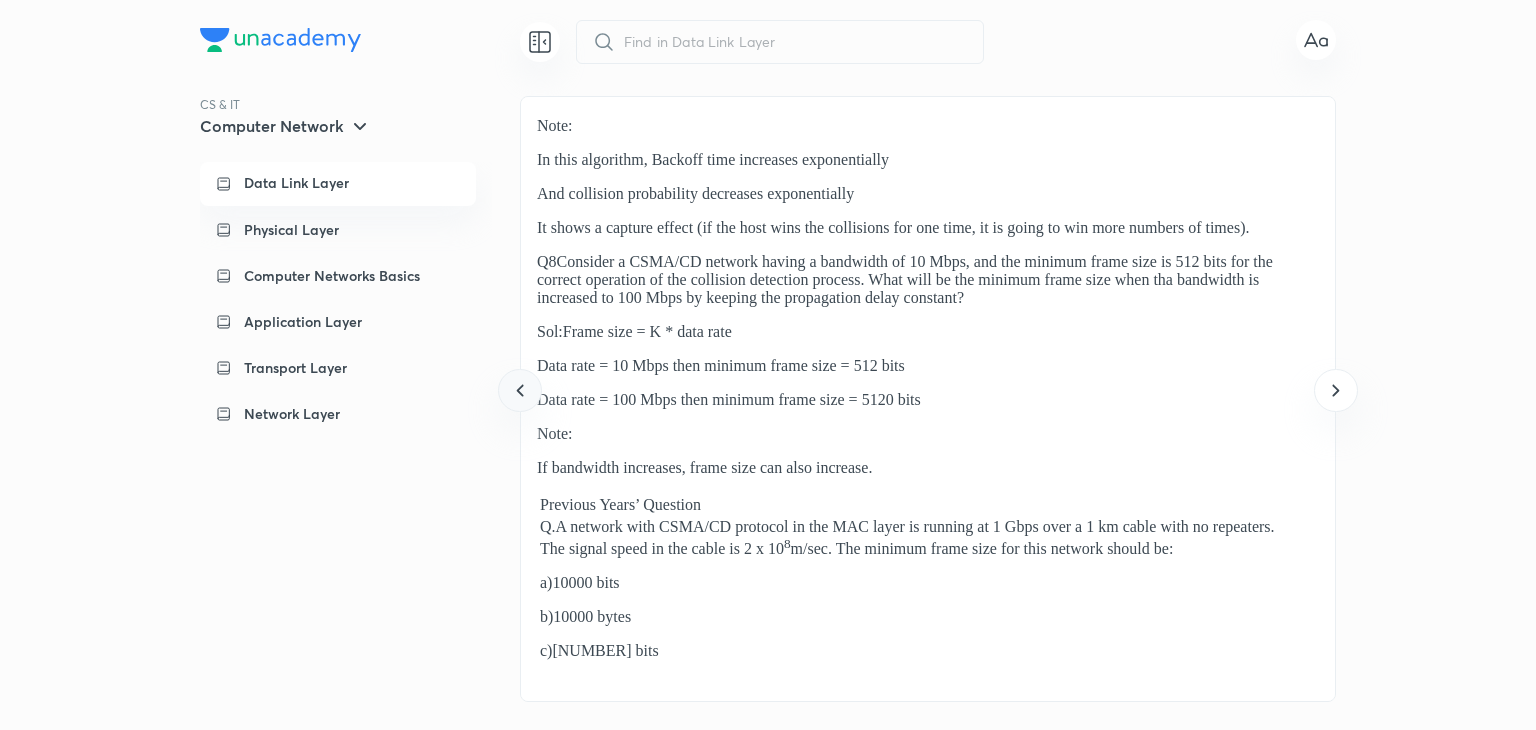 click at bounding box center (519, 390) 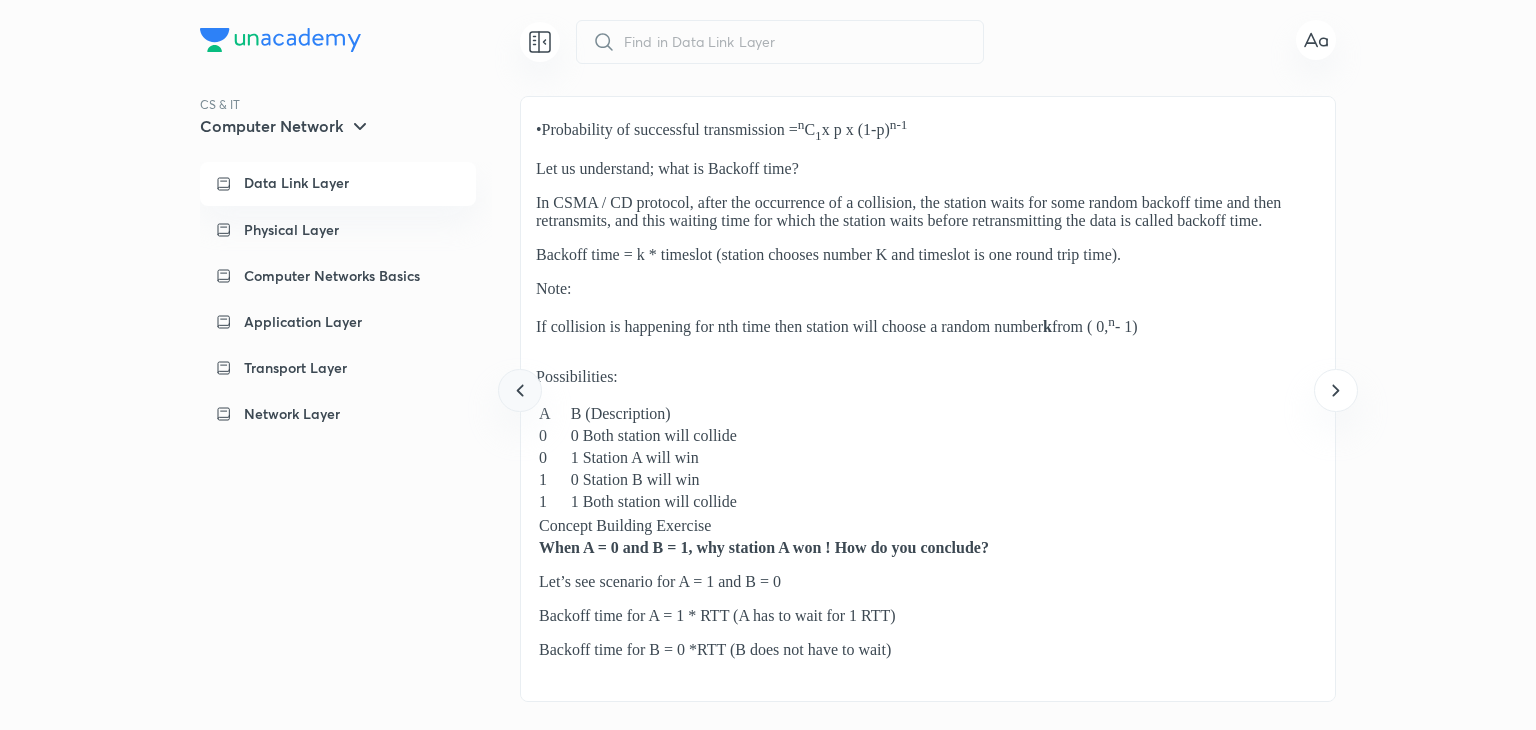 click 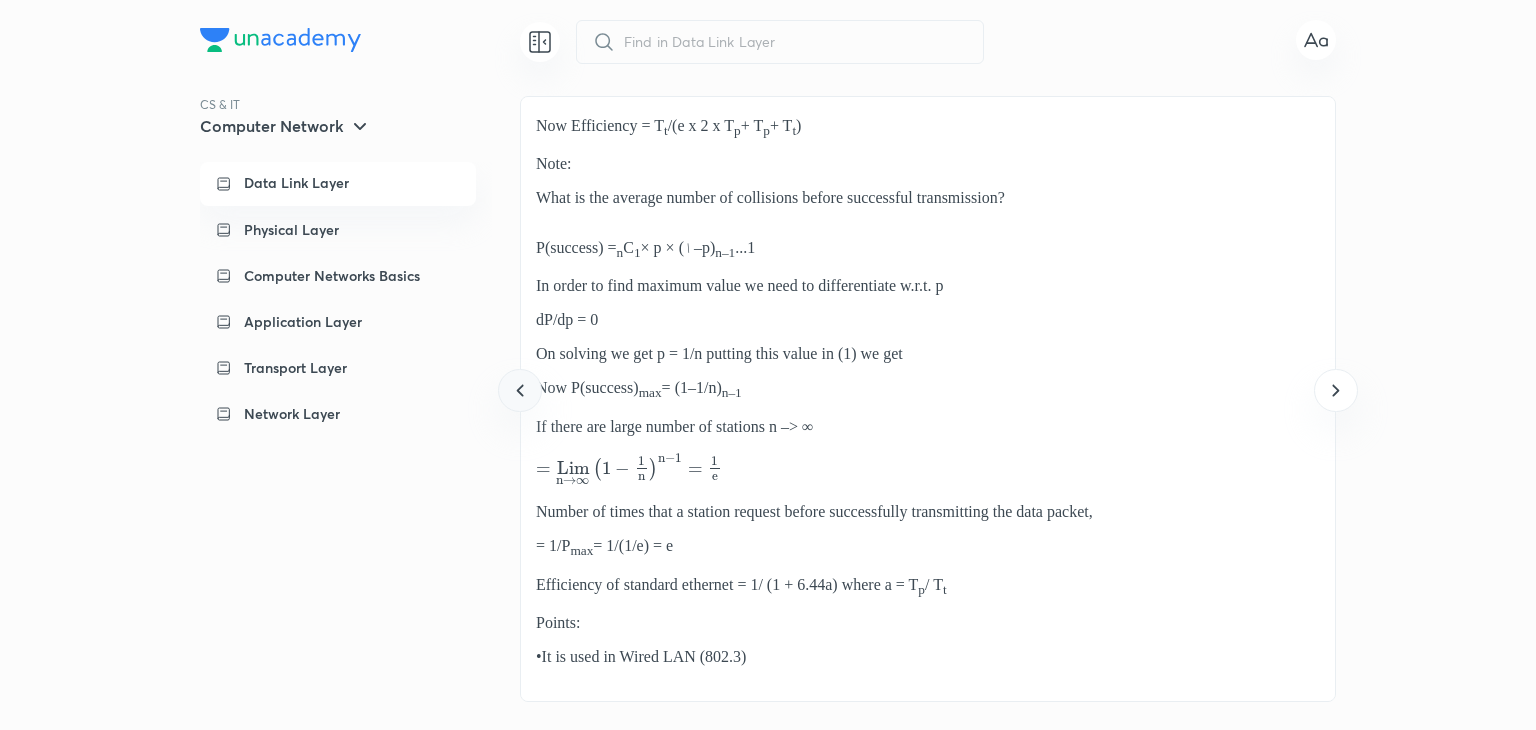 click 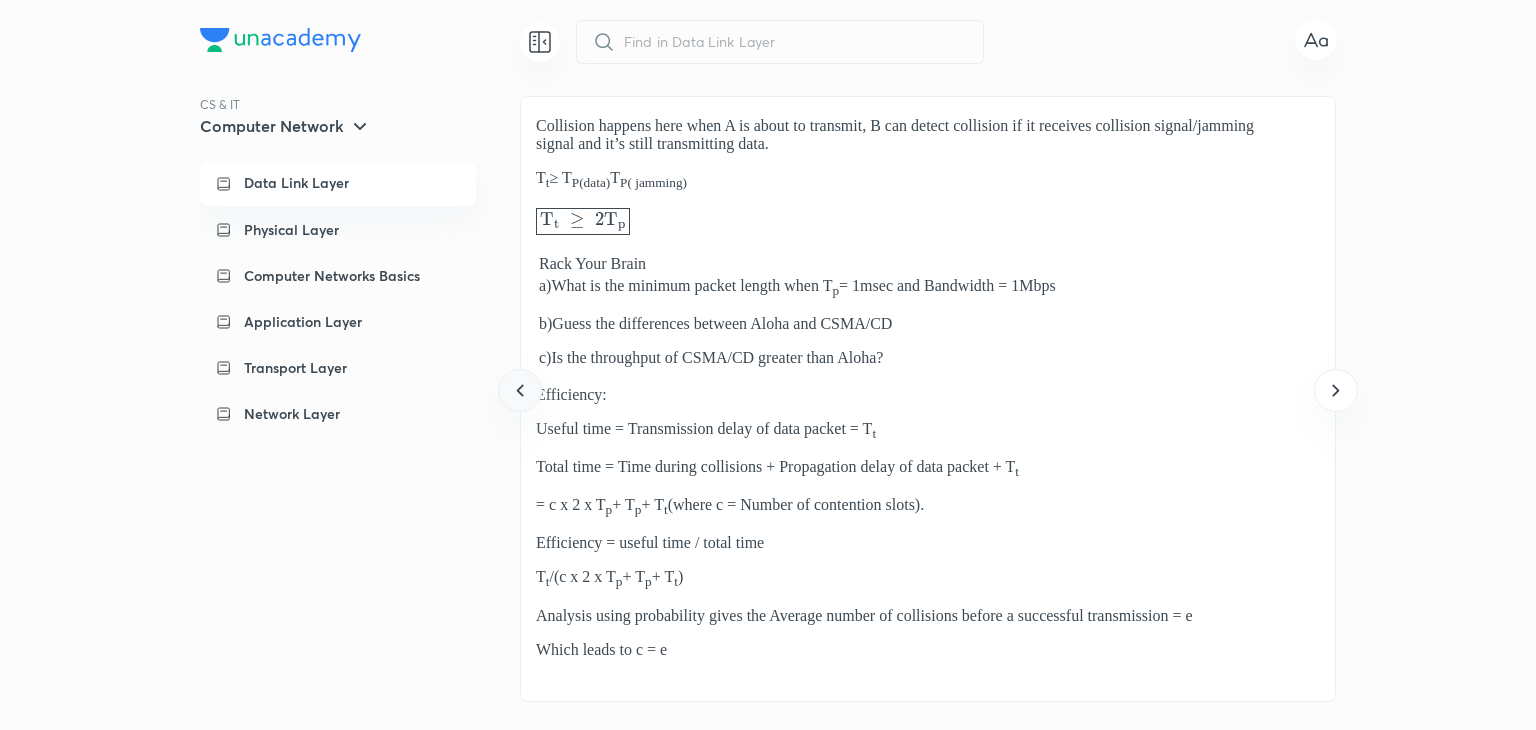 click 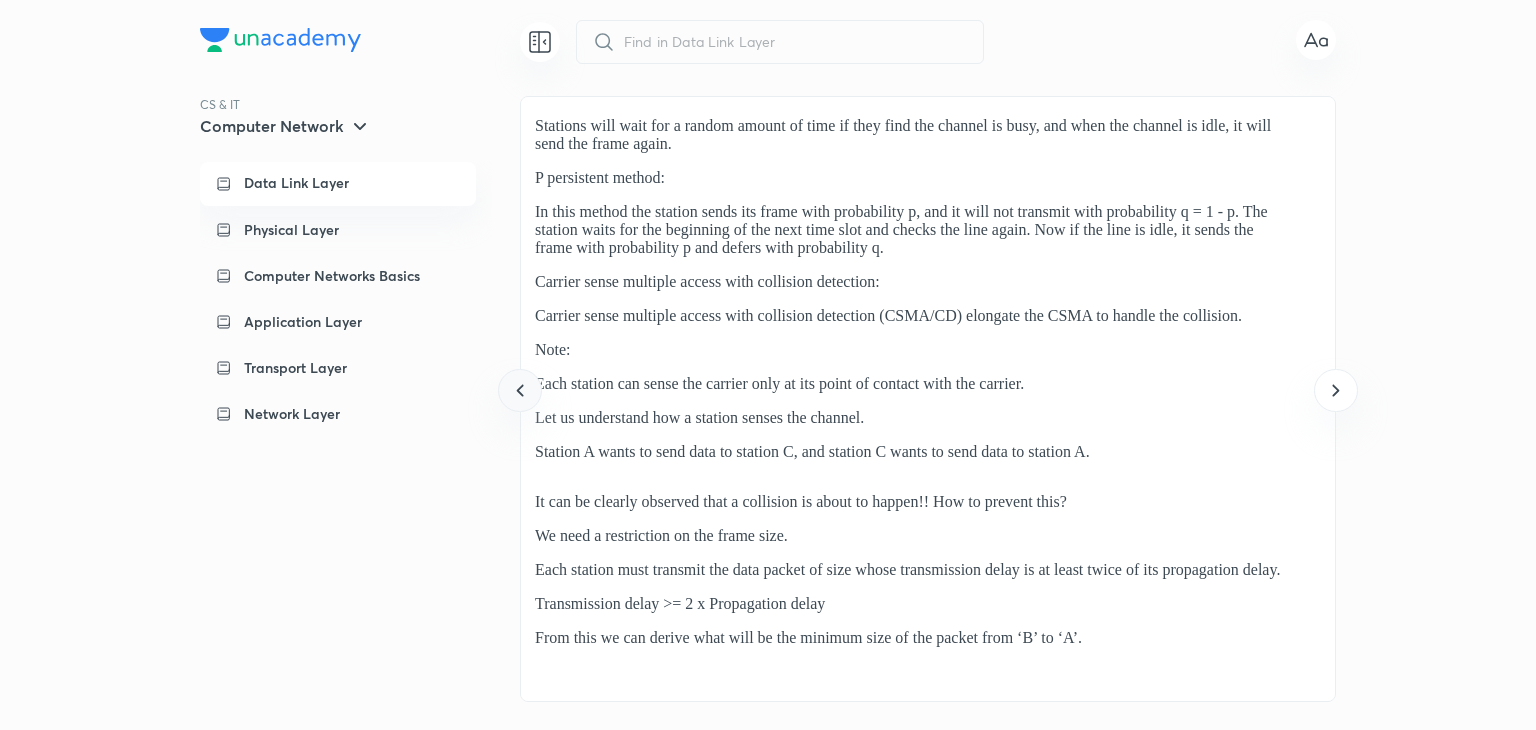 click 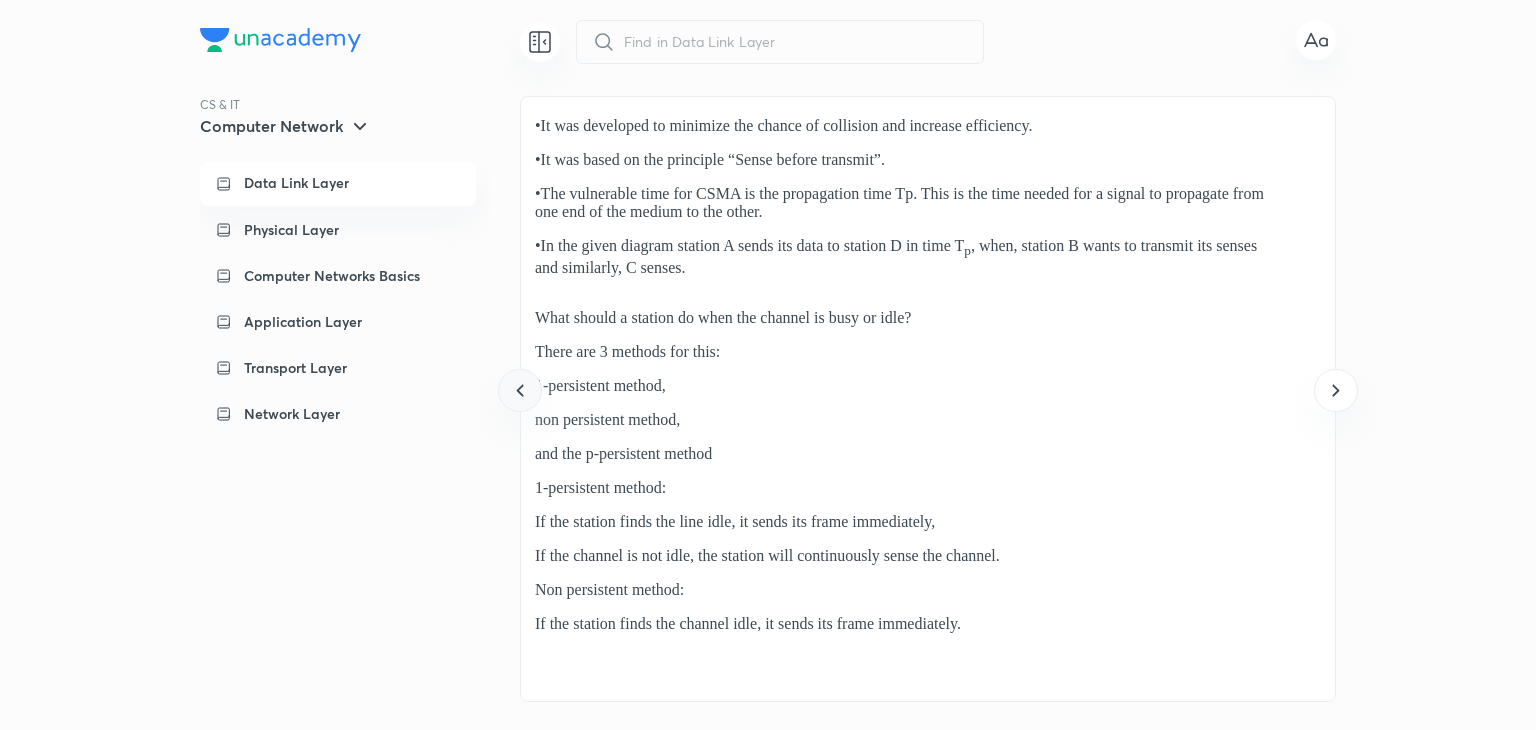 click 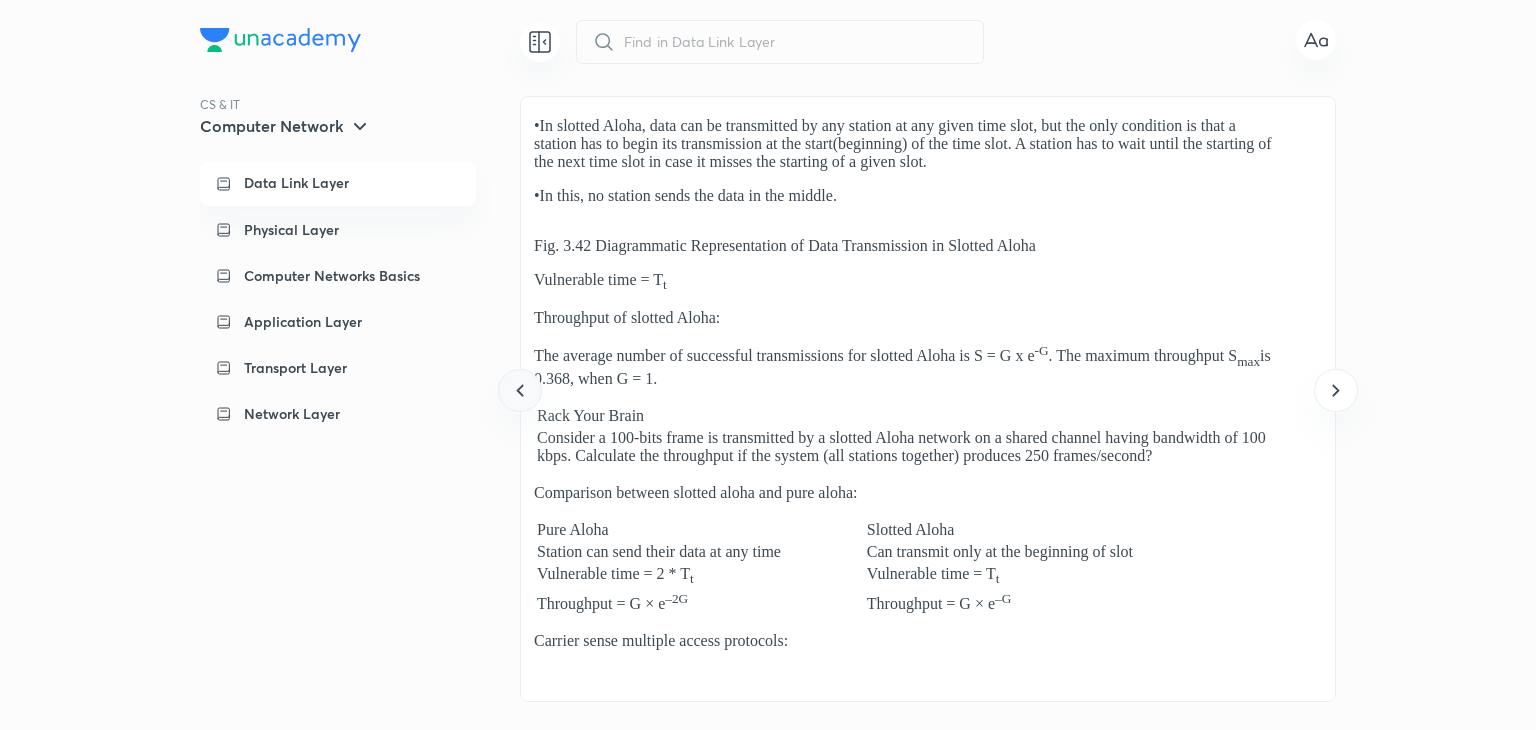 click 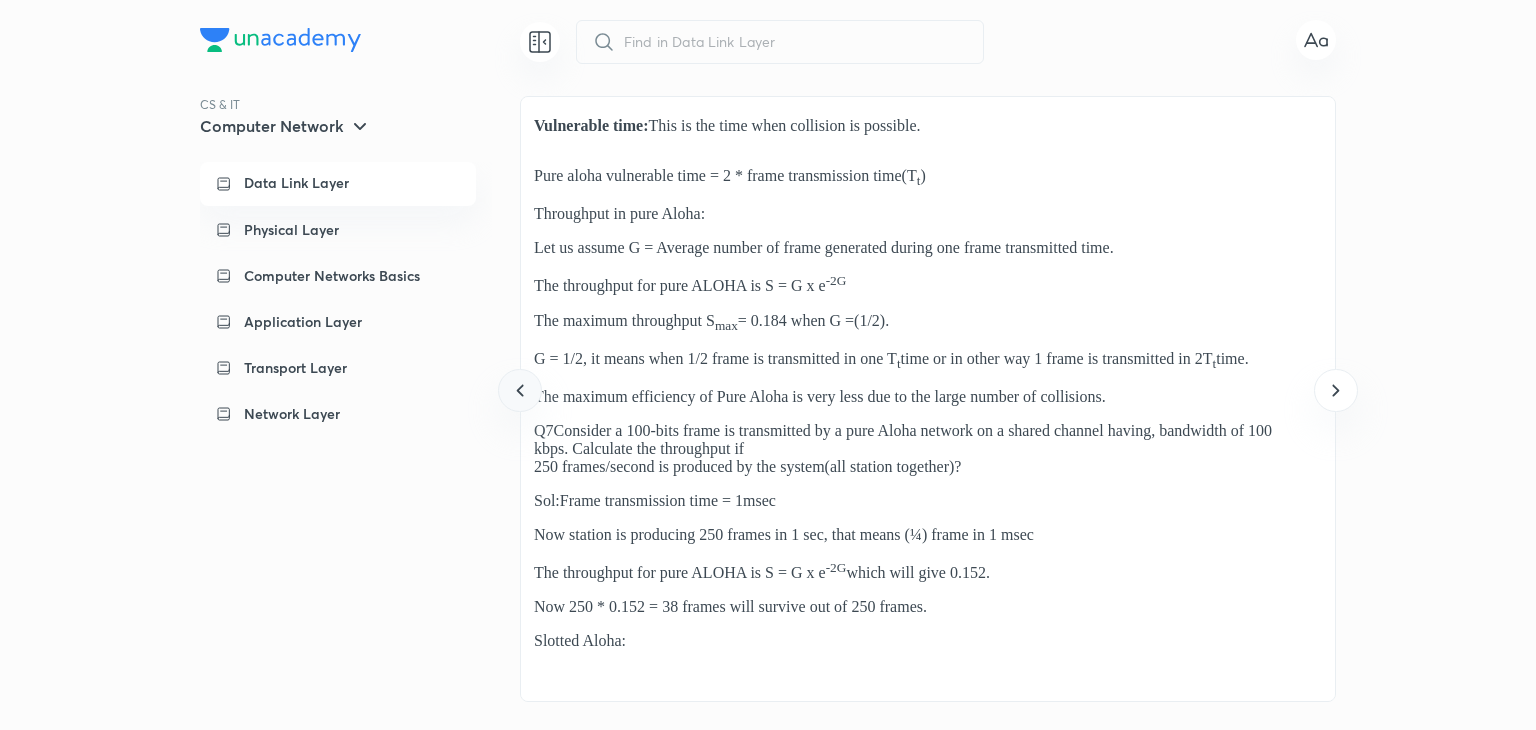 click 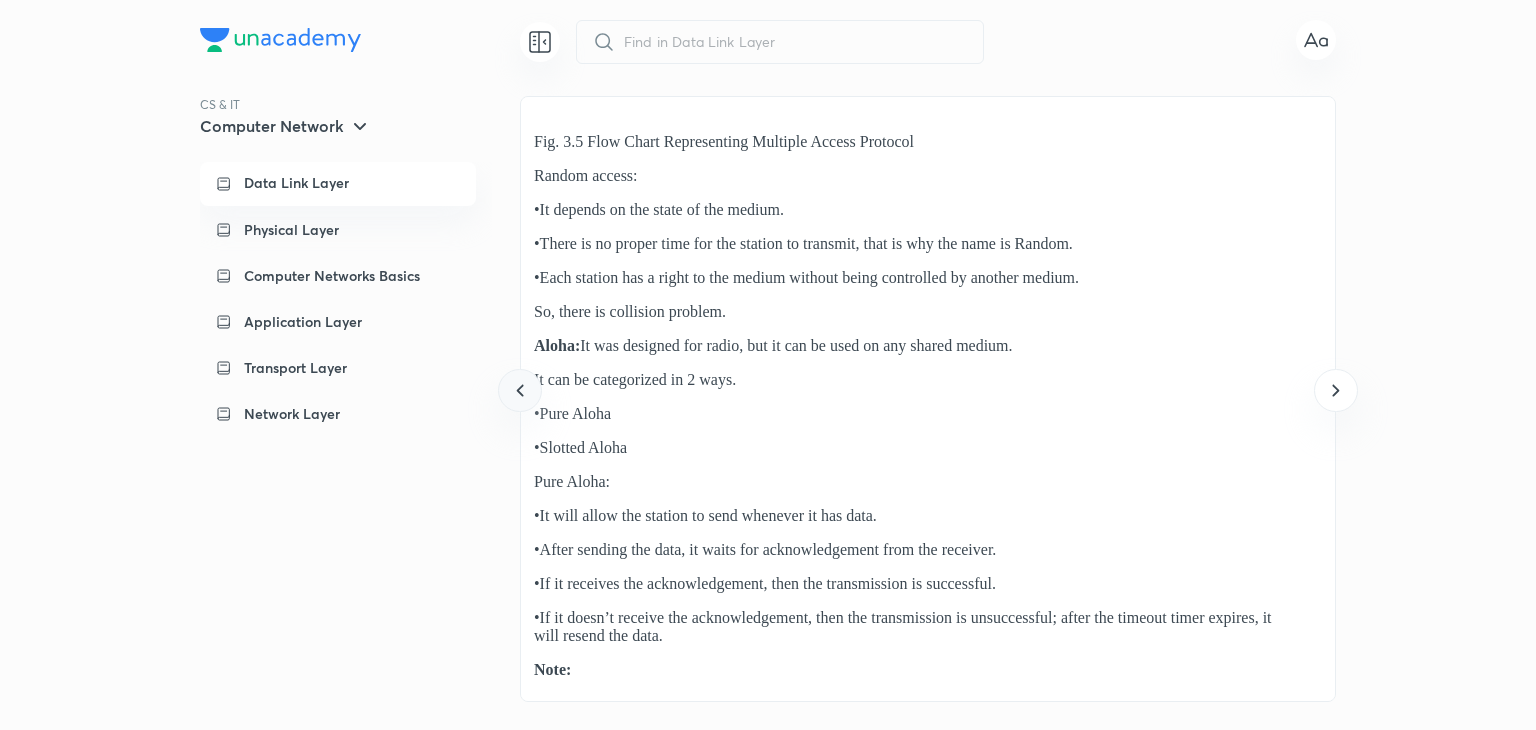 click 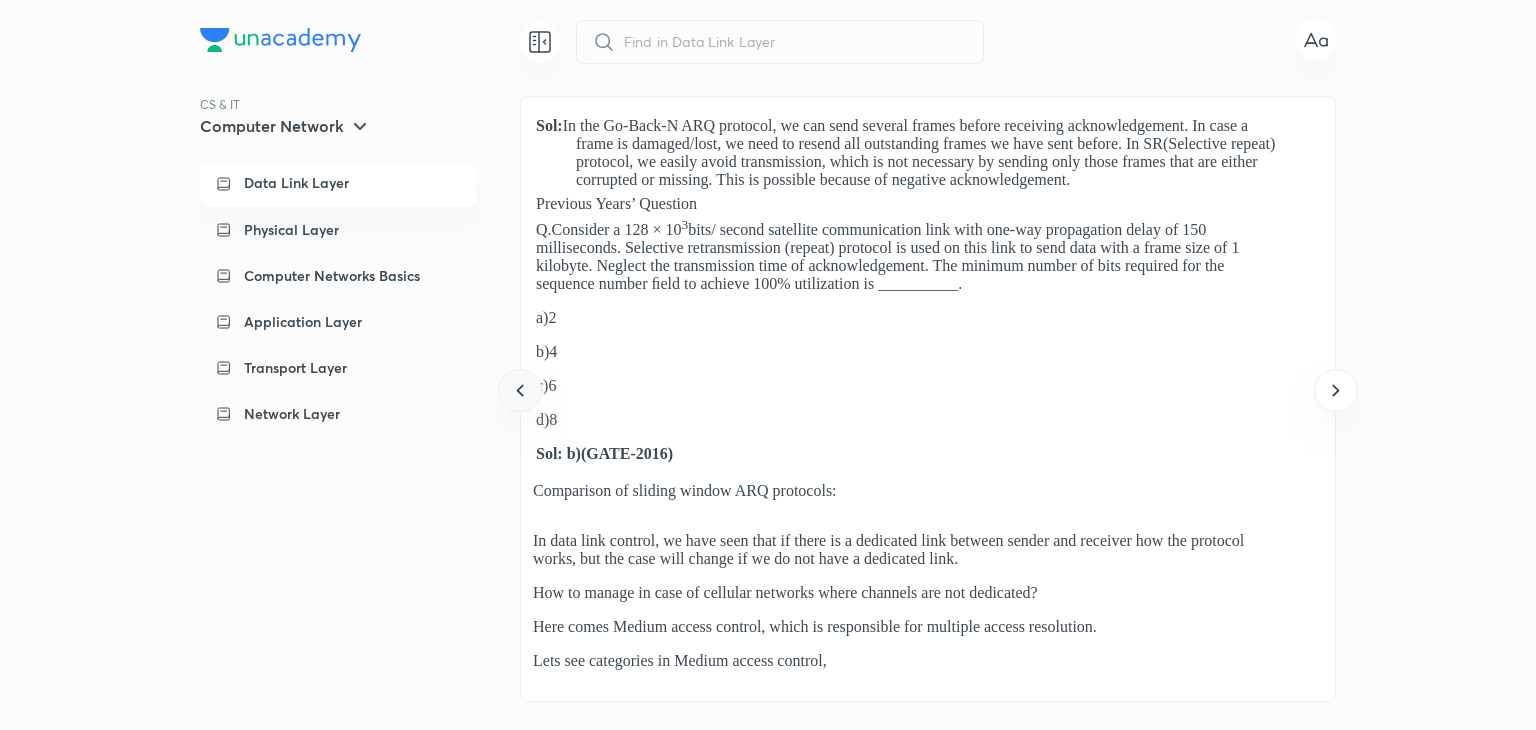 click 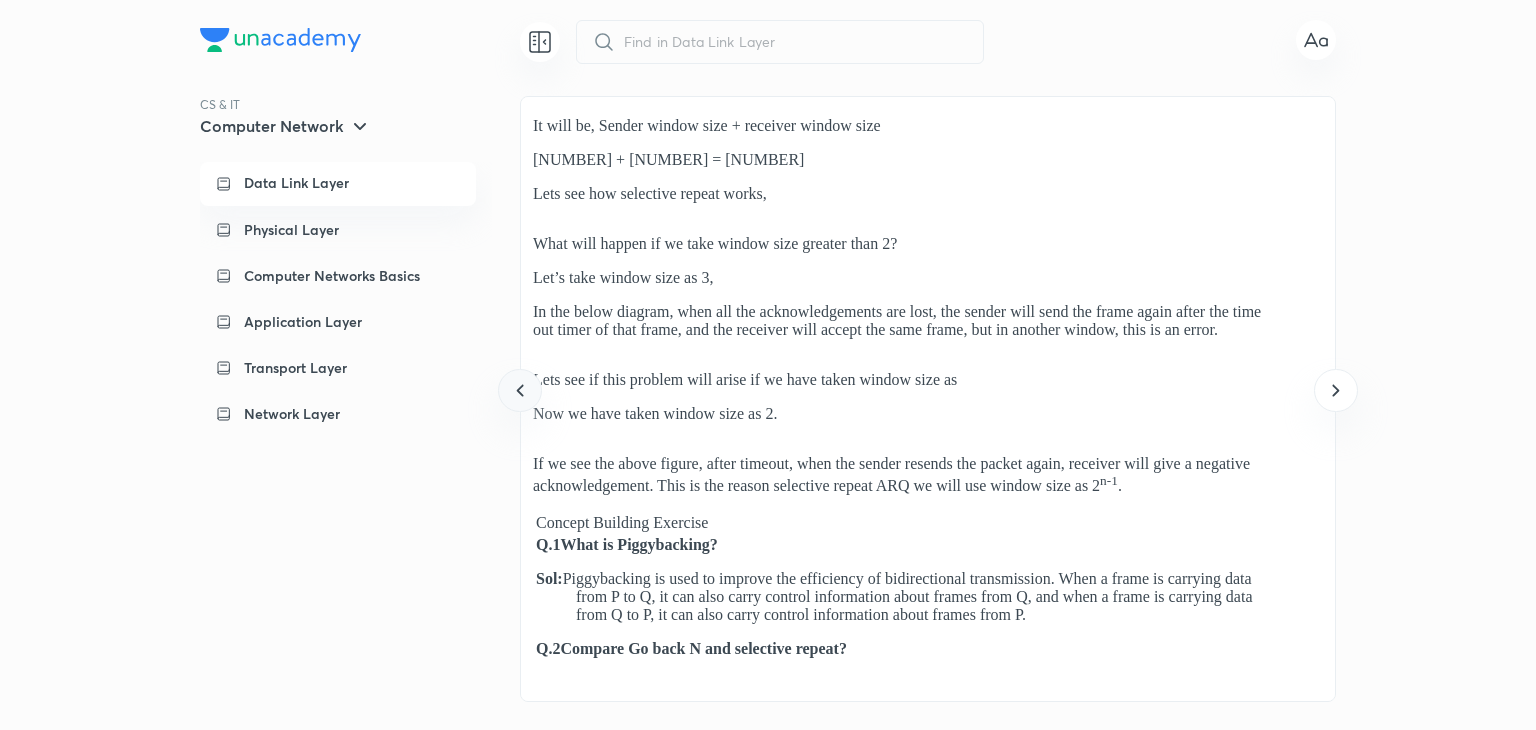 click 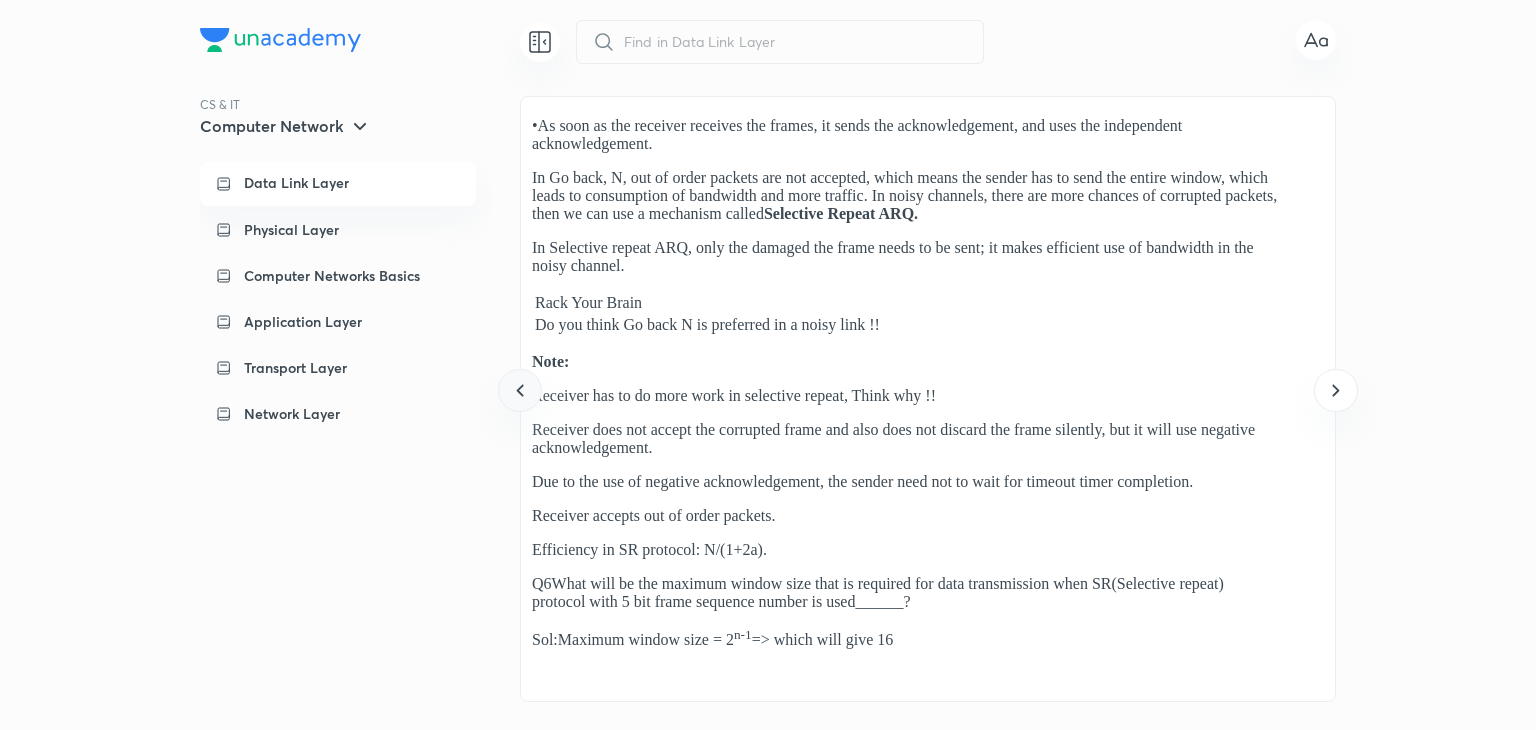 click 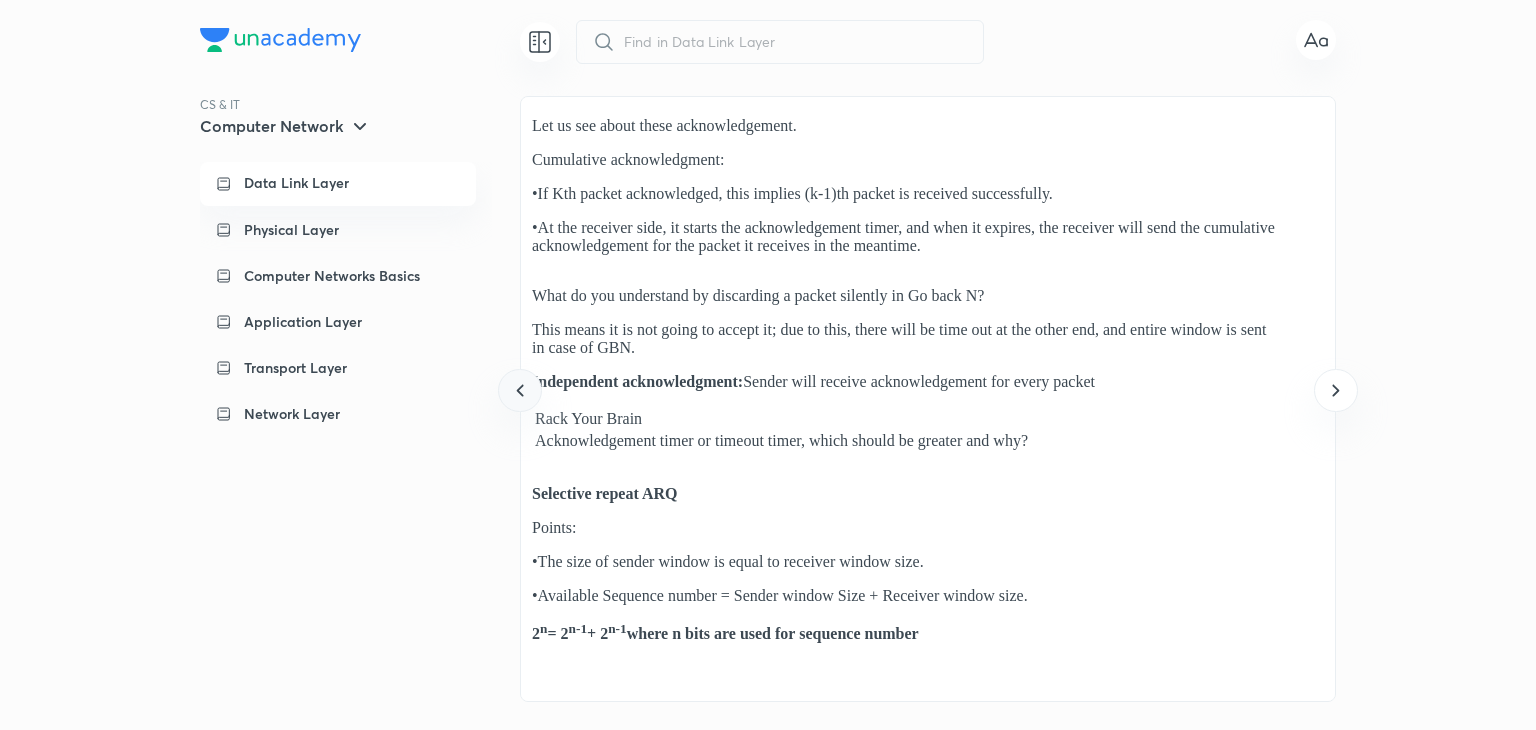 click 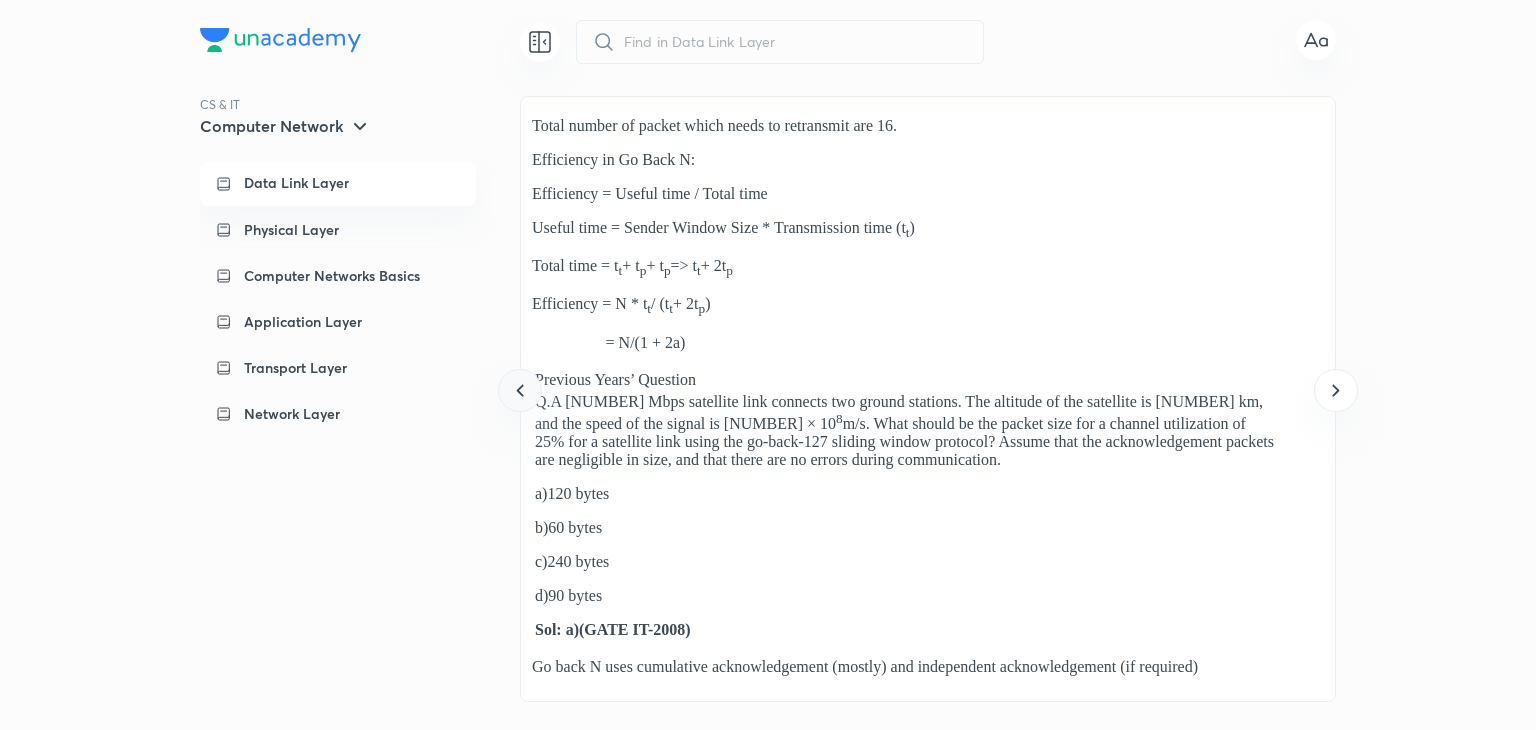 click 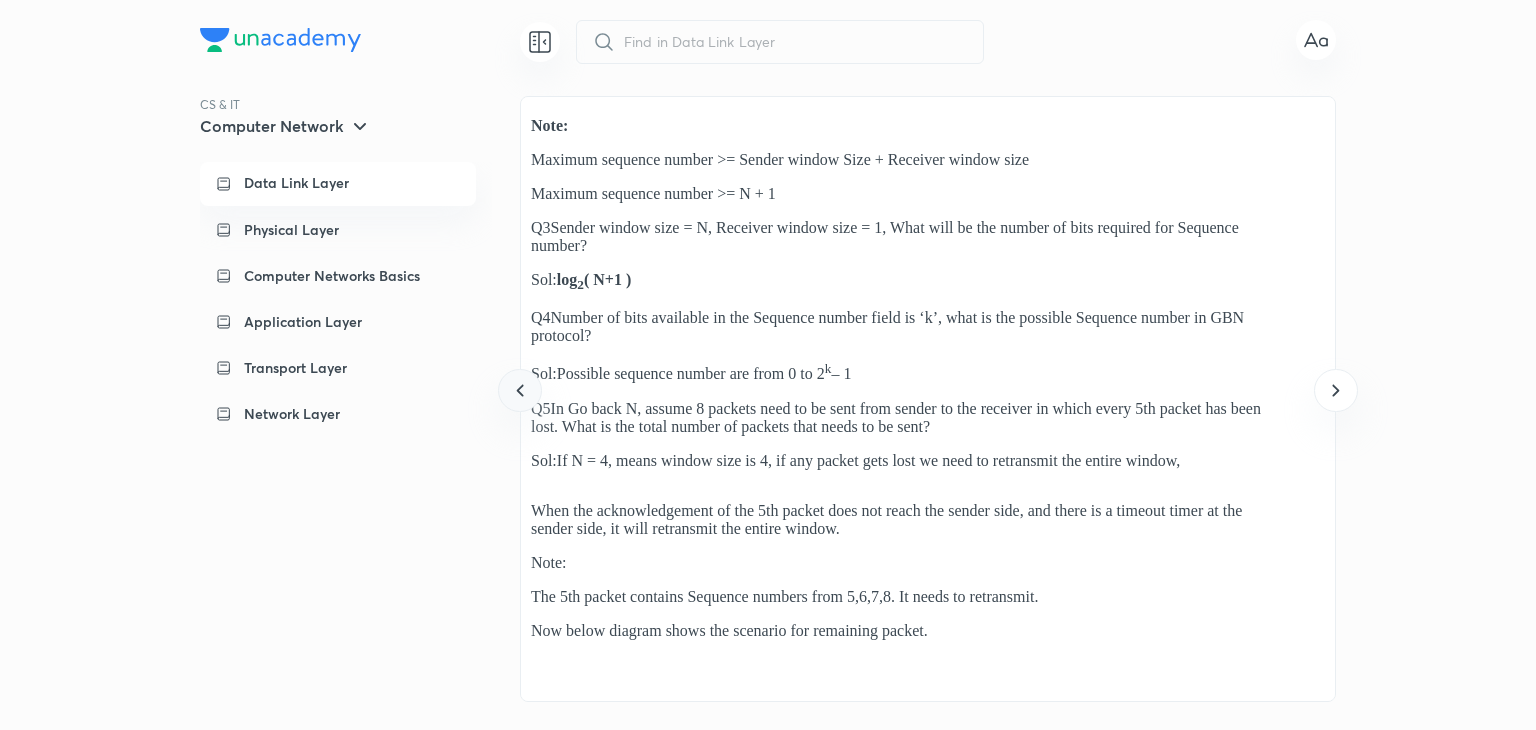 click 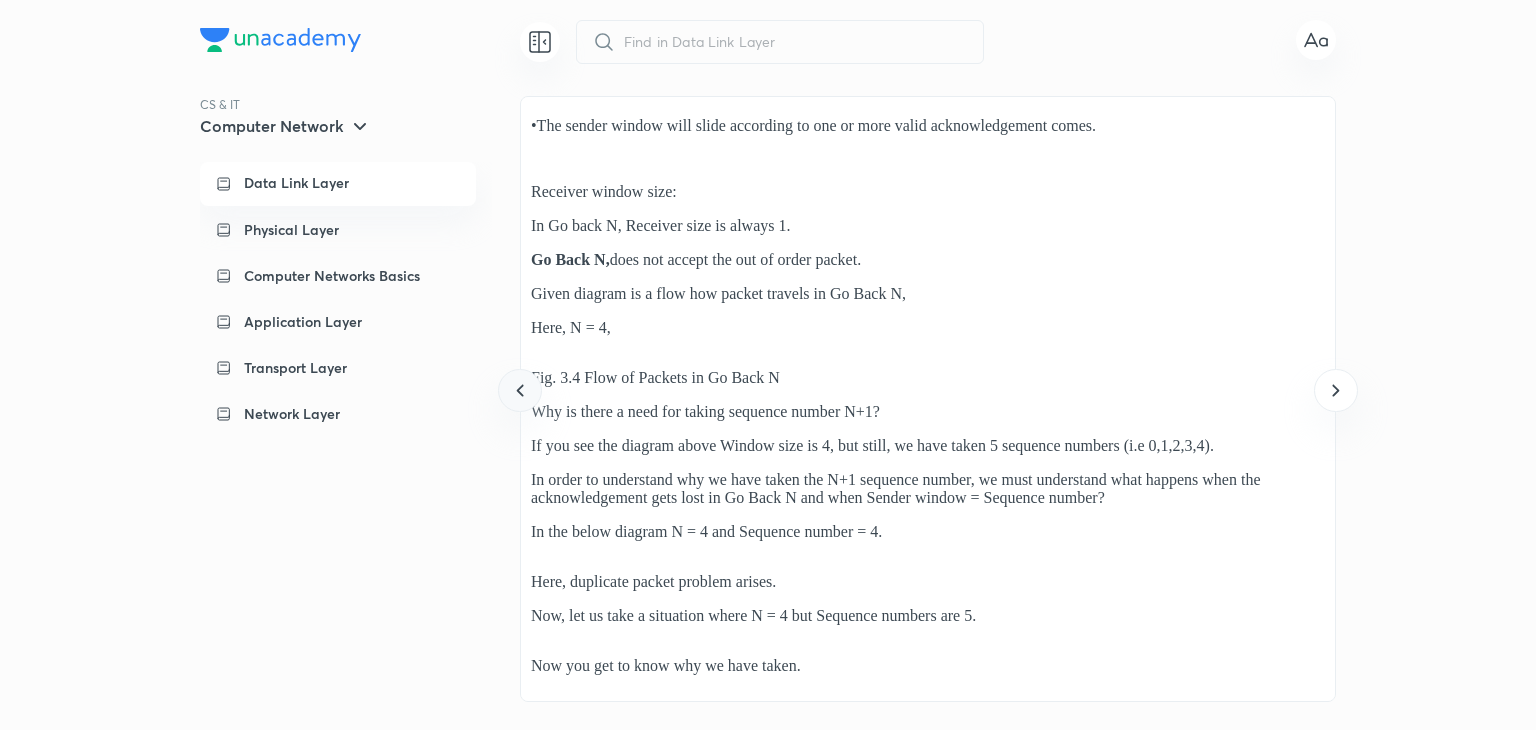 click 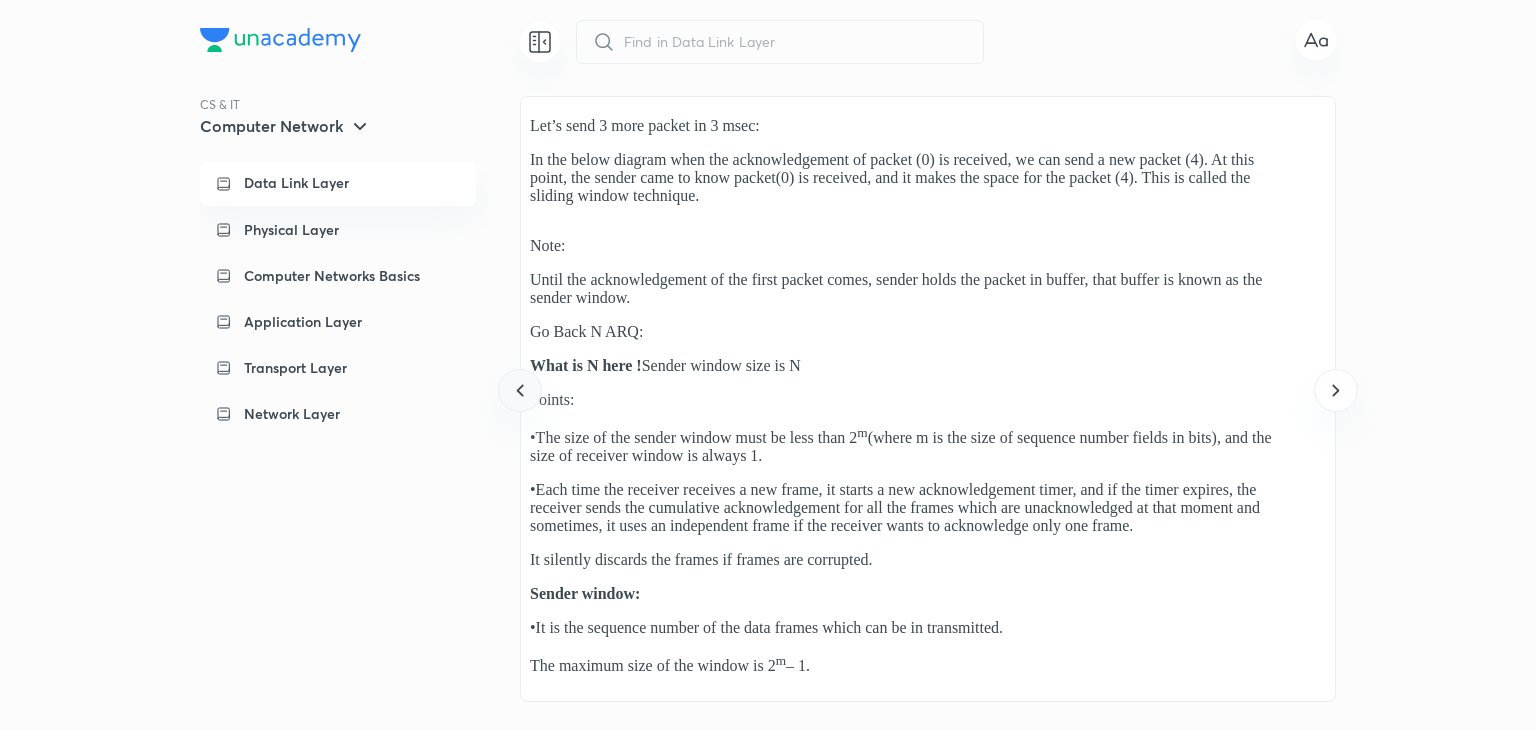 click 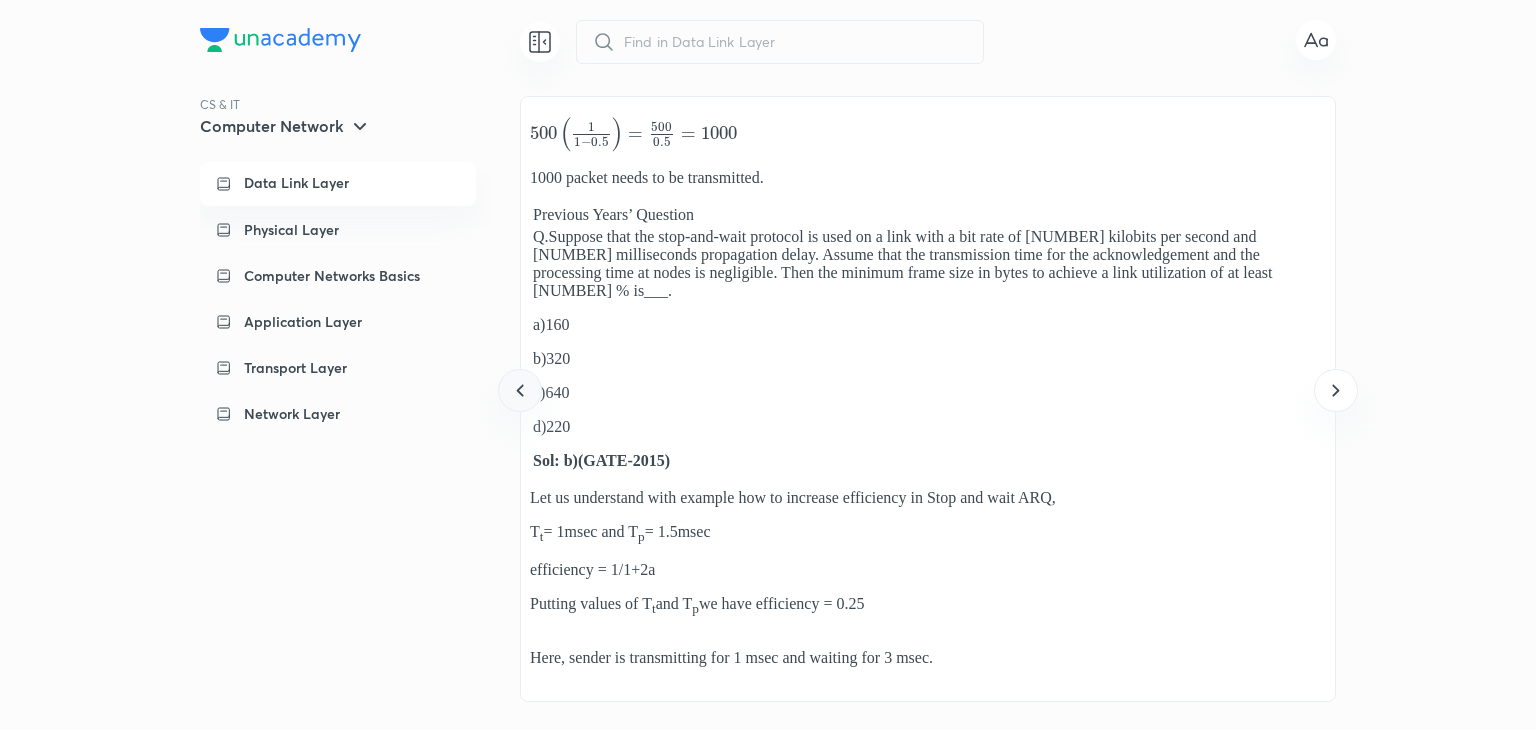 click 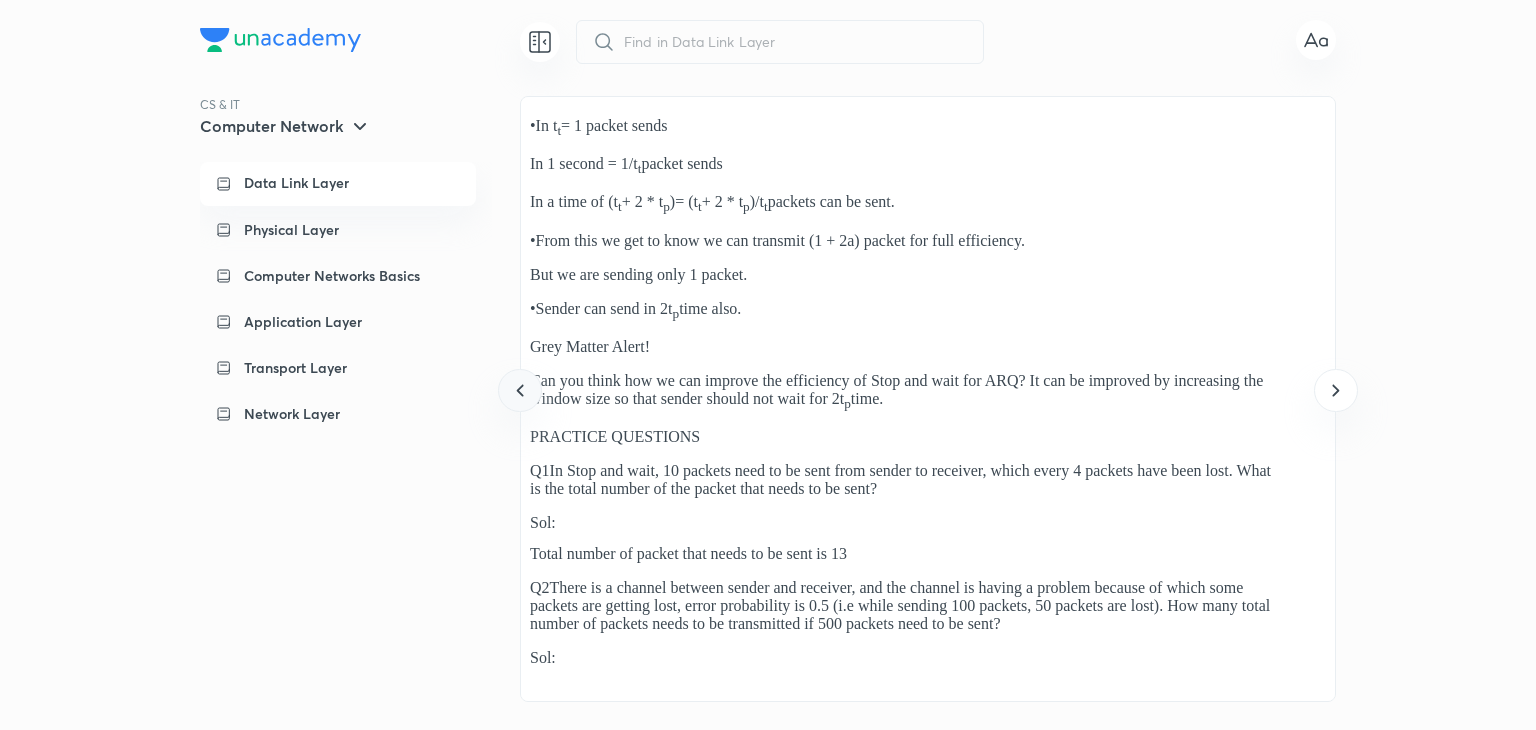 click 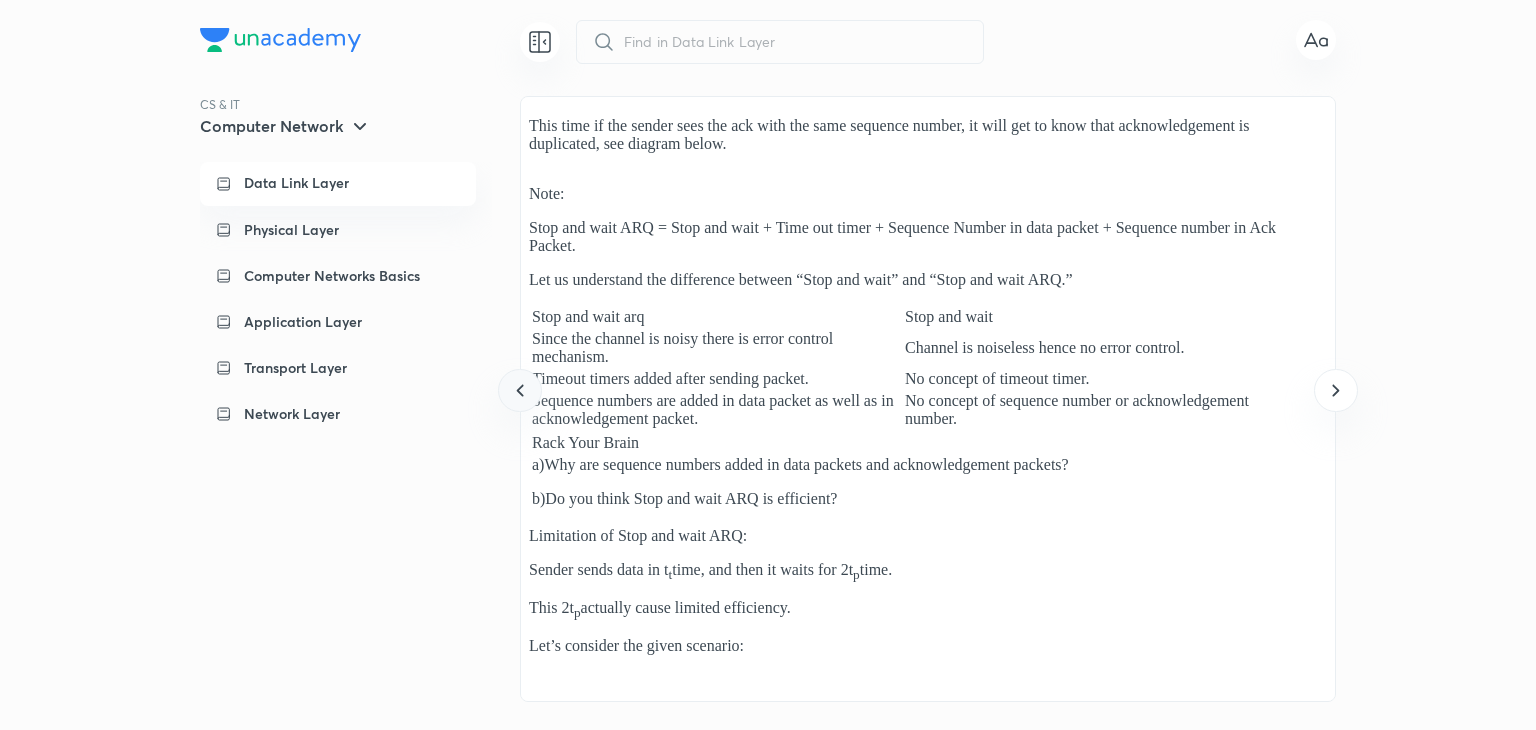 click 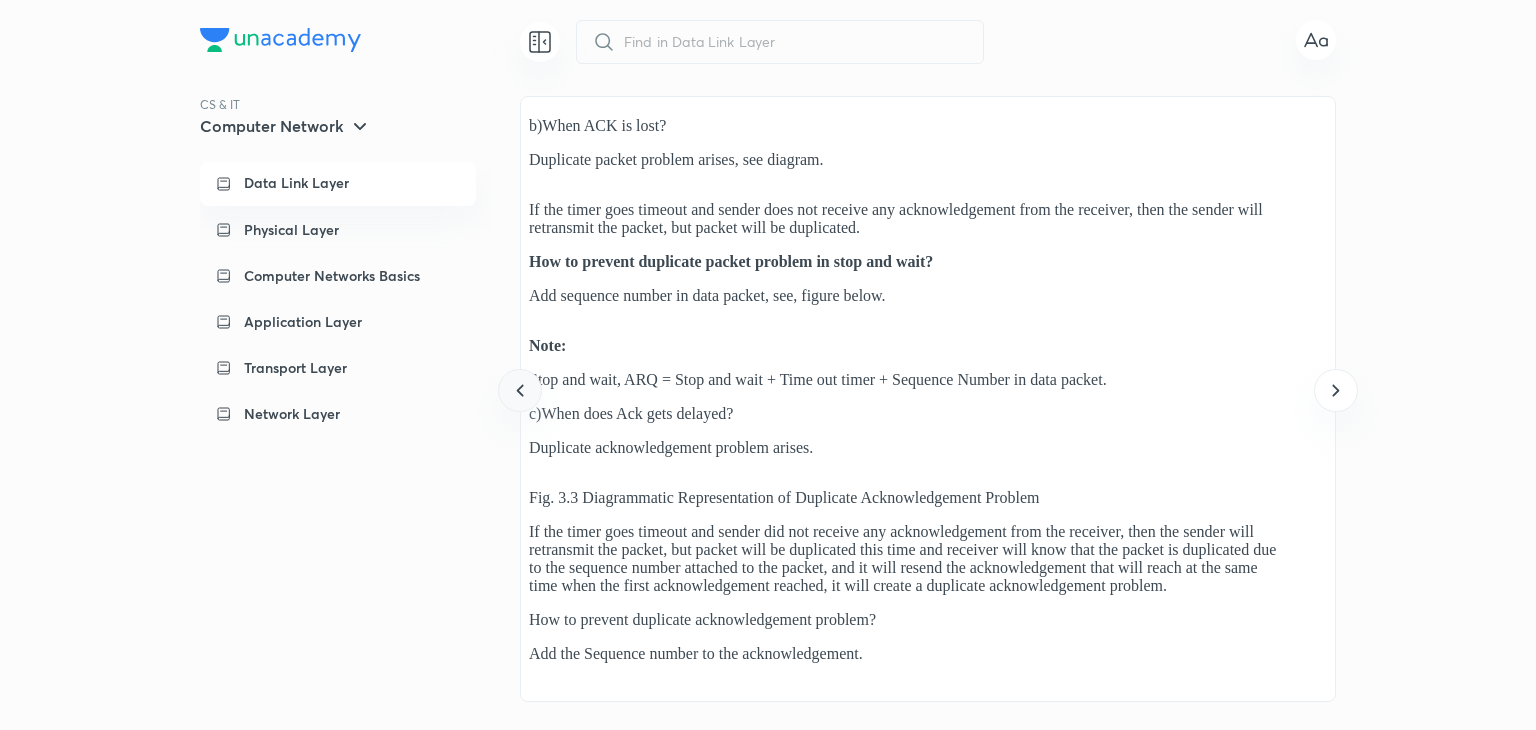 click 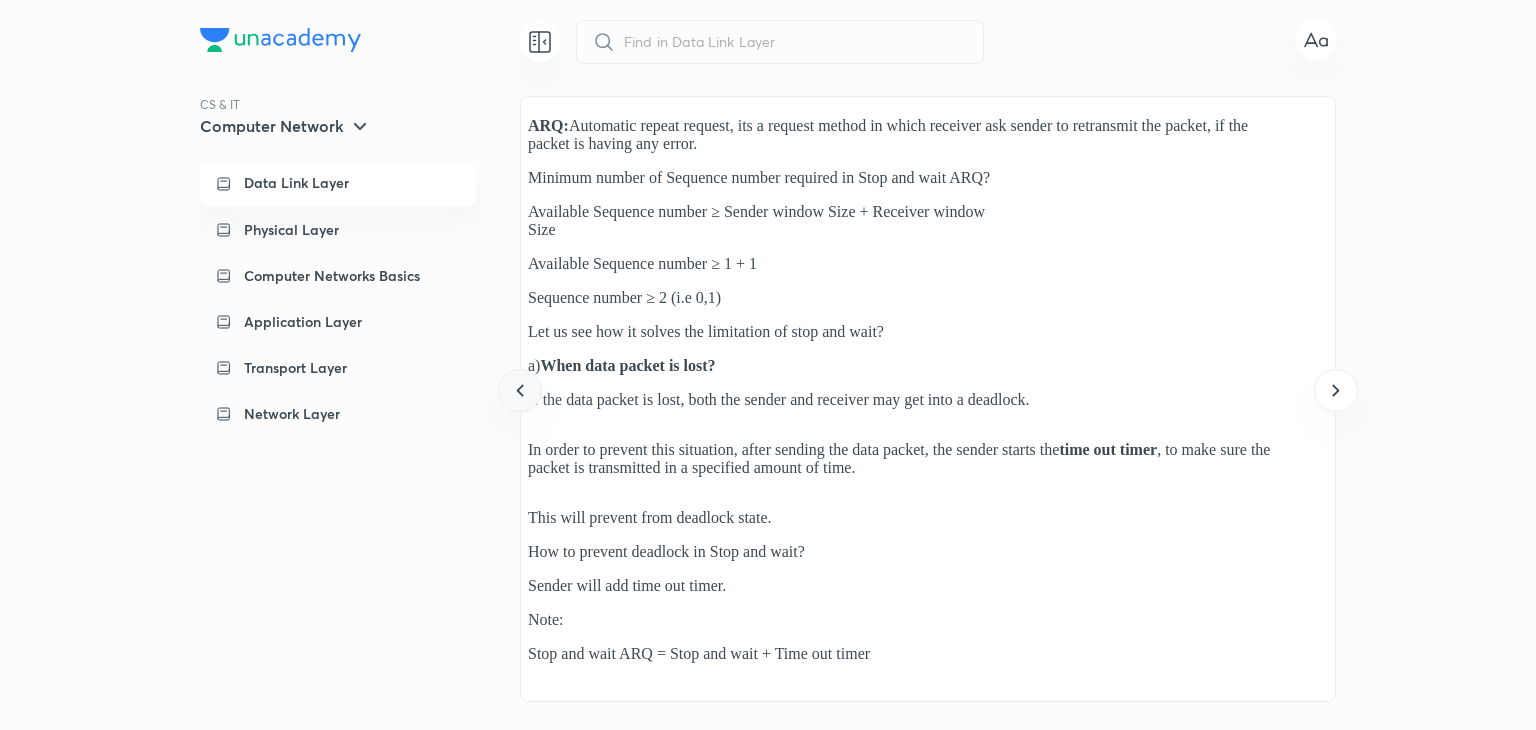 click 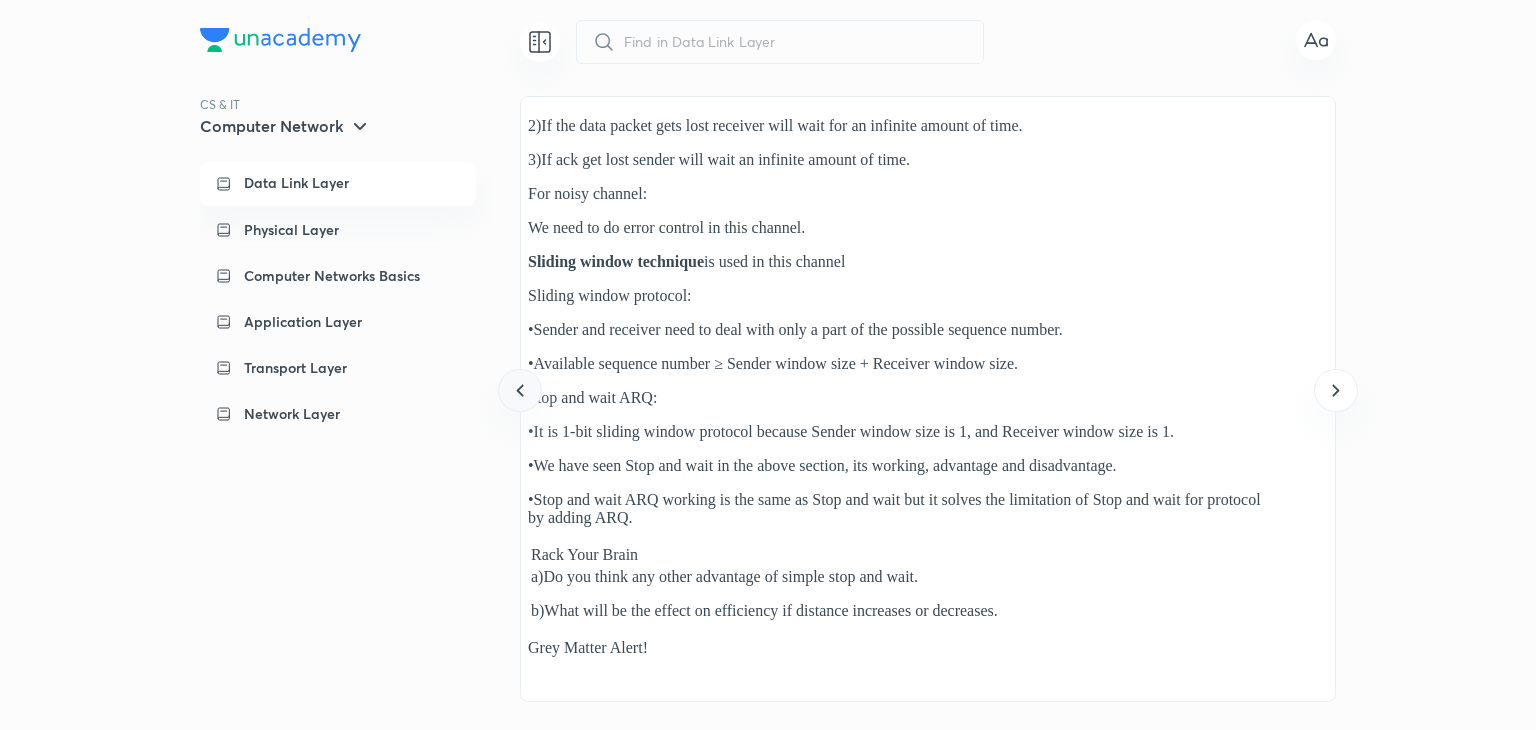 click 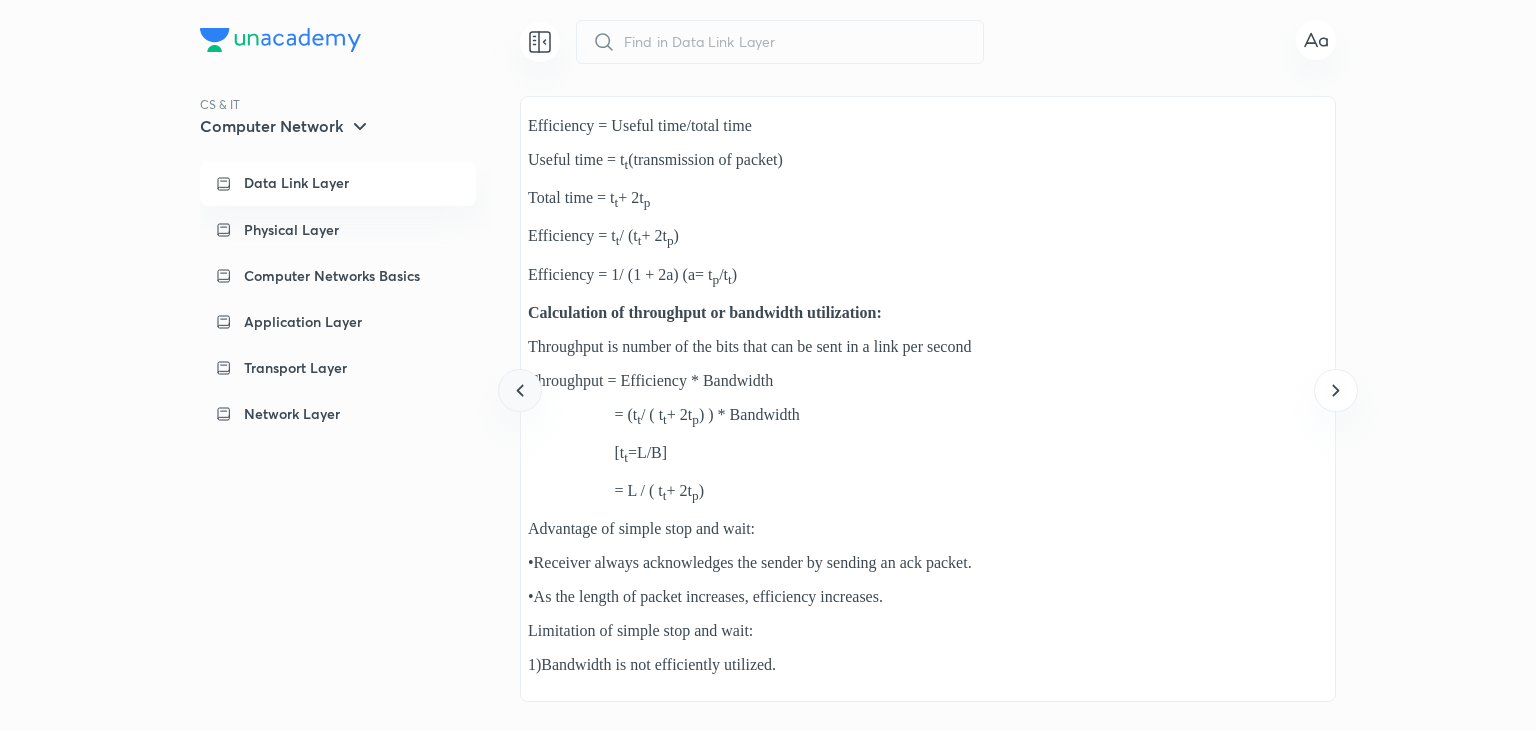 click 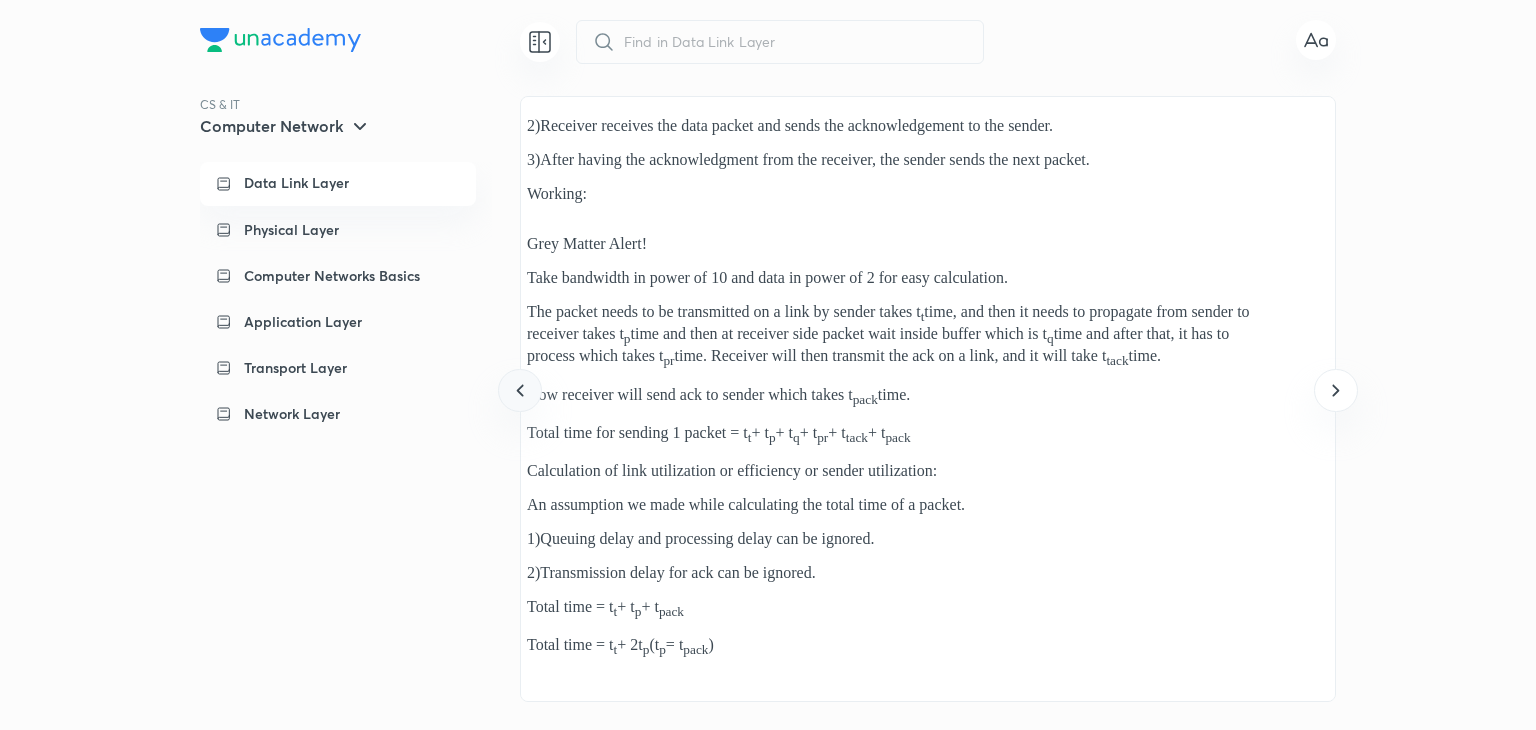 click 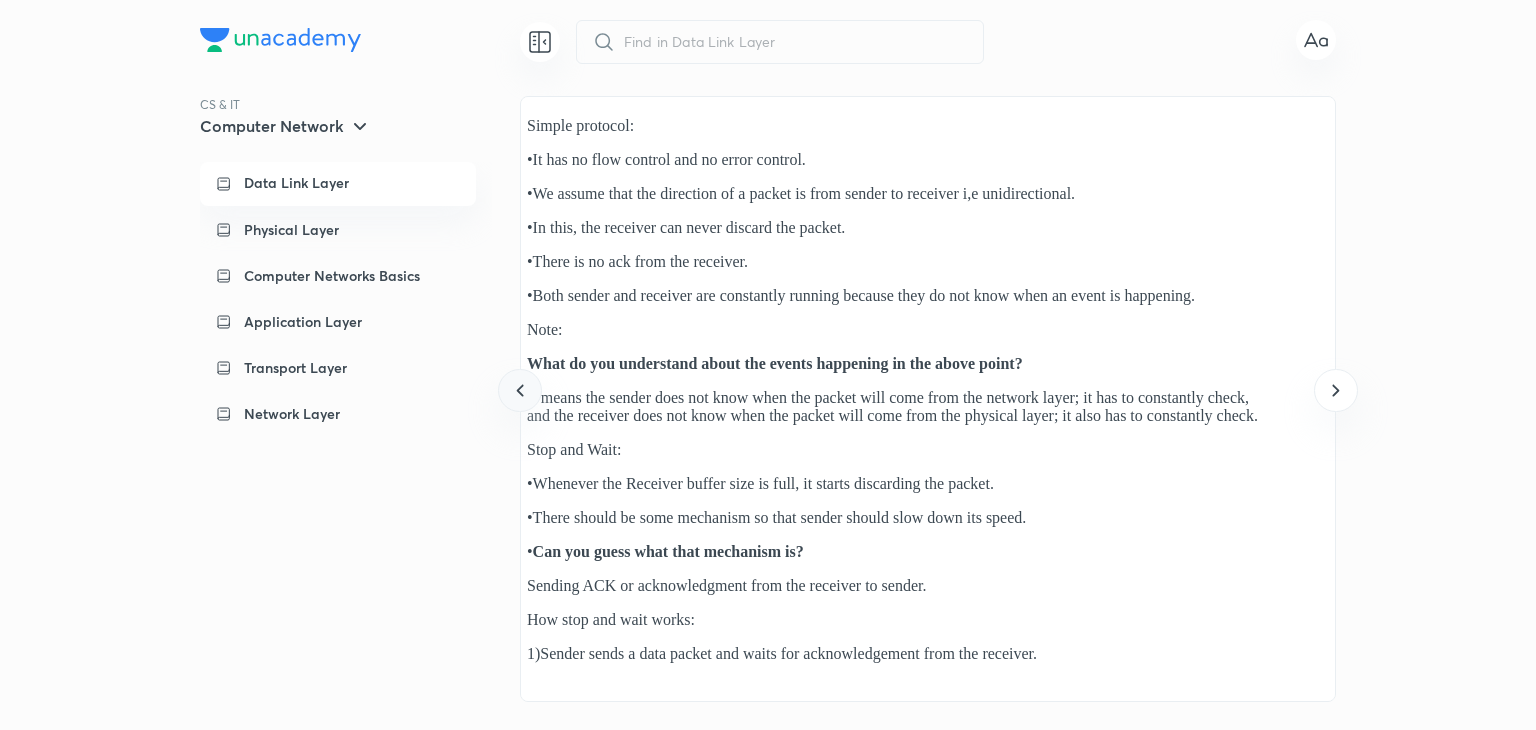click 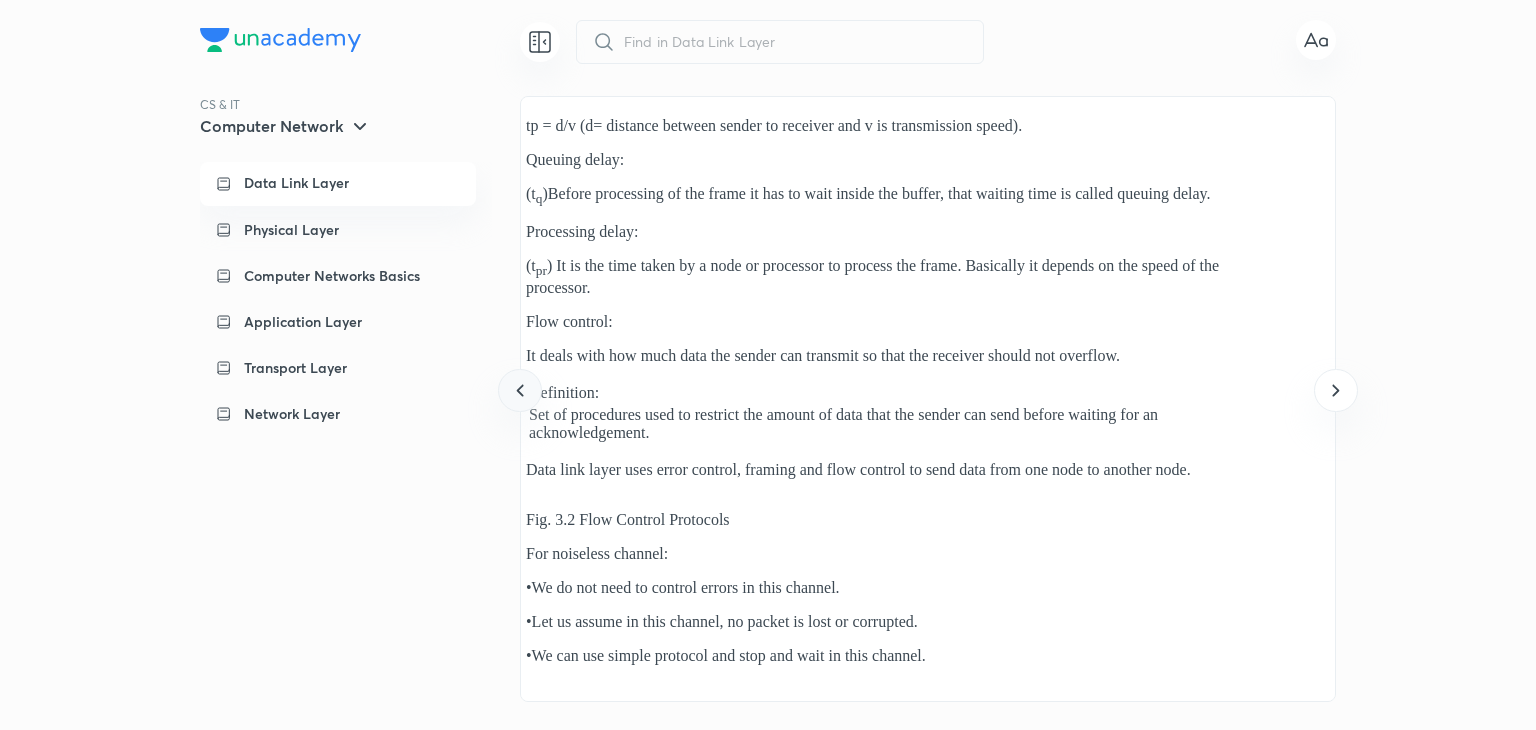 click 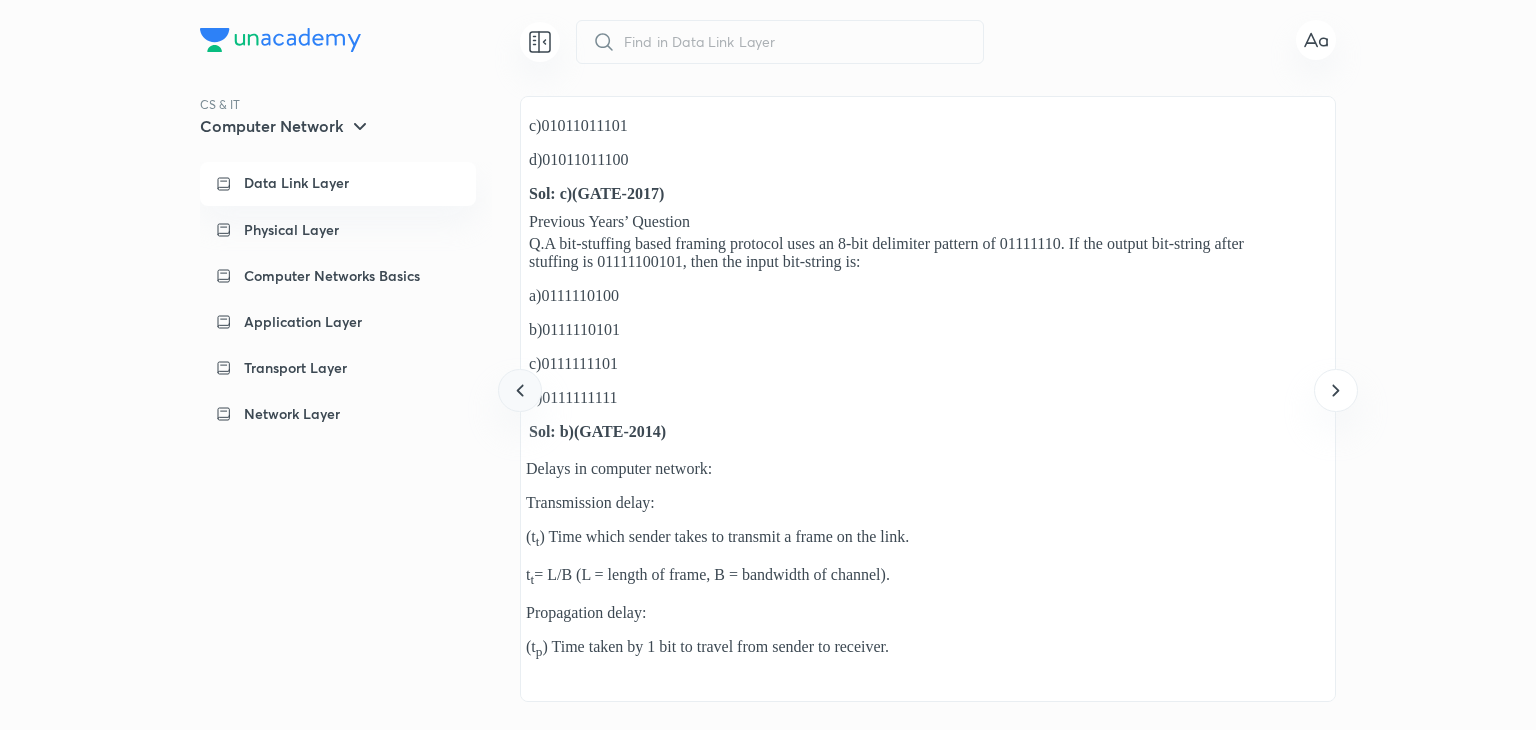 click 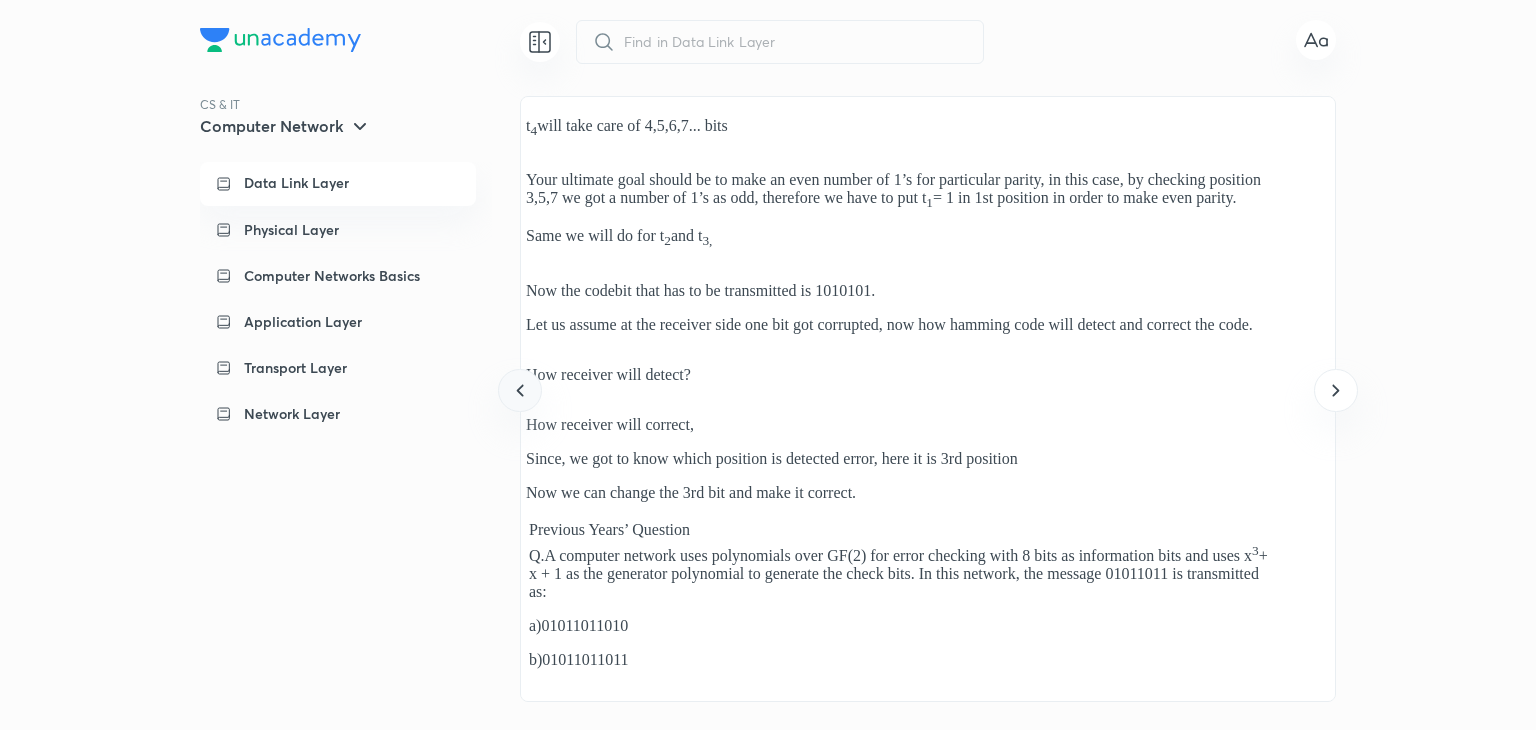 click 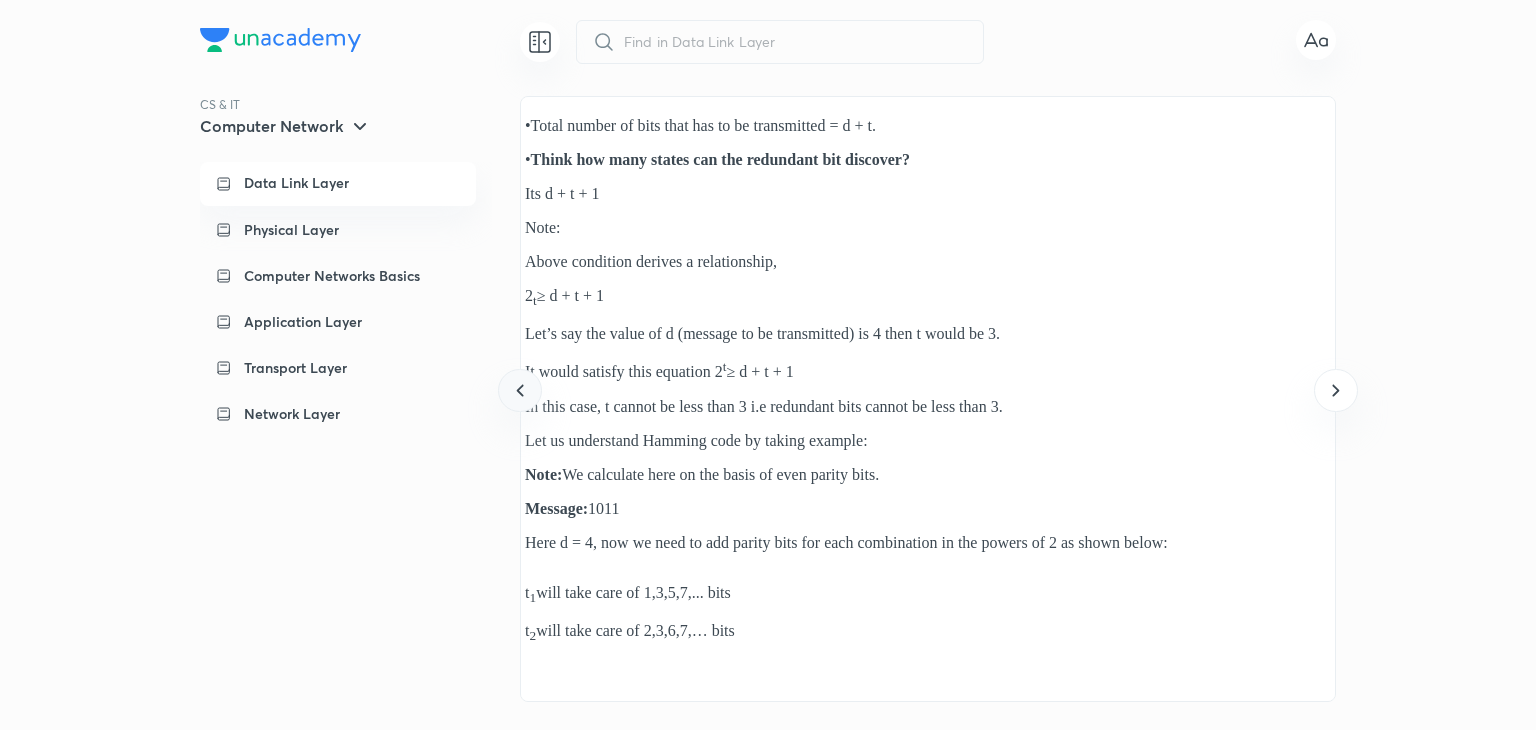 click 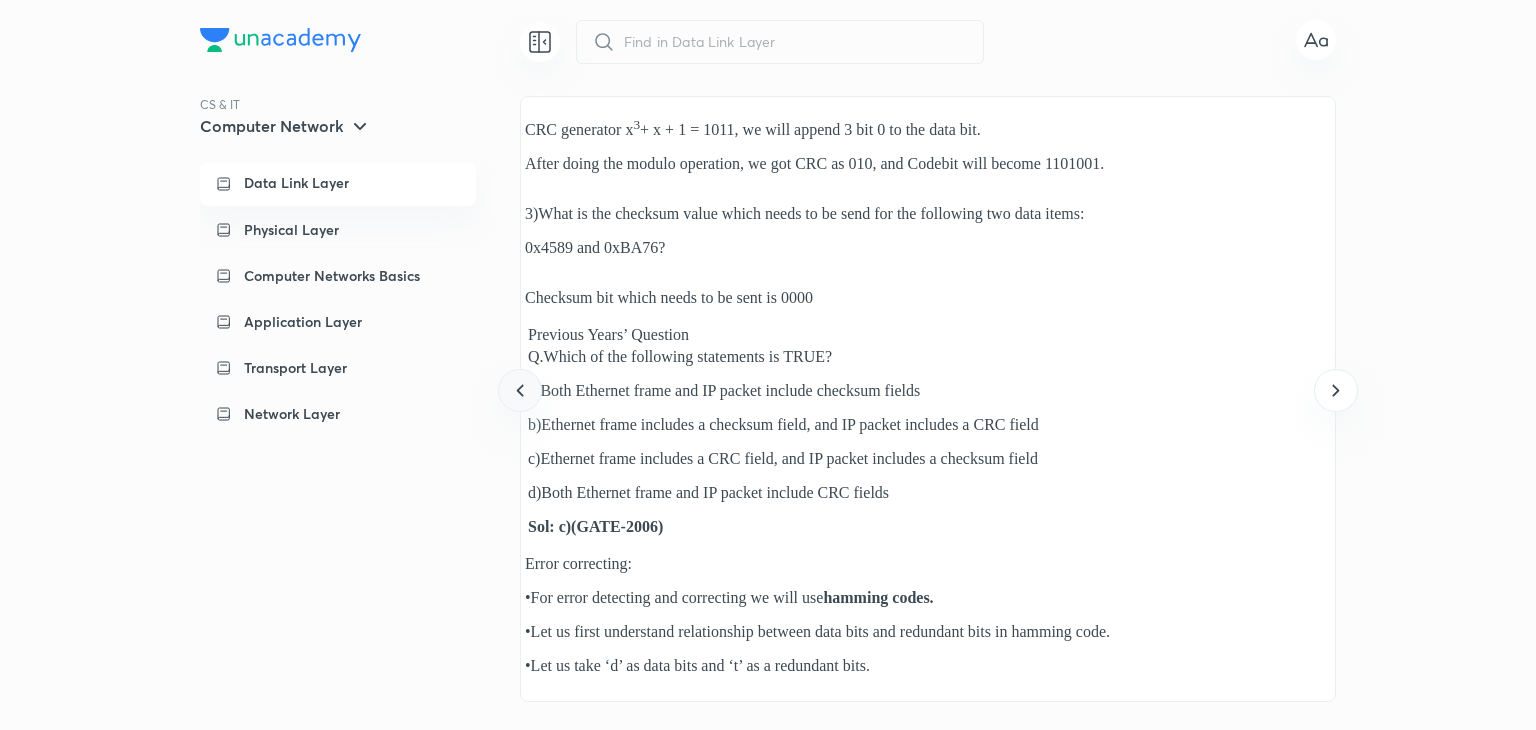 click 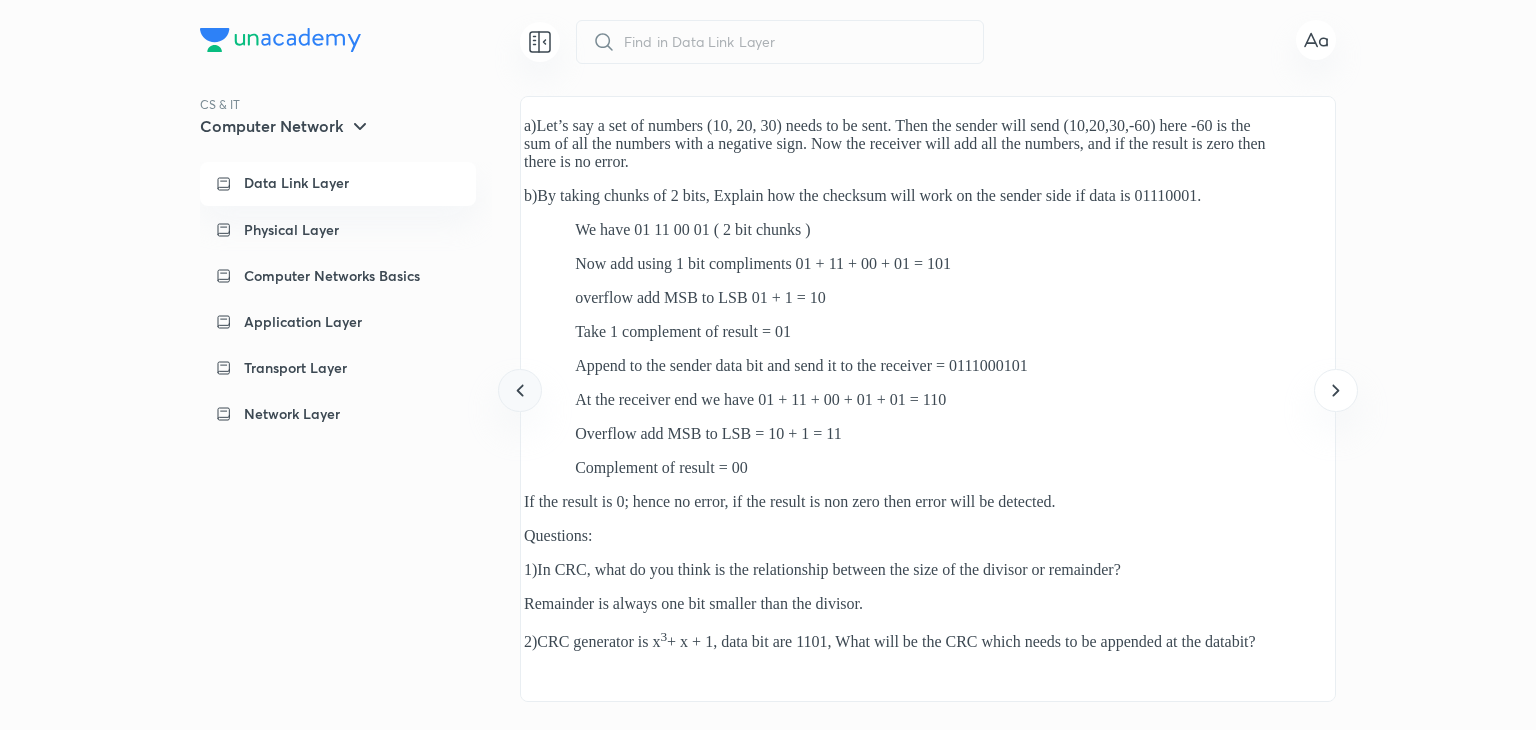 click 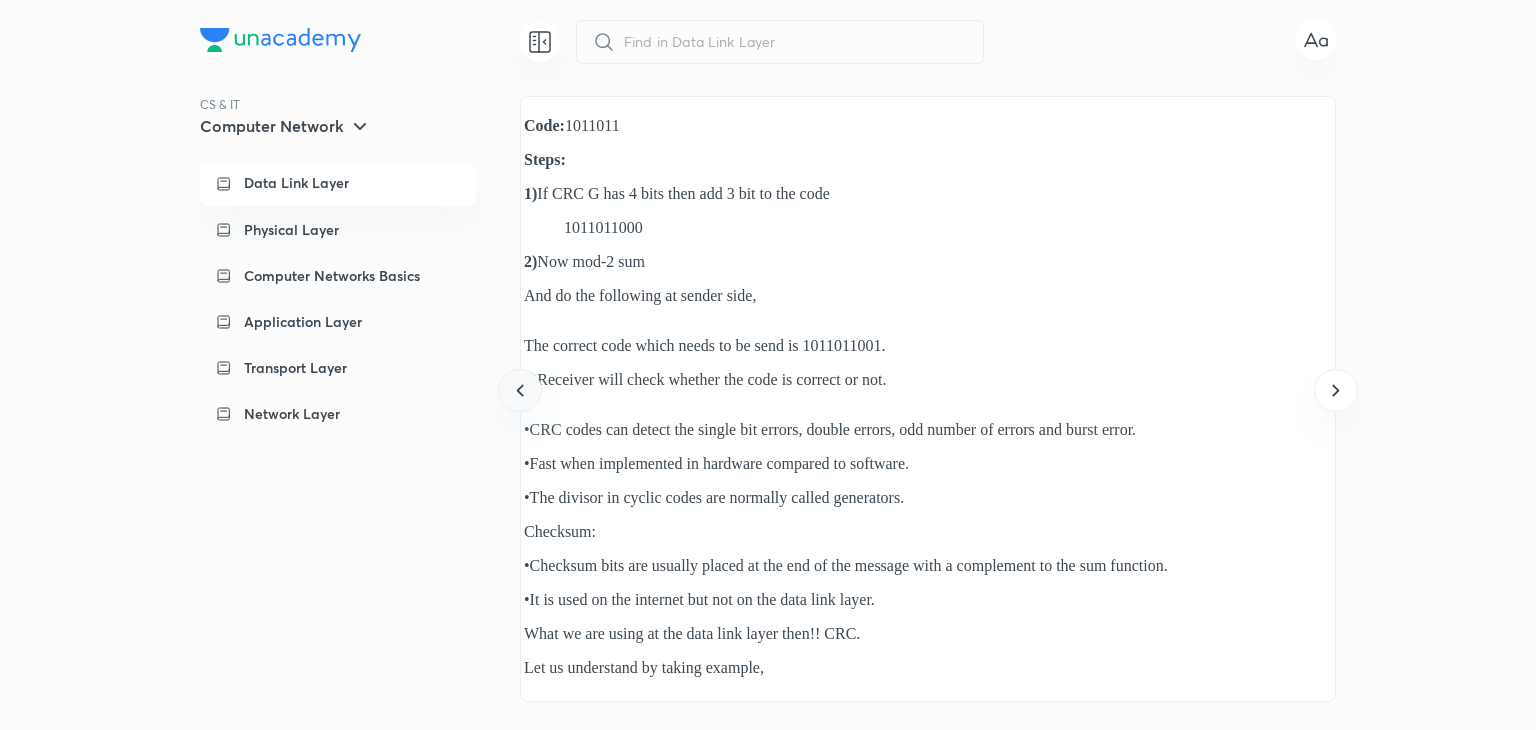 click 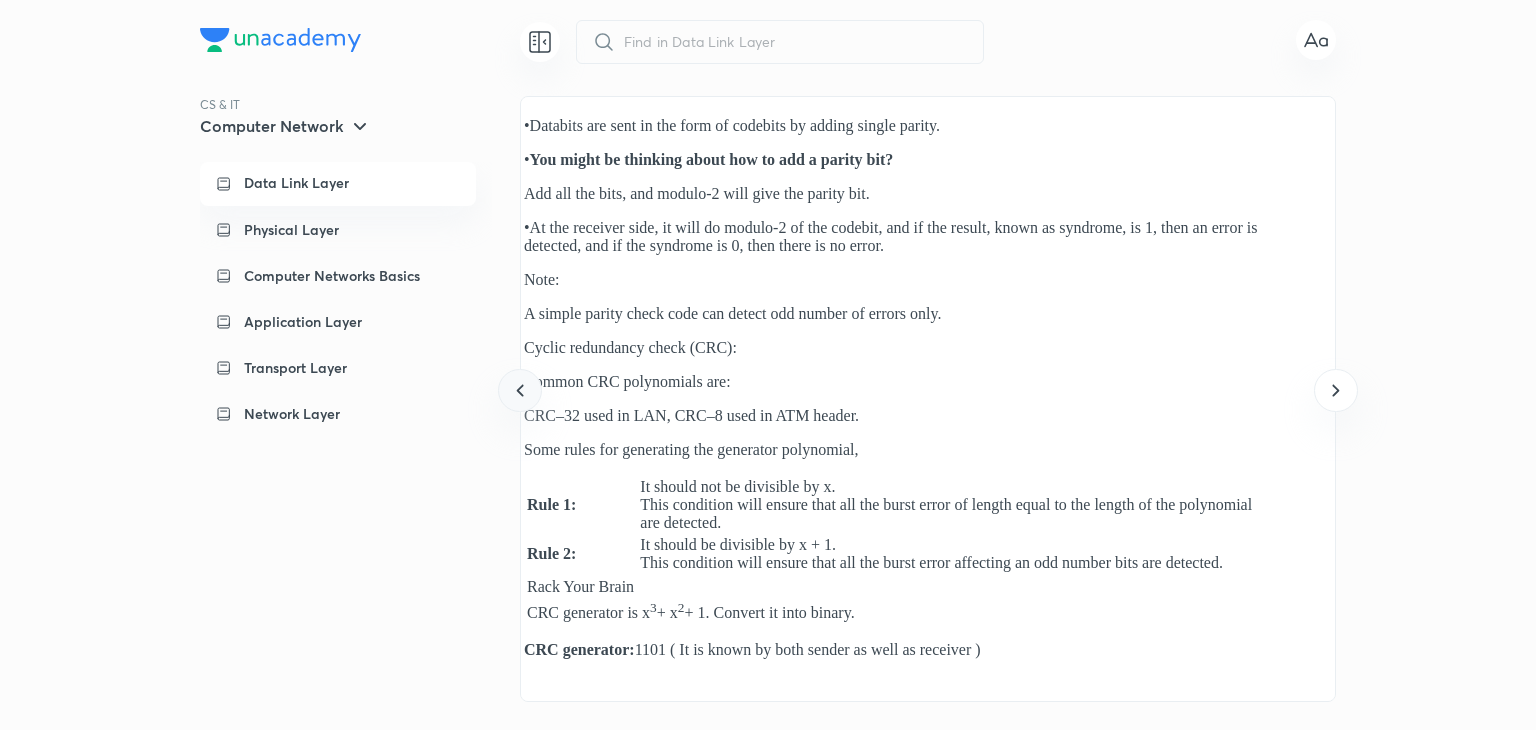 click 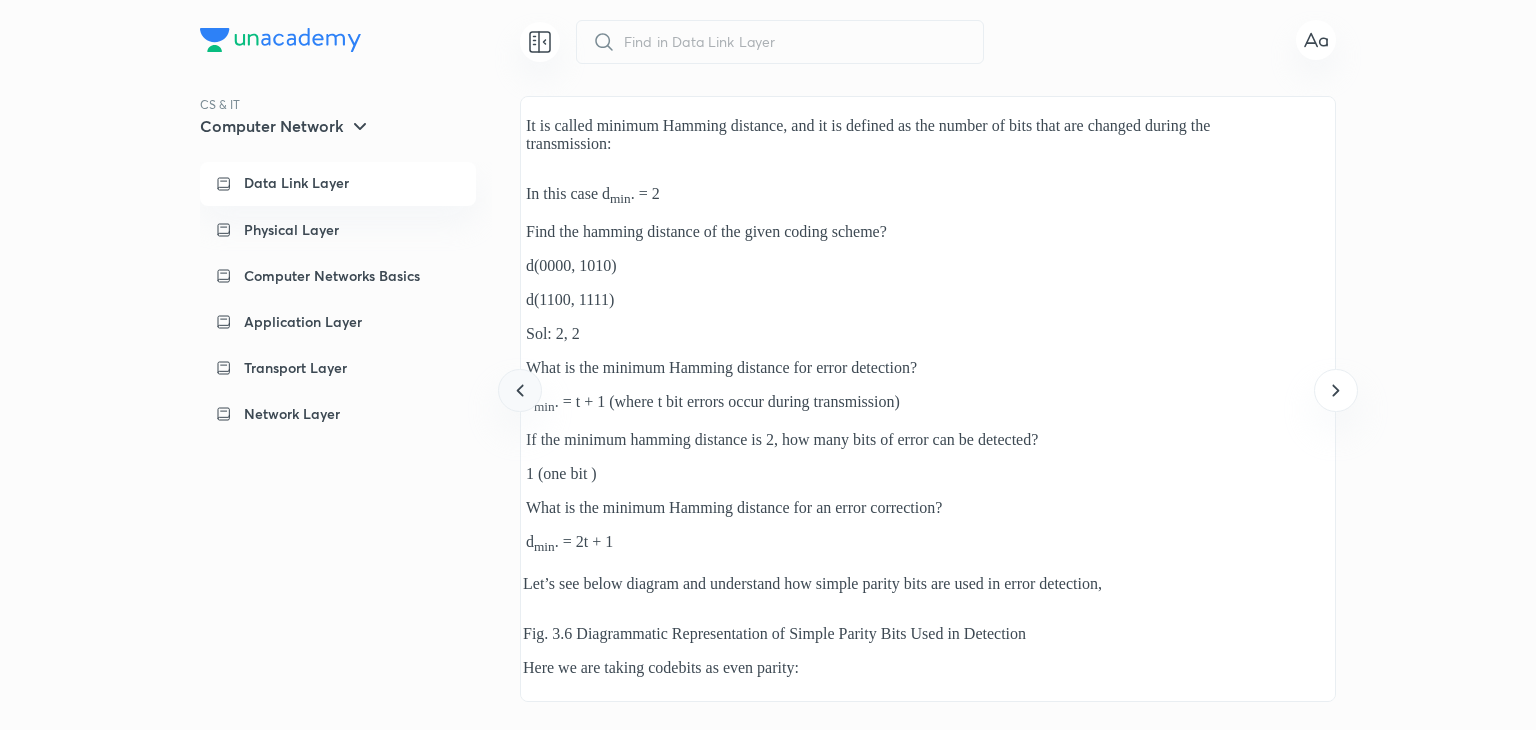 click 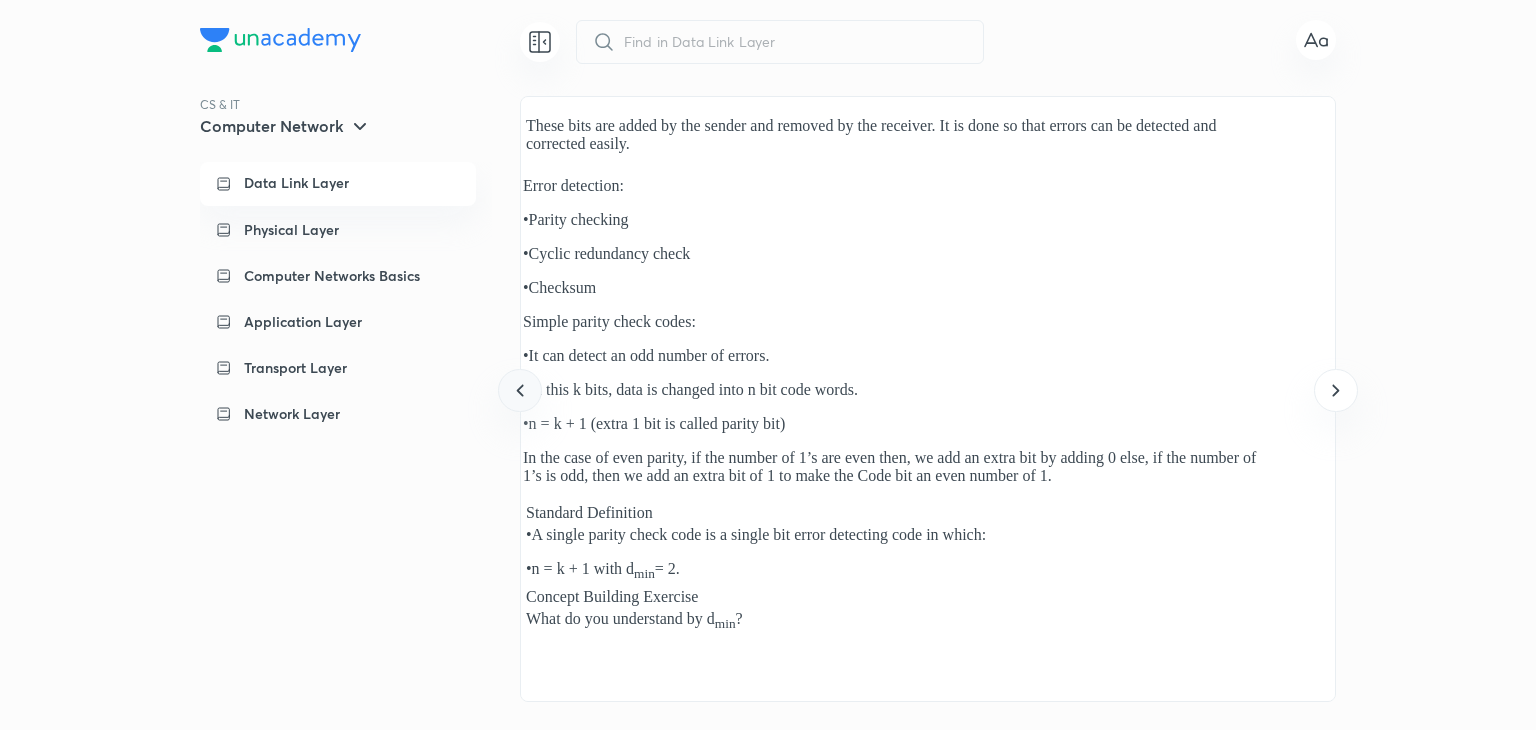 click 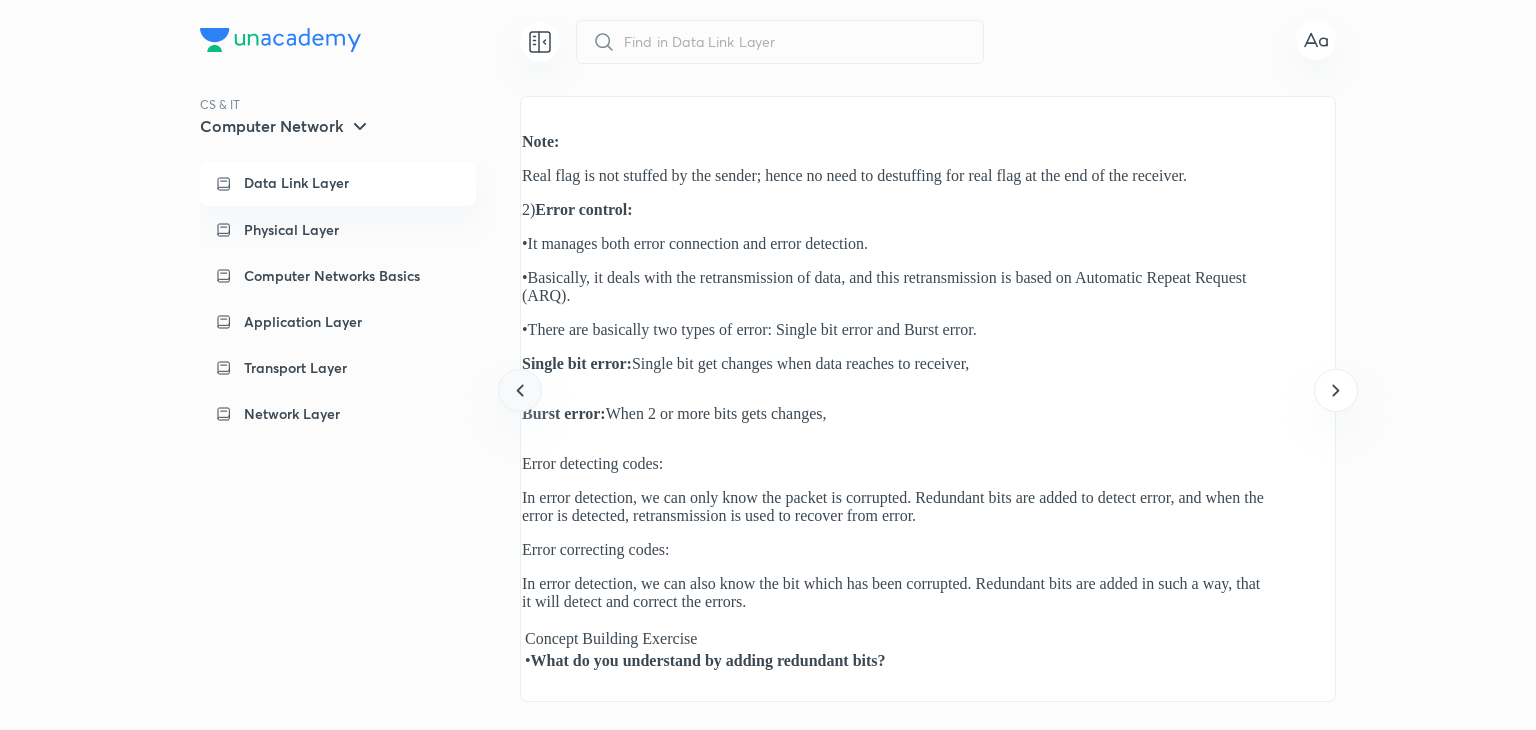 click 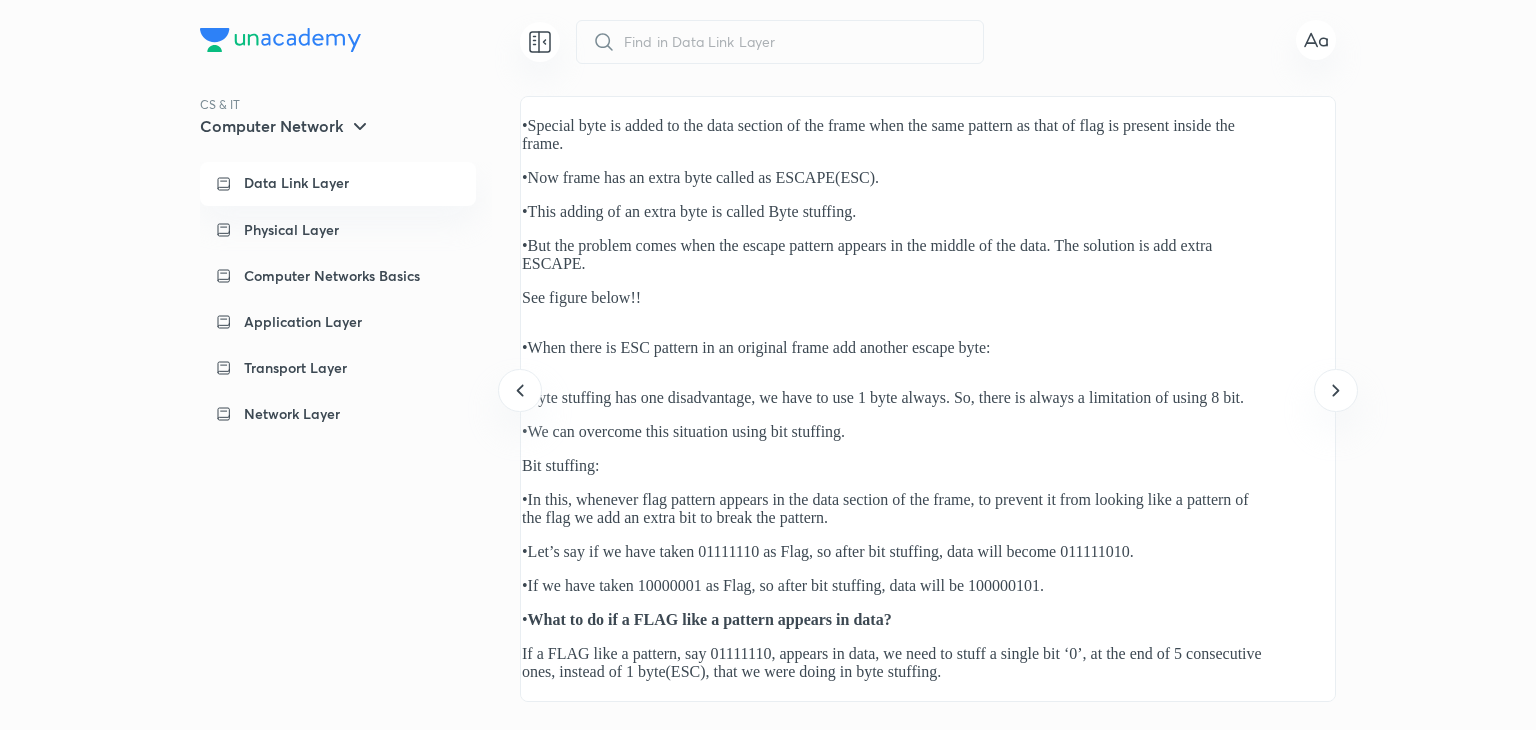 drag, startPoint x: -1427, startPoint y: 497, endPoint x: 527, endPoint y: 416, distance: 1955.6781 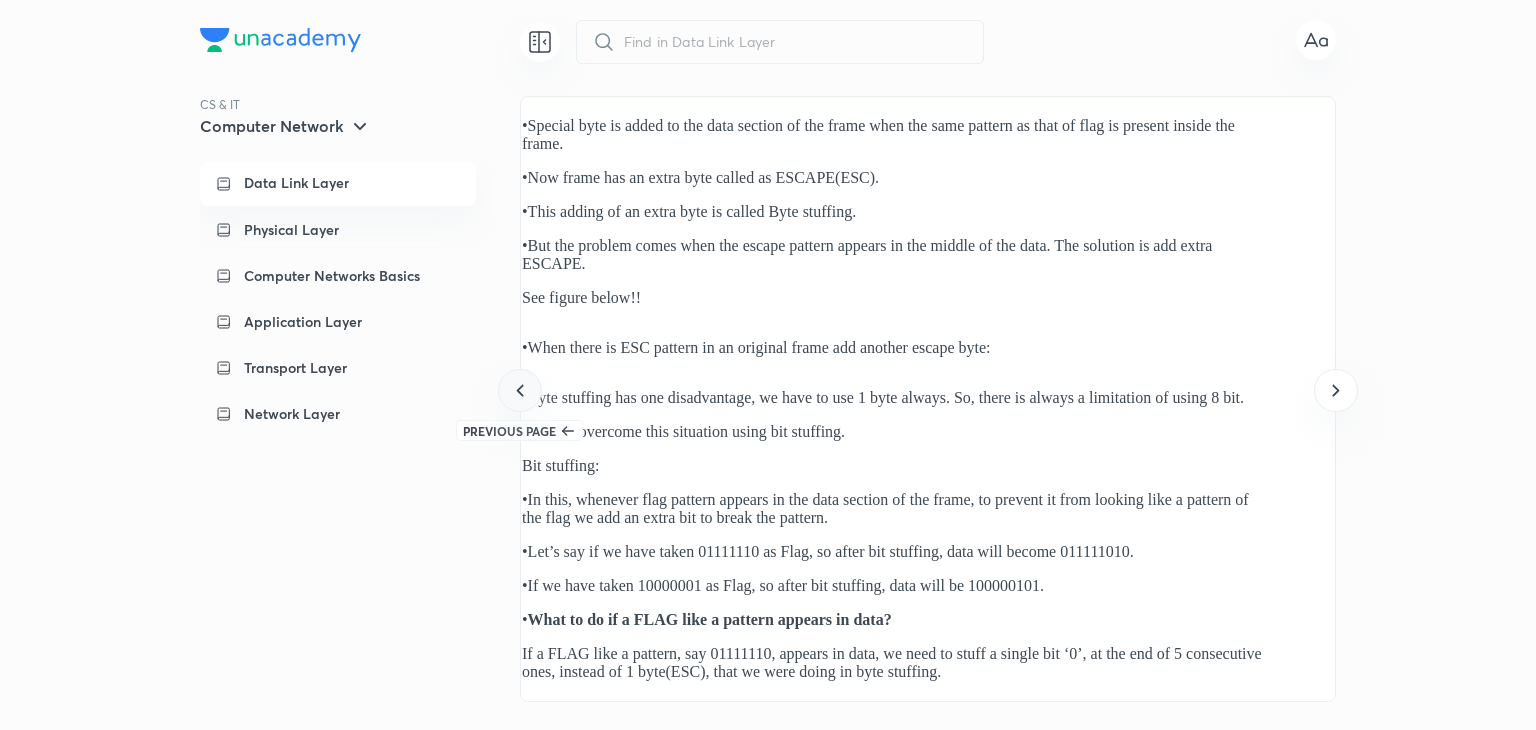 click at bounding box center (519, 390) 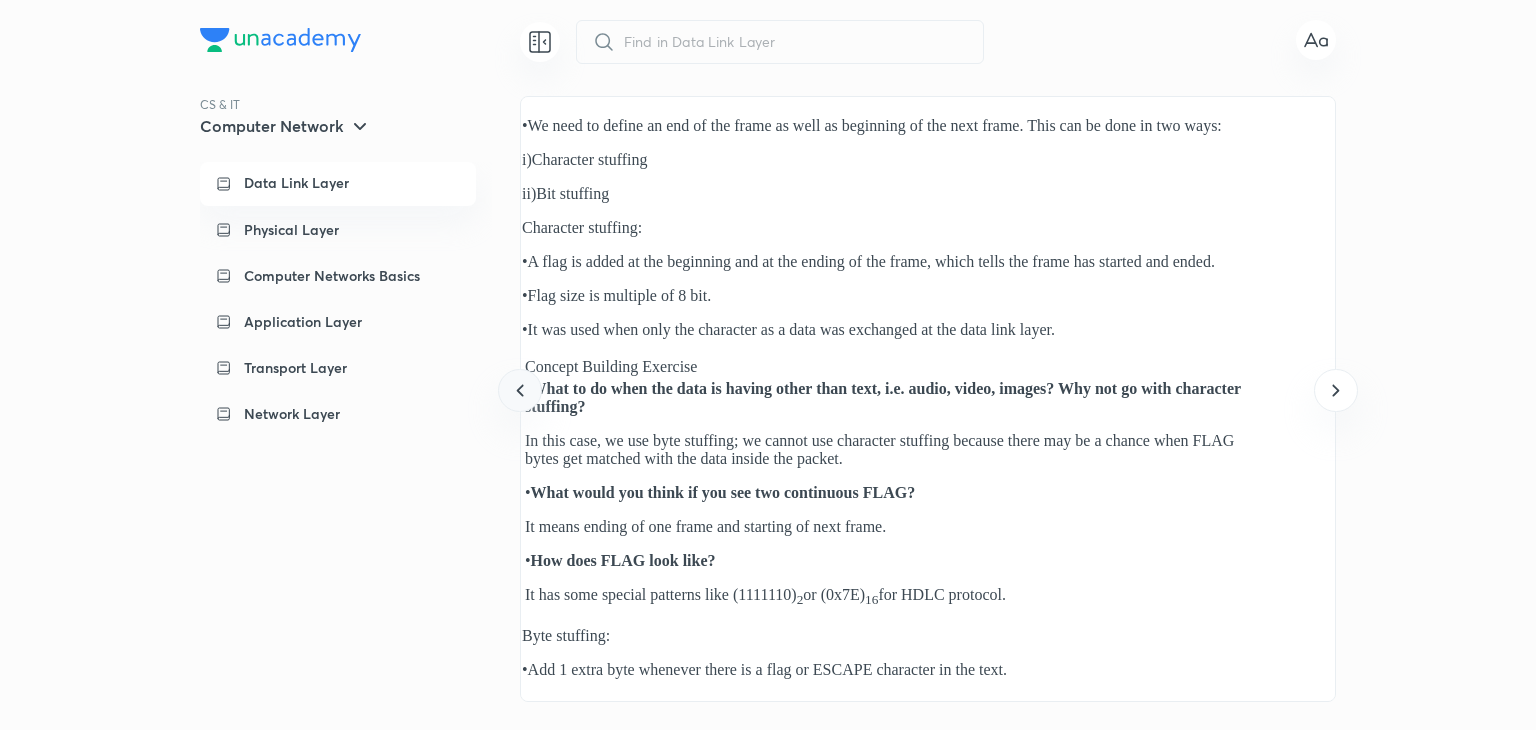 click at bounding box center (519, 390) 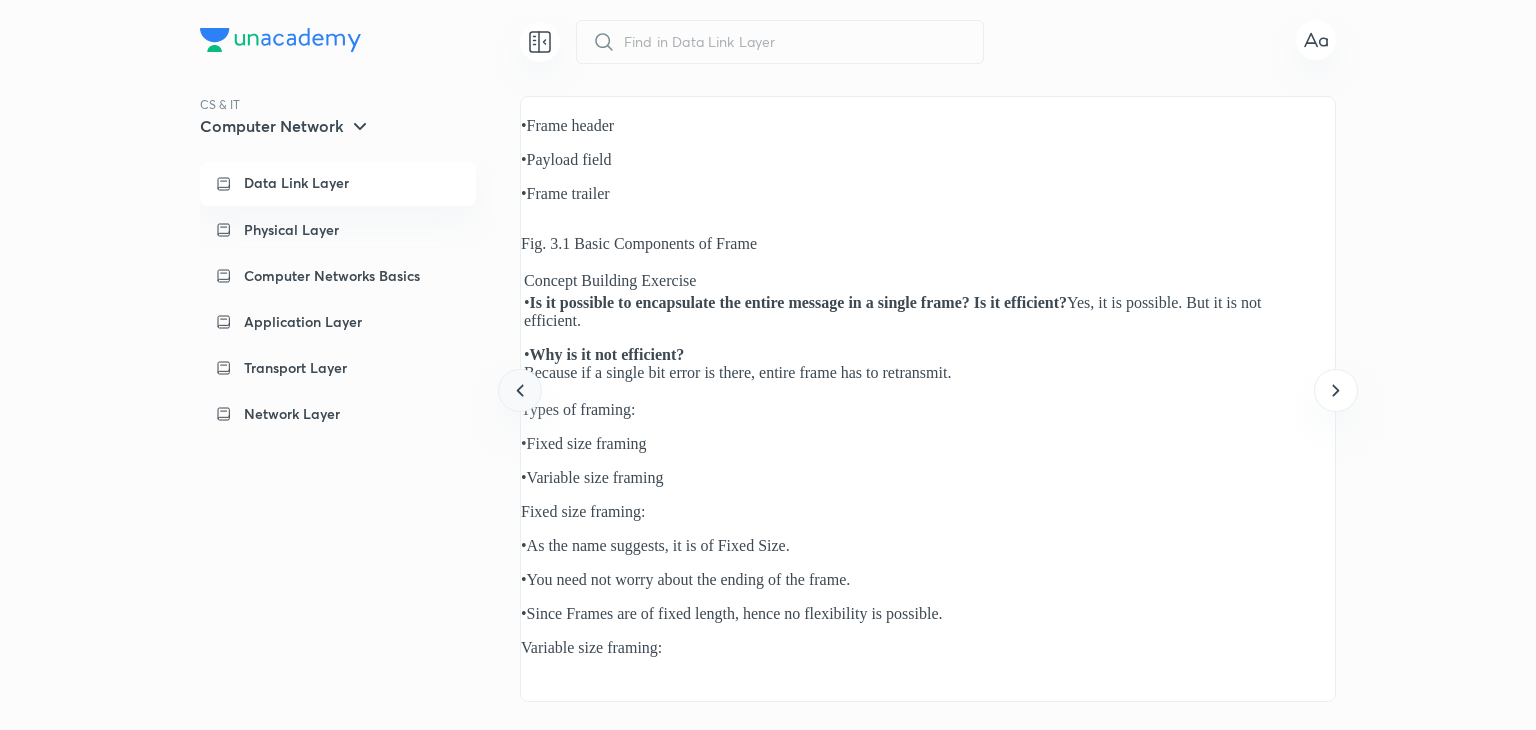 click at bounding box center [519, 390] 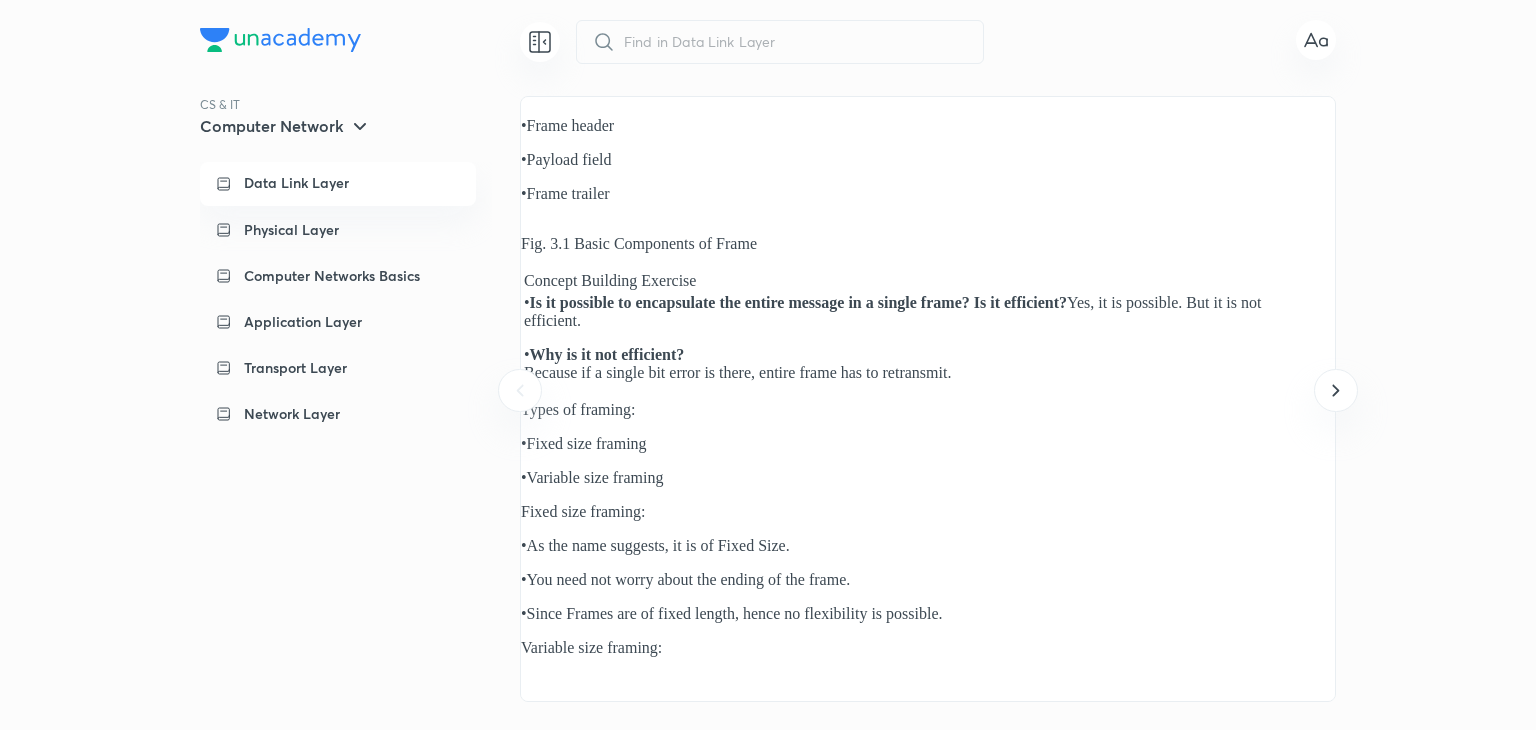 scroll, scrollTop: 0, scrollLeft: 33, axis: horizontal 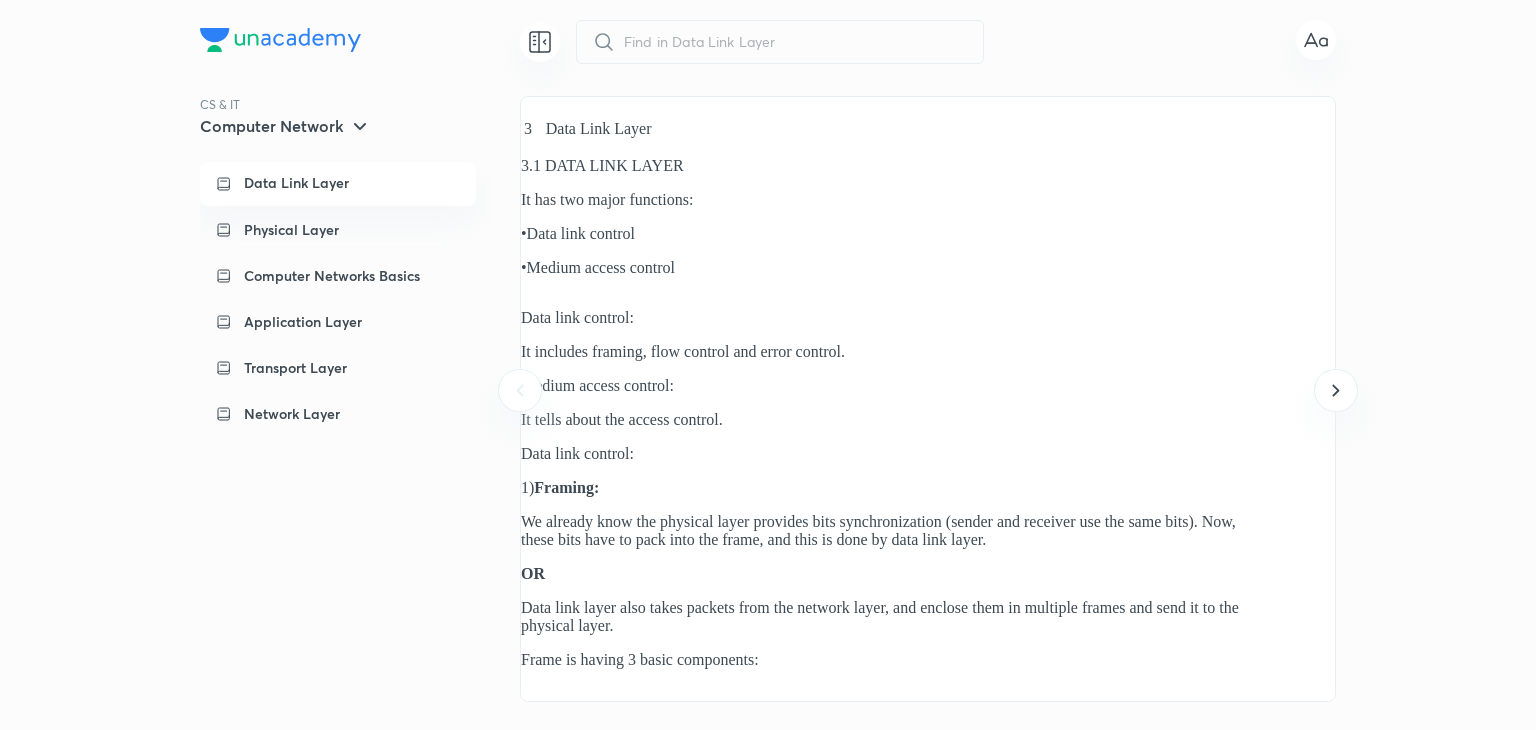 click at bounding box center [519, 390] 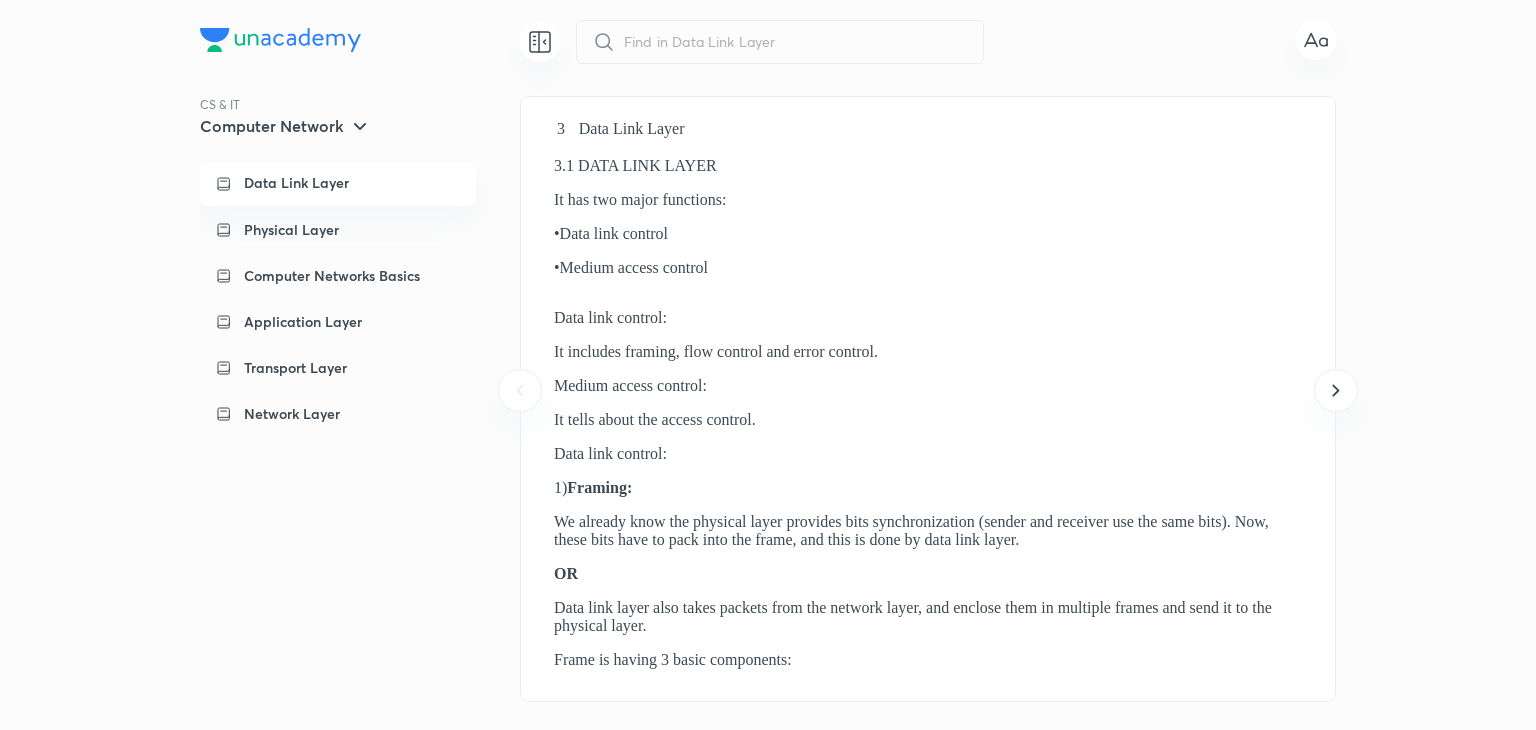 click at bounding box center (519, 390) 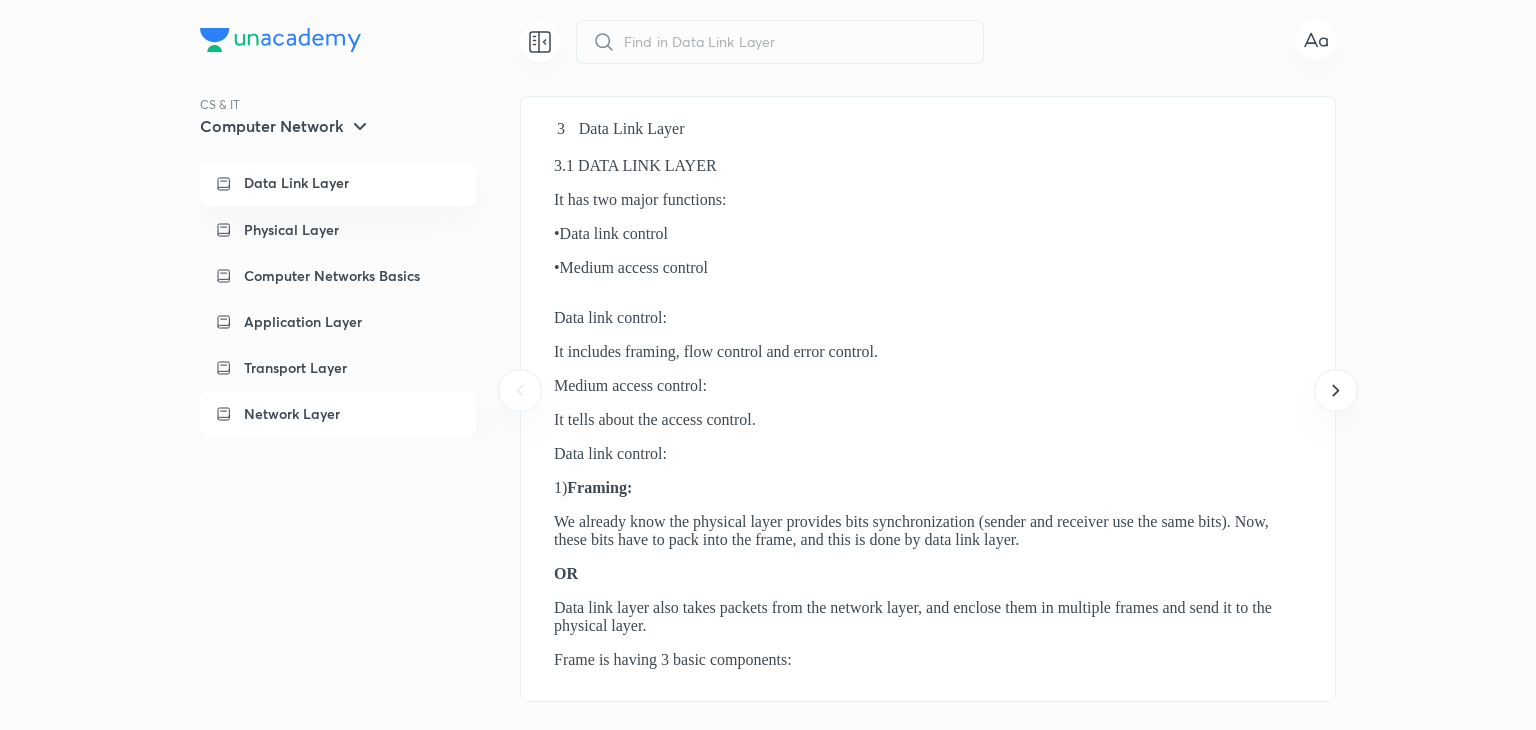 click on "Network Layer" at bounding box center [352, 414] 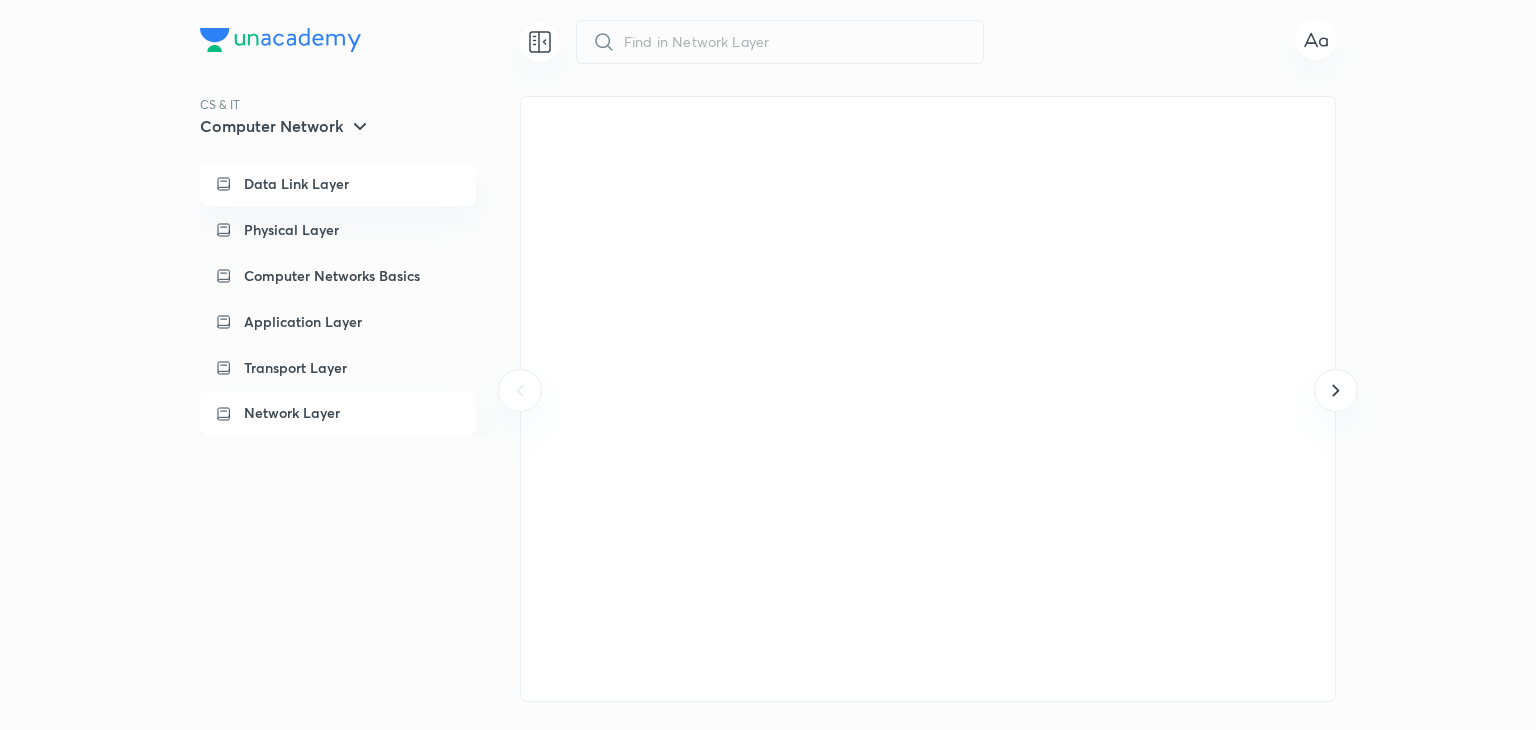 scroll, scrollTop: 0, scrollLeft: 0, axis: both 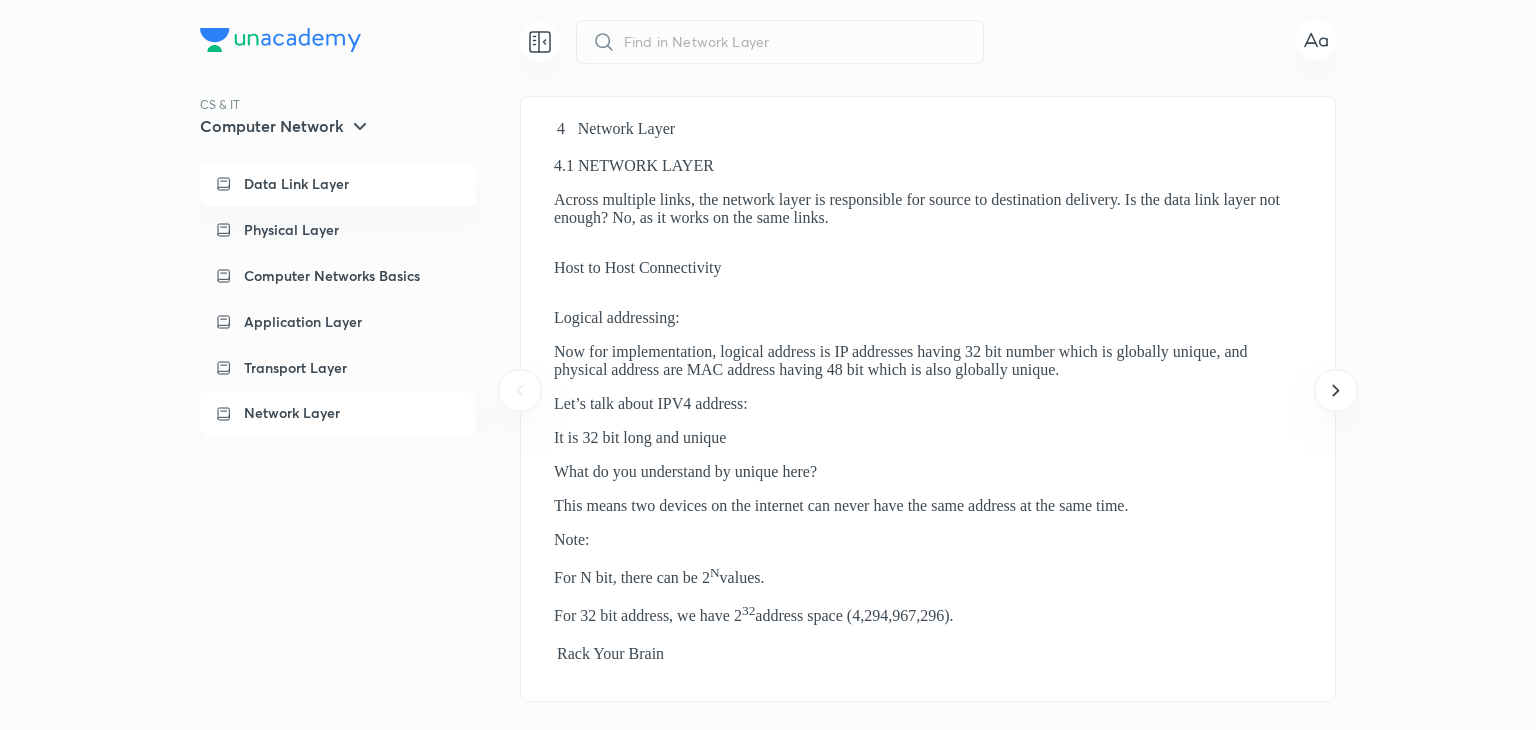 click on "Data Link Layer" at bounding box center [296, 184] 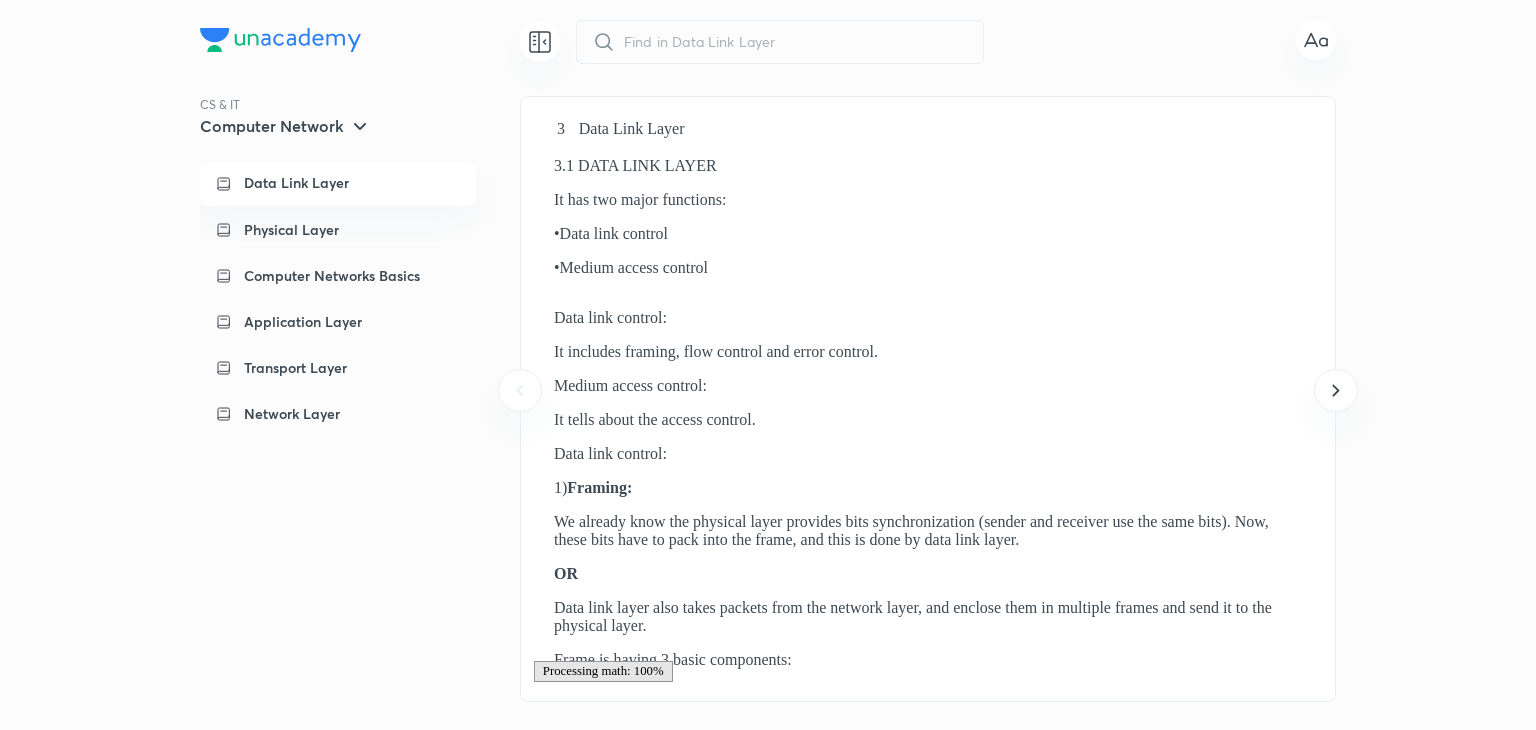 scroll, scrollTop: 0, scrollLeft: 0, axis: both 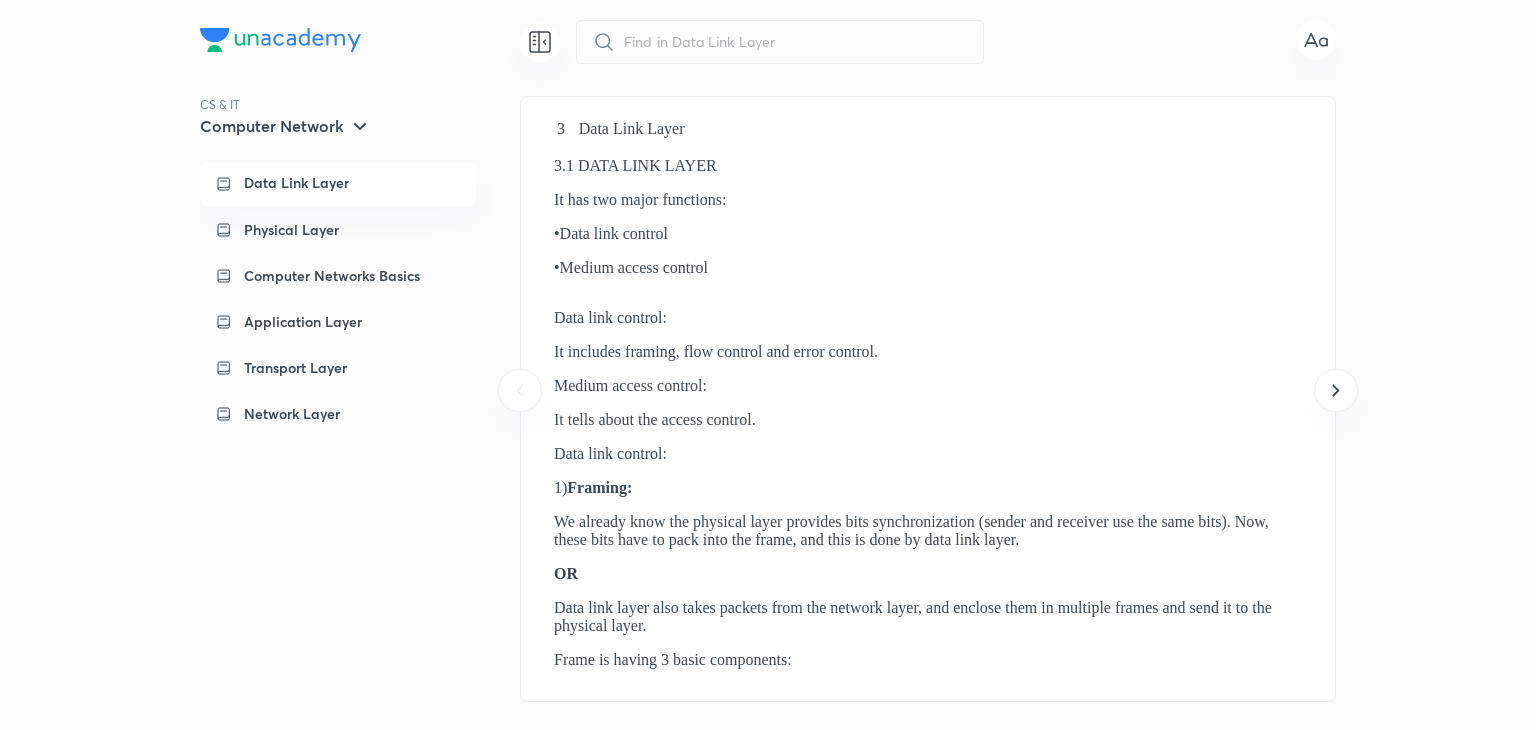 click 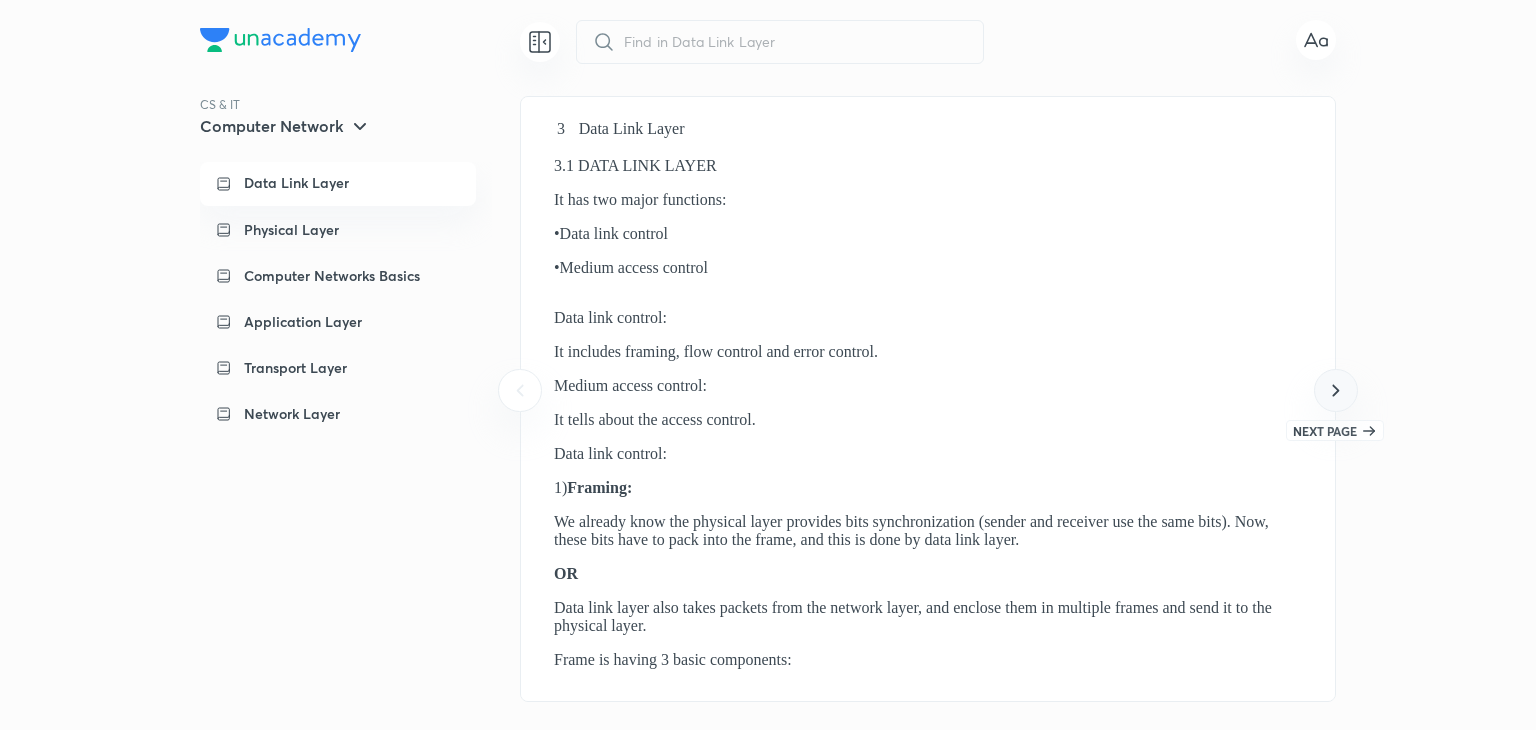 drag, startPoint x: 1327, startPoint y: 395, endPoint x: 1316, endPoint y: 393, distance: 11.18034 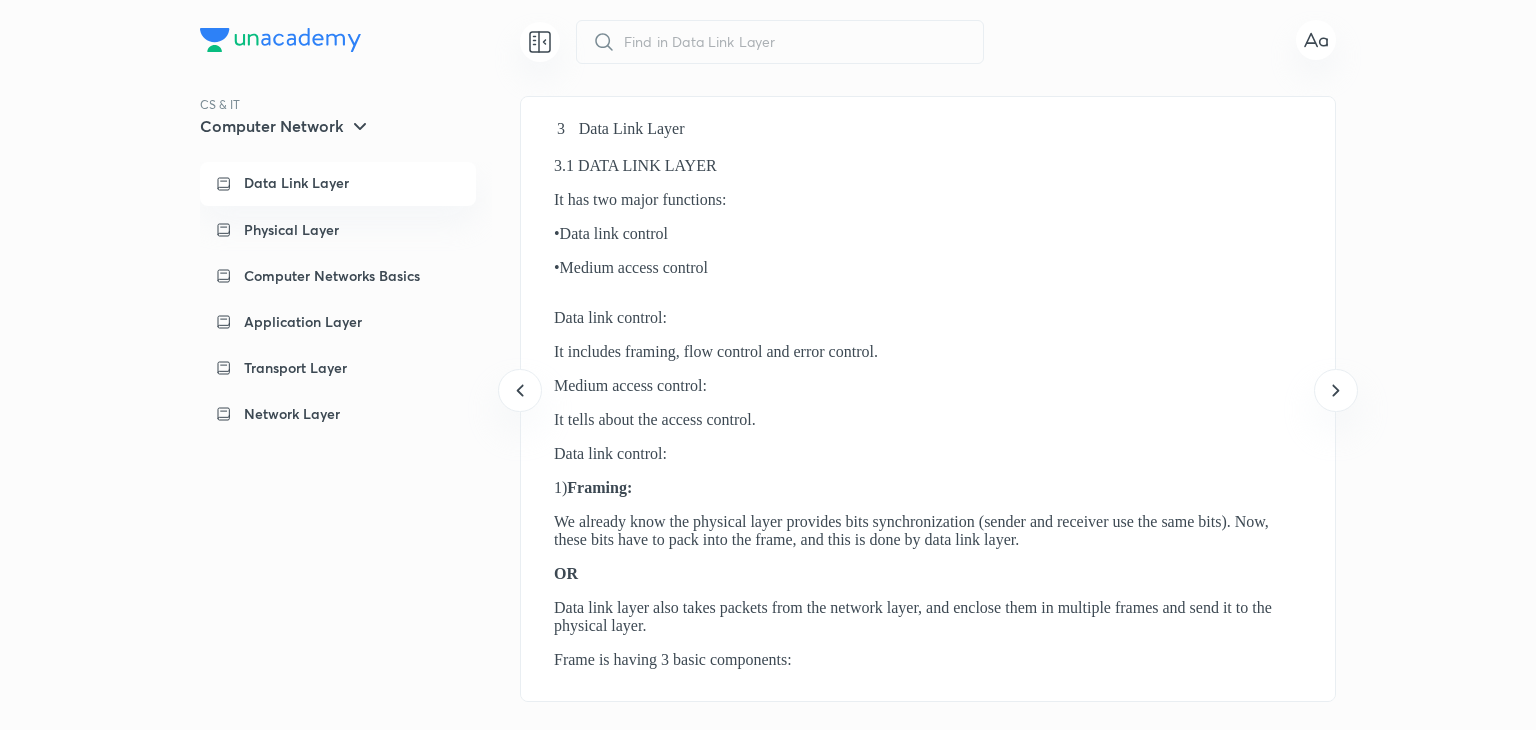 scroll, scrollTop: 0, scrollLeft: 814, axis: horizontal 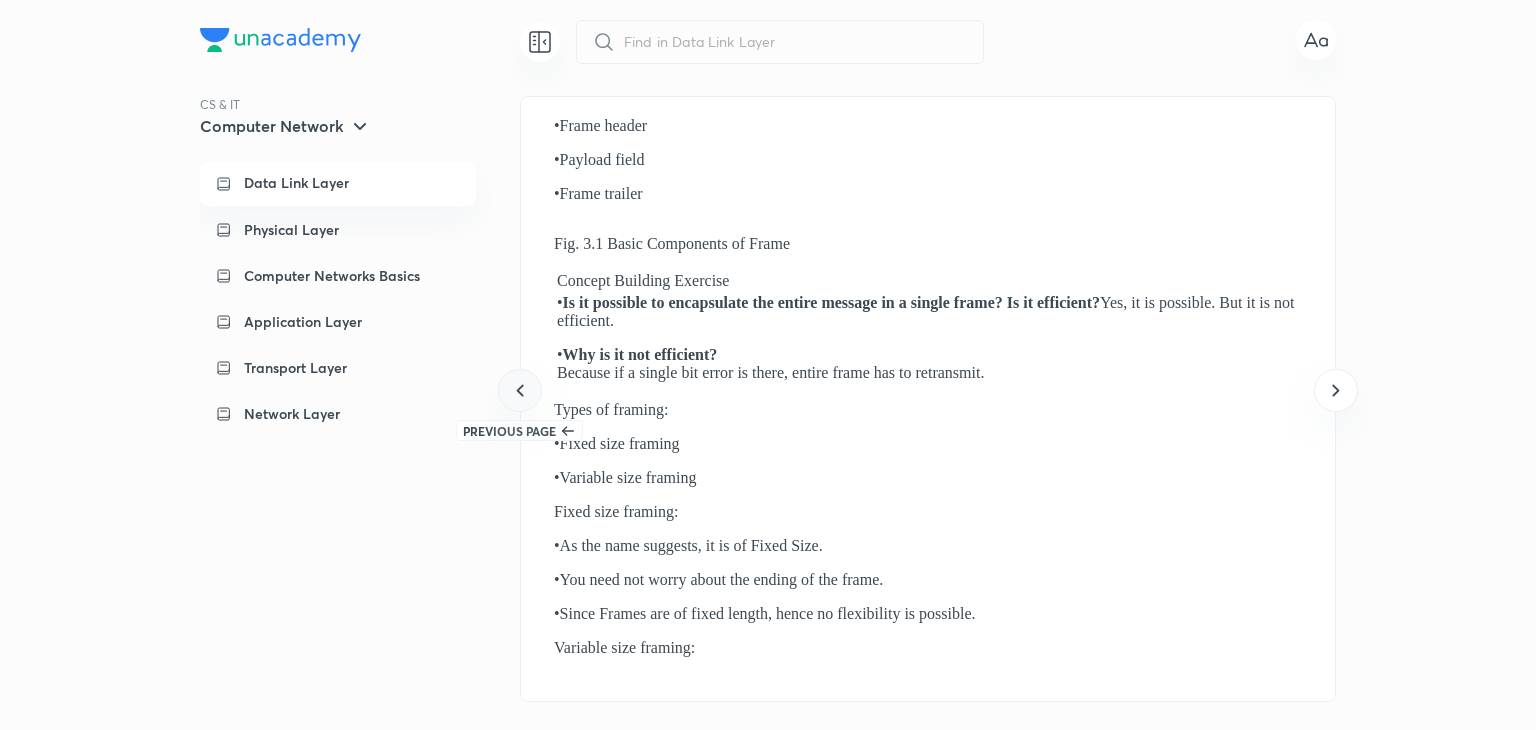 click 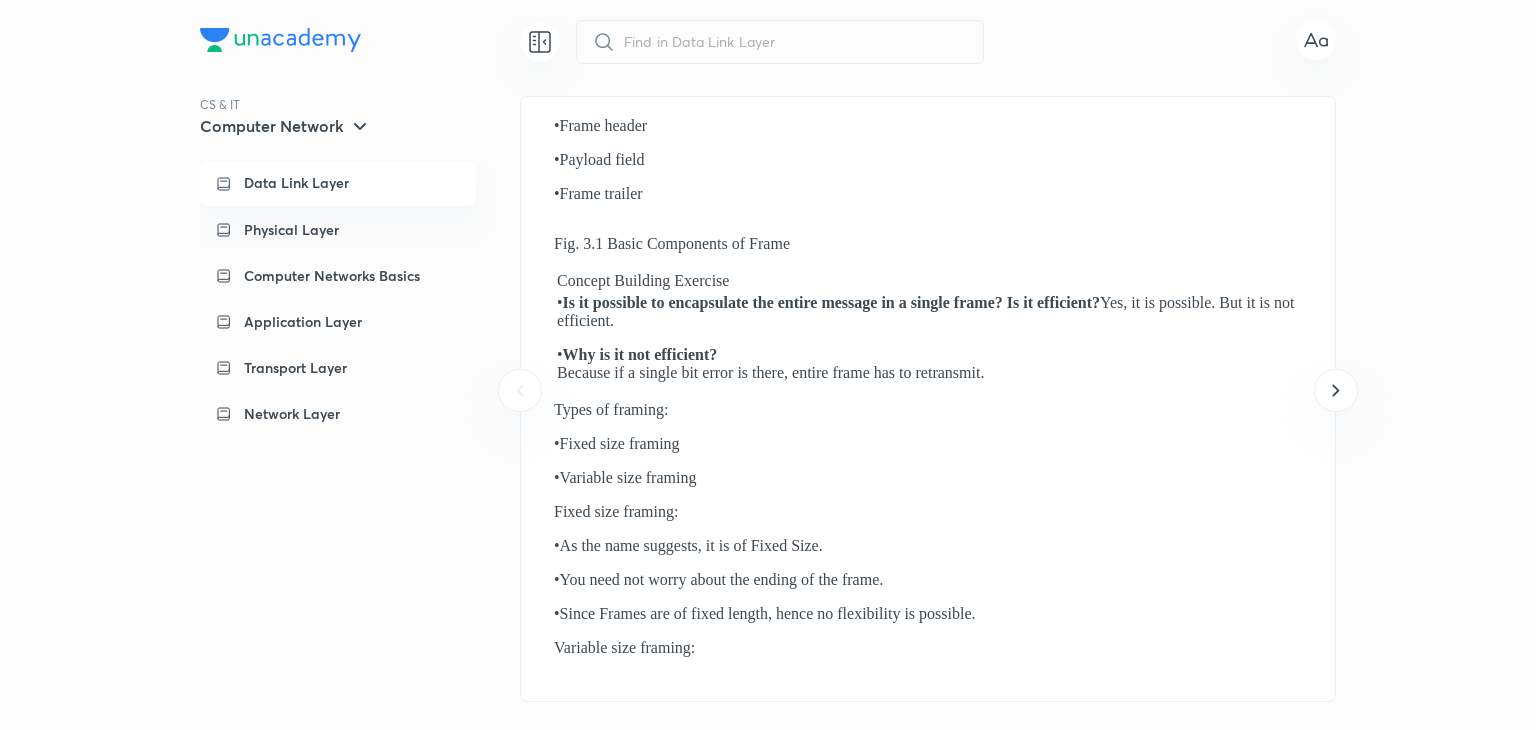 scroll, scrollTop: 0, scrollLeft: 0, axis: both 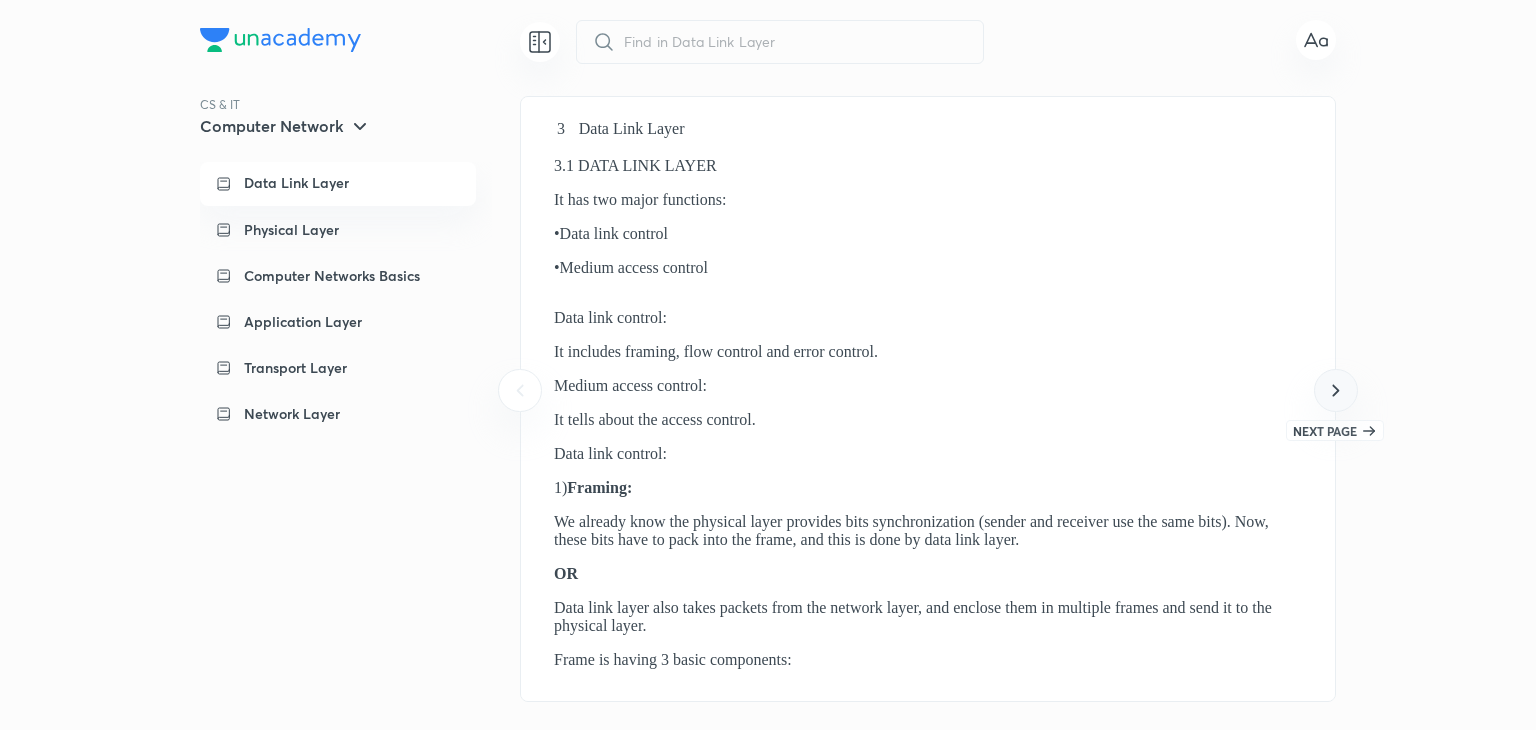 click at bounding box center [1335, 390] 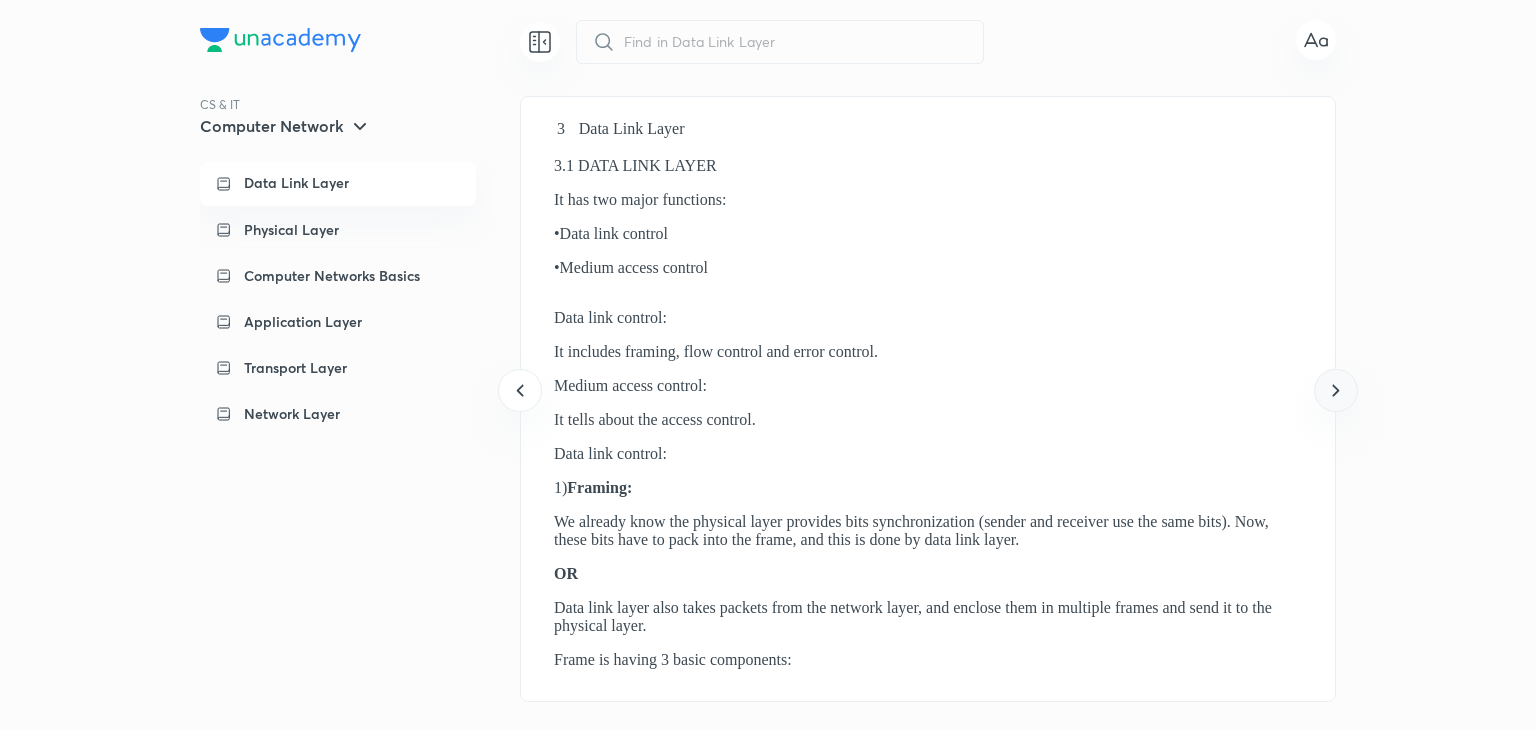 scroll, scrollTop: 0, scrollLeft: 815, axis: horizontal 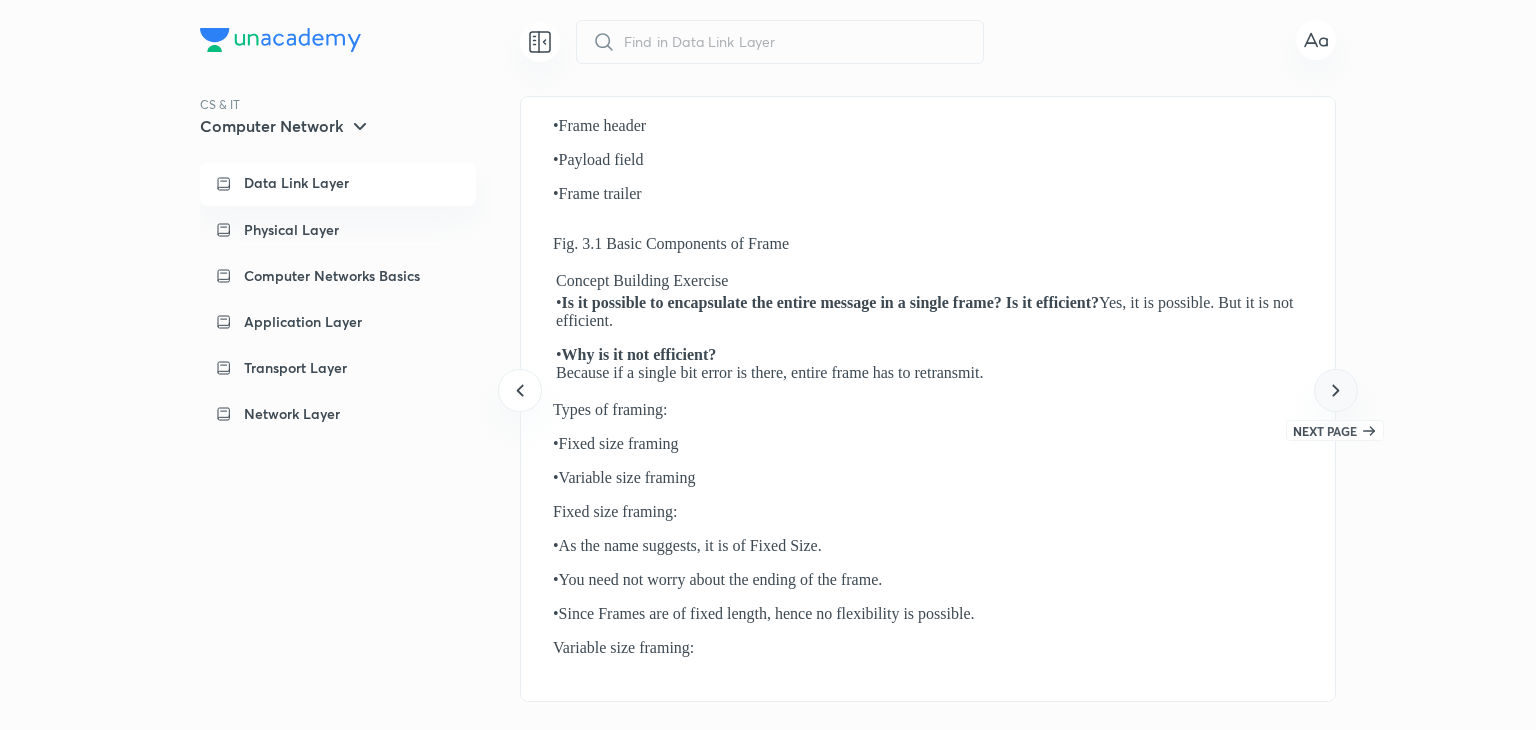 click at bounding box center (1335, 390) 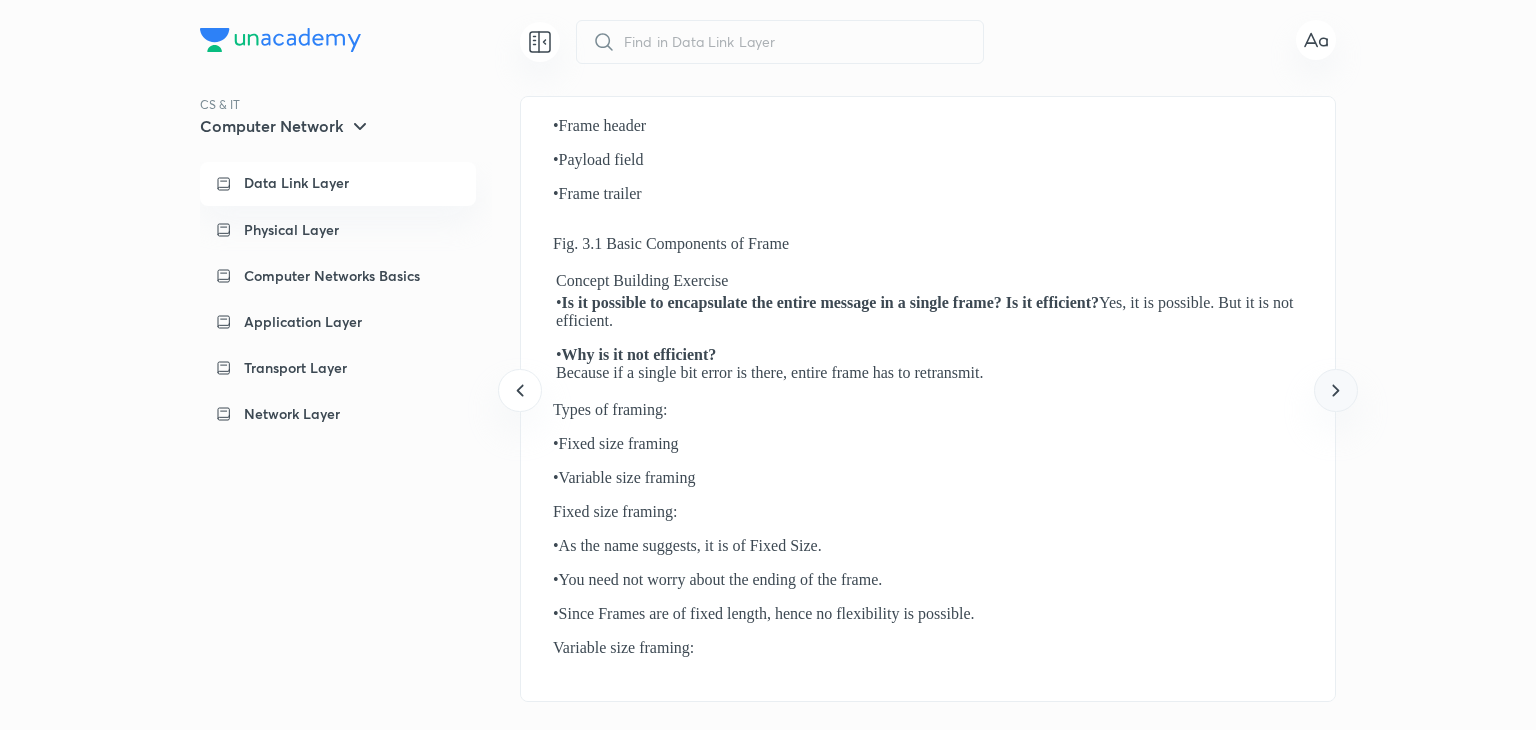 scroll, scrollTop: 0, scrollLeft: 1629, axis: horizontal 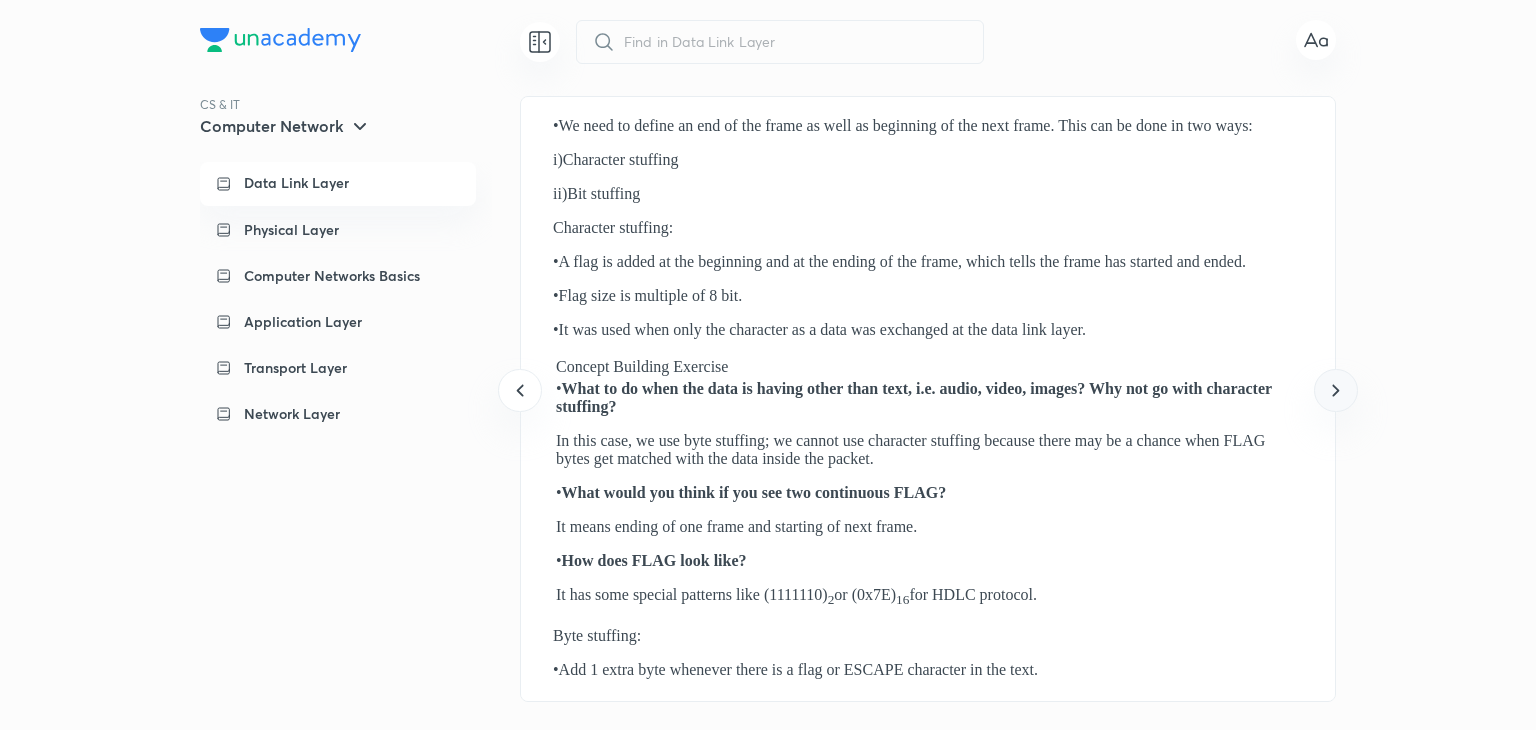 click at bounding box center [1335, 390] 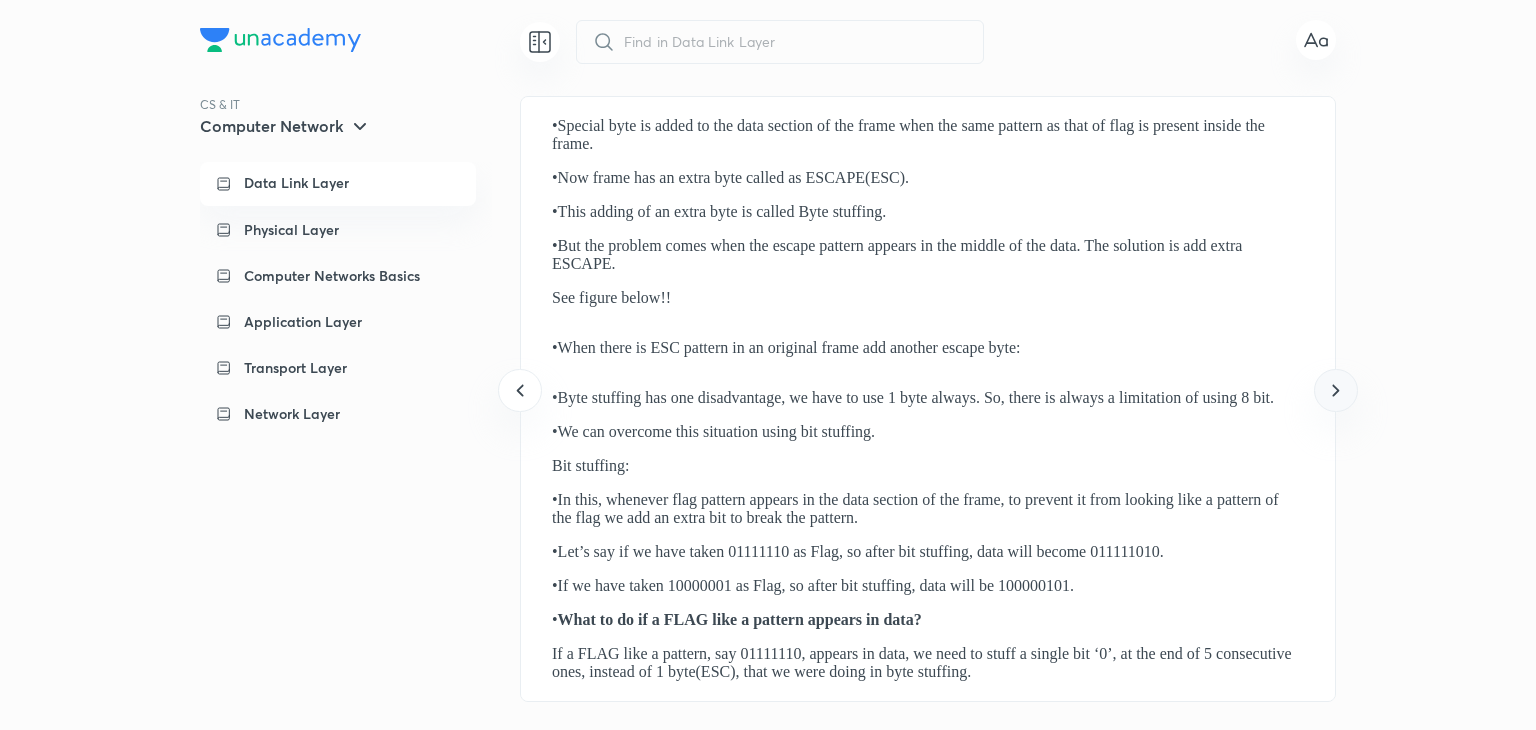 click at bounding box center [1335, 390] 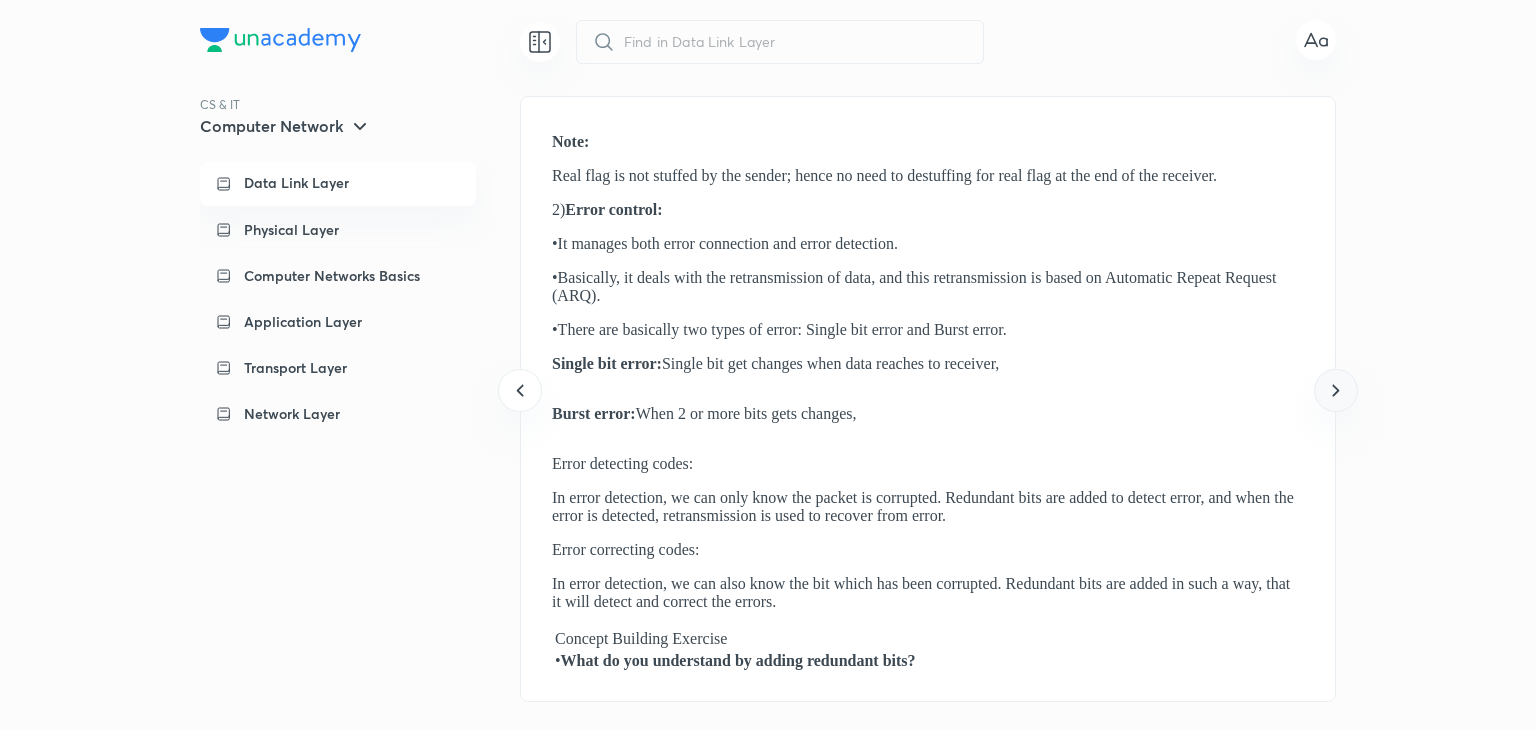 click at bounding box center [1335, 390] 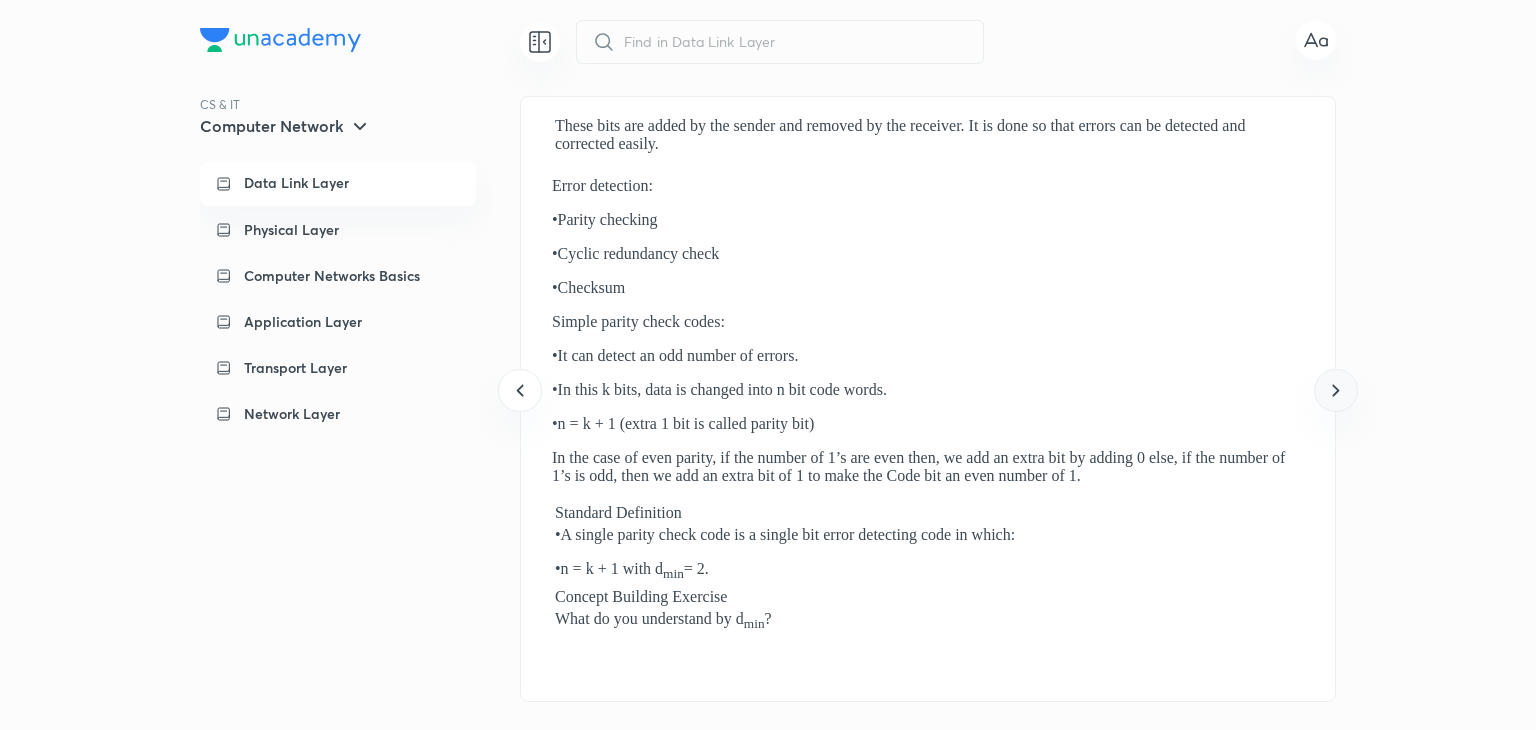 click at bounding box center [1335, 390] 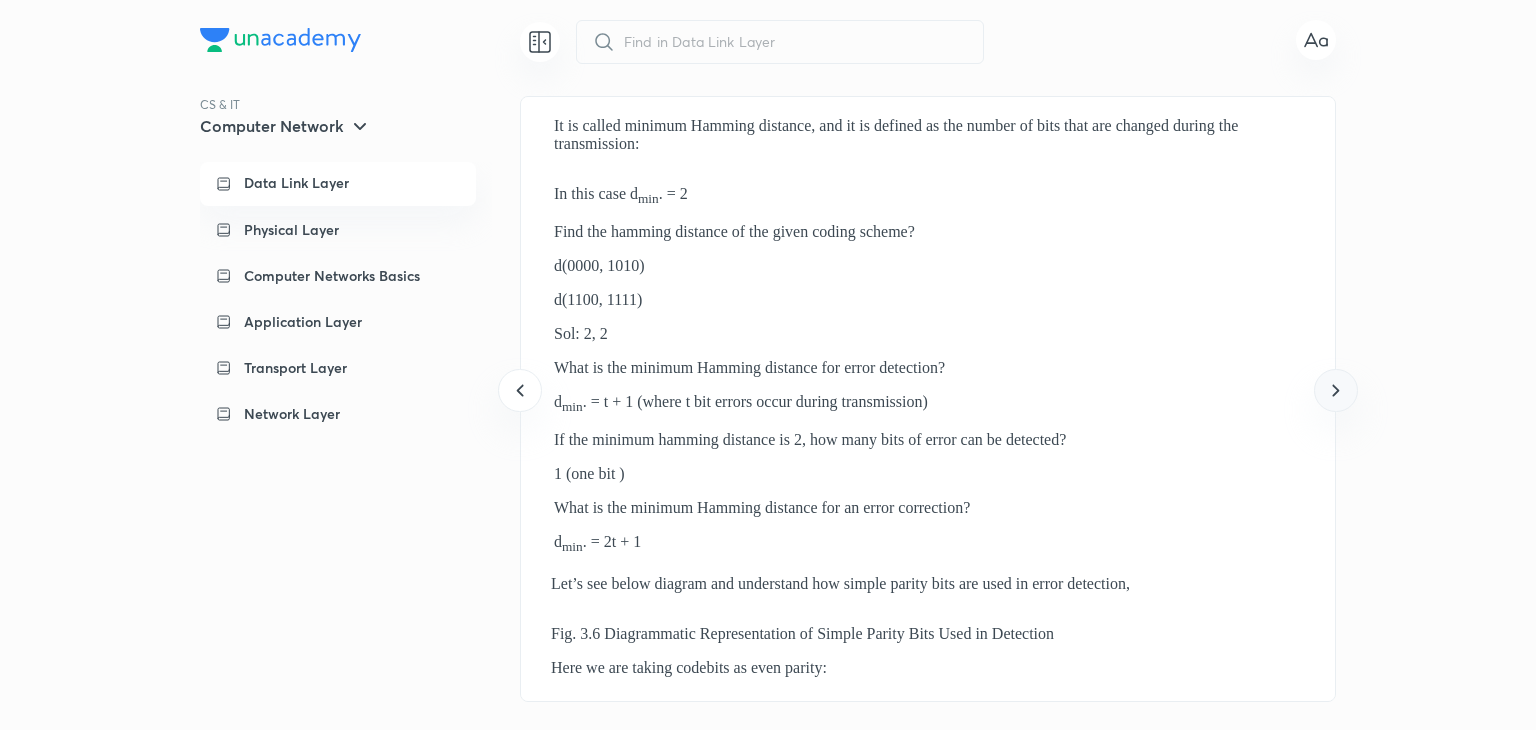 click at bounding box center [1335, 390] 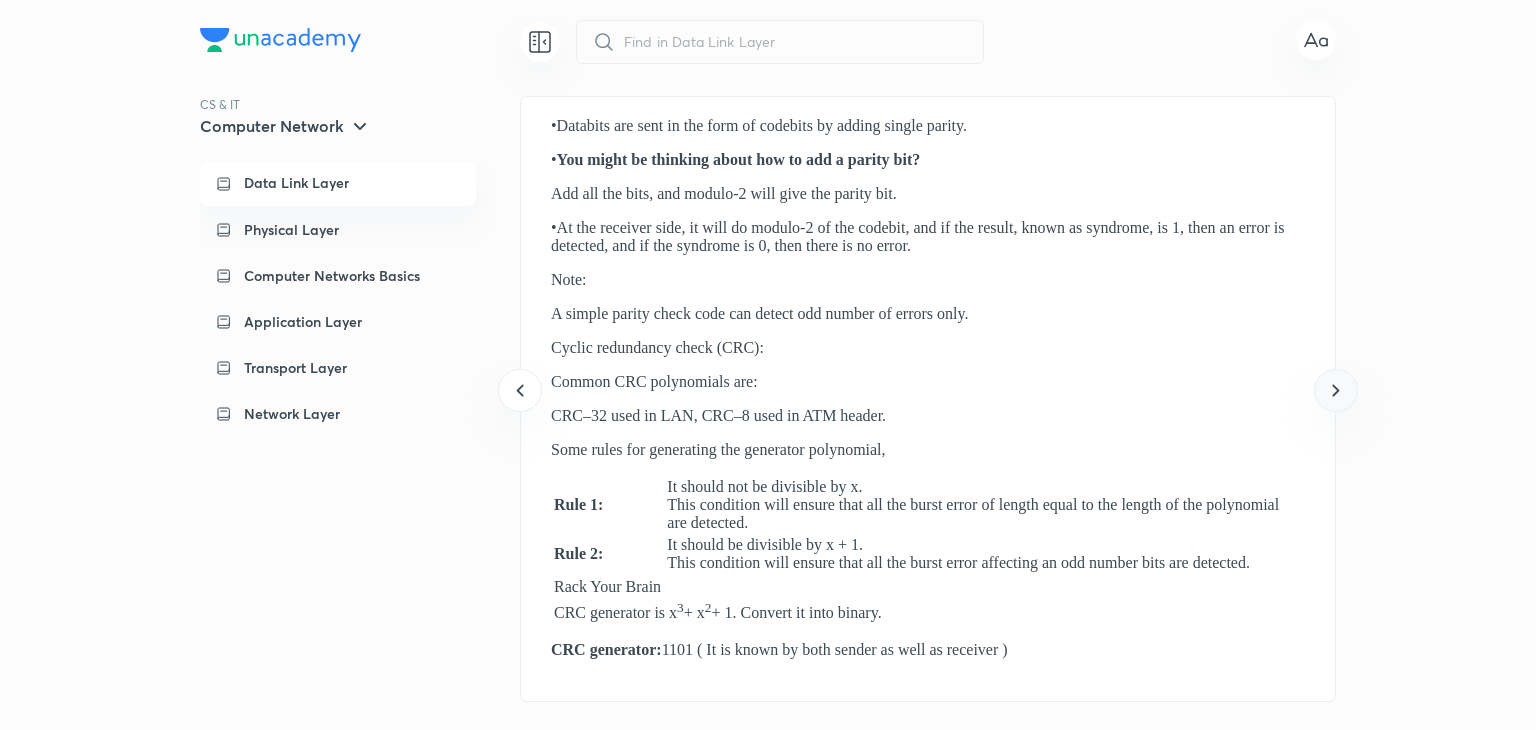 click 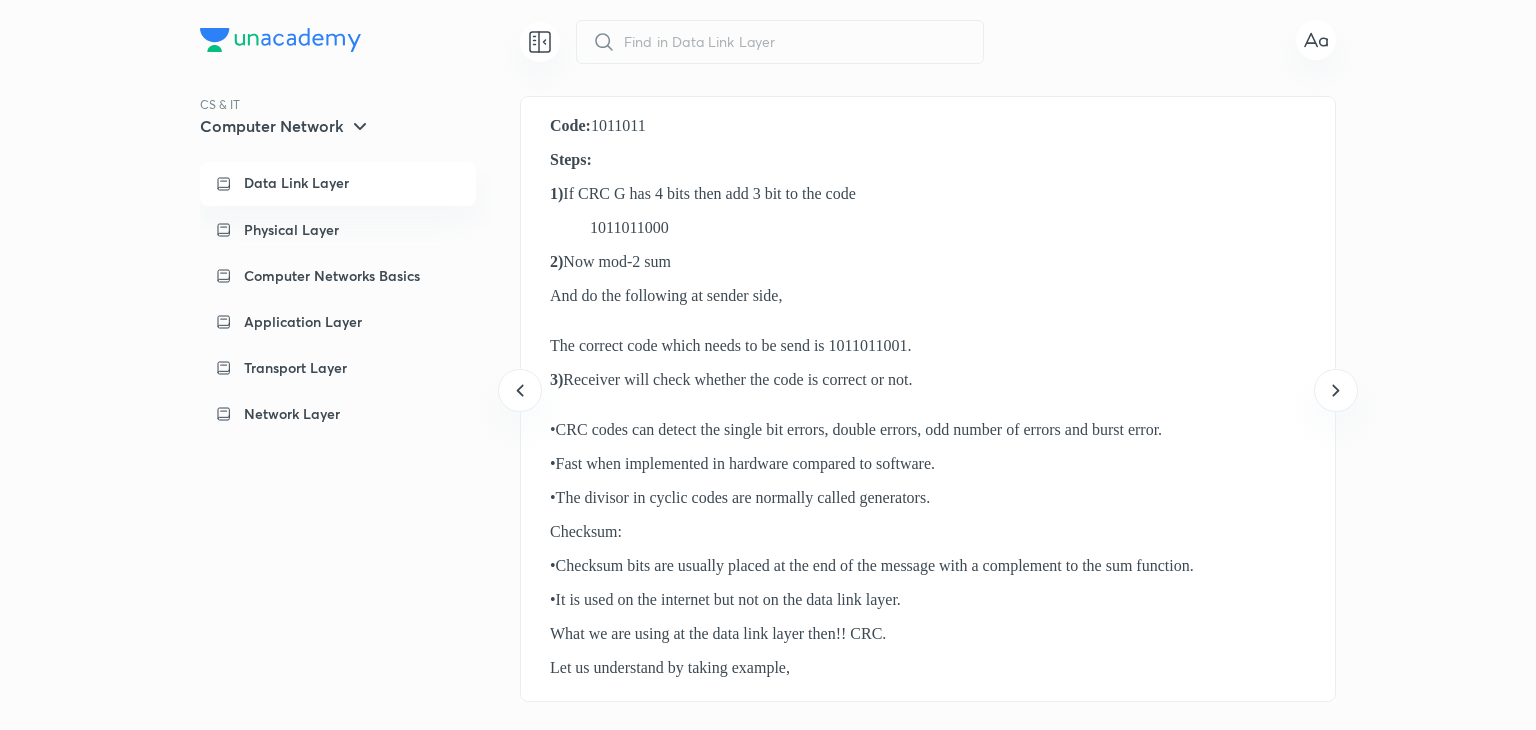 drag, startPoint x: 1347, startPoint y: 360, endPoint x: 1373, endPoint y: 322, distance: 46.043457 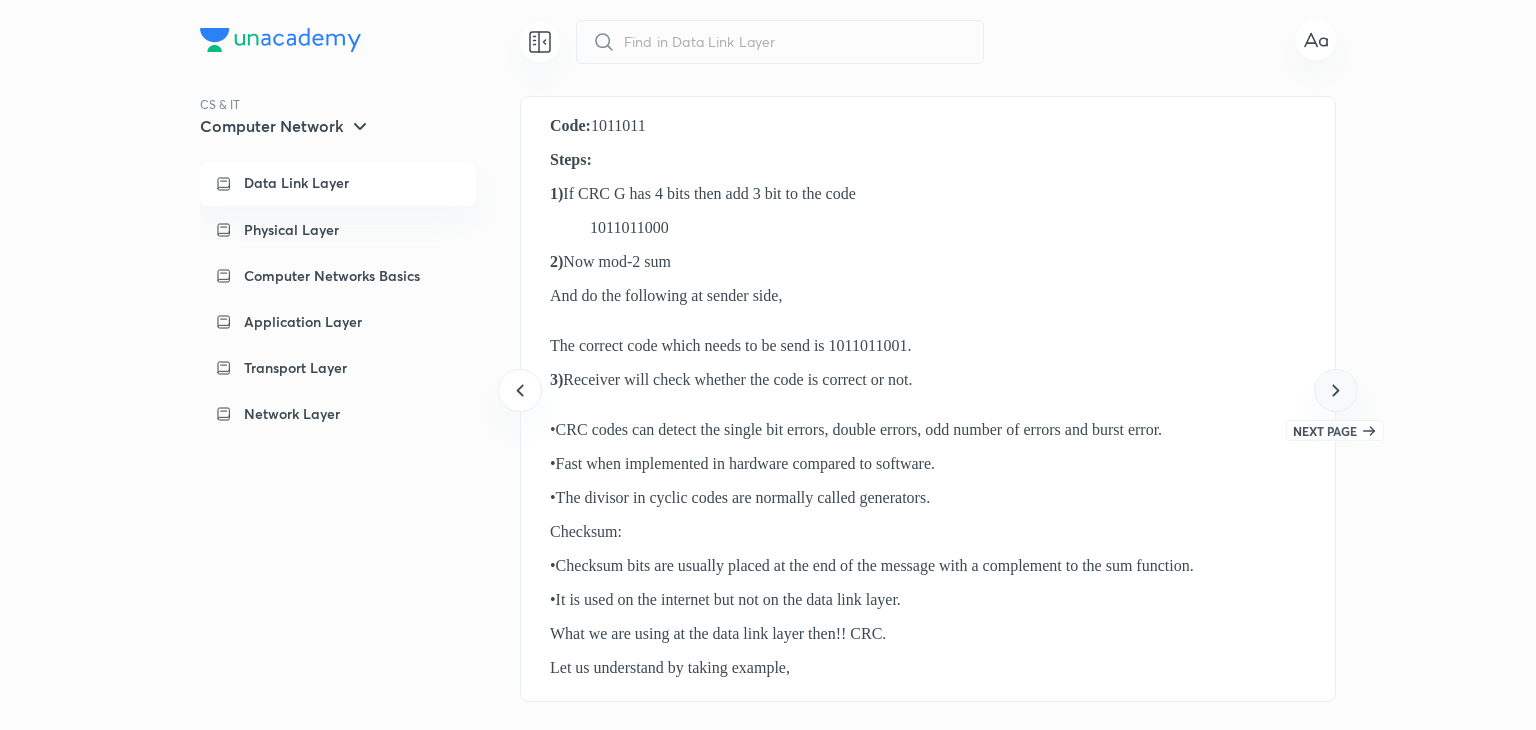click 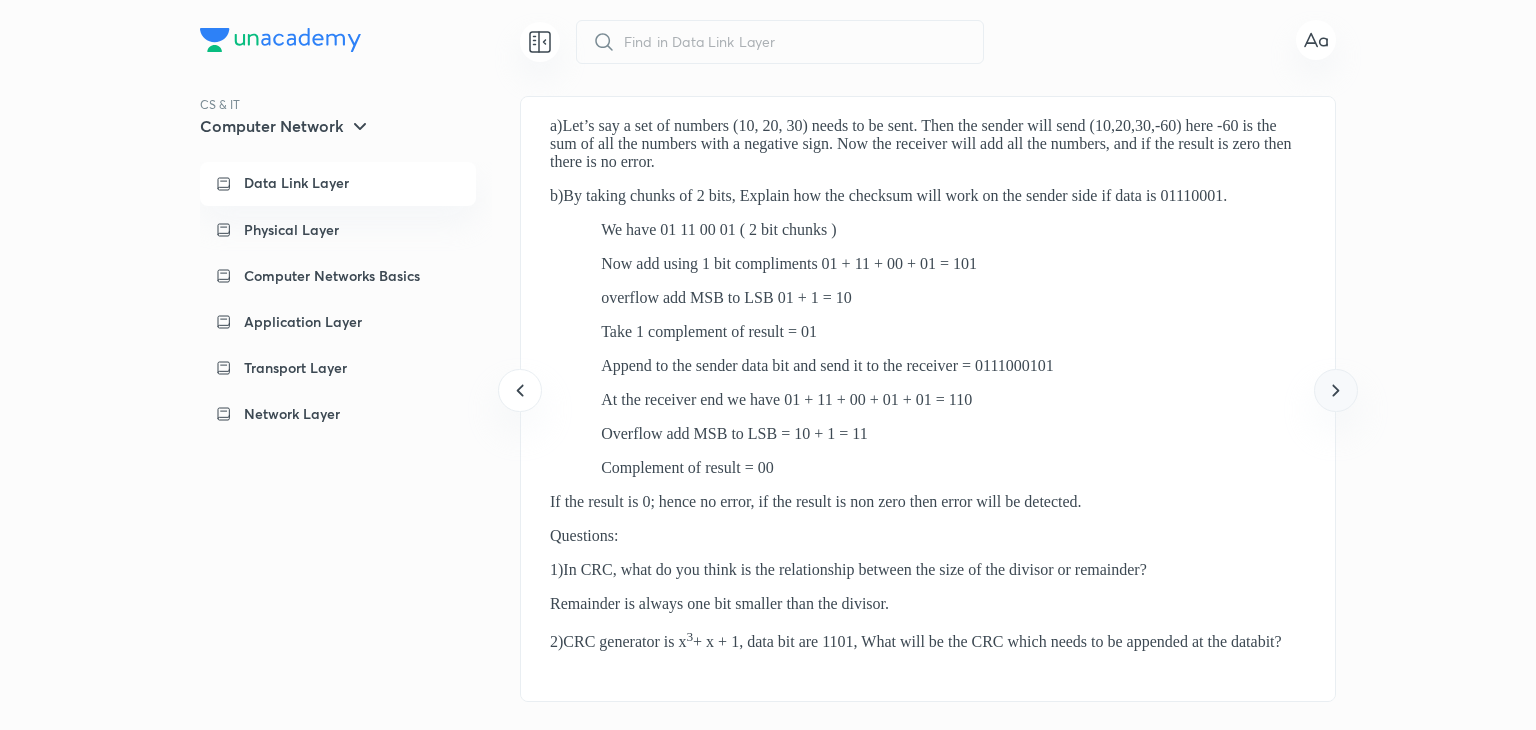 click 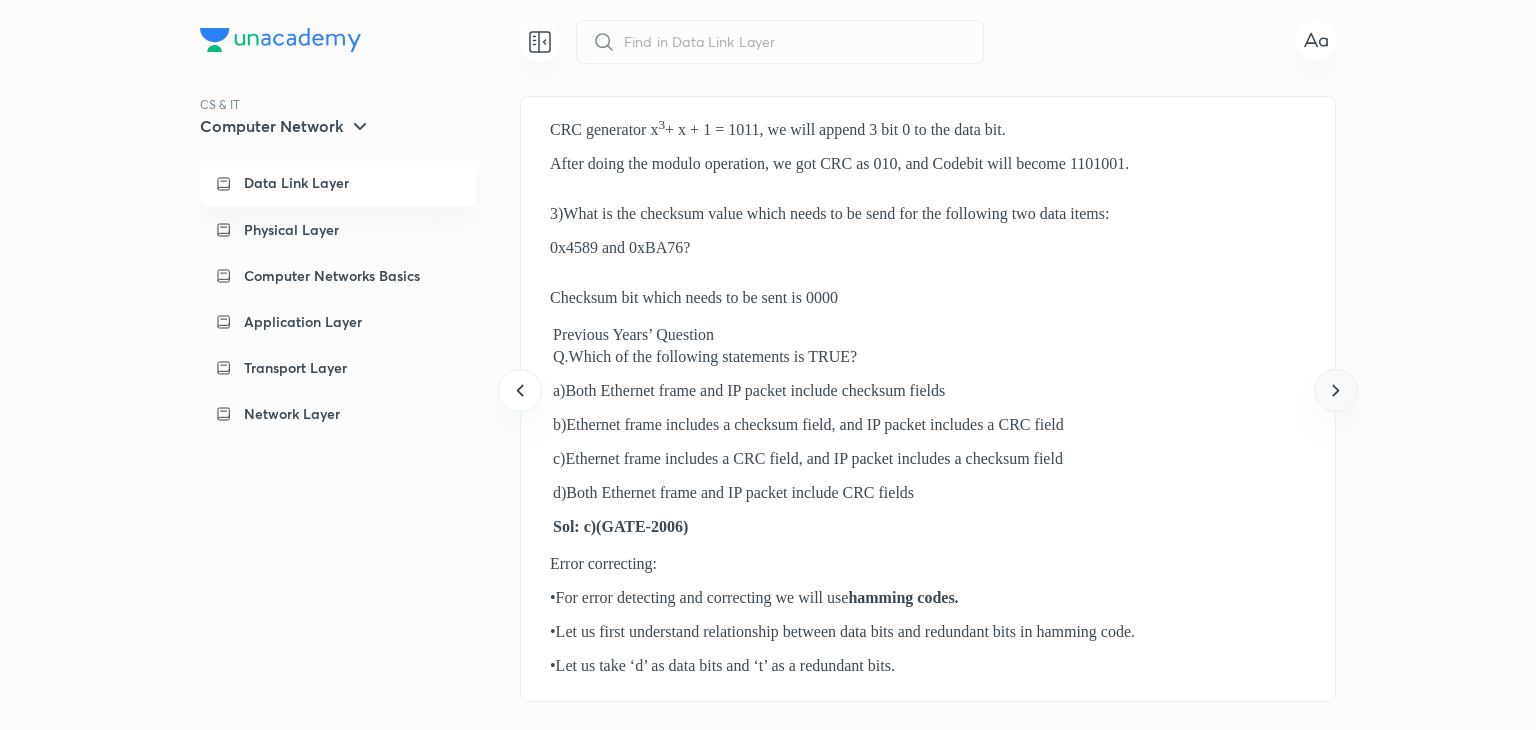 click 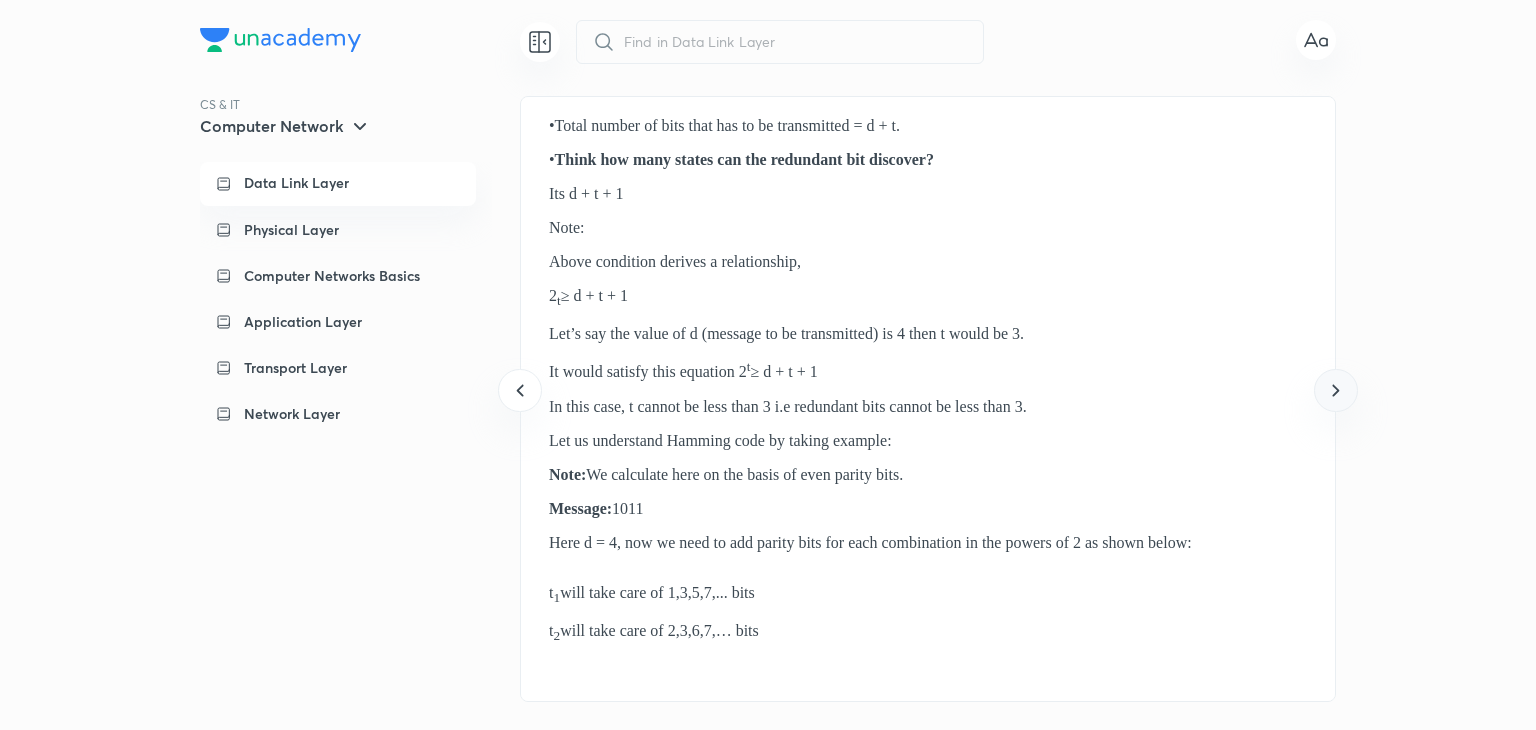 click at bounding box center (1335, 390) 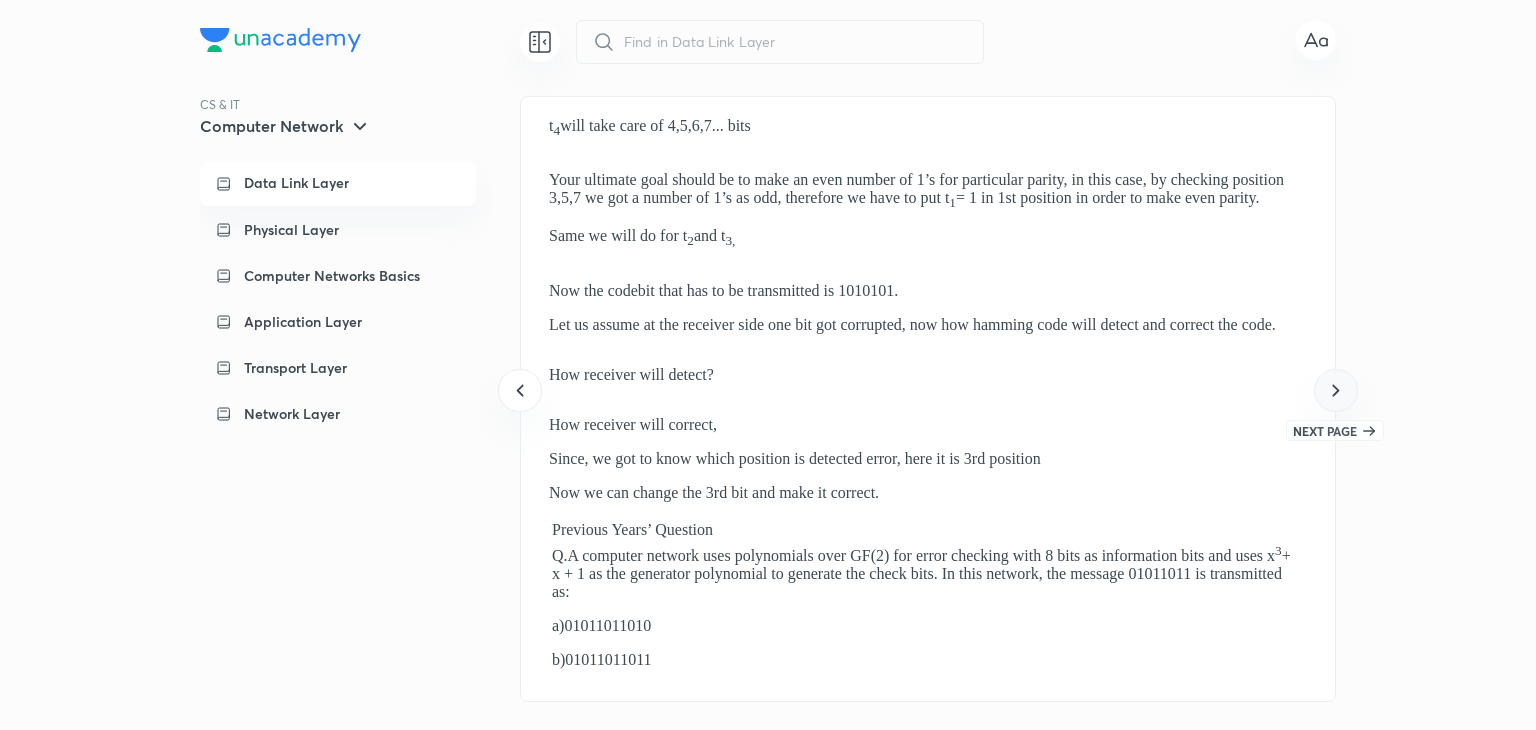 click at bounding box center [1335, 390] 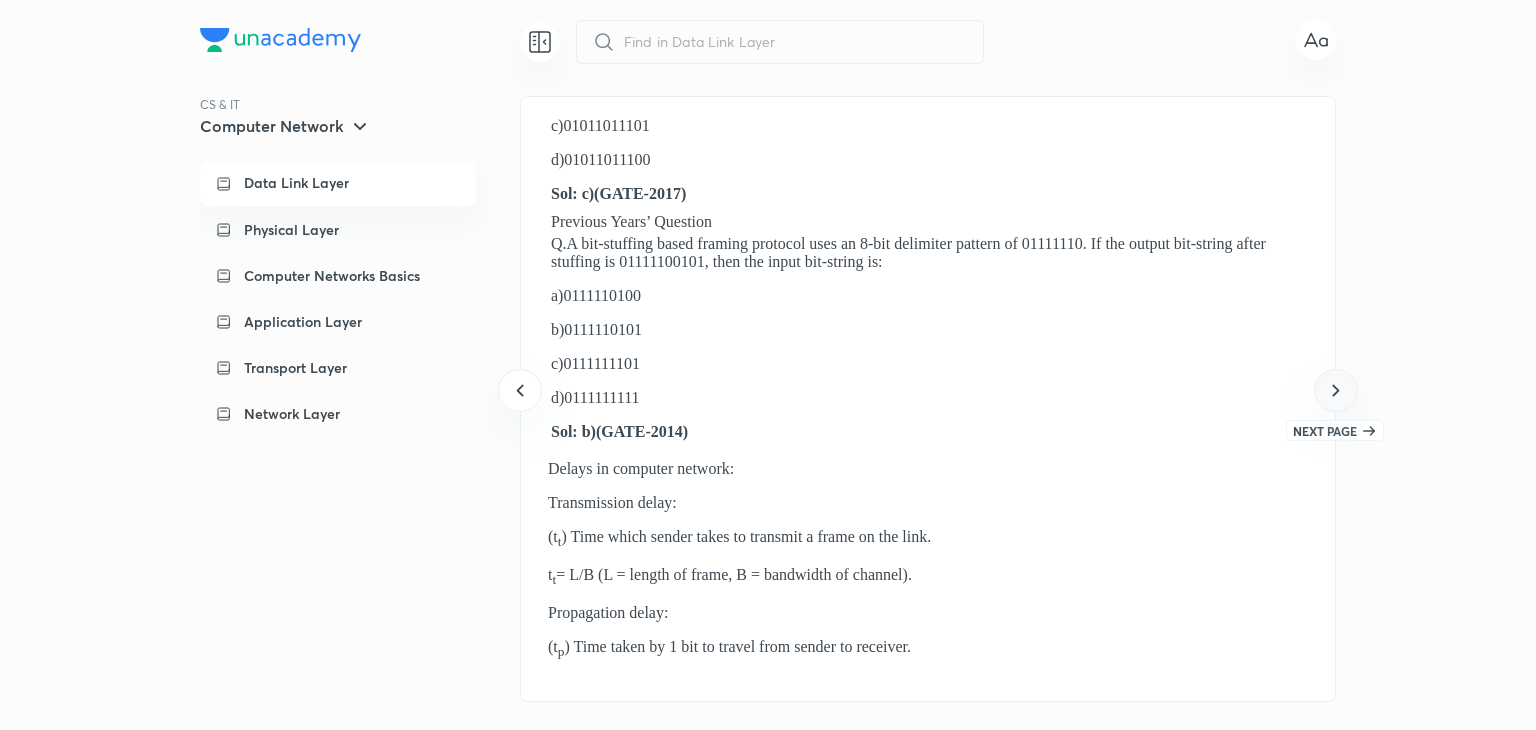 click at bounding box center (1335, 390) 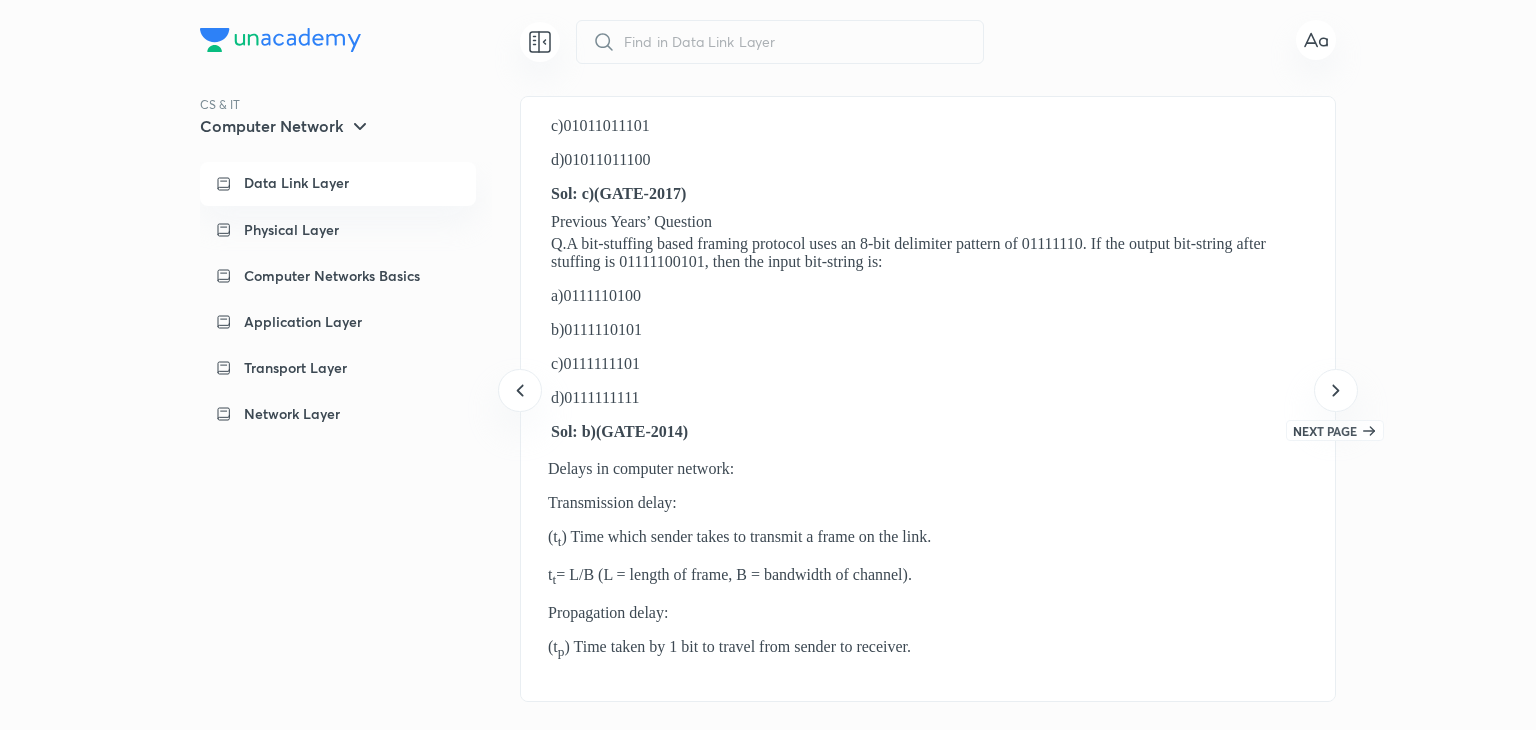 scroll, scrollTop: 0, scrollLeft: 11402, axis: horizontal 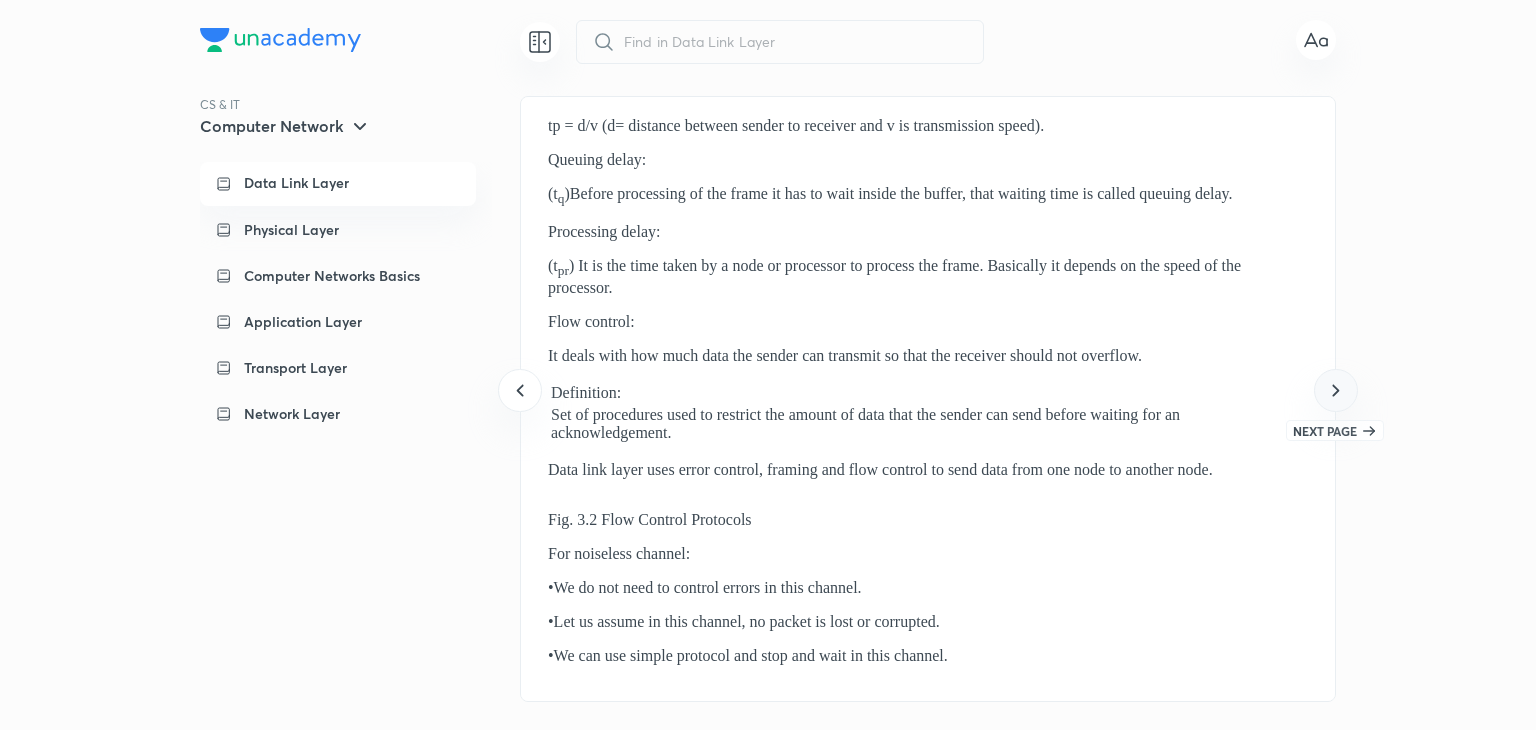 click 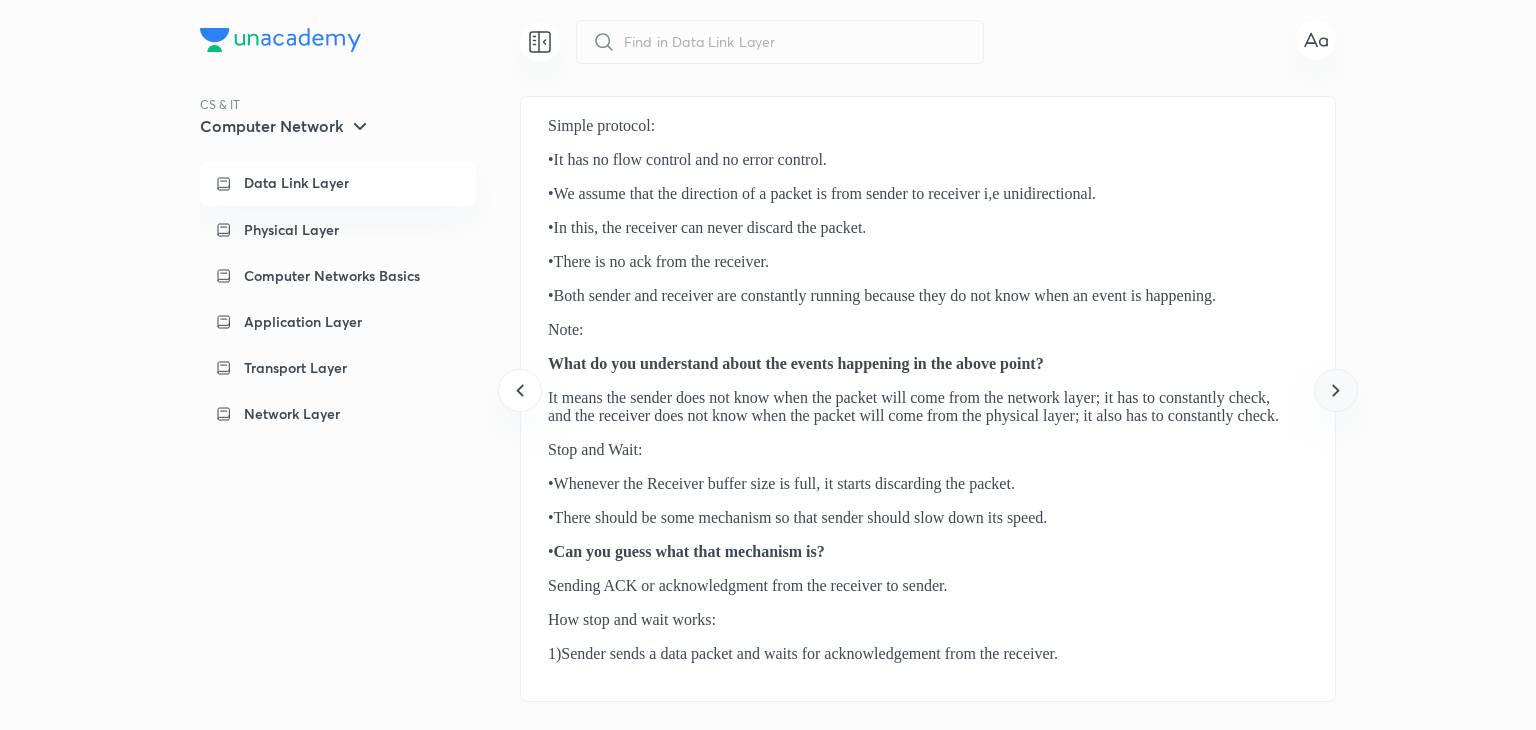 click 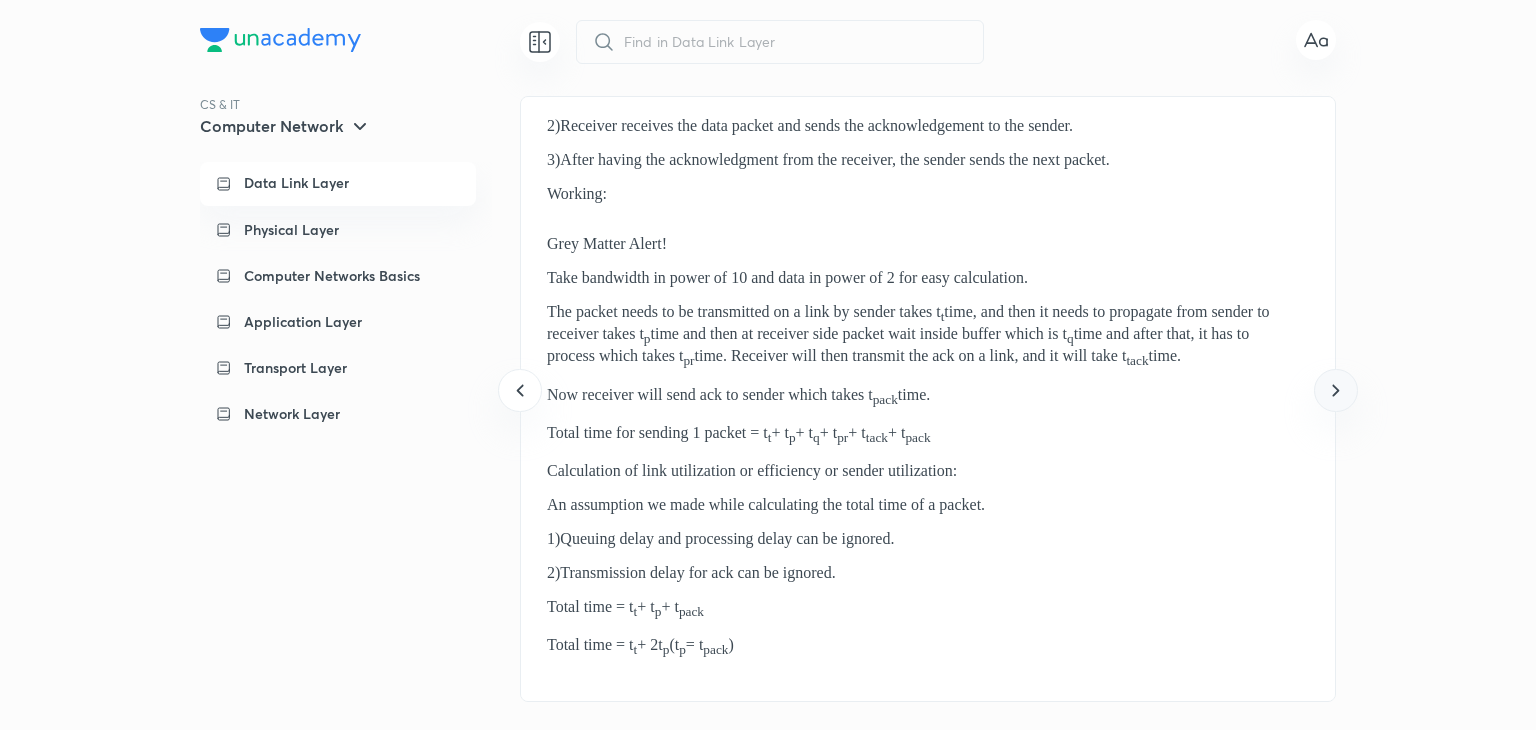 click 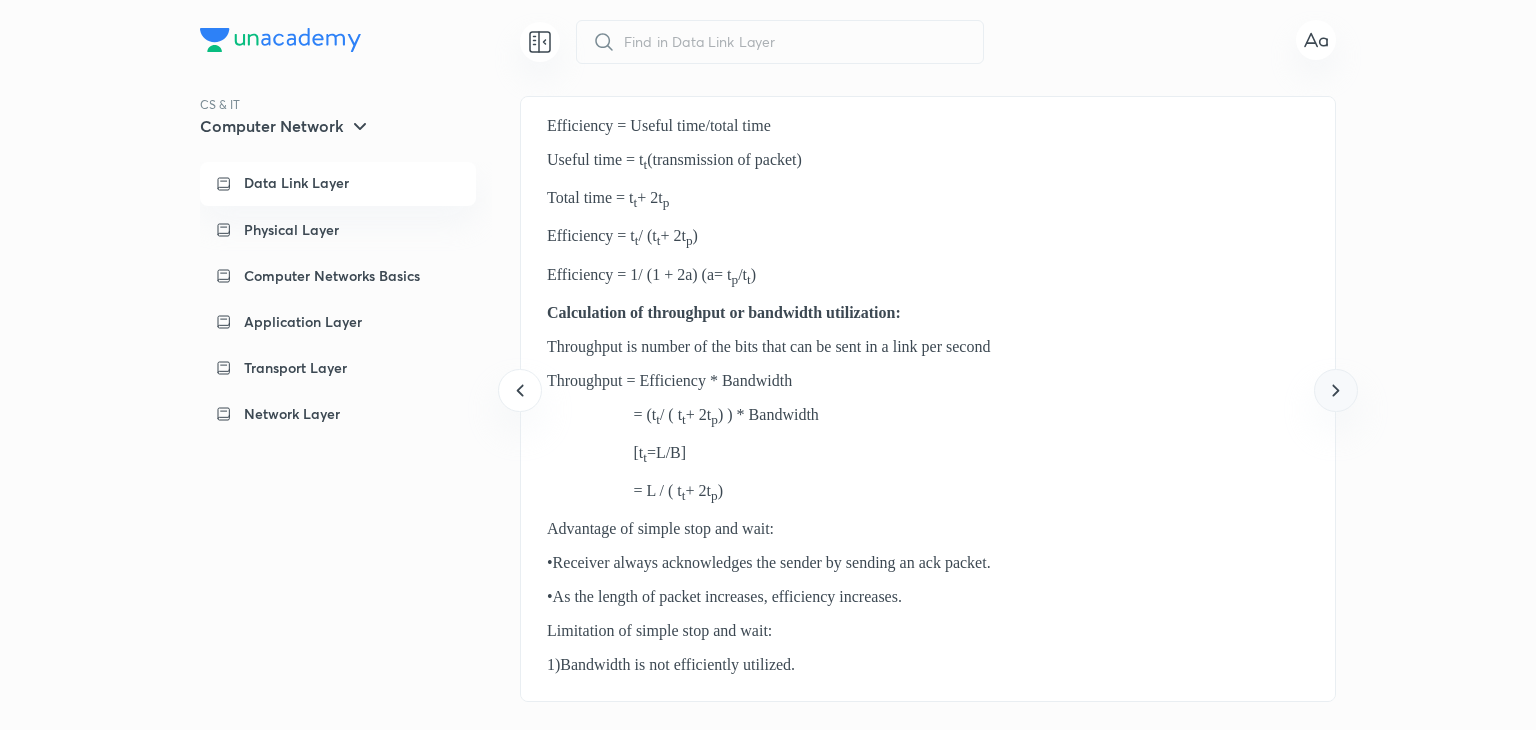 click 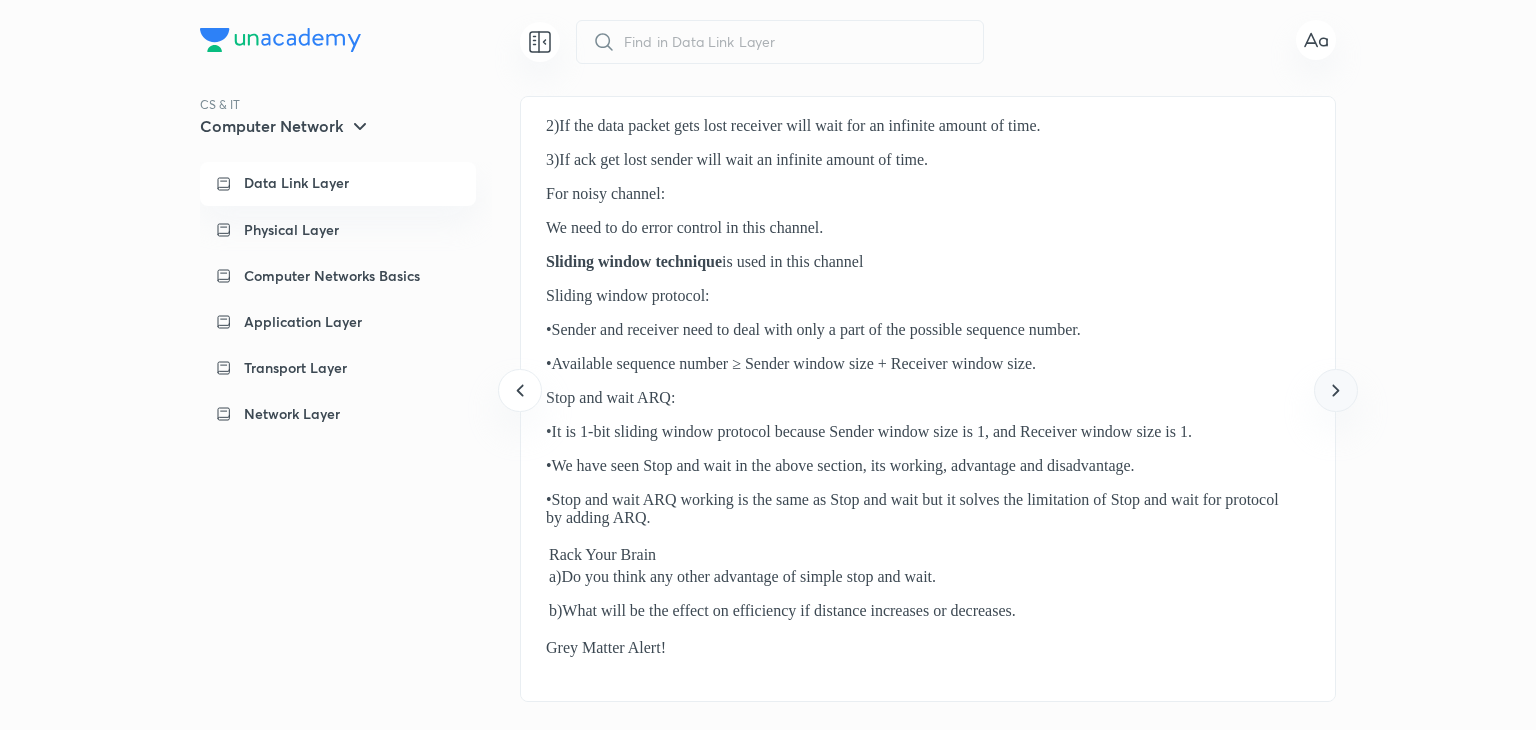 click 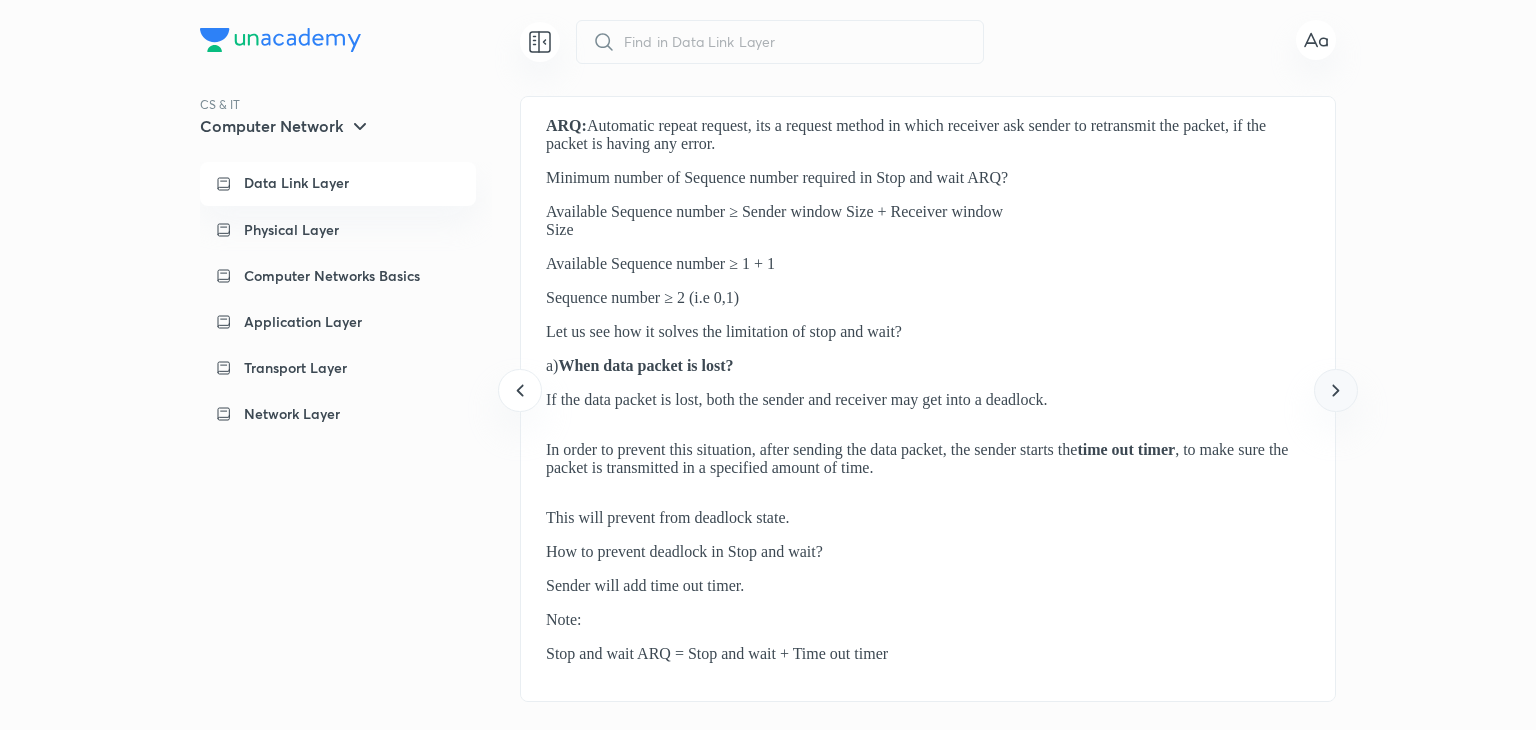 click 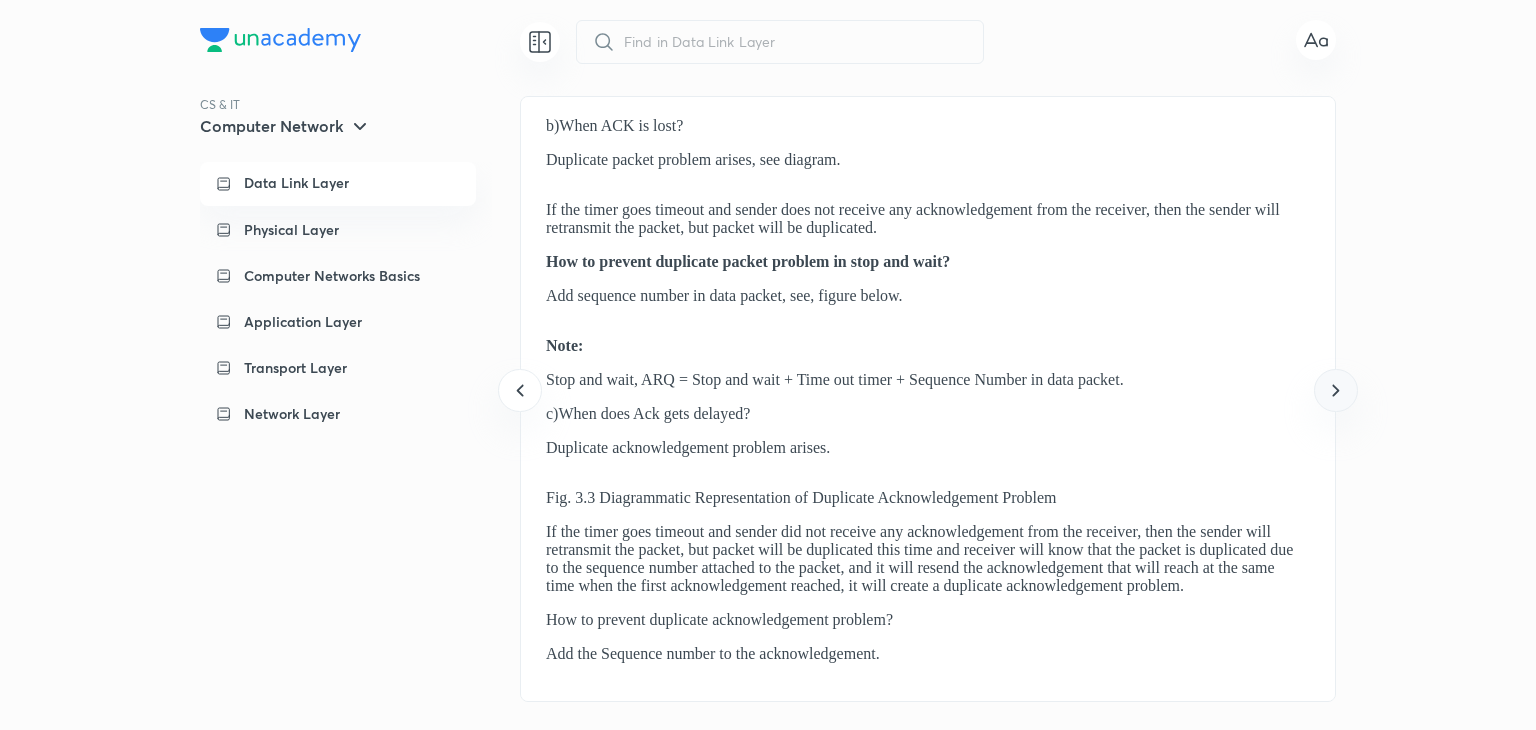 click 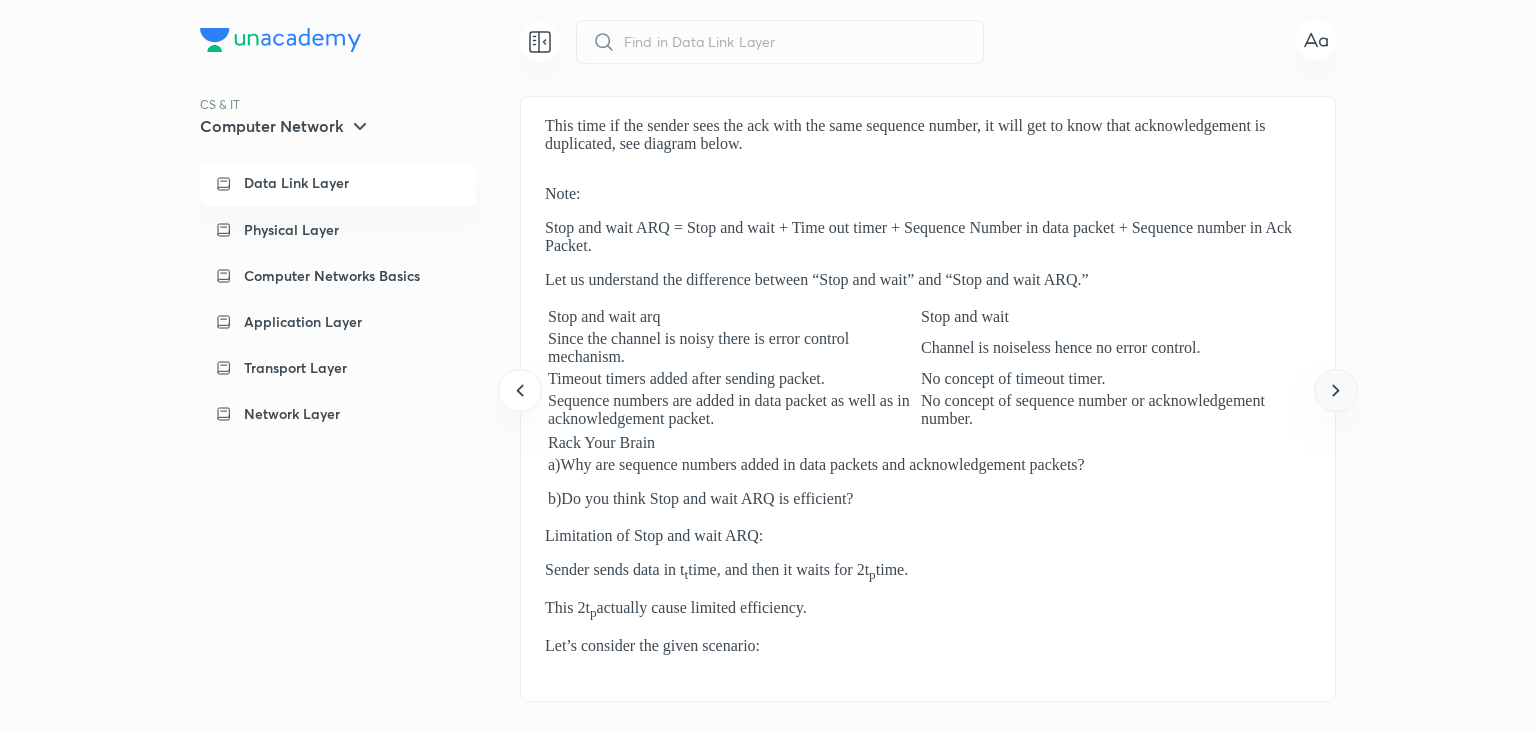 click 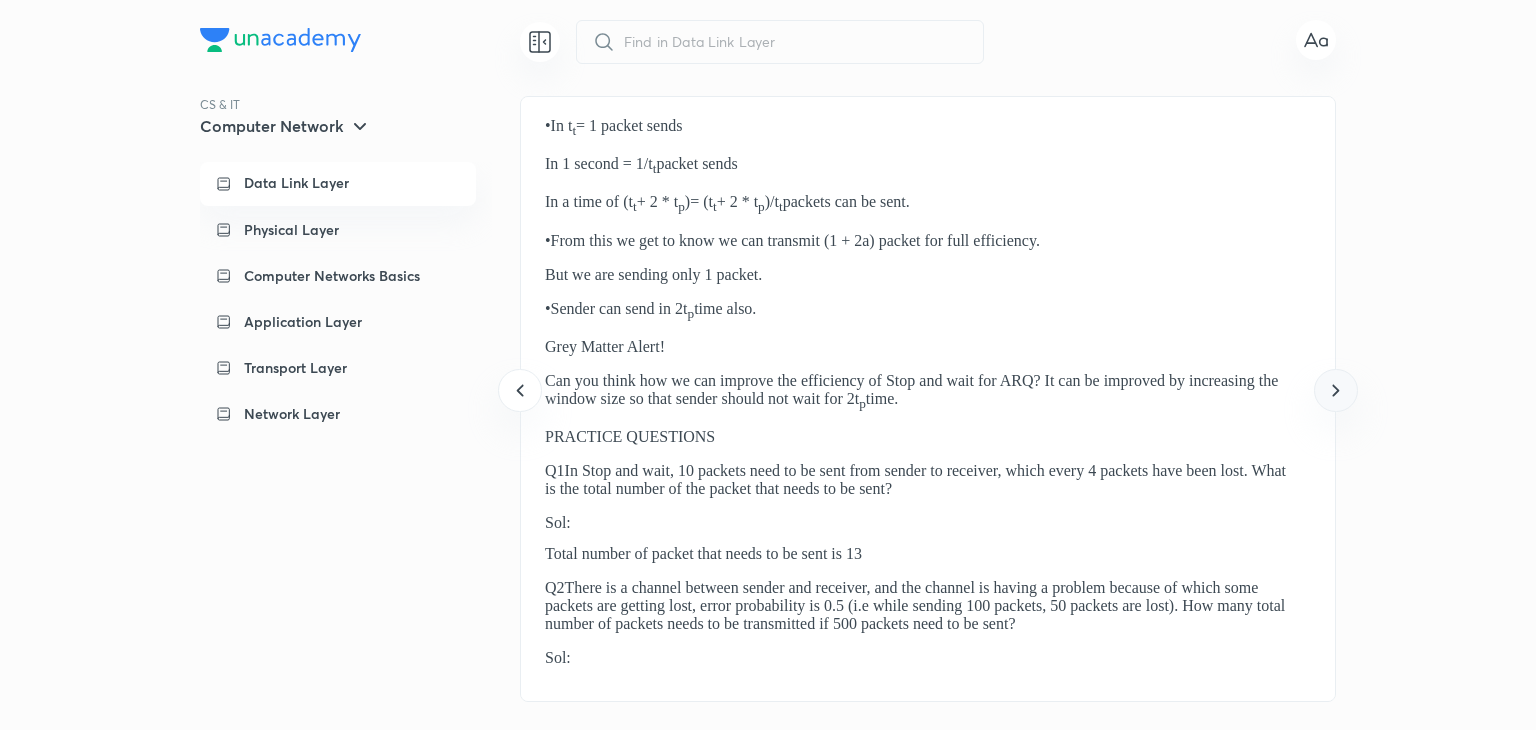 click 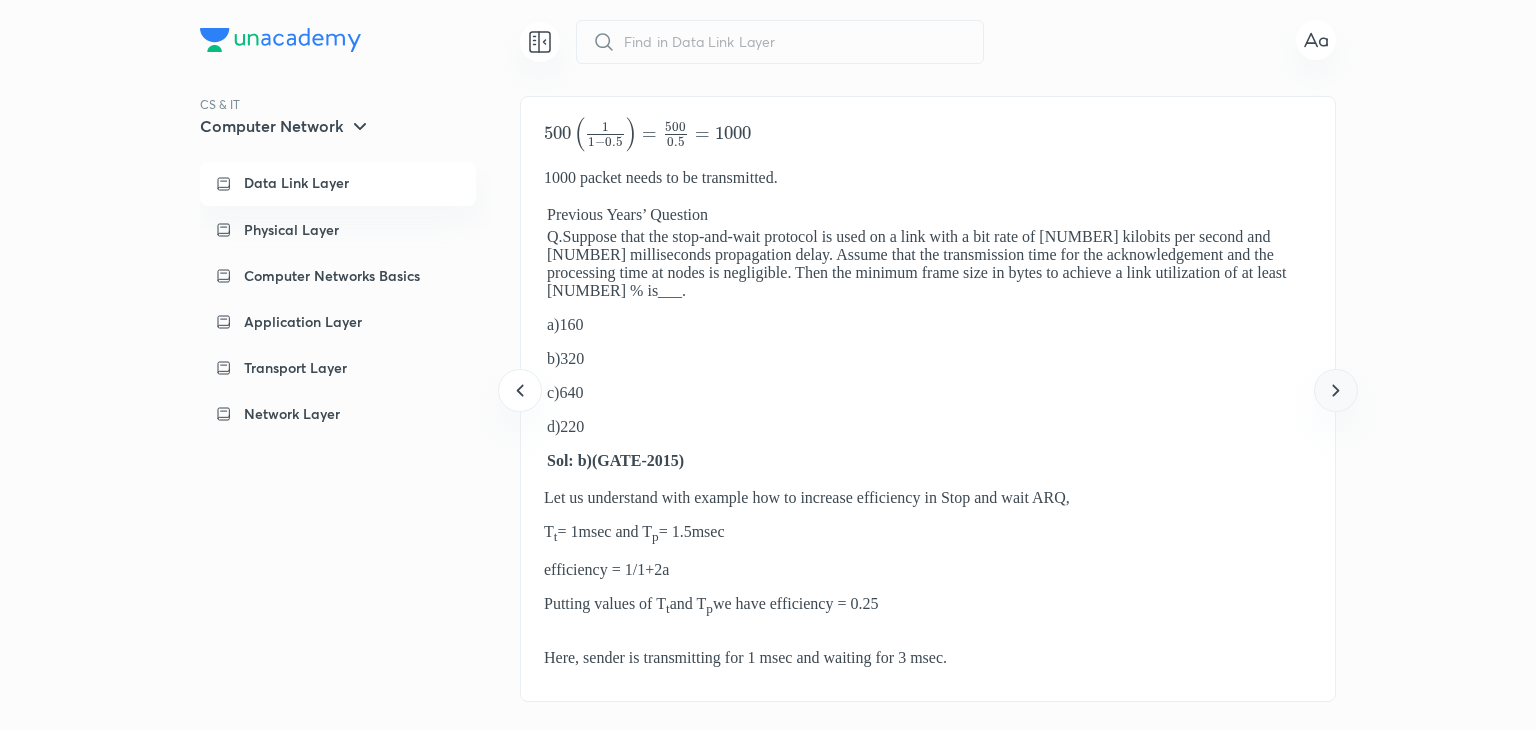 click 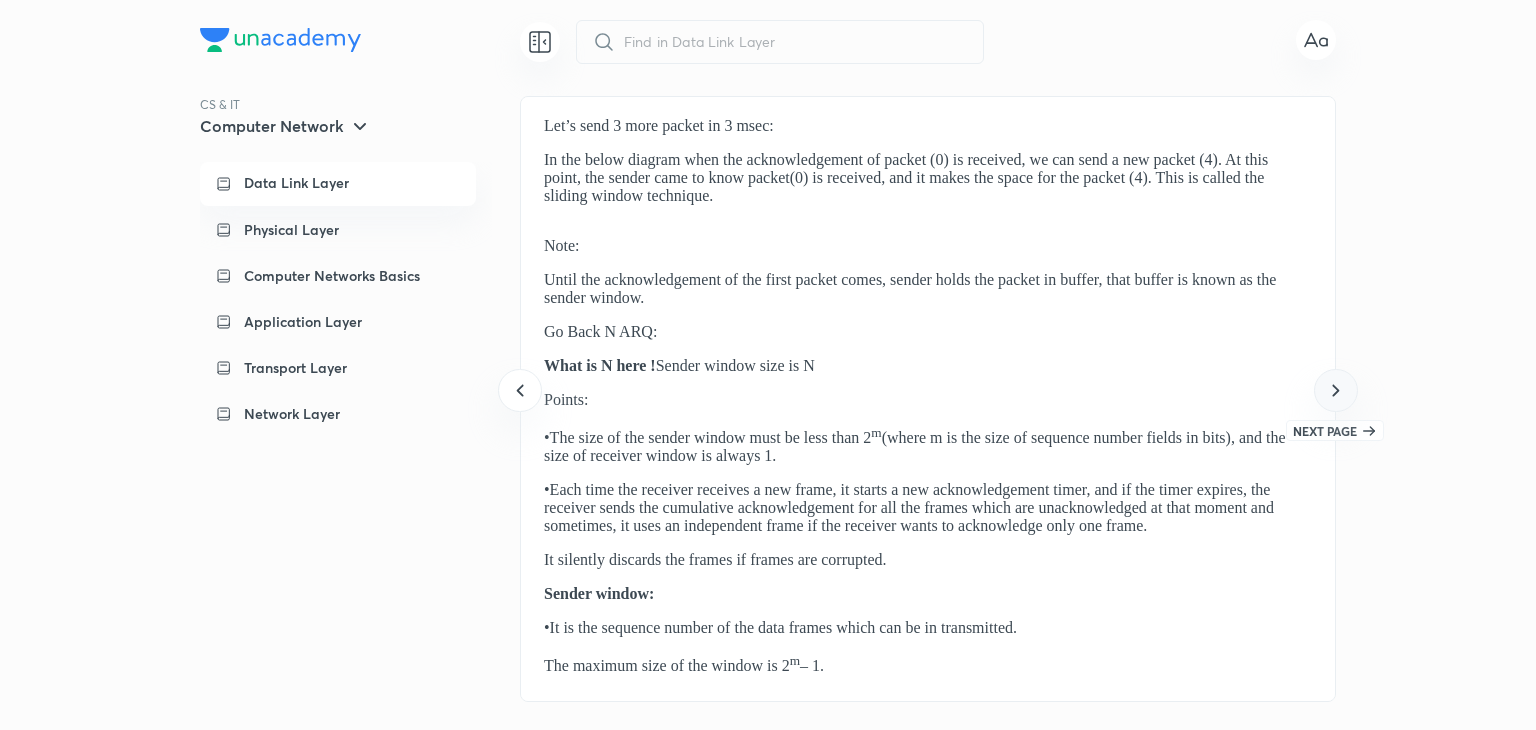 click at bounding box center [1335, 390] 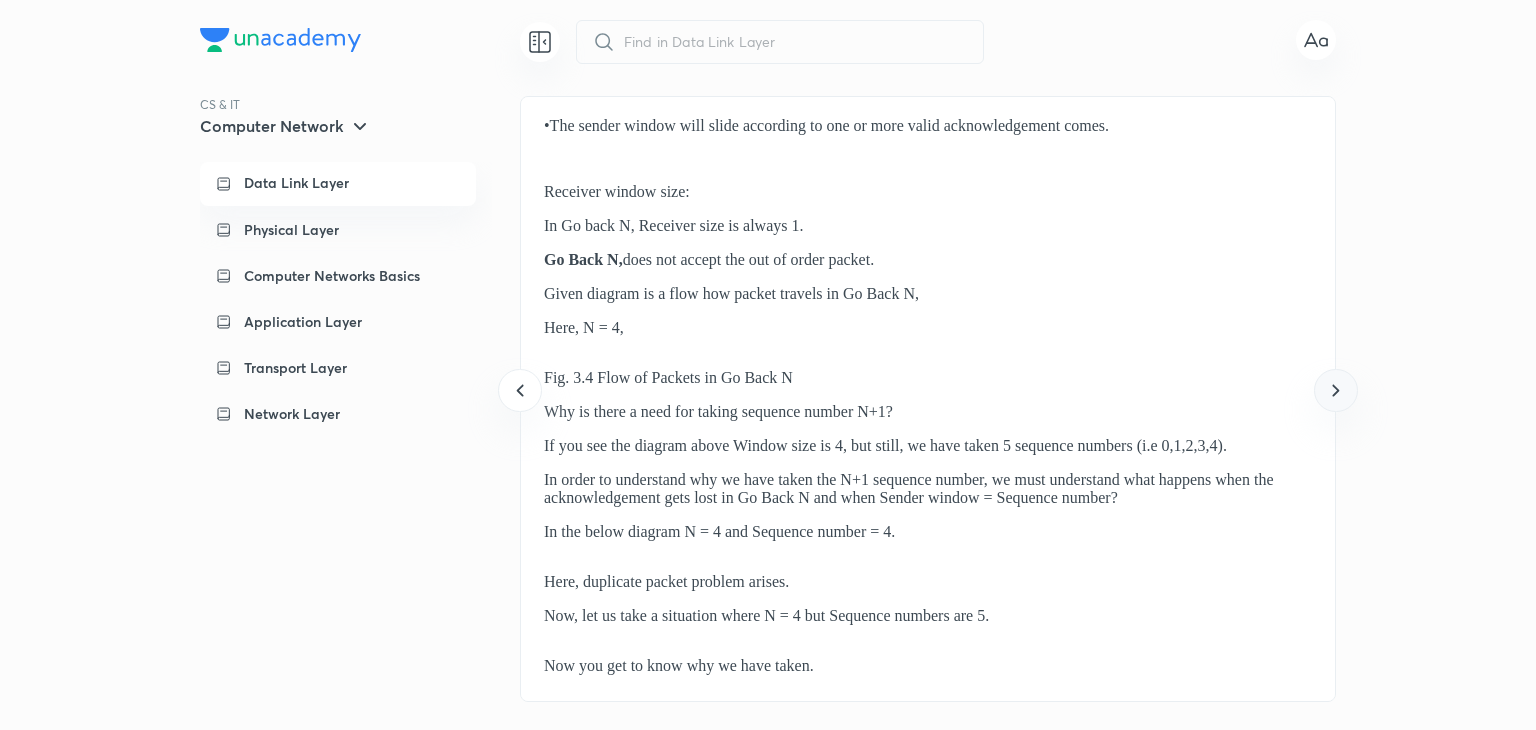 click at bounding box center (1335, 390) 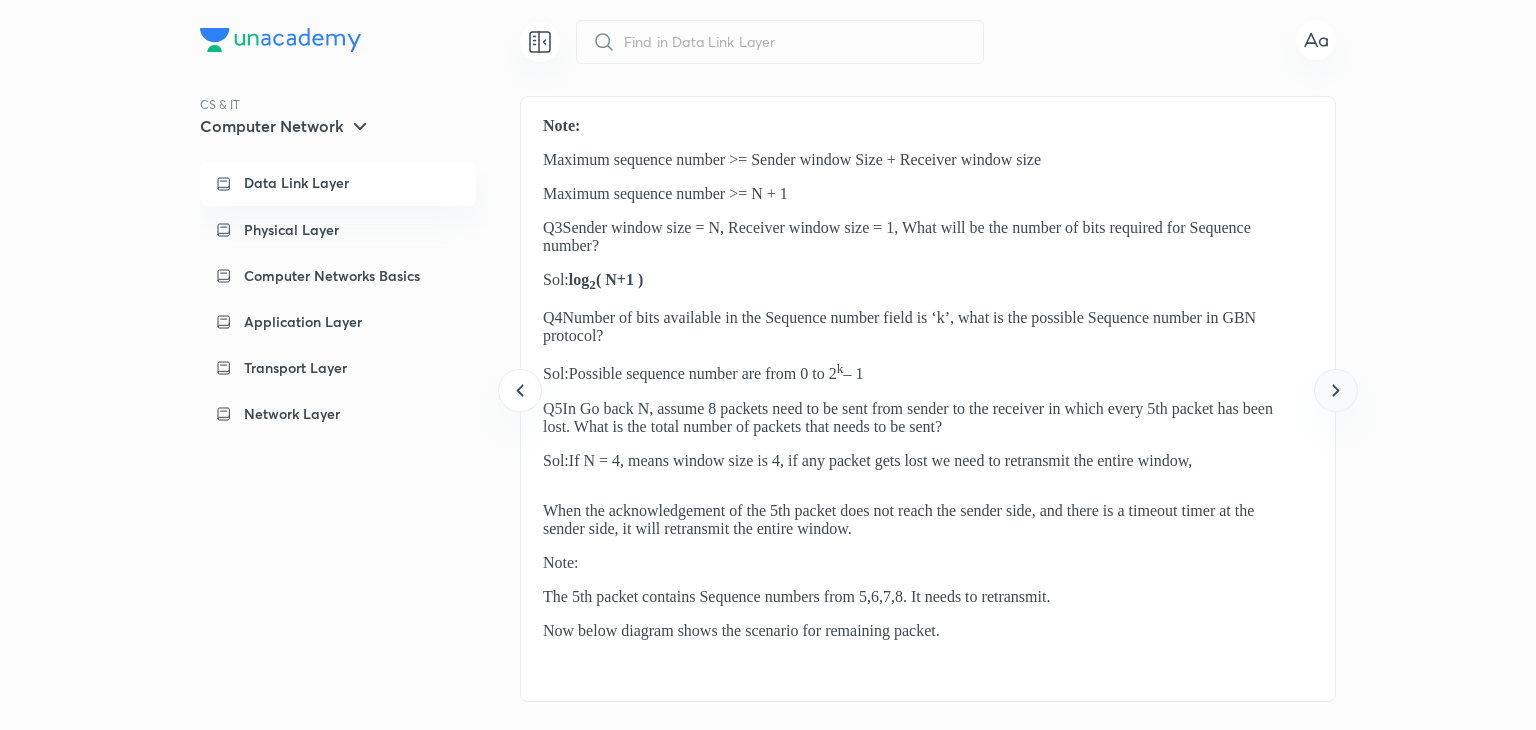 click at bounding box center (1335, 390) 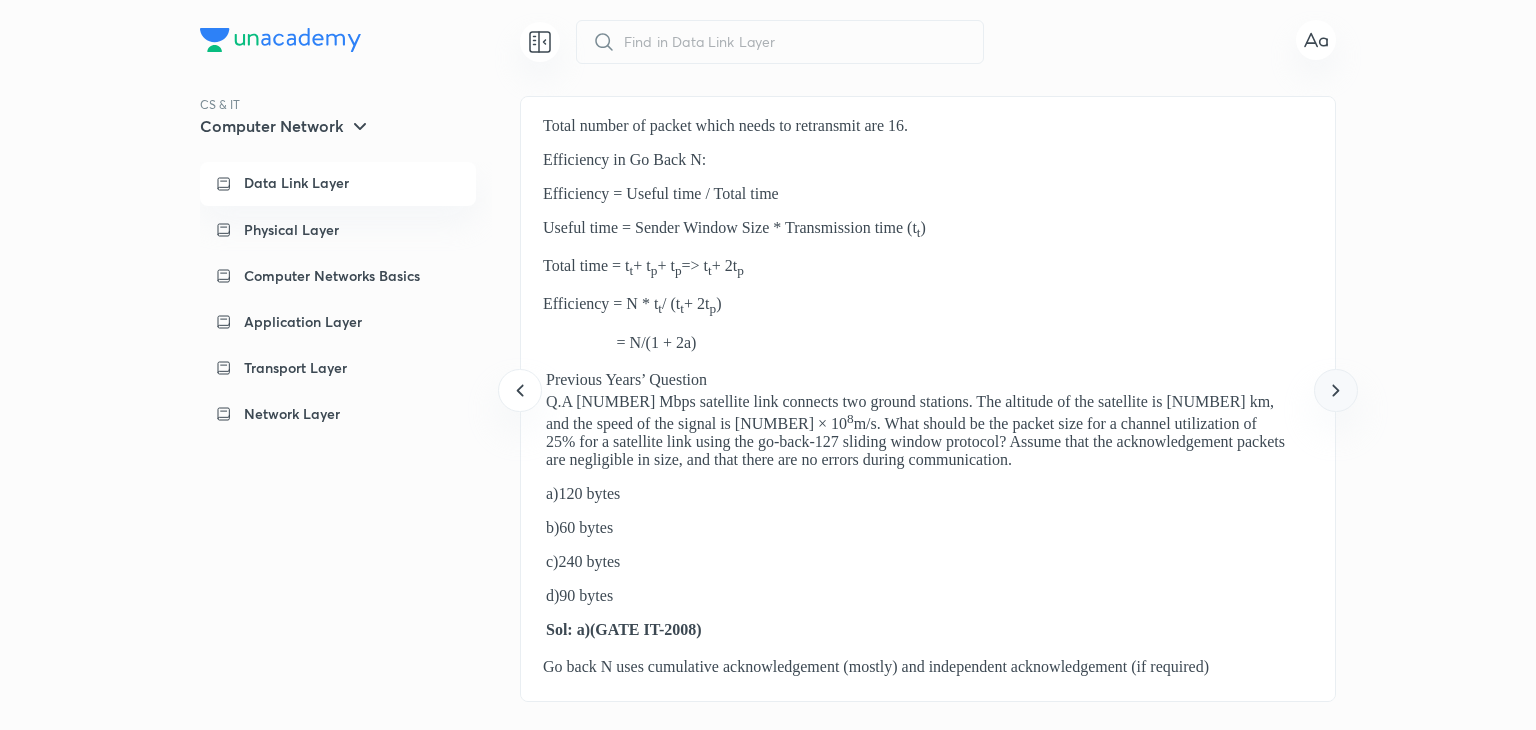 click at bounding box center (1335, 390) 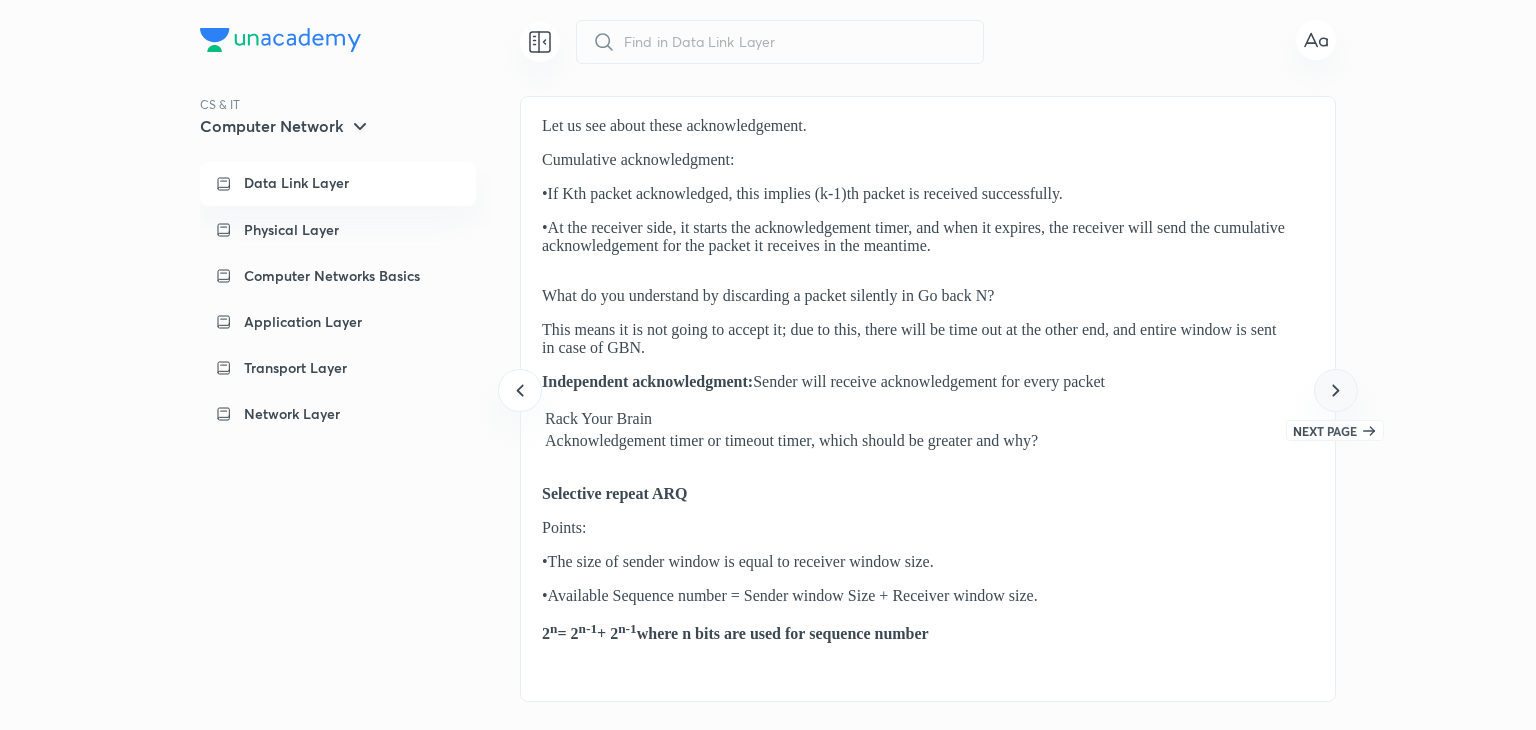 click at bounding box center [1335, 390] 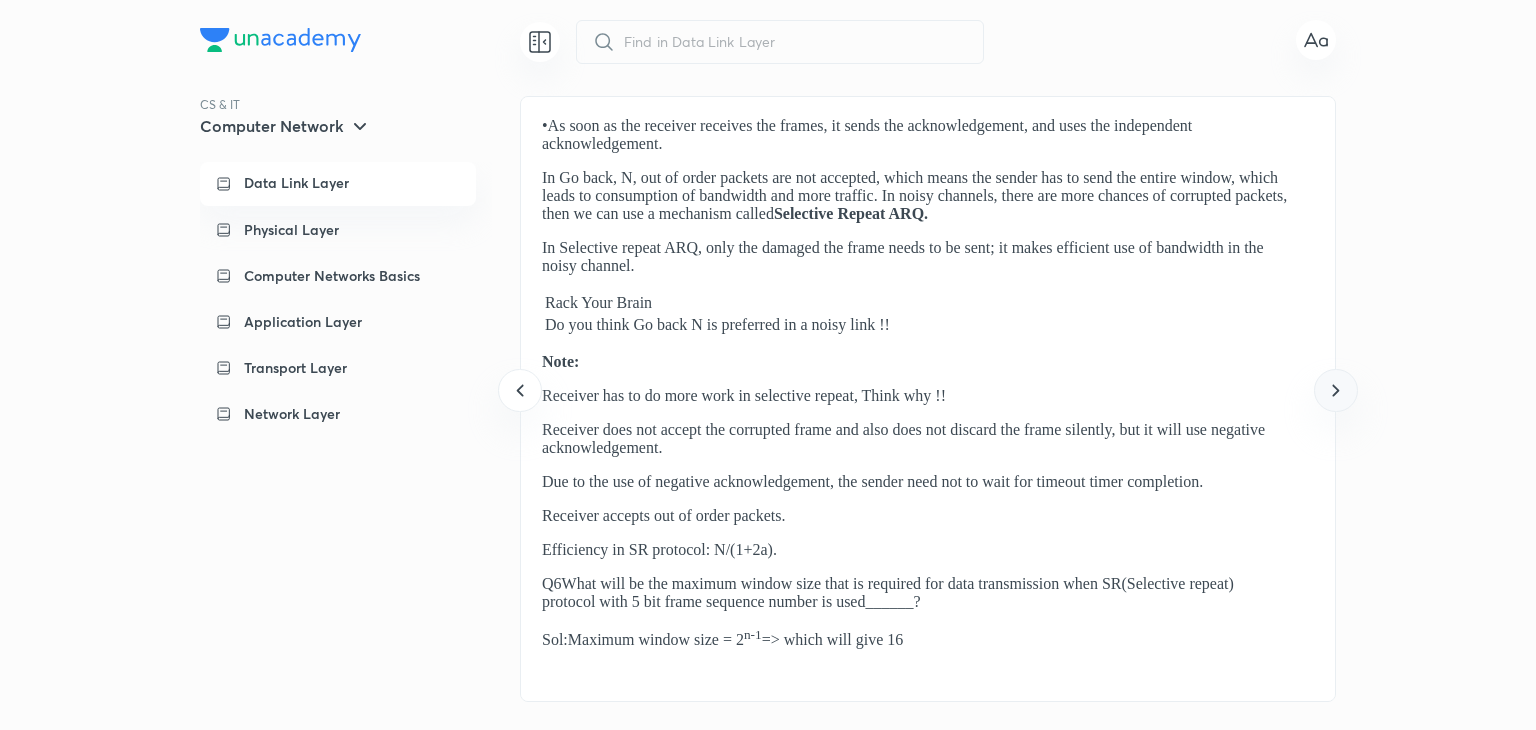 click at bounding box center (1335, 390) 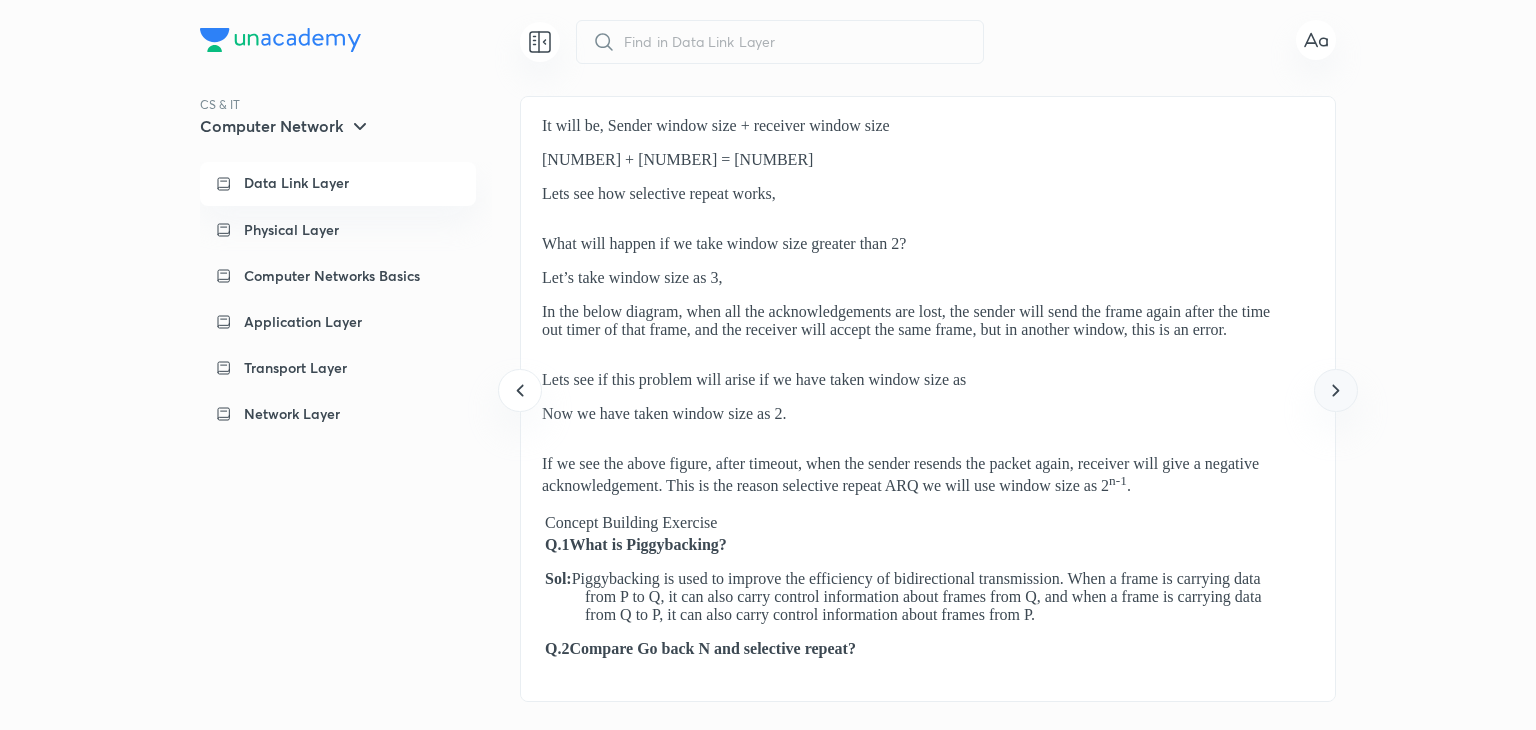 click at bounding box center [1335, 390] 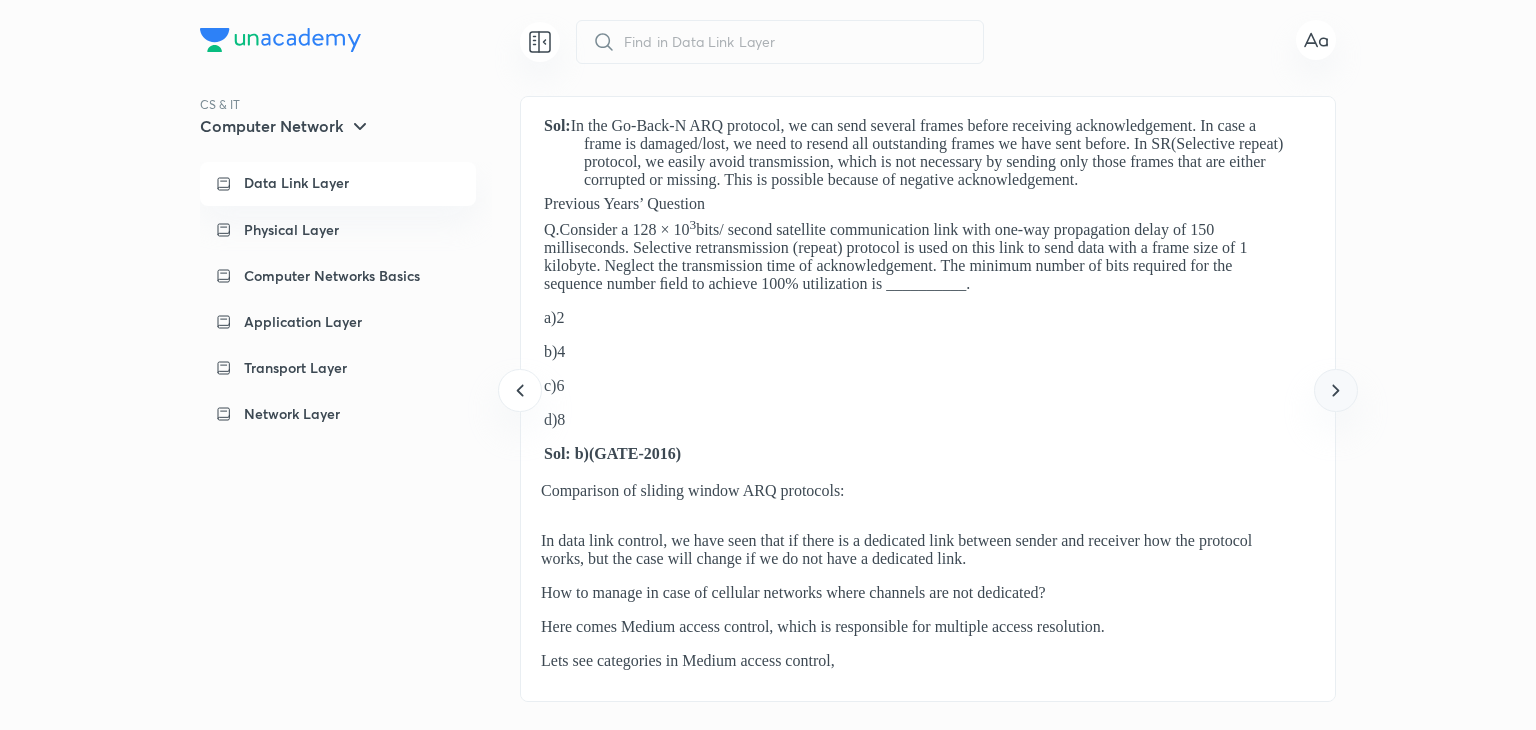 click at bounding box center [1335, 390] 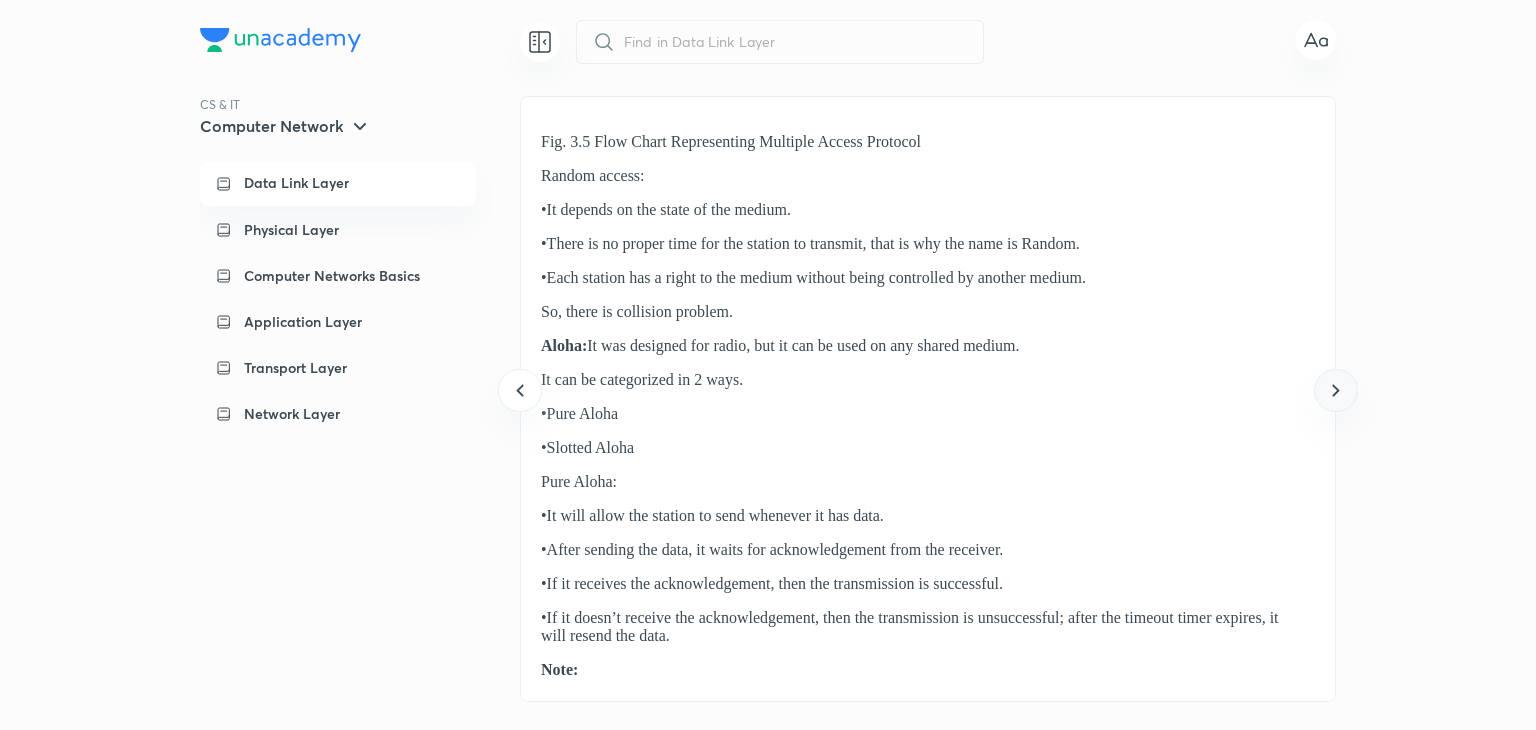 click at bounding box center (1335, 390) 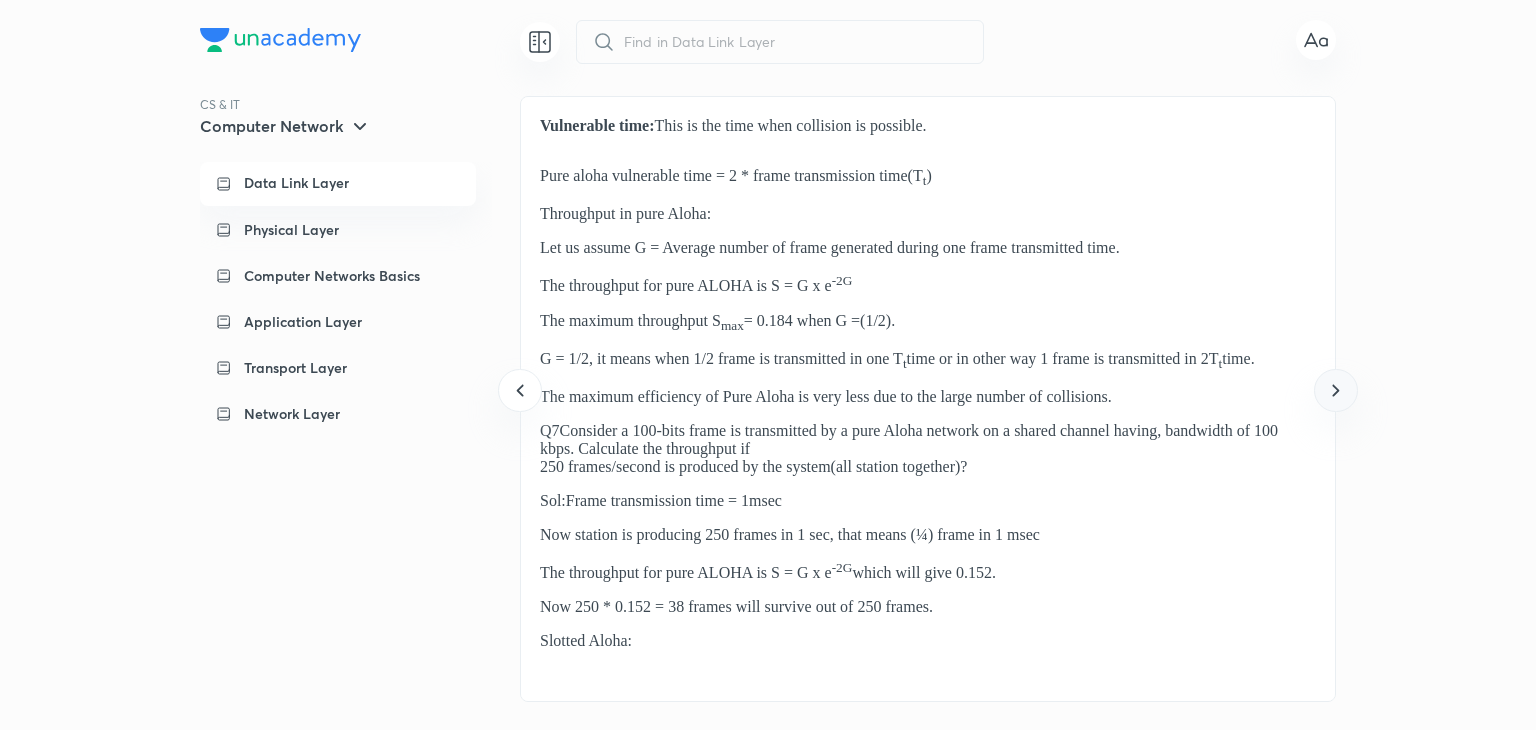 click at bounding box center (1335, 390) 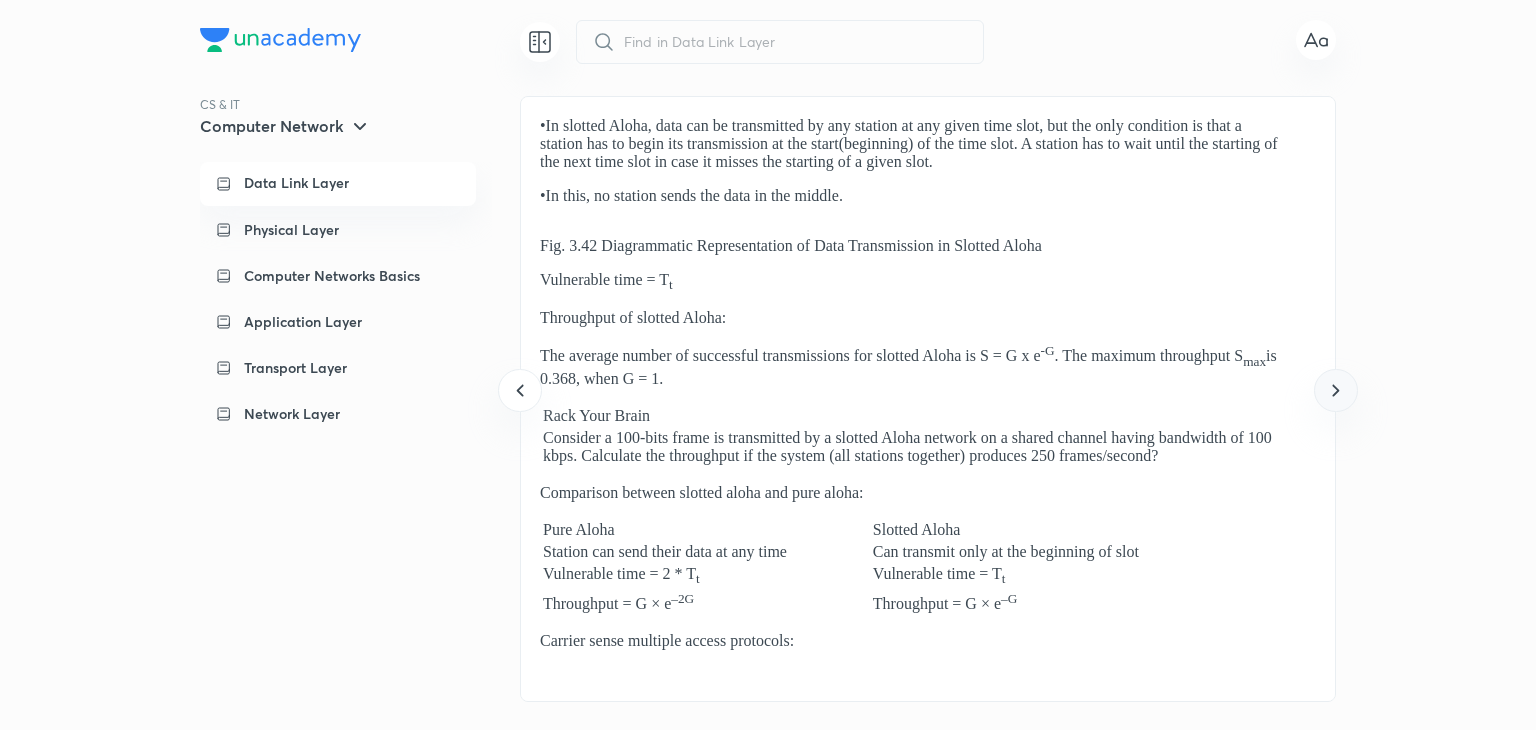 click at bounding box center [1335, 390] 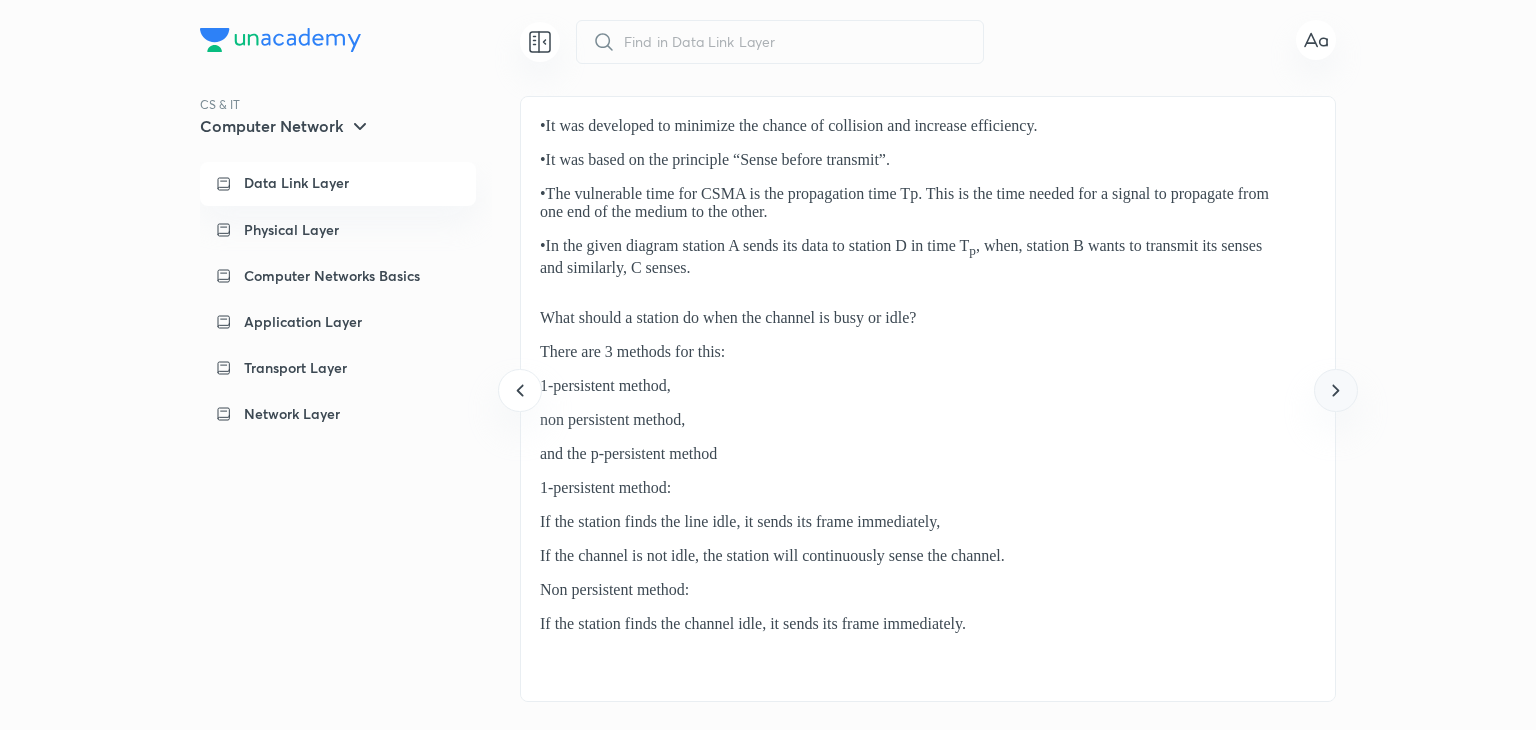 click at bounding box center (1335, 390) 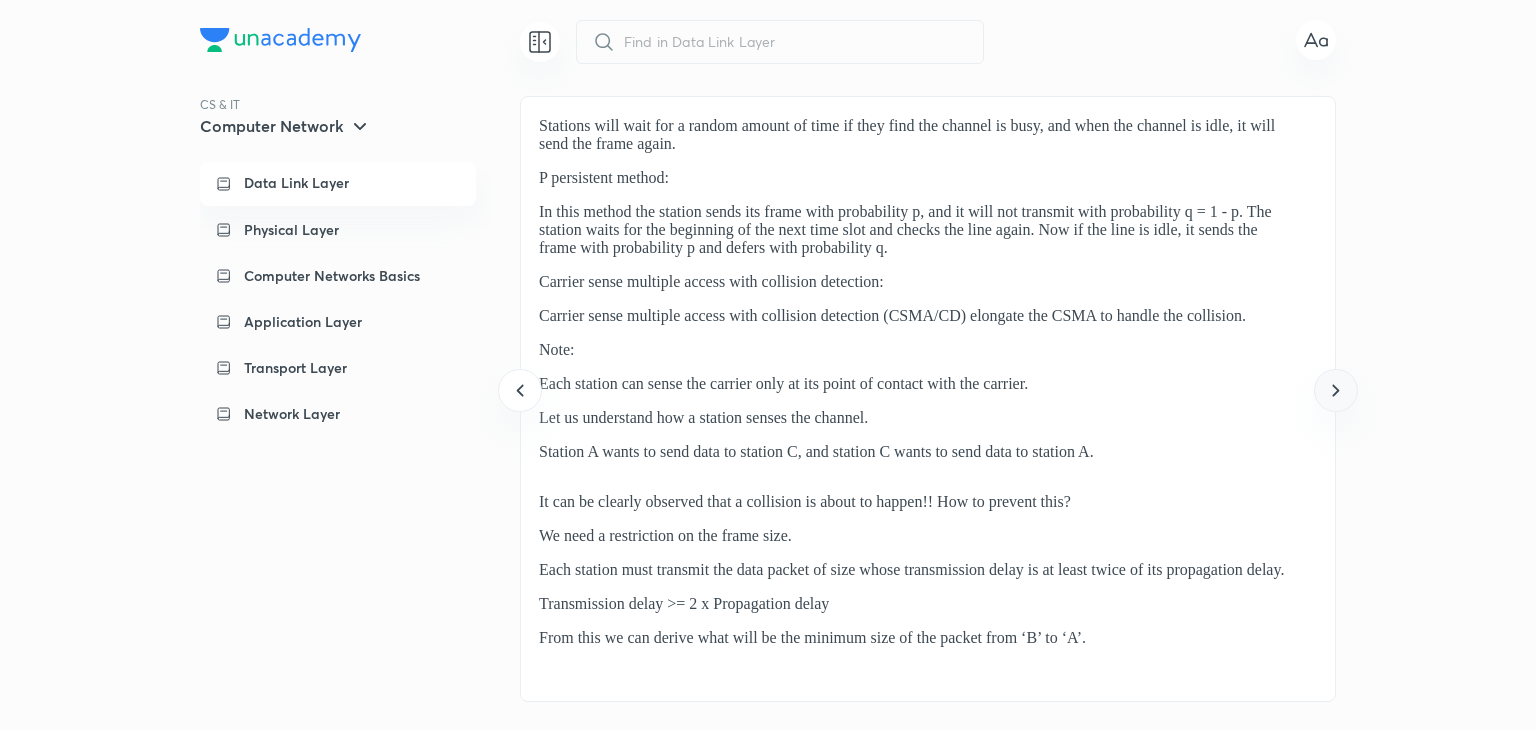 click at bounding box center [1335, 390] 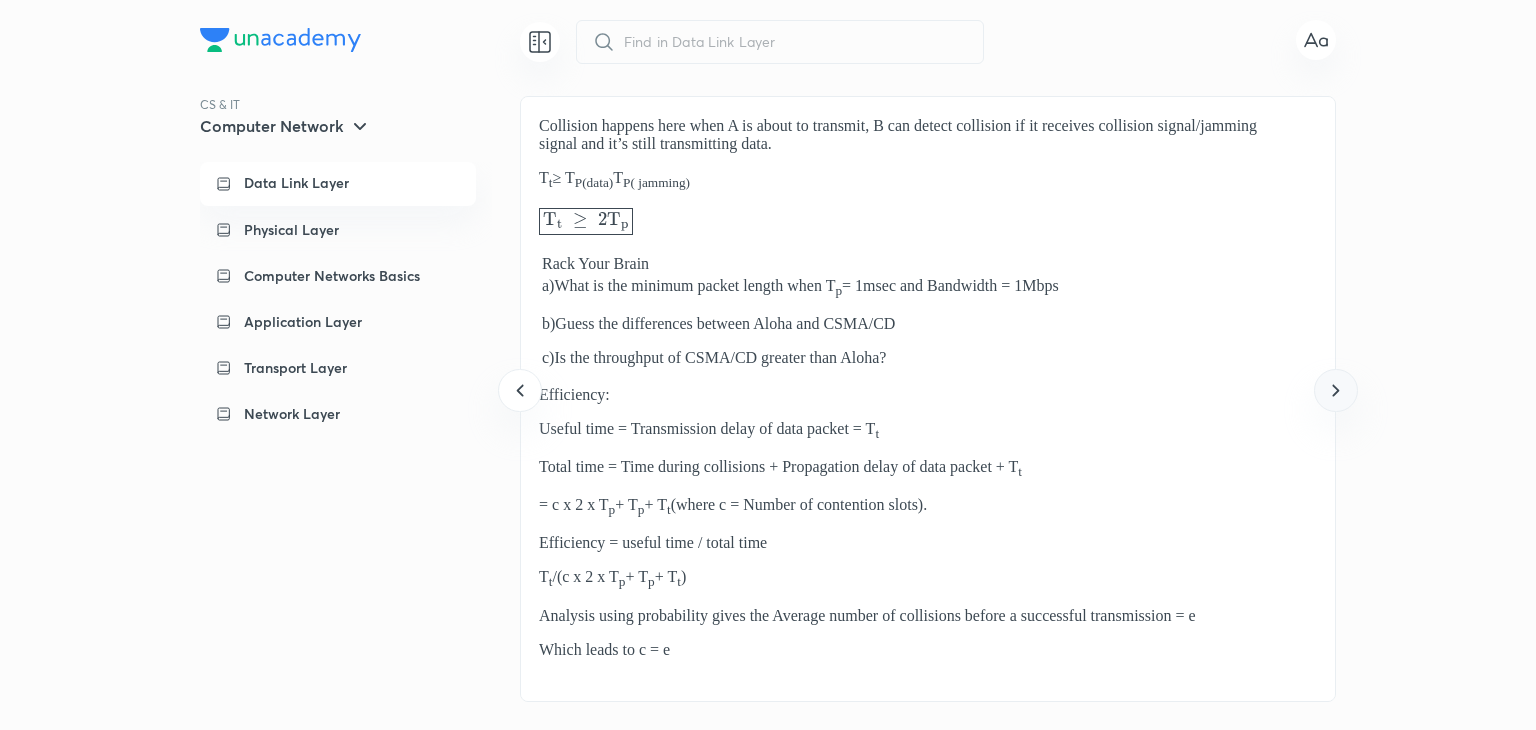 click at bounding box center [1335, 390] 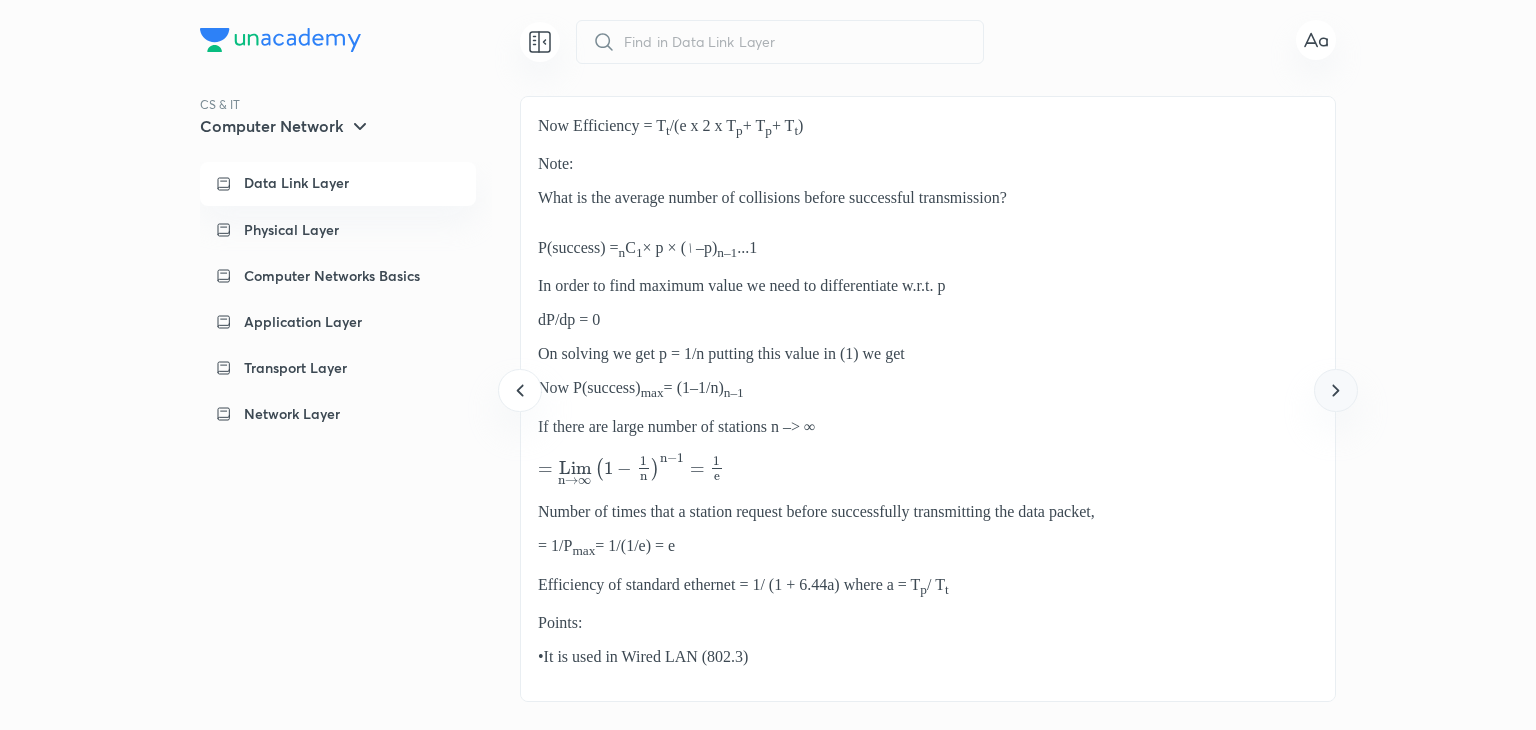 click at bounding box center [1335, 390] 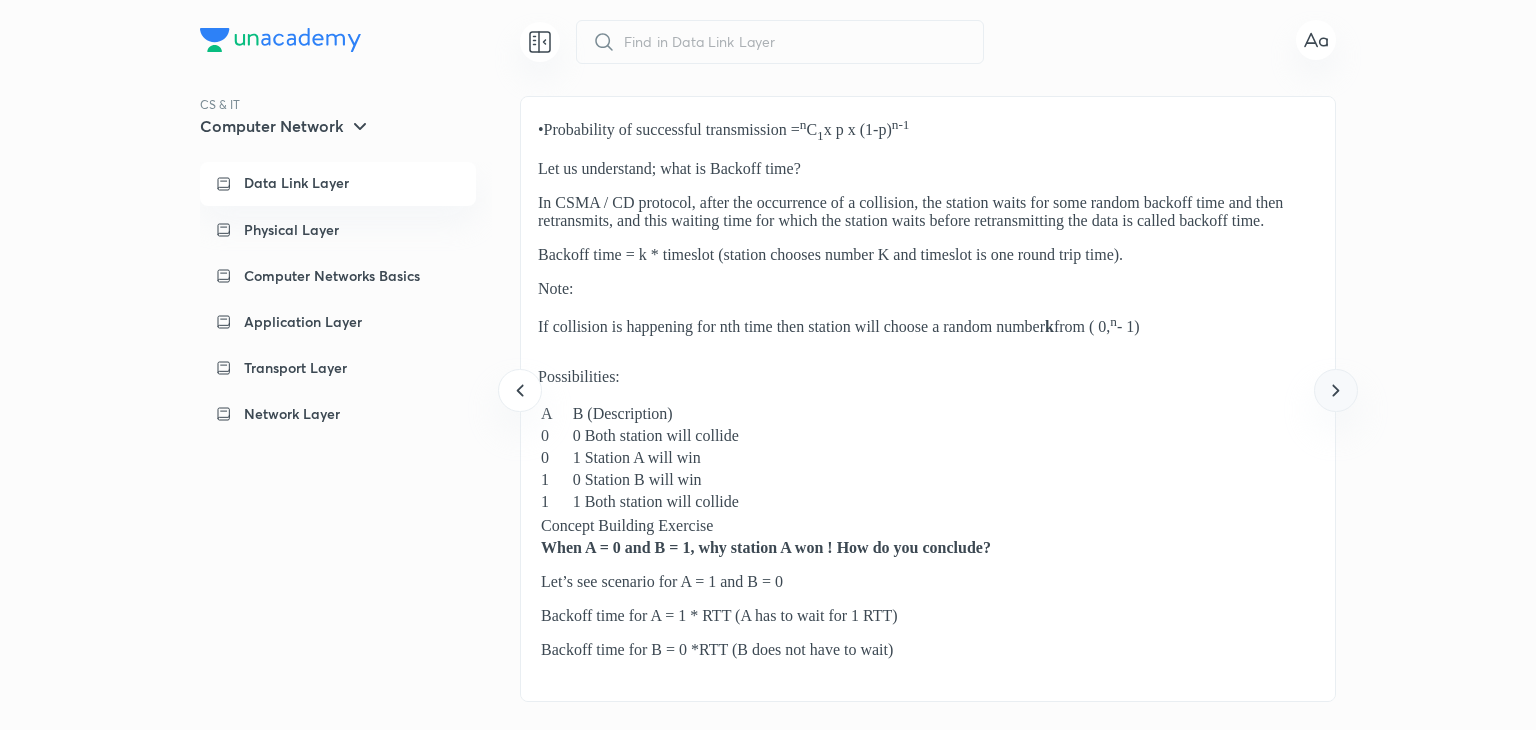 click at bounding box center (1335, 390) 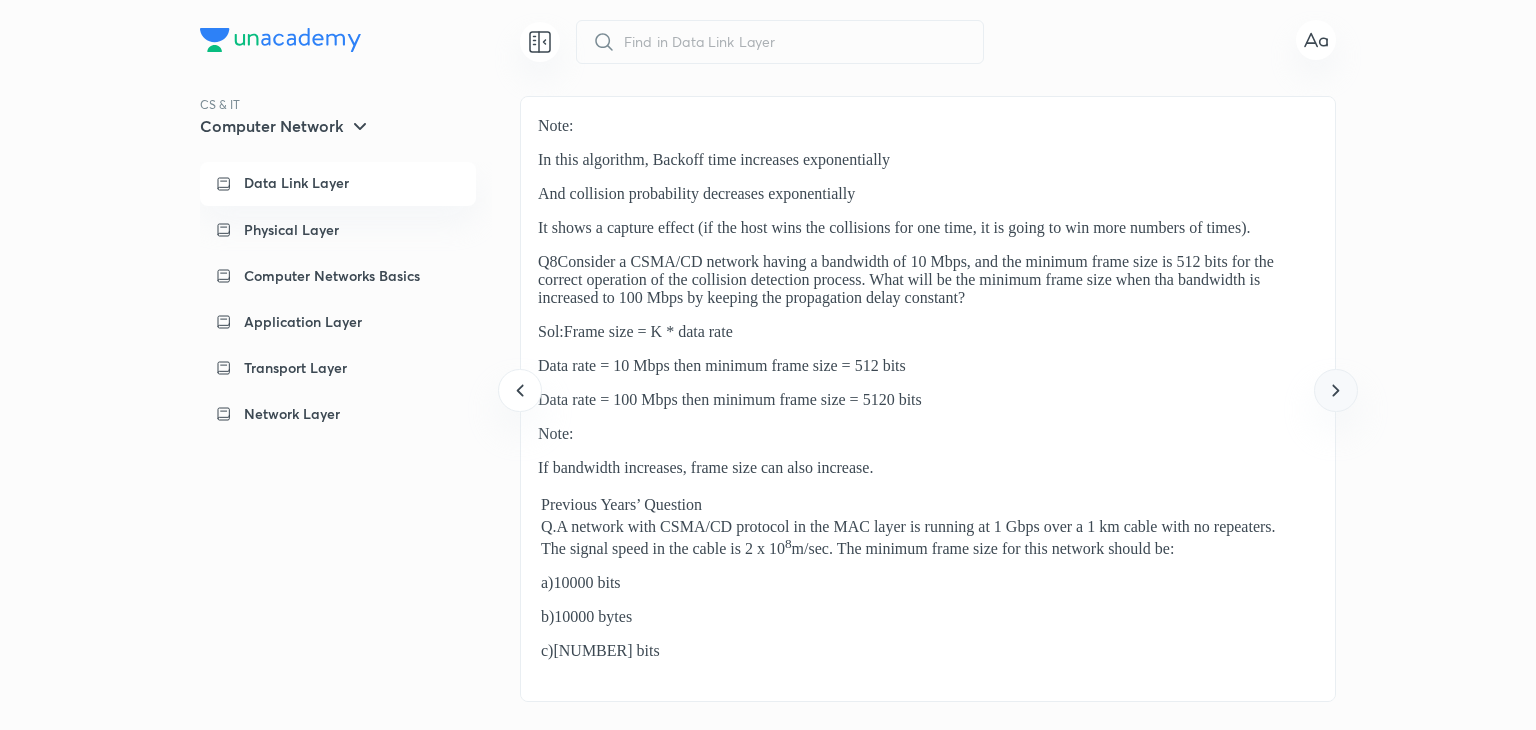 click at bounding box center [1335, 390] 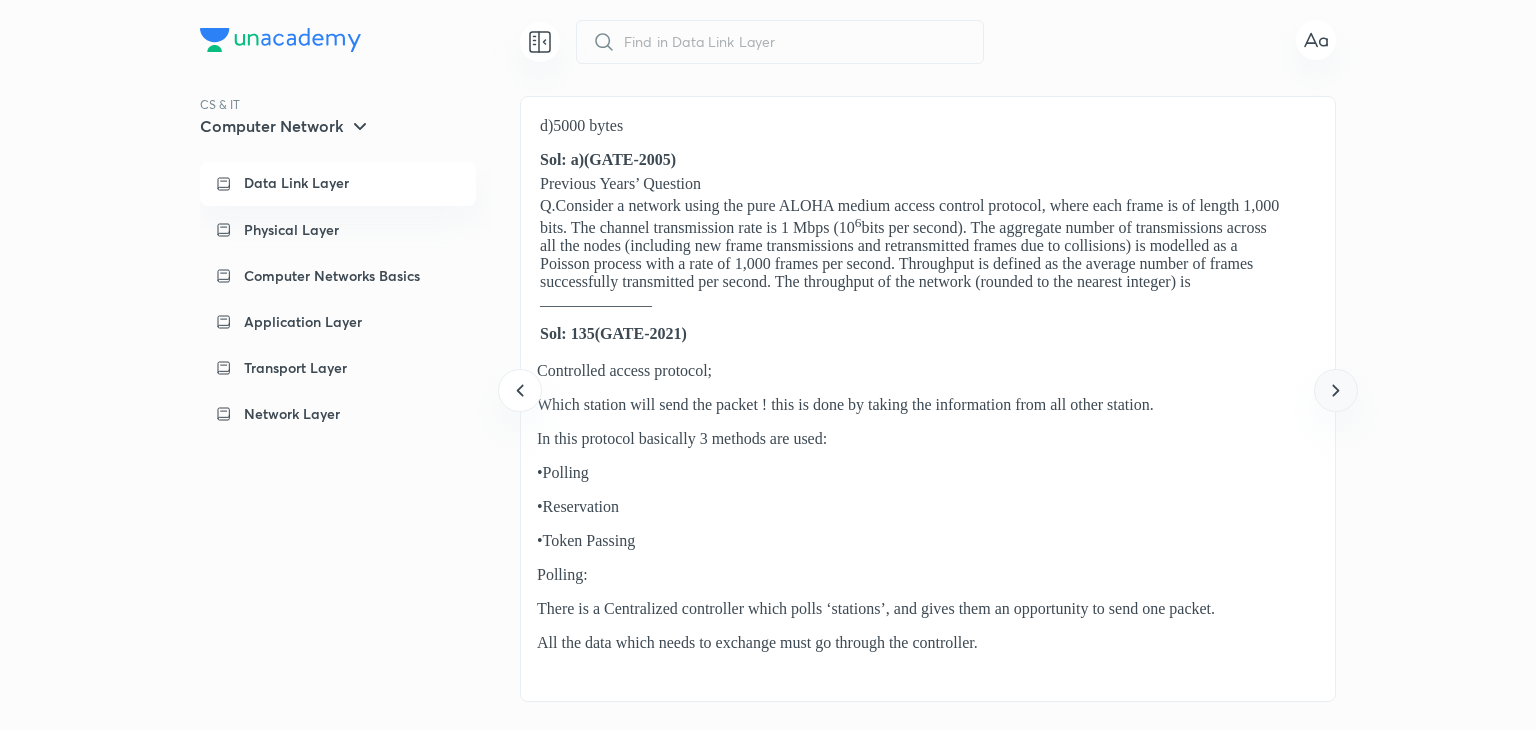 click at bounding box center [1335, 390] 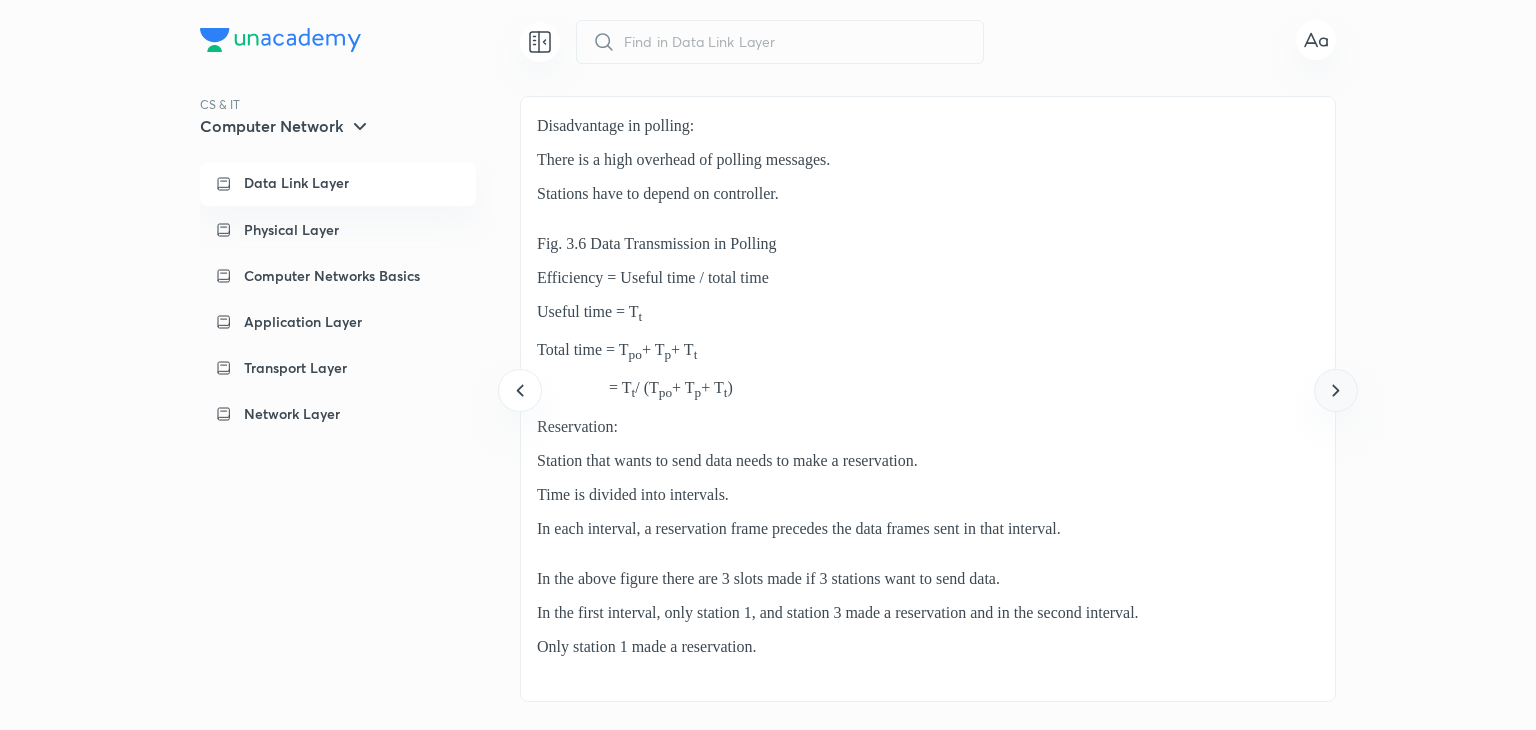 click at bounding box center (1335, 390) 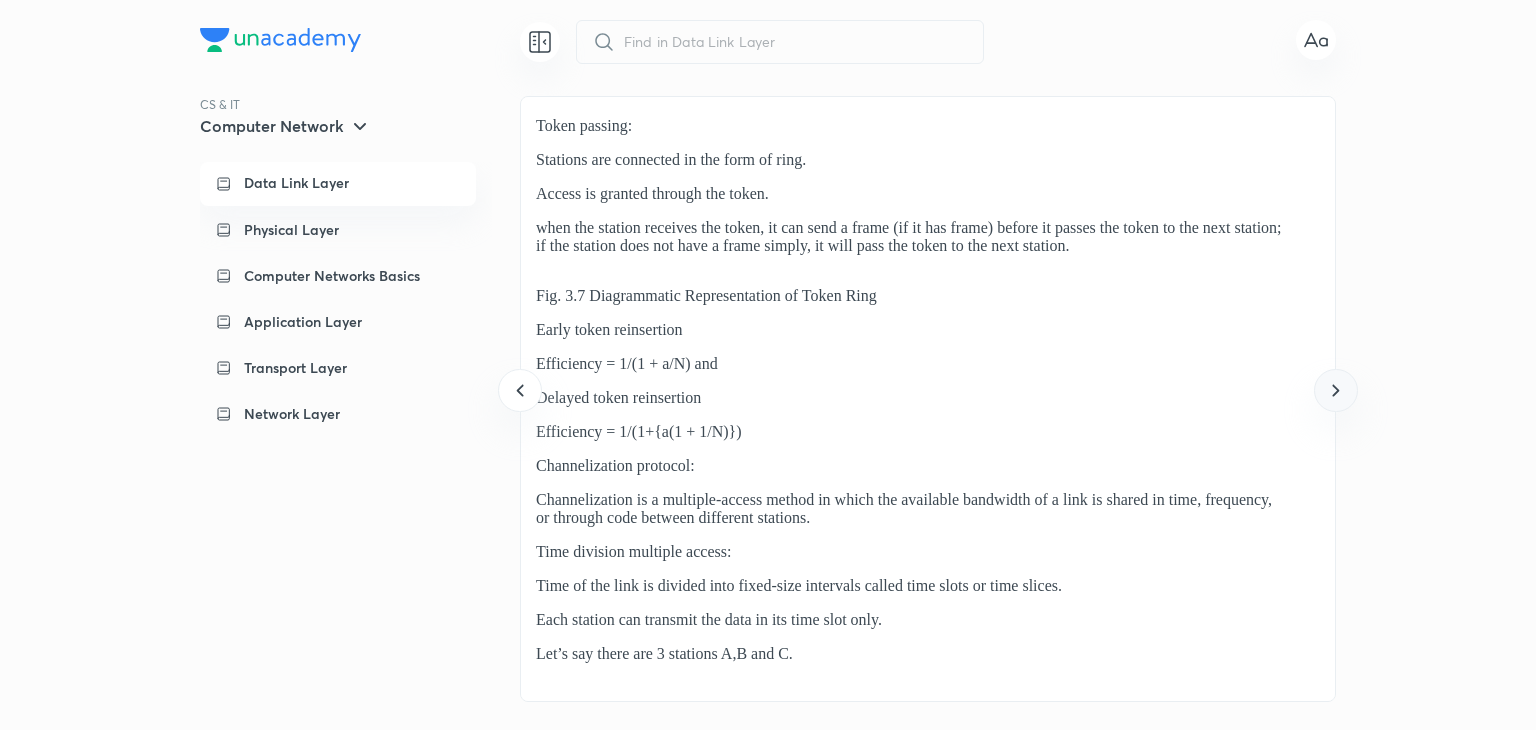 click 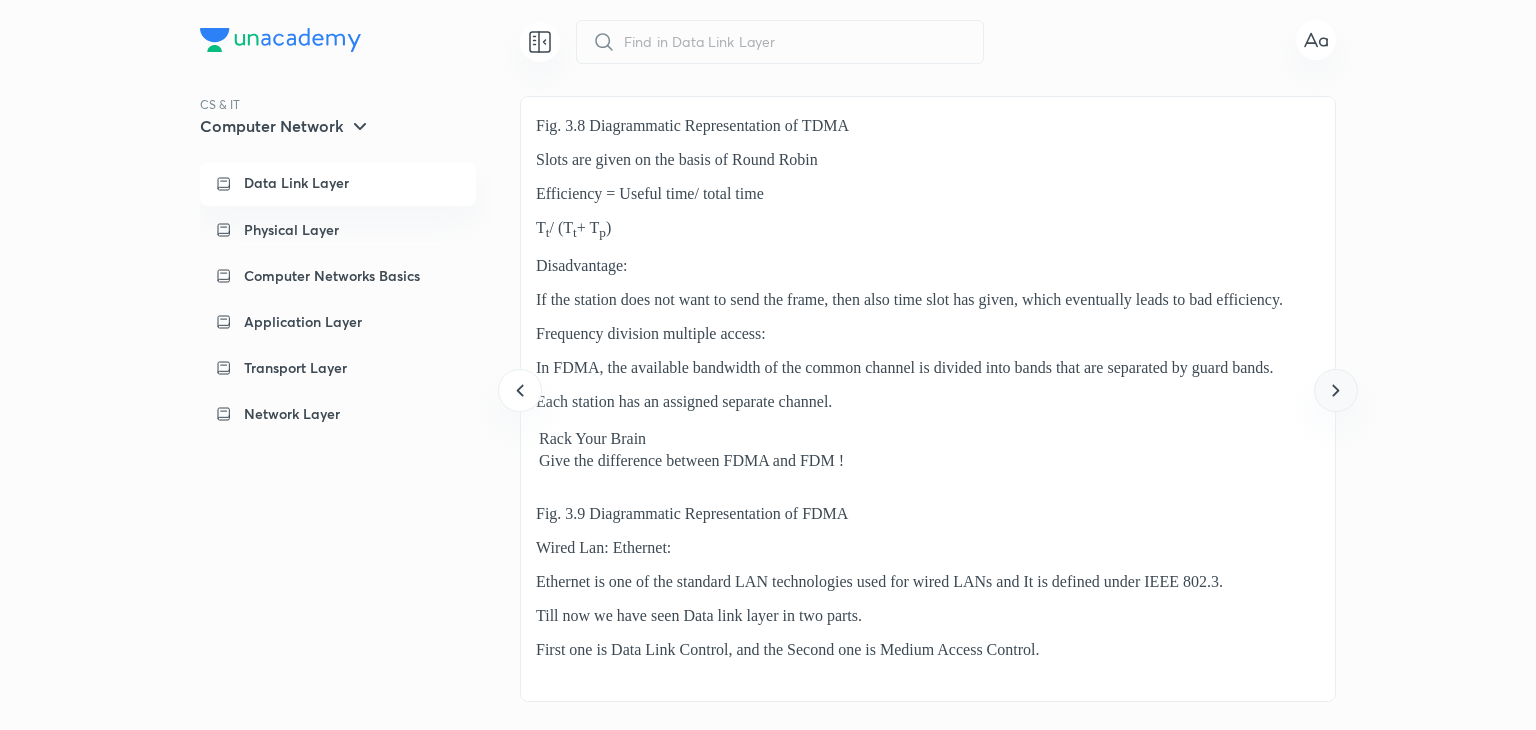 click at bounding box center (1335, 390) 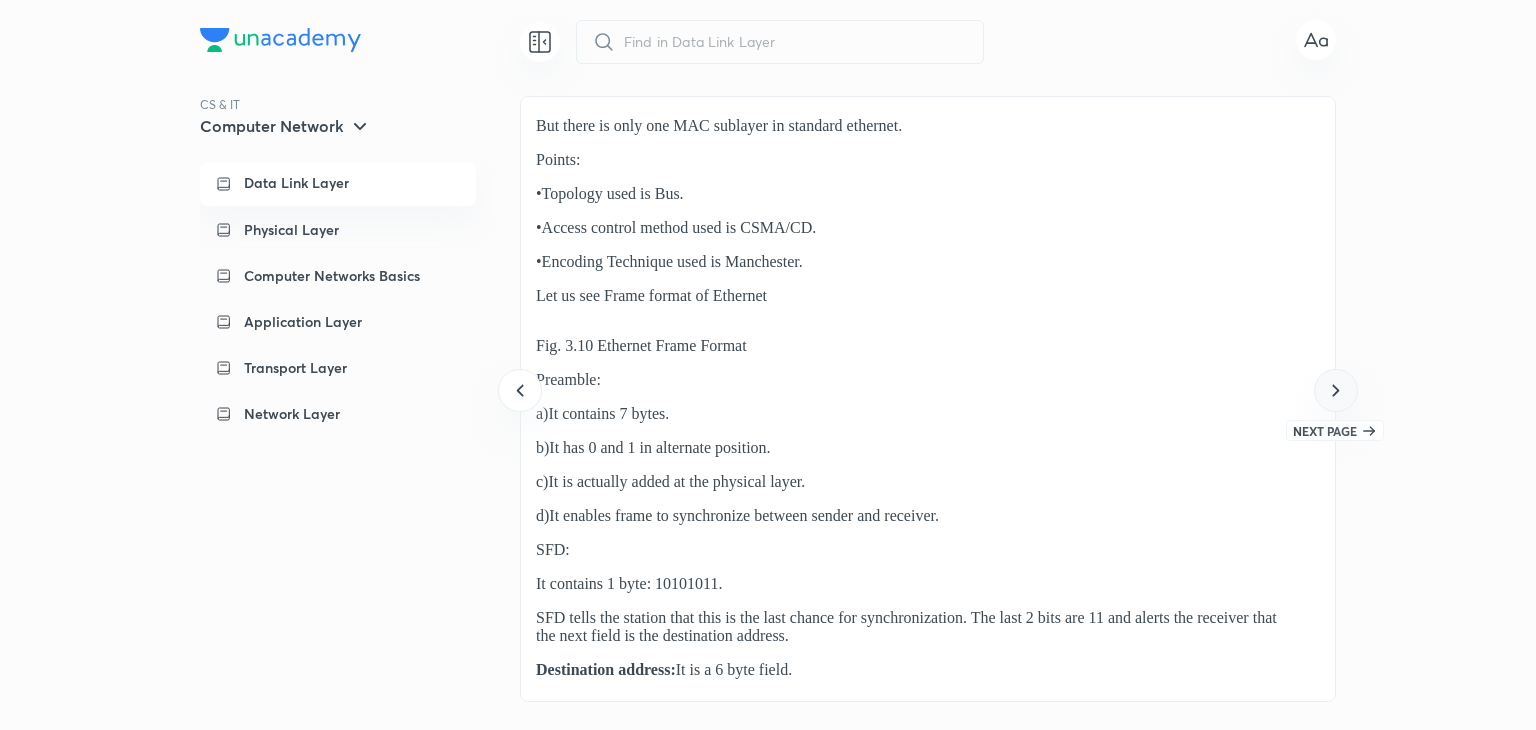 click 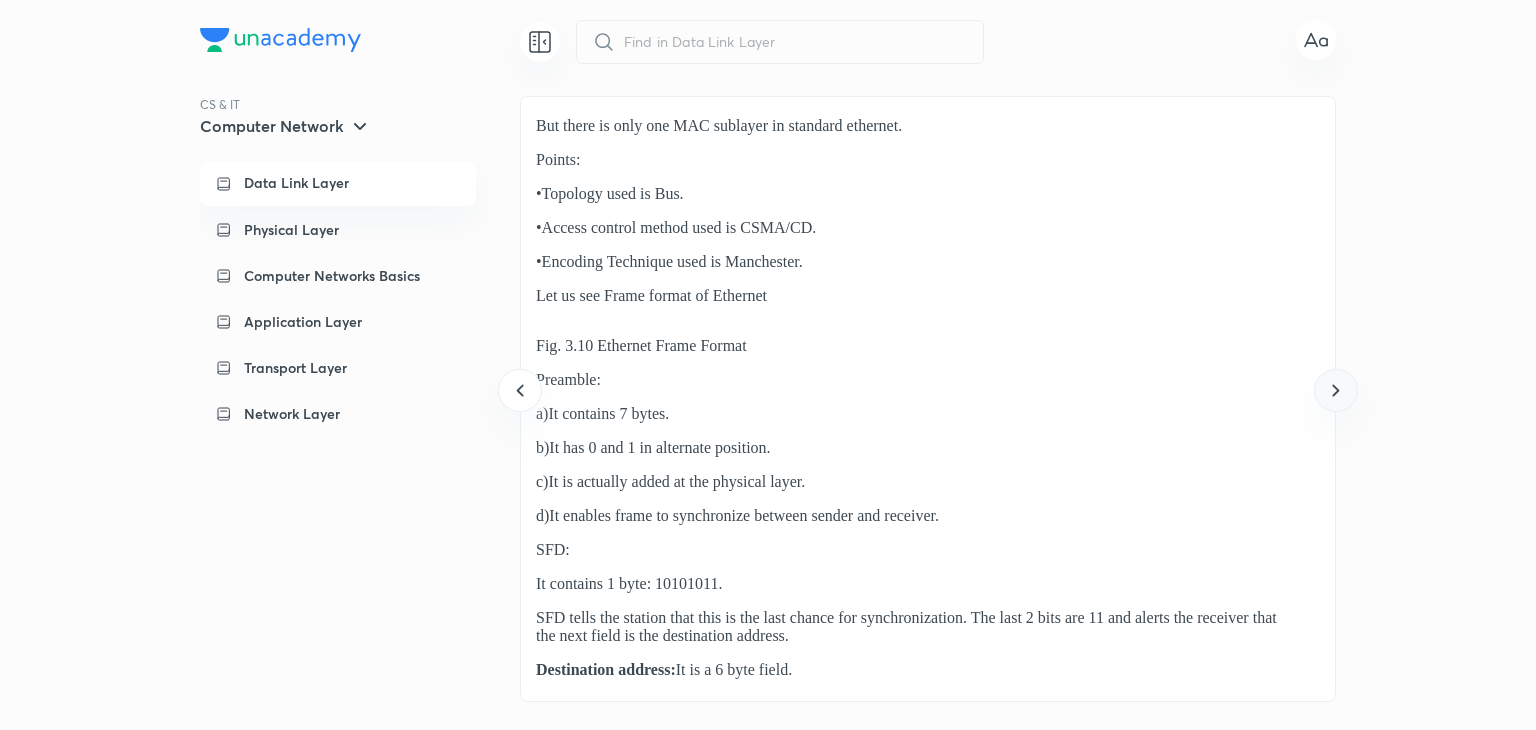 scroll, scrollTop: 0, scrollLeft: 37463, axis: horizontal 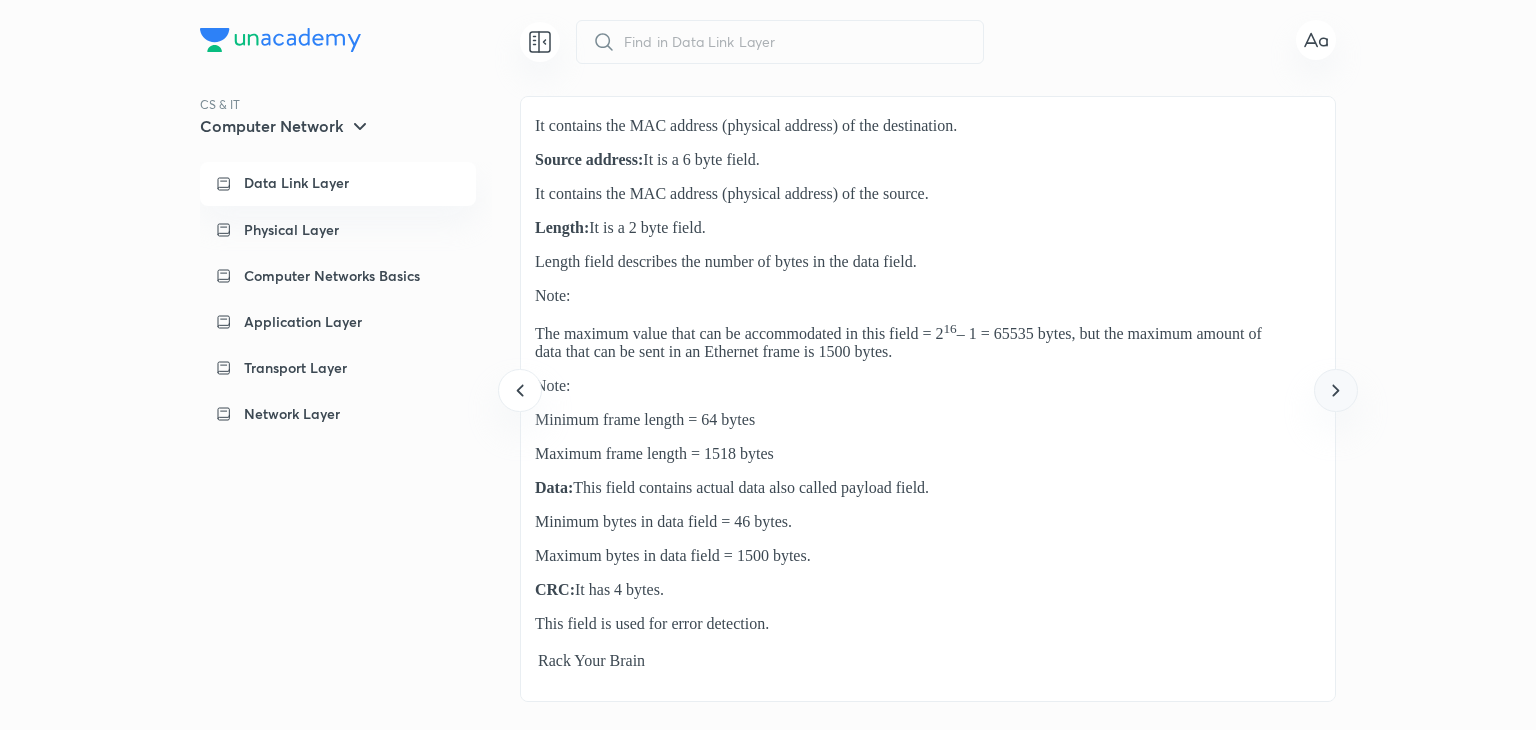 click at bounding box center (1335, 390) 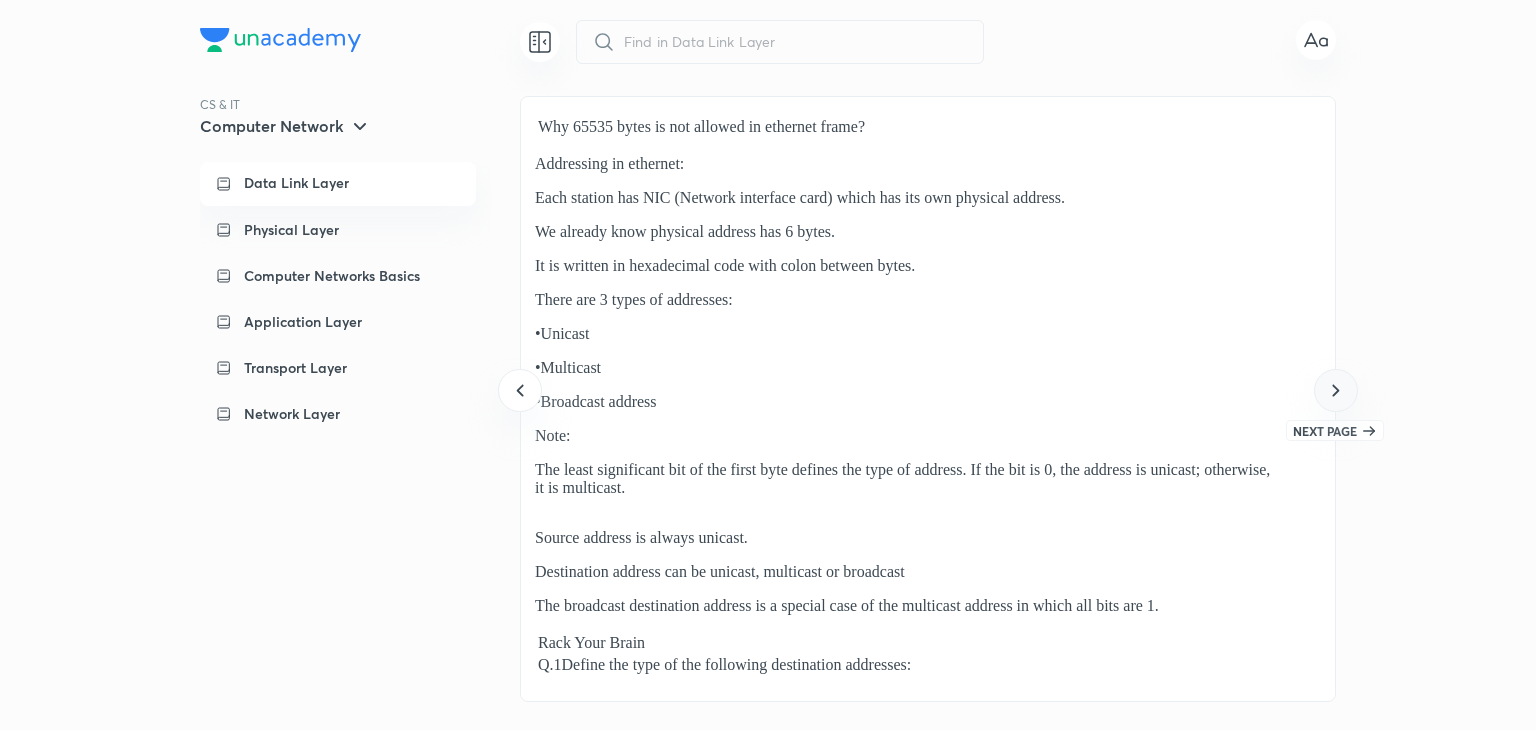 click 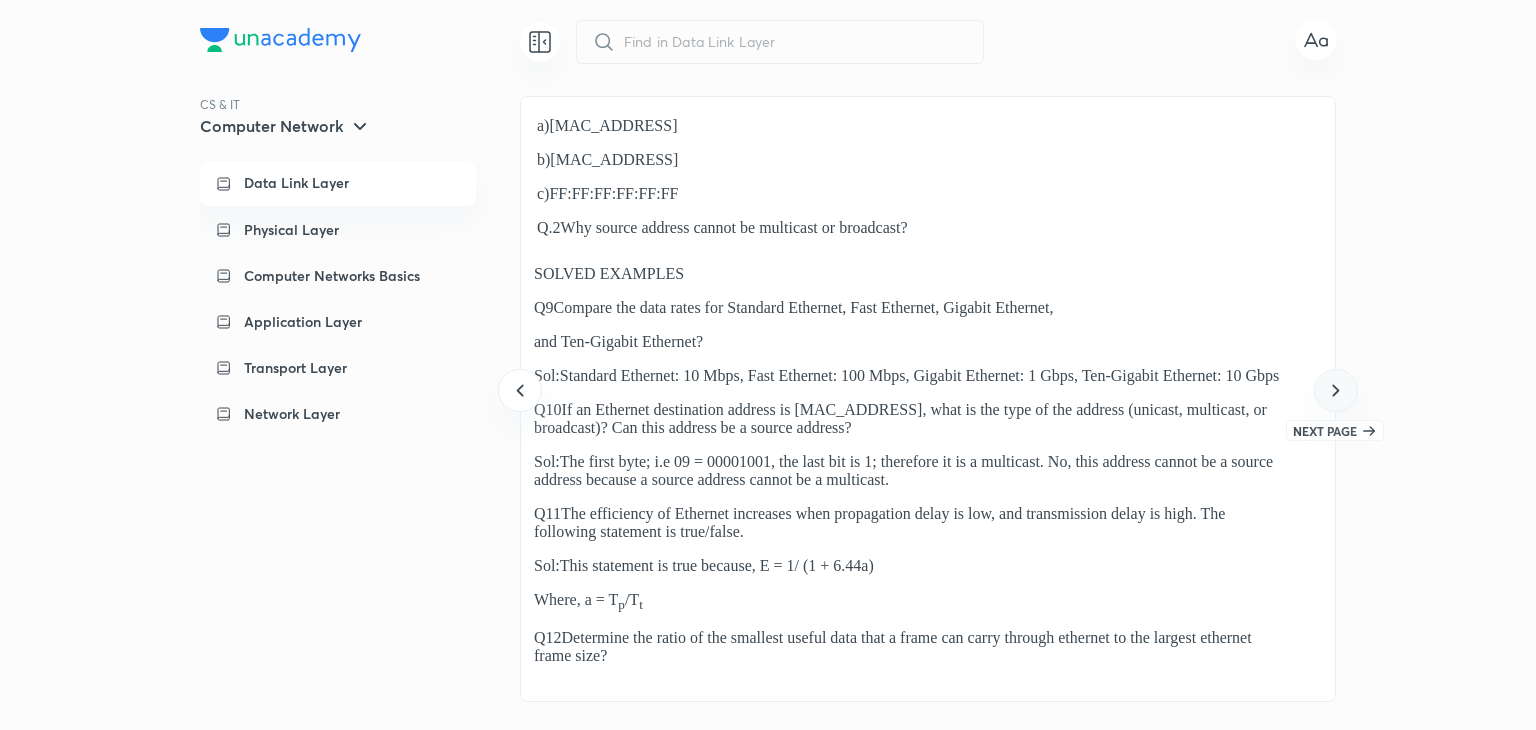 click 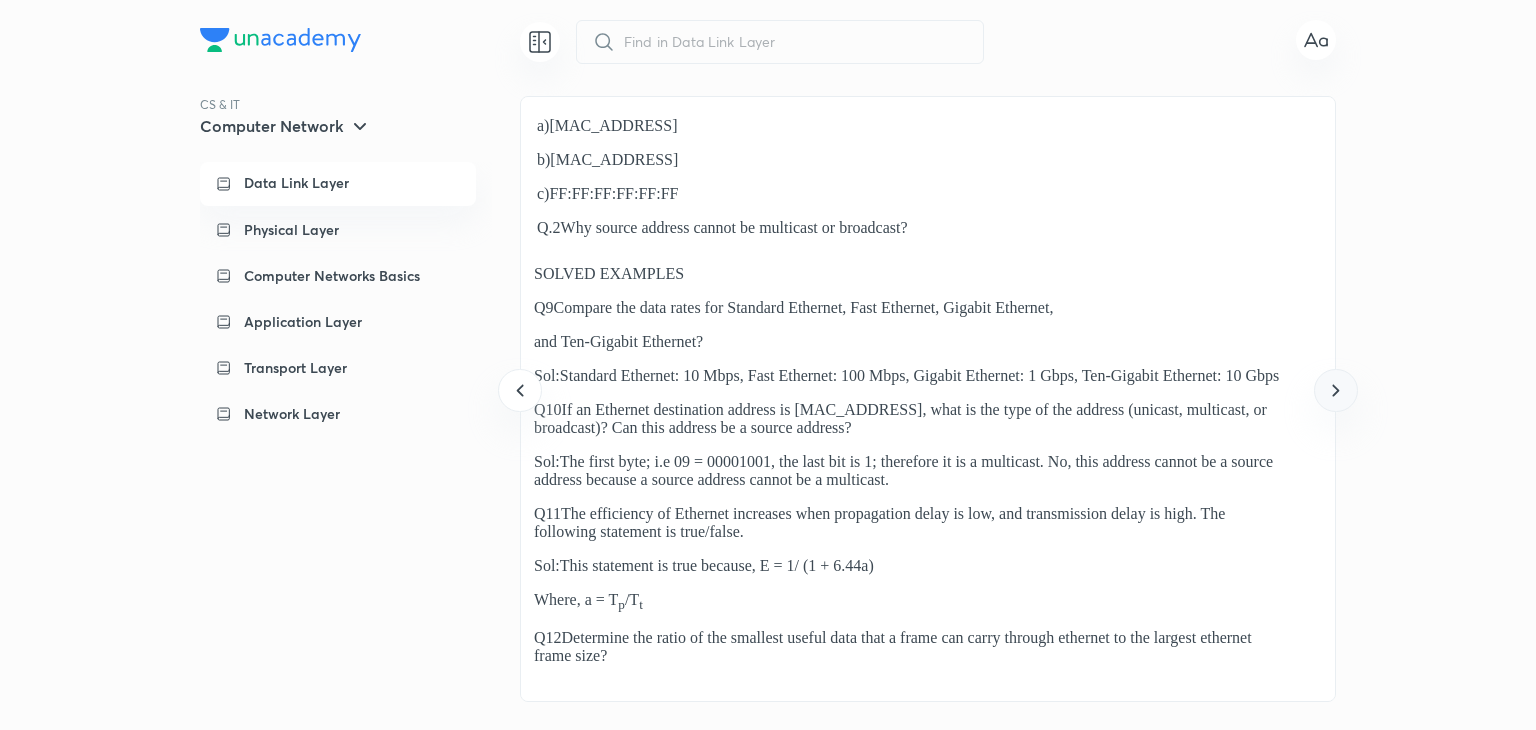 scroll, scrollTop: 0, scrollLeft: 39906, axis: horizontal 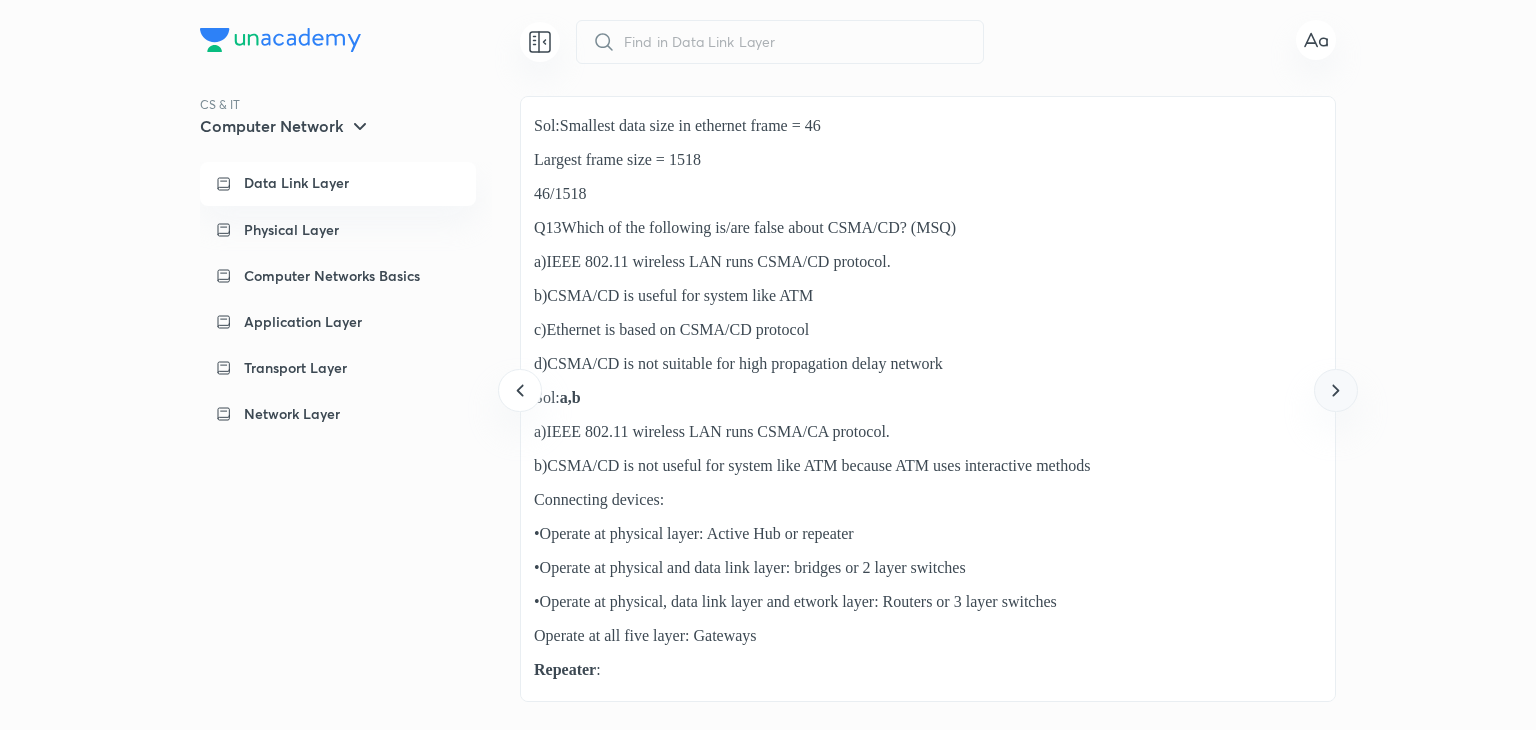 click 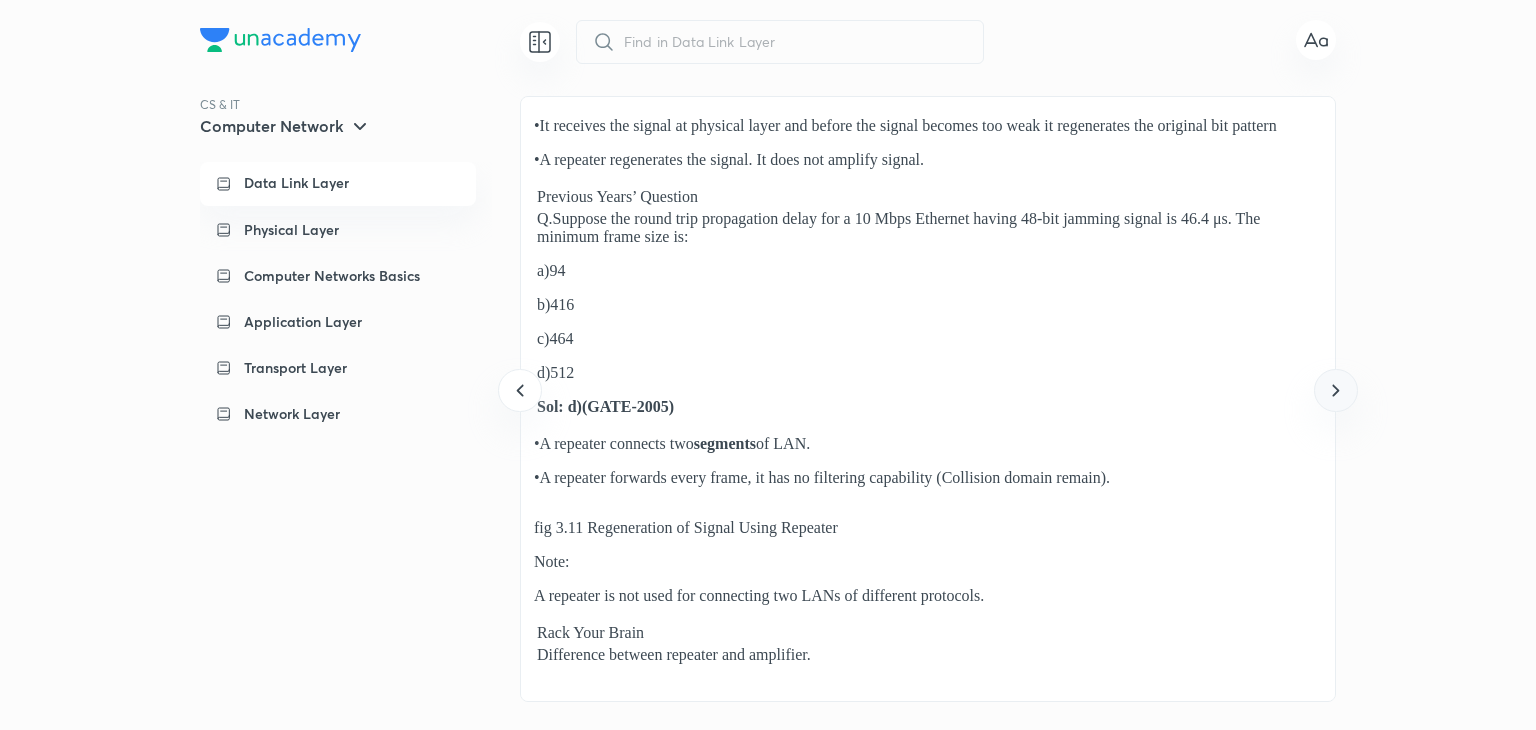click 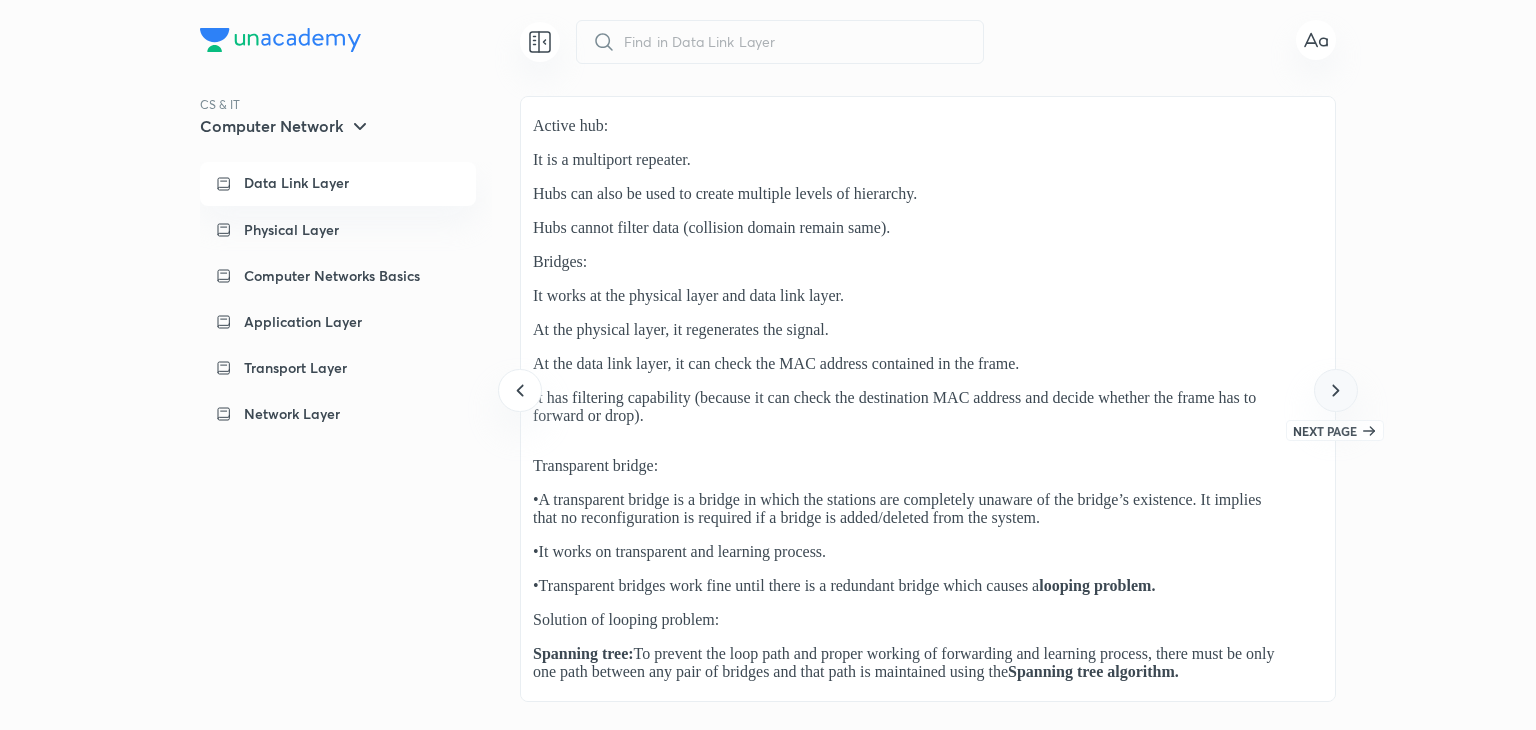 click at bounding box center [1335, 390] 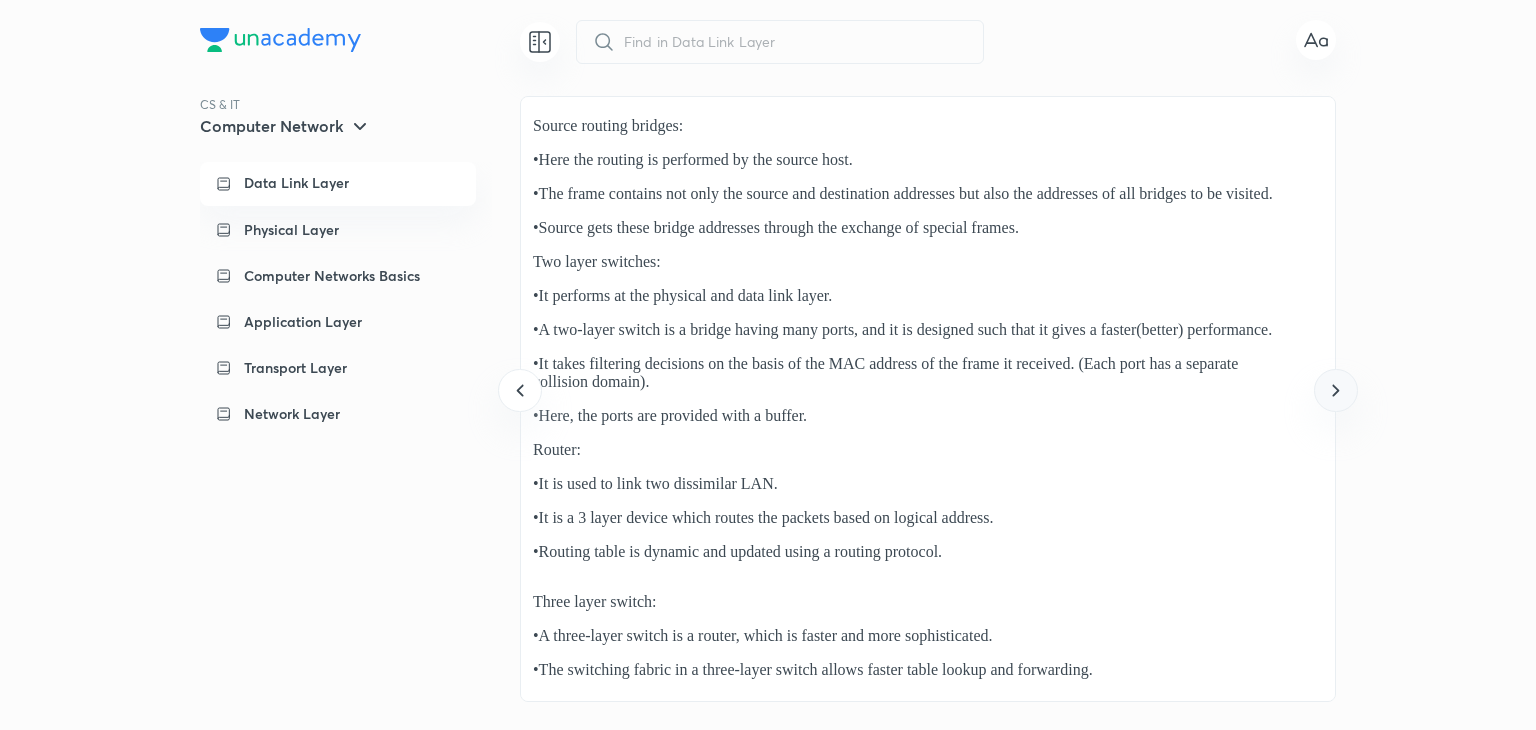click at bounding box center (1335, 390) 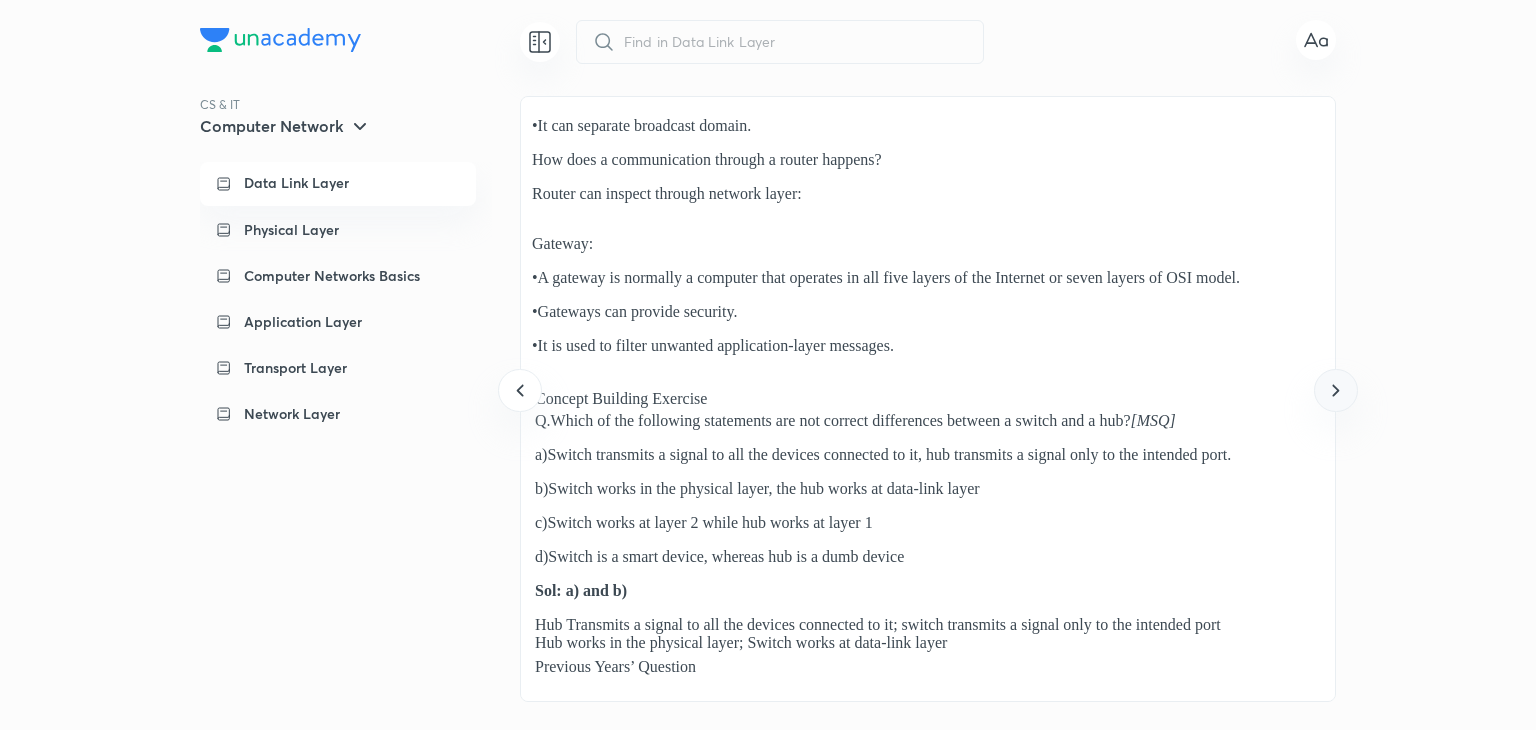 click at bounding box center [1335, 390] 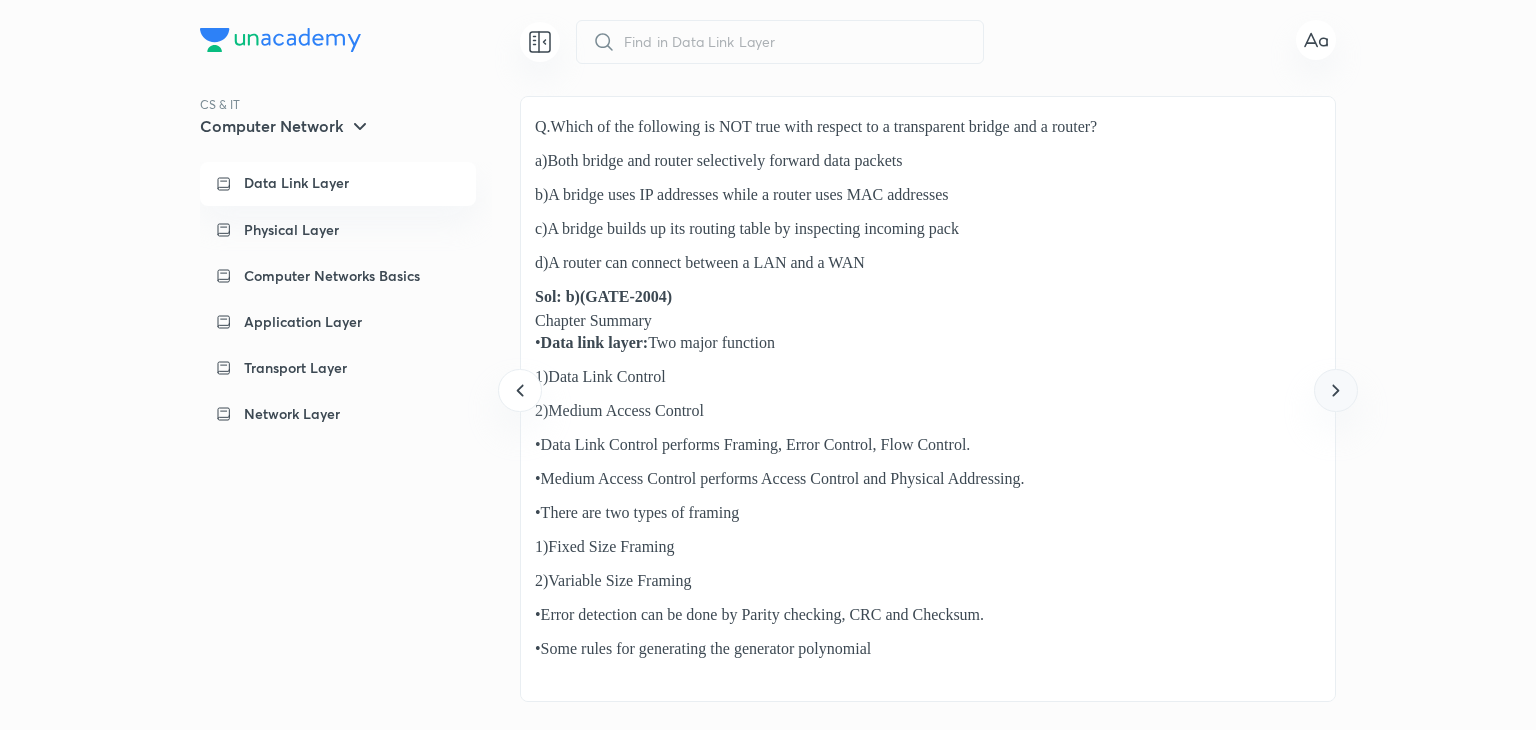 click 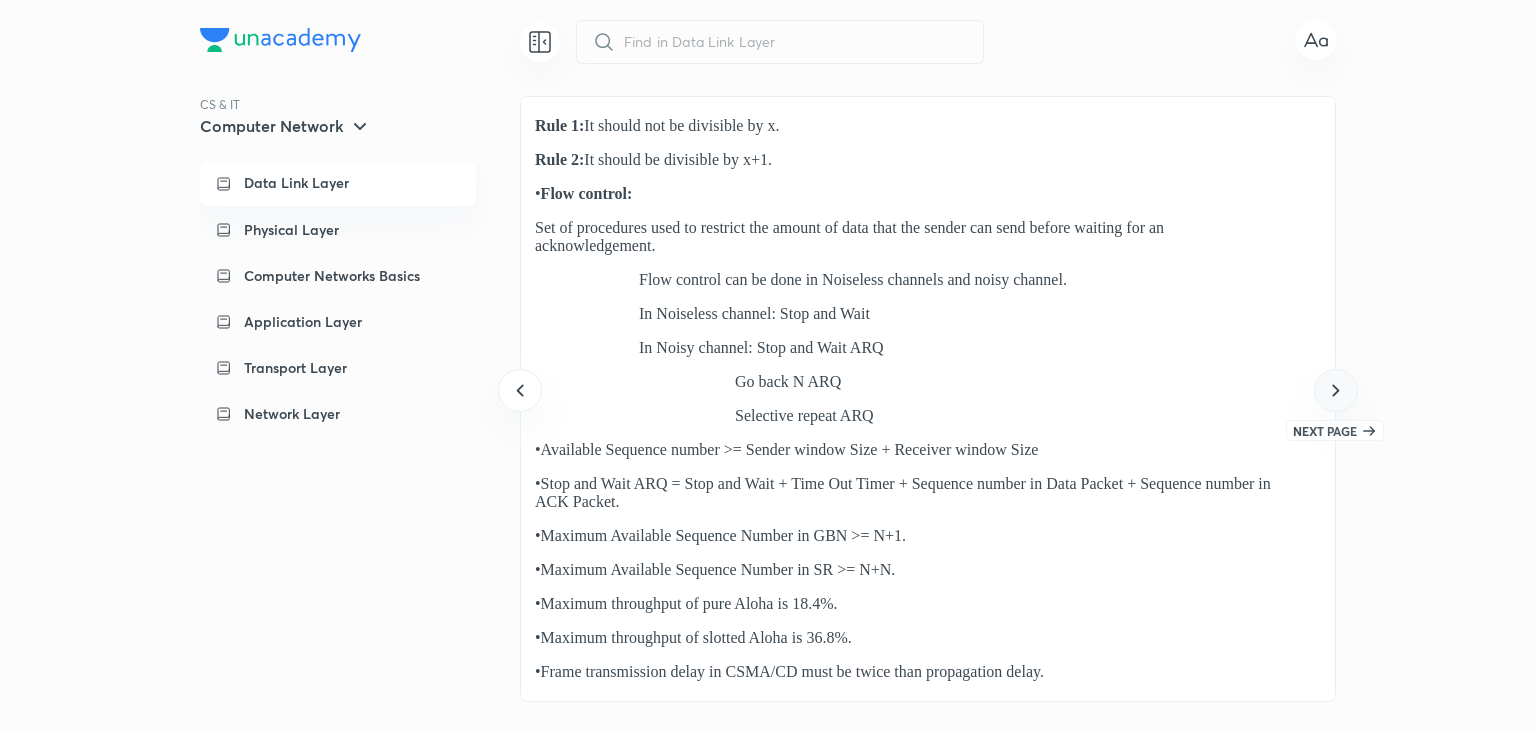 click 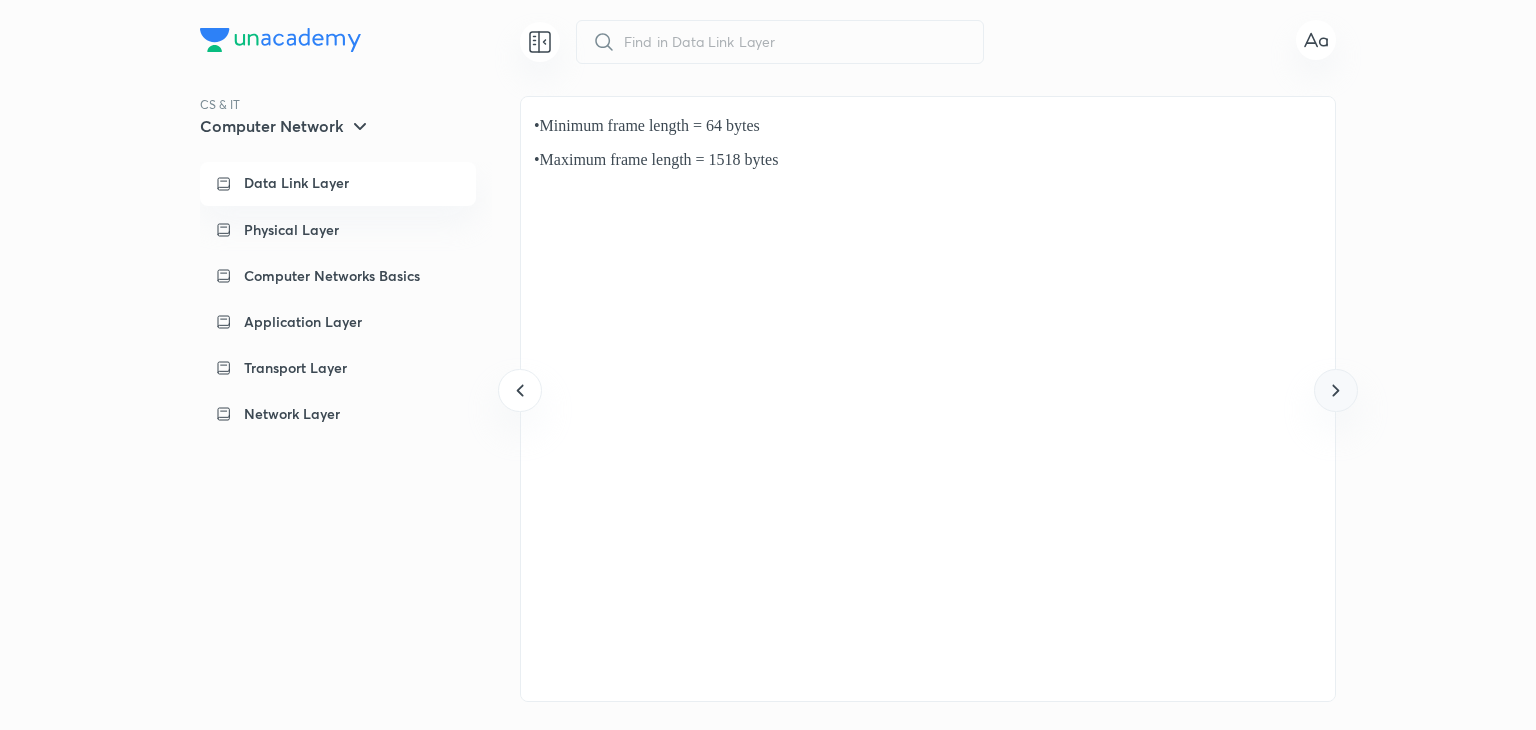 click 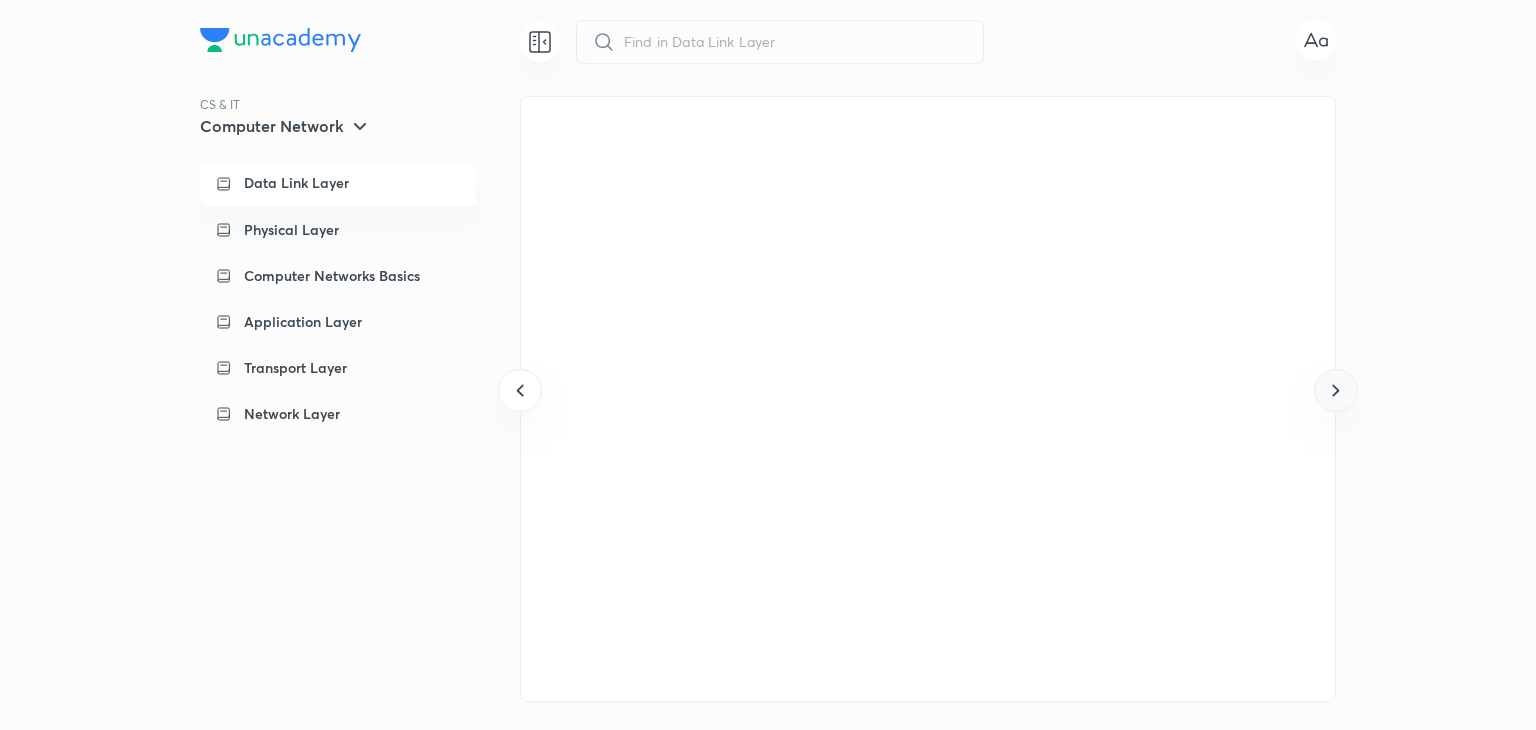 click at bounding box center (1335, 390) 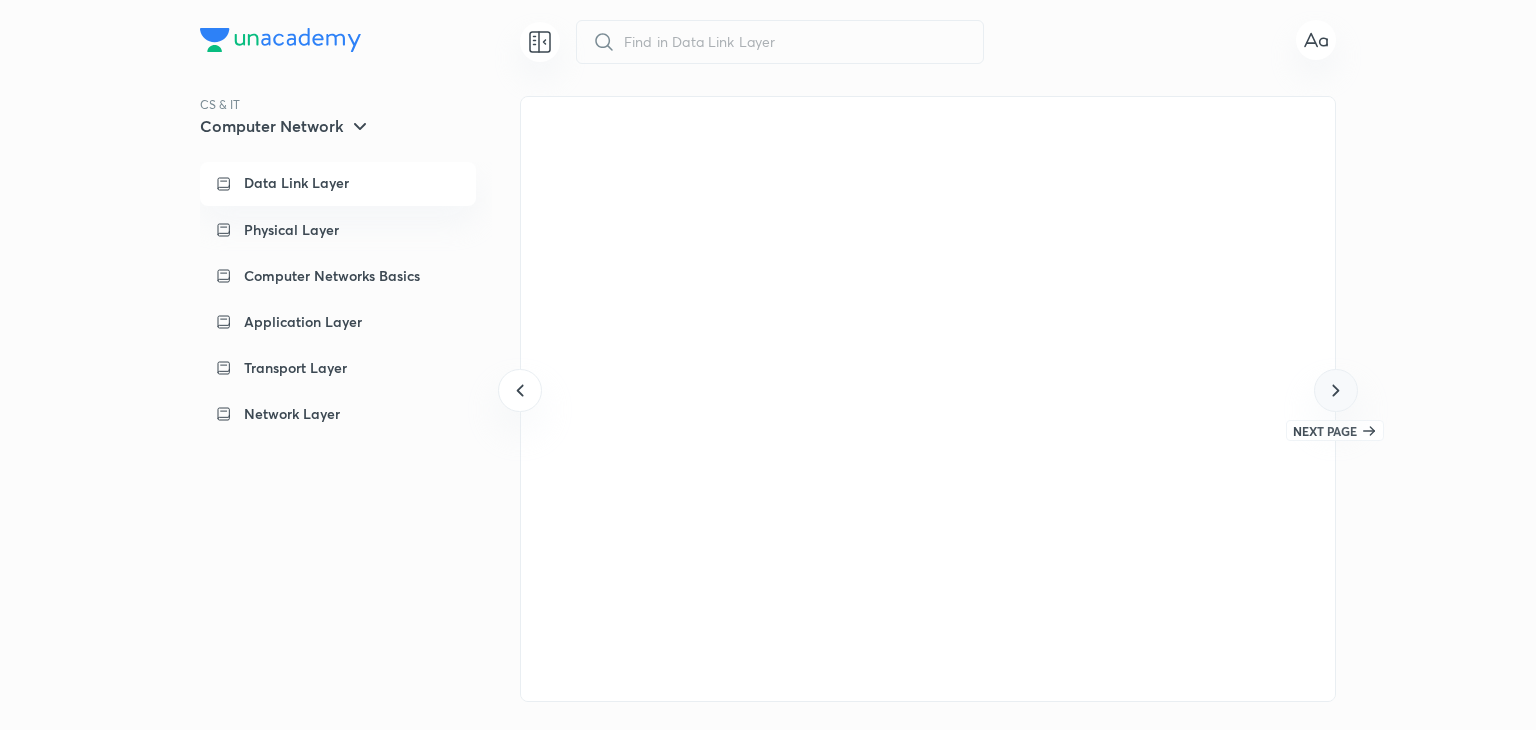 click at bounding box center (1335, 390) 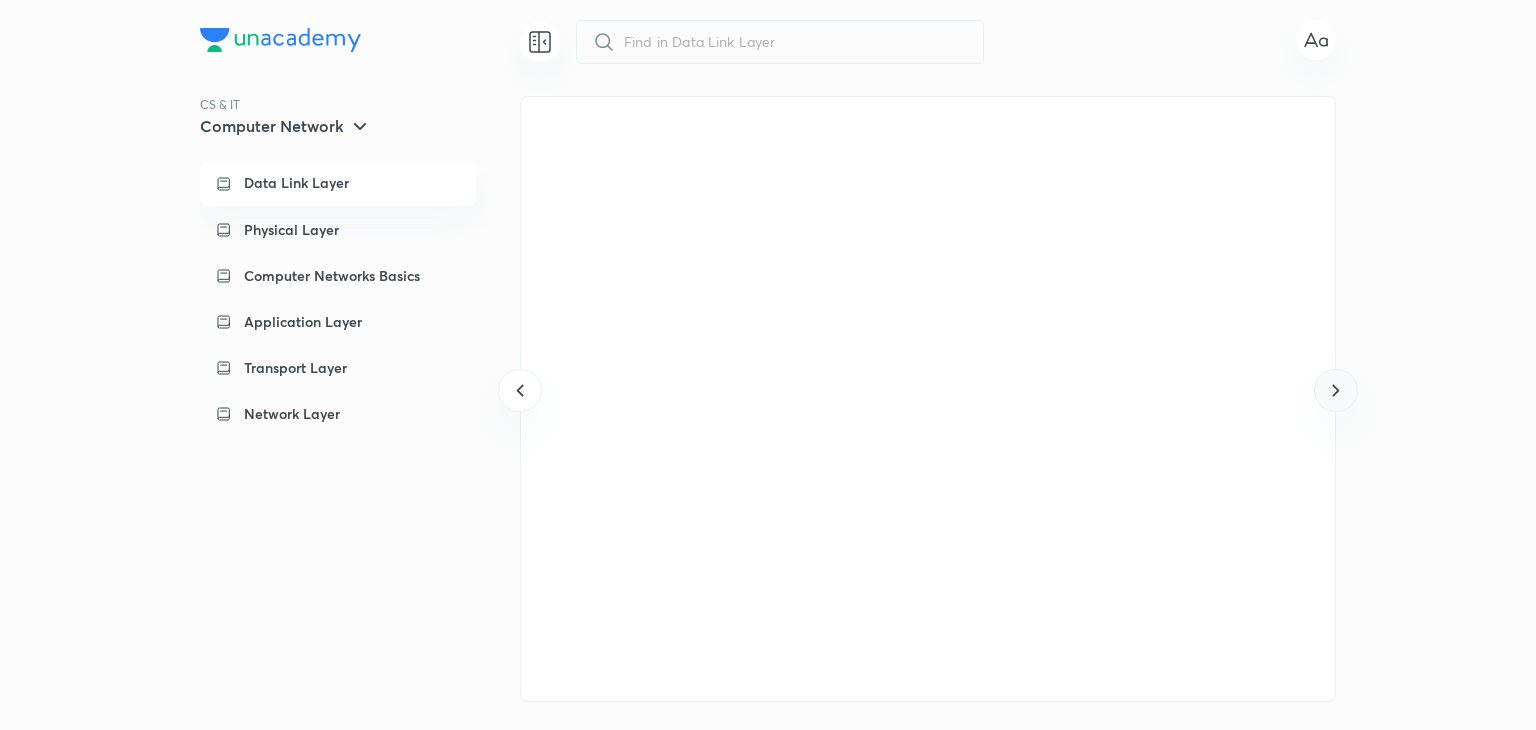 scroll, scrollTop: 0, scrollLeft: 52122, axis: horizontal 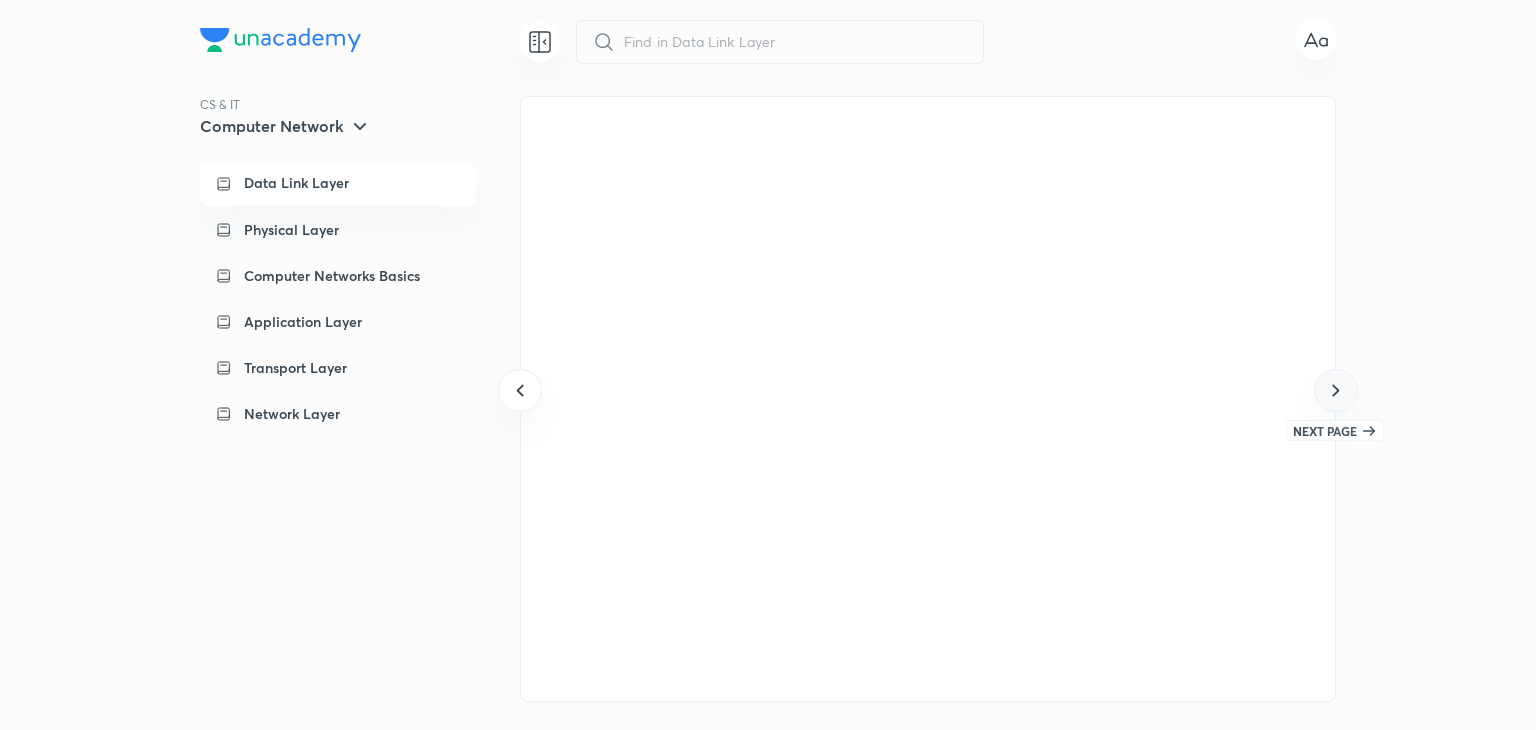 click at bounding box center (1335, 390) 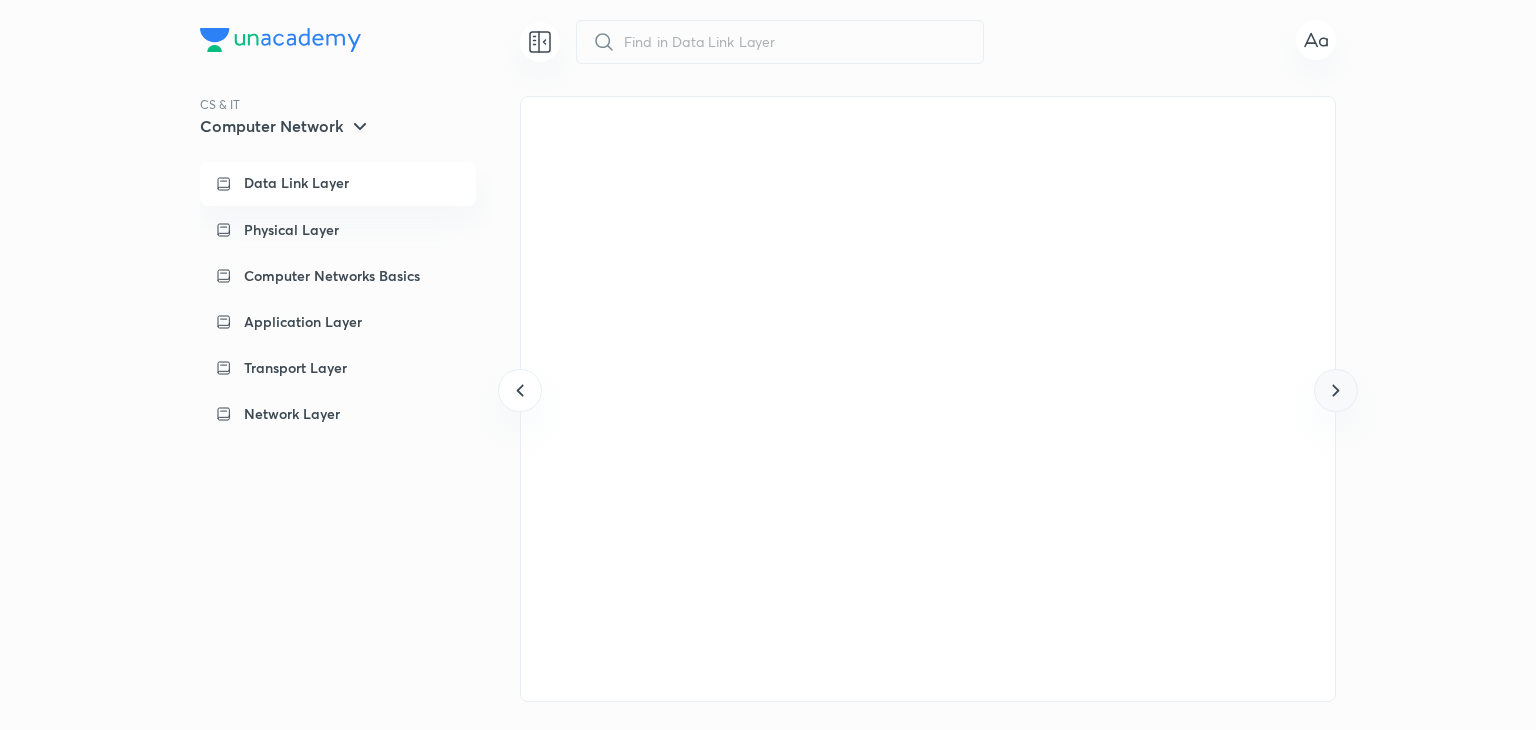 scroll, scrollTop: 0, scrollLeft: 57008, axis: horizontal 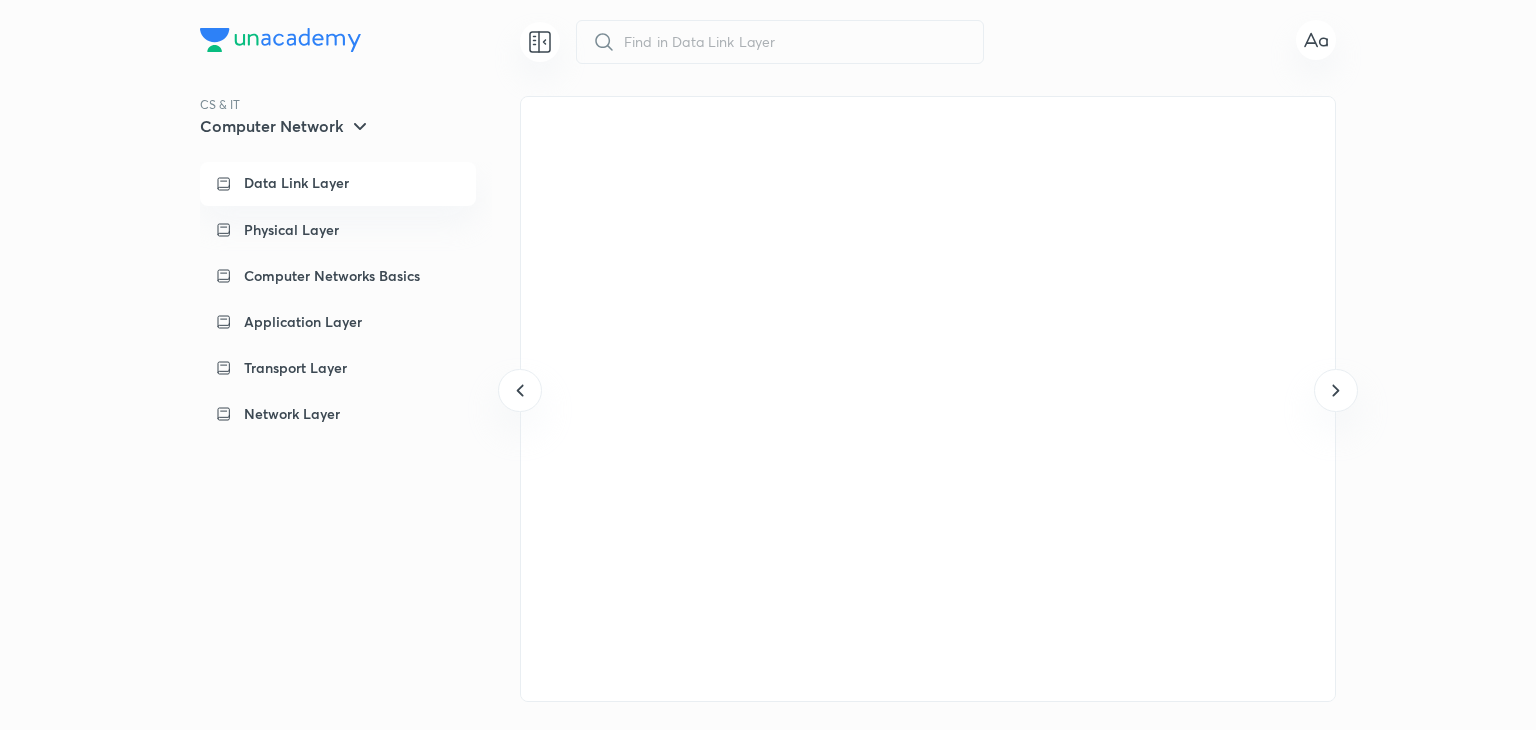 drag, startPoint x: -59237, startPoint y: 507, endPoint x: 1323, endPoint y: 423, distance: 60560.06 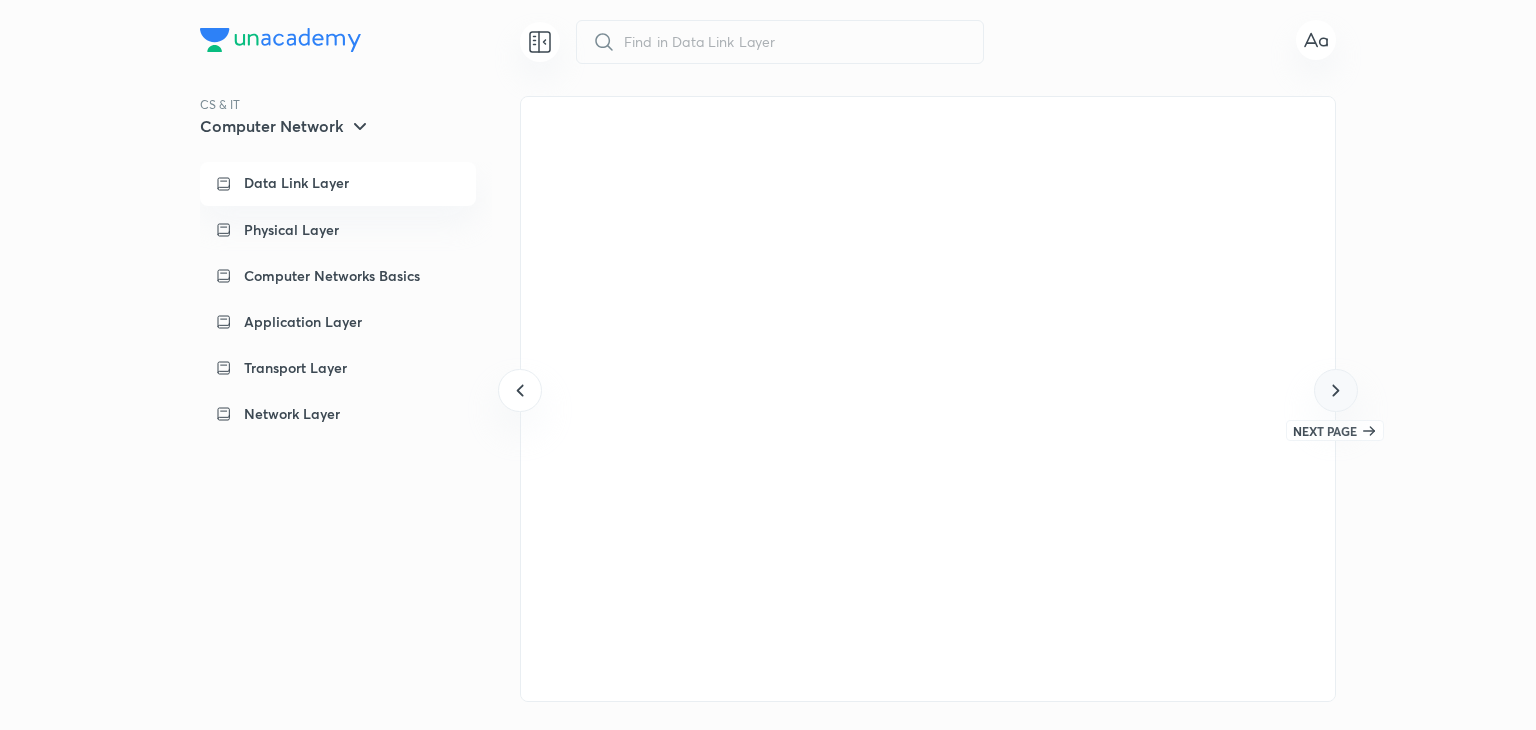 click 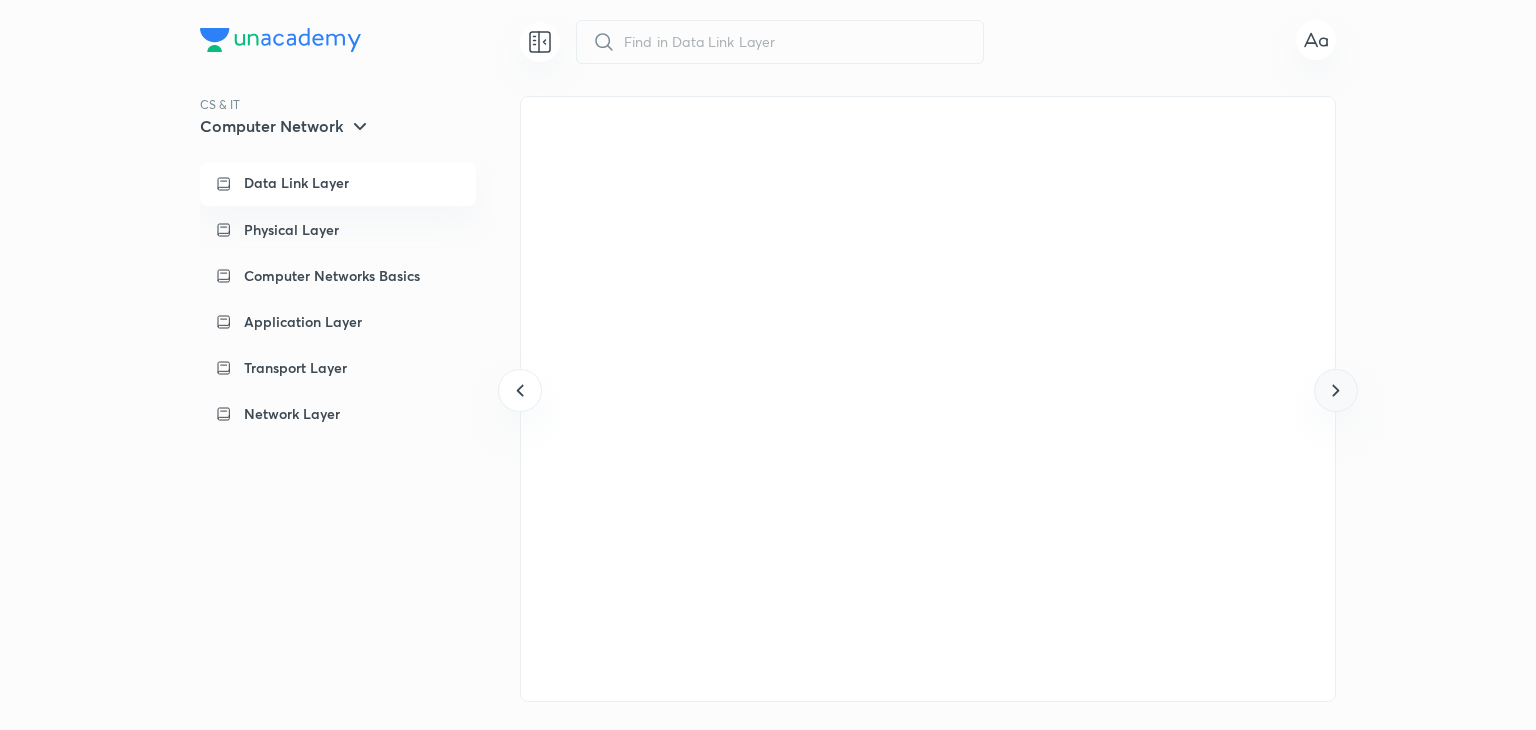 click at bounding box center (1335, 390) 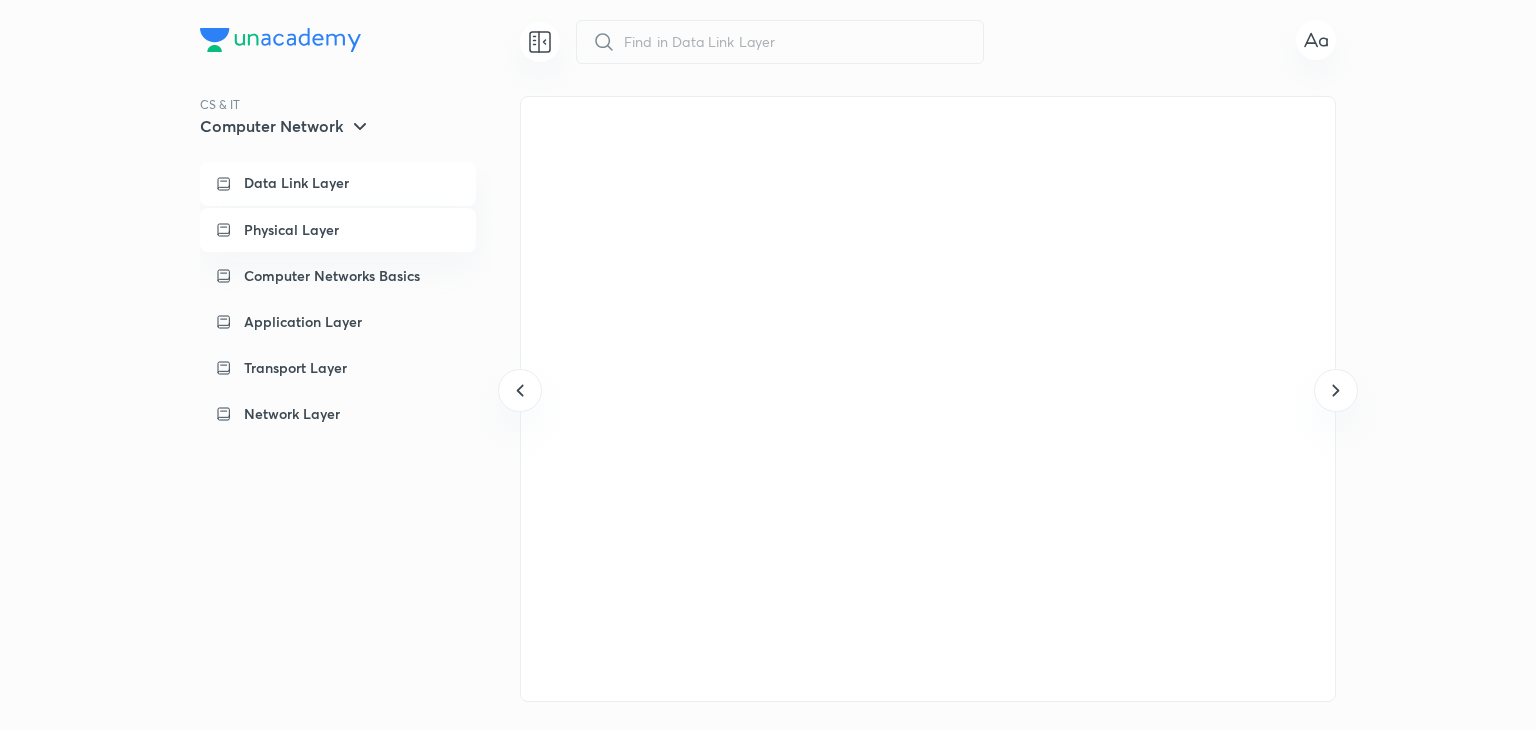 click on "Physical Layer" at bounding box center (338, 230) 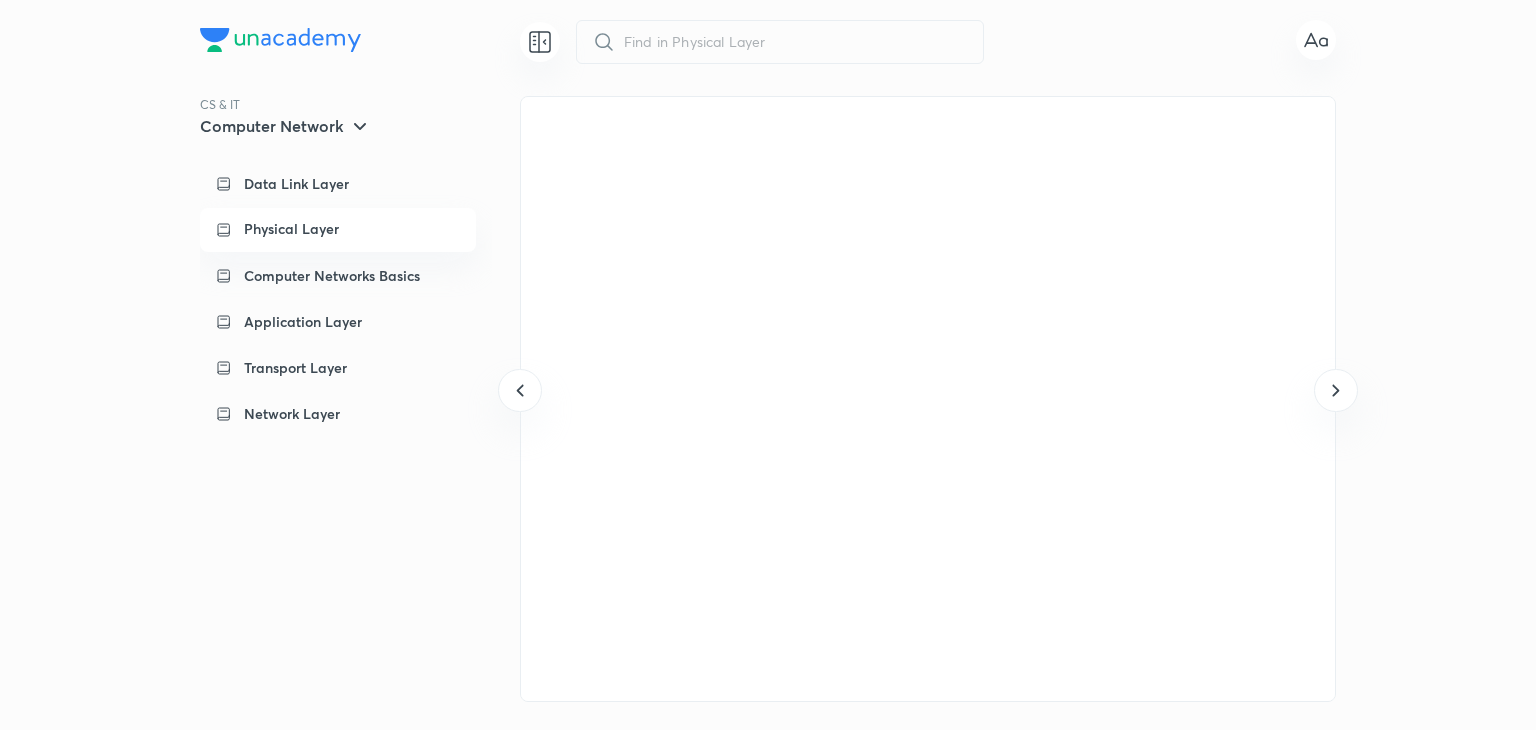 scroll, scrollTop: 0, scrollLeft: 0, axis: both 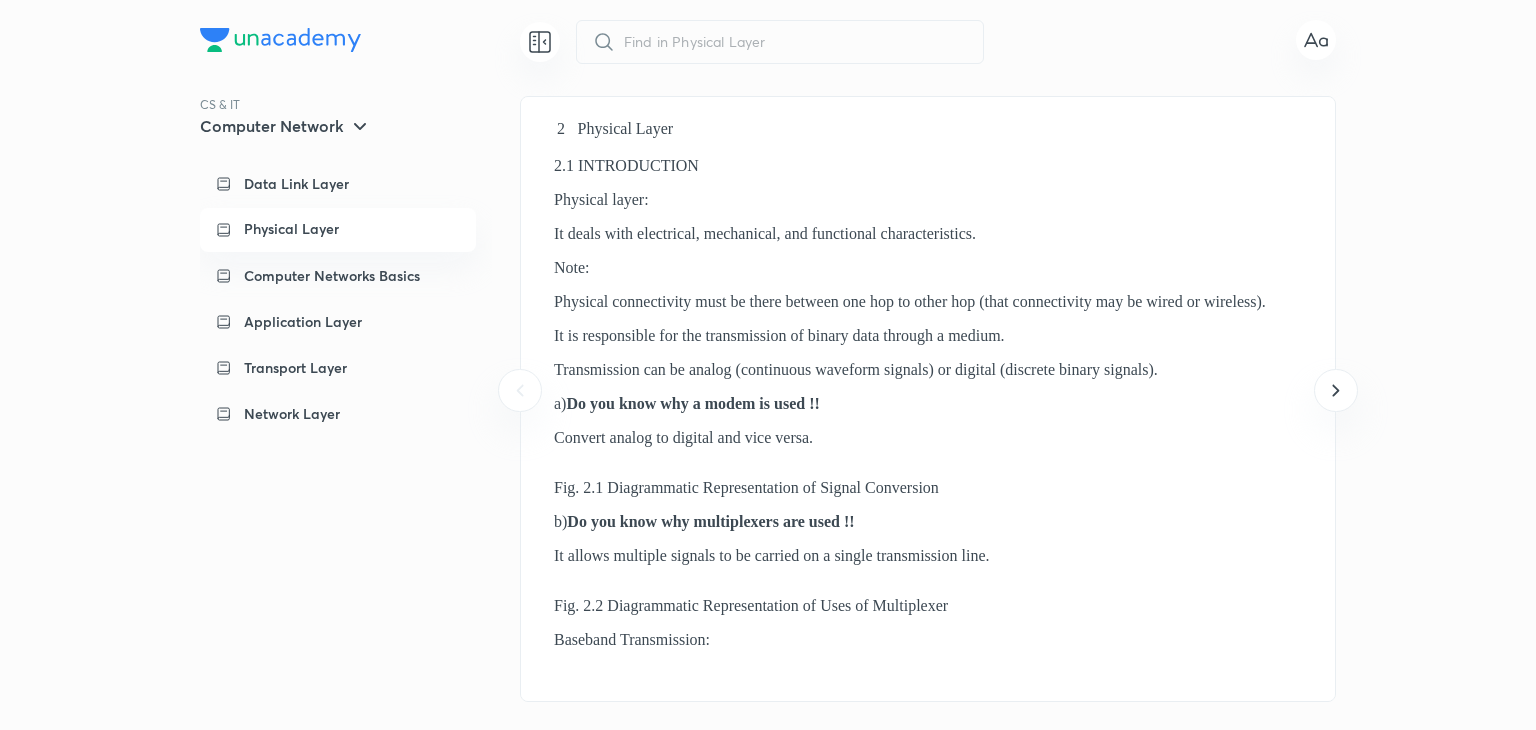 click on "Physical Layer" at bounding box center [291, 229] 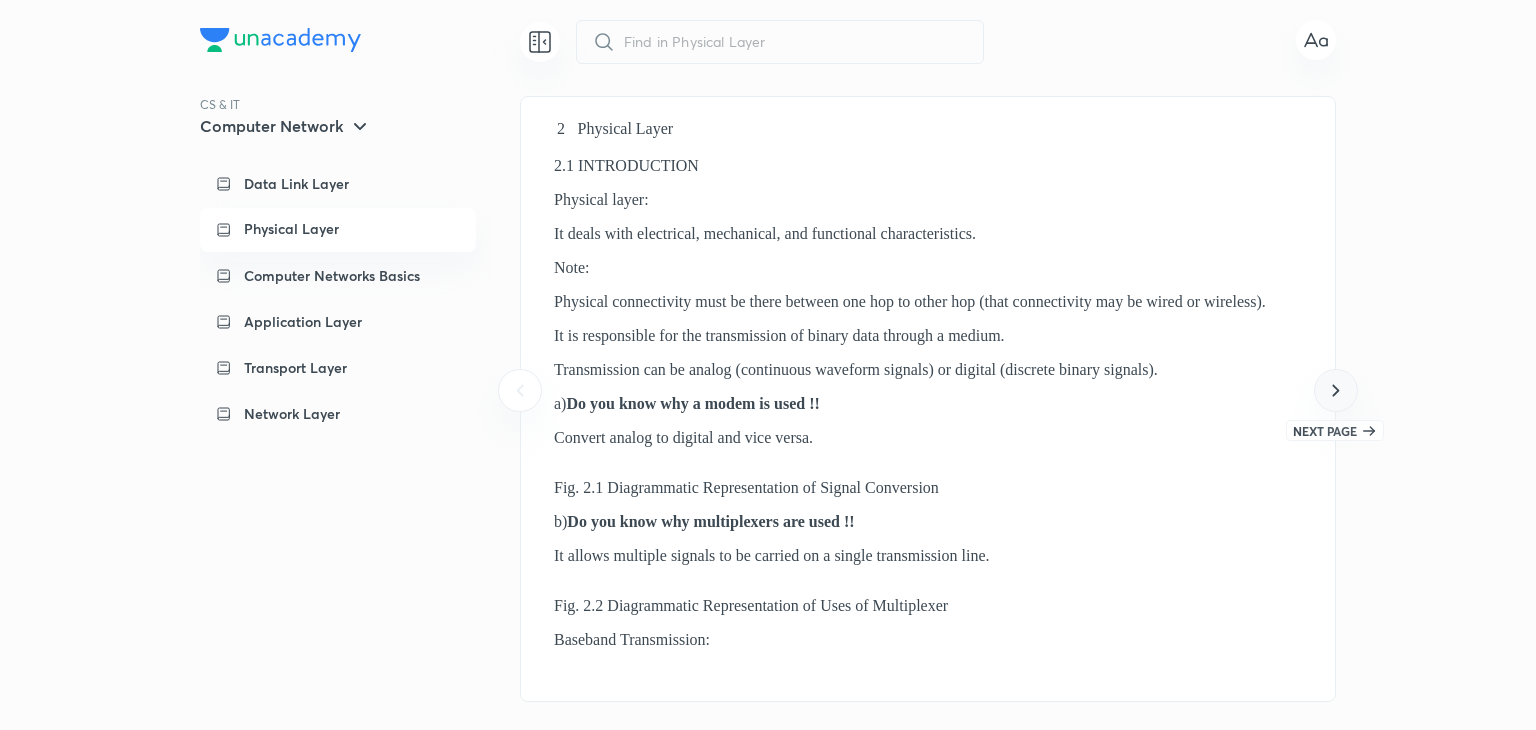 click 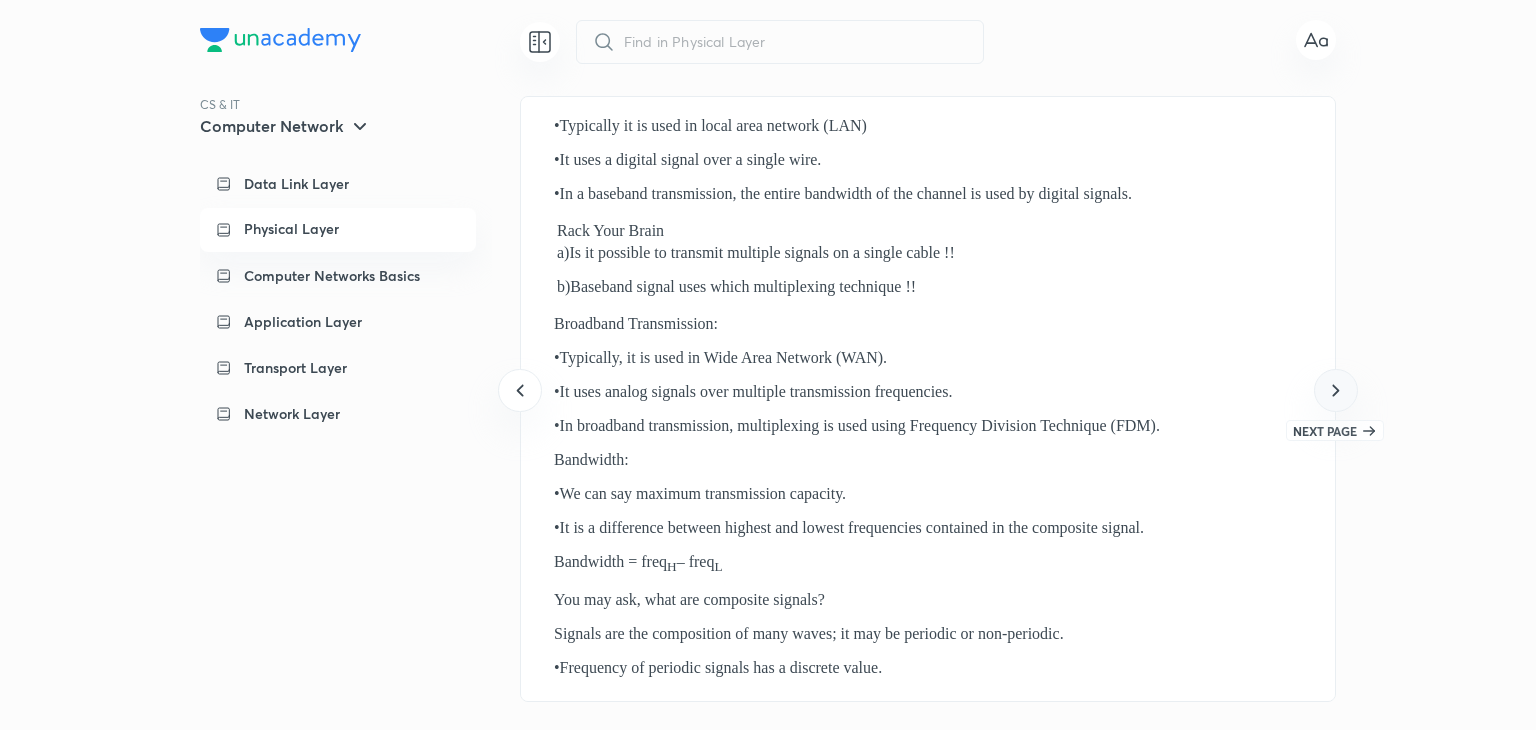 click at bounding box center (1335, 390) 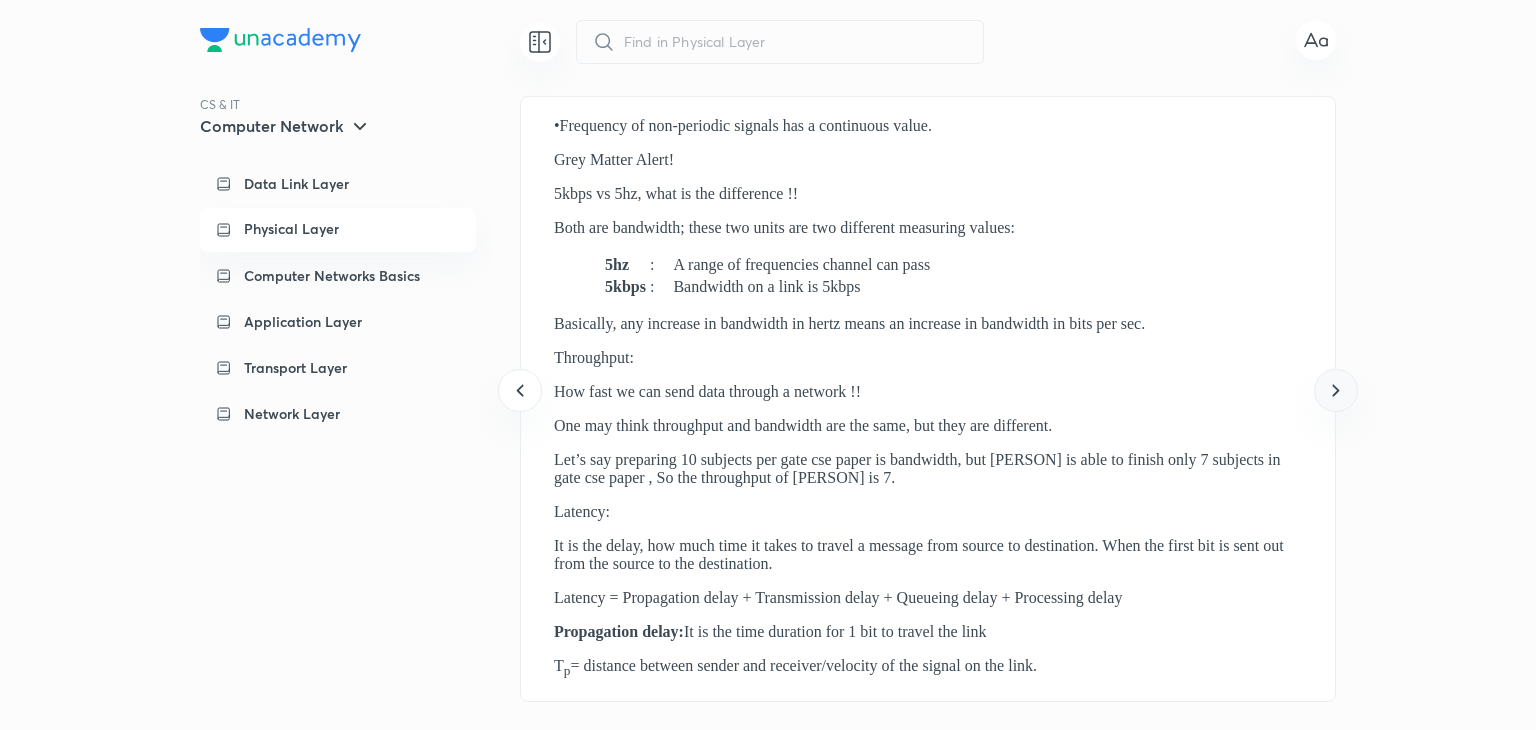 click 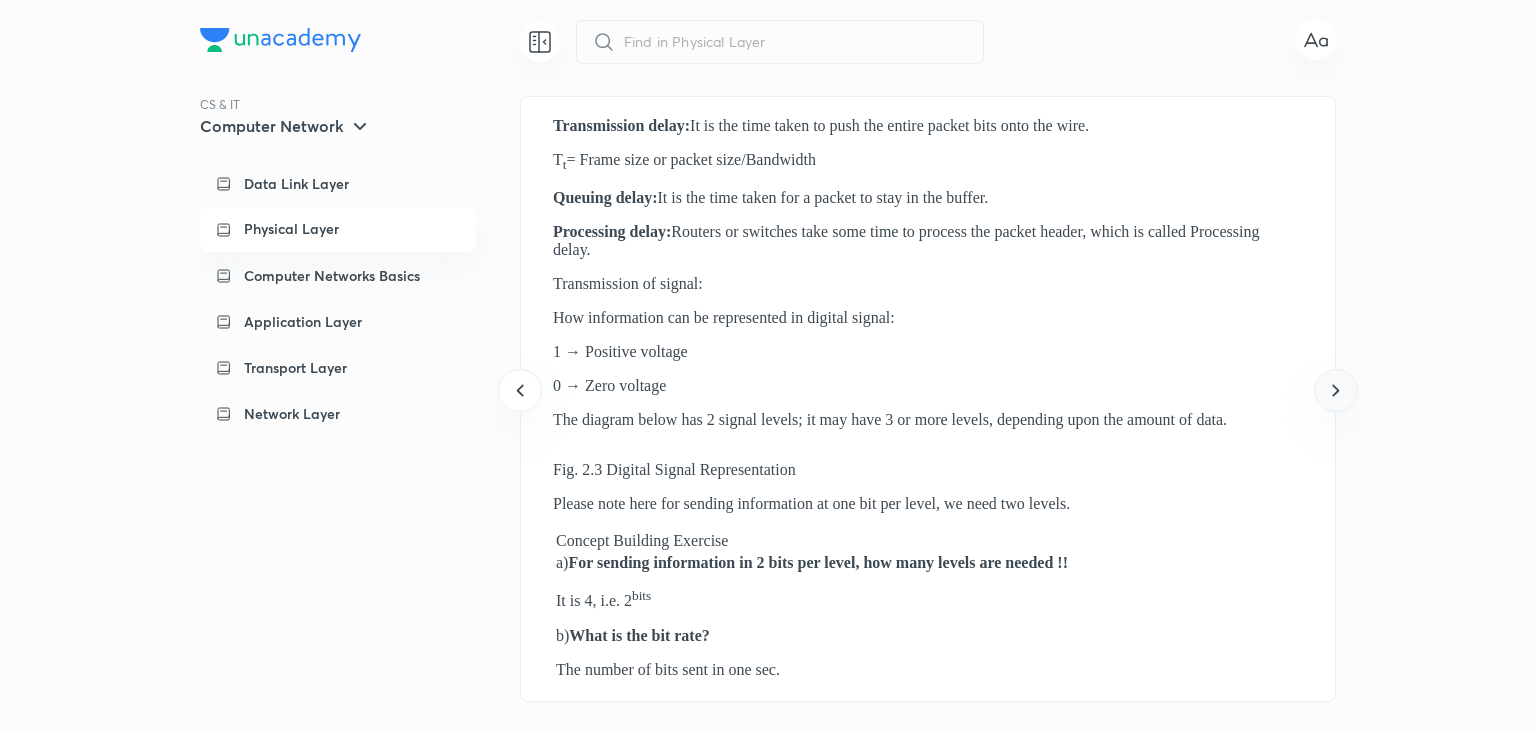 click 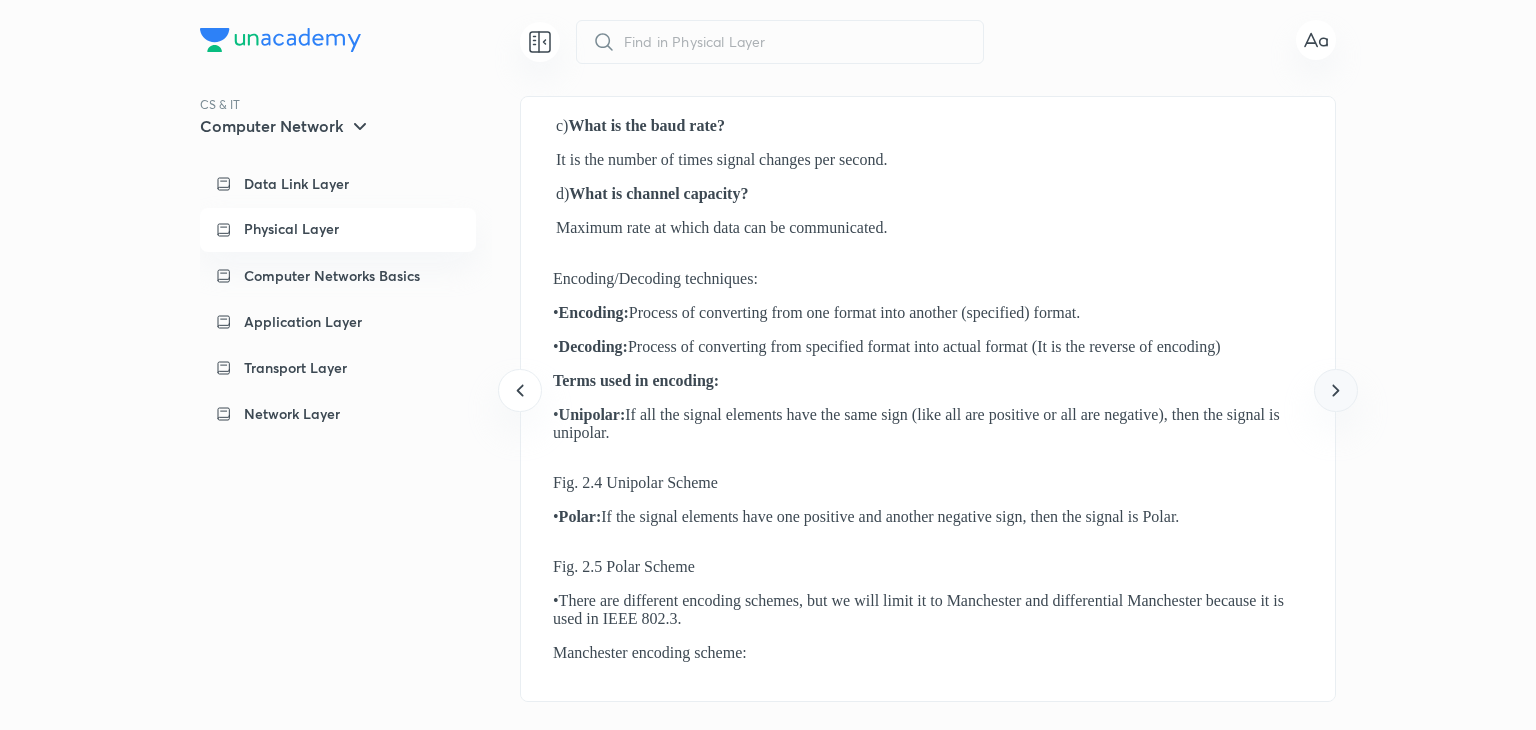 click 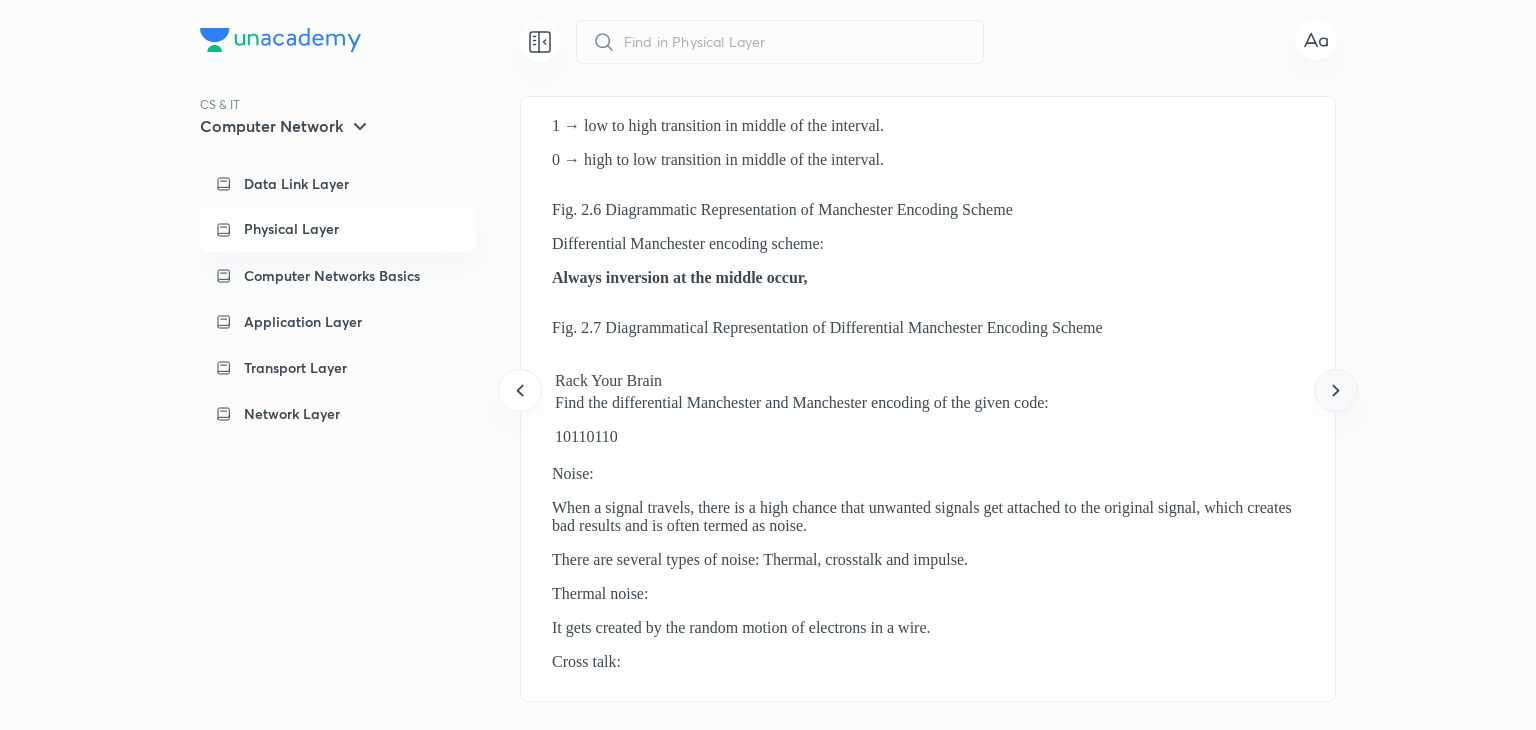 click 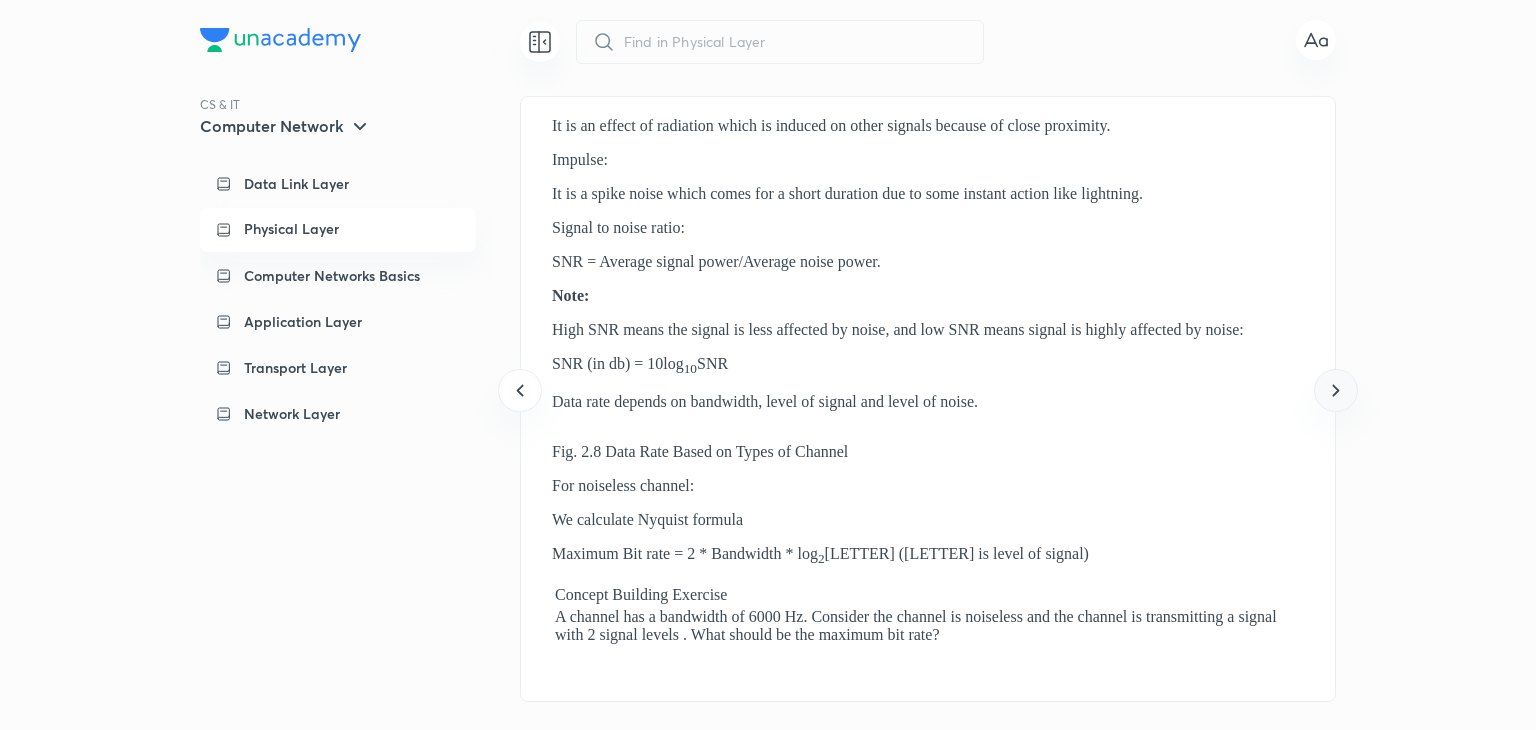 click 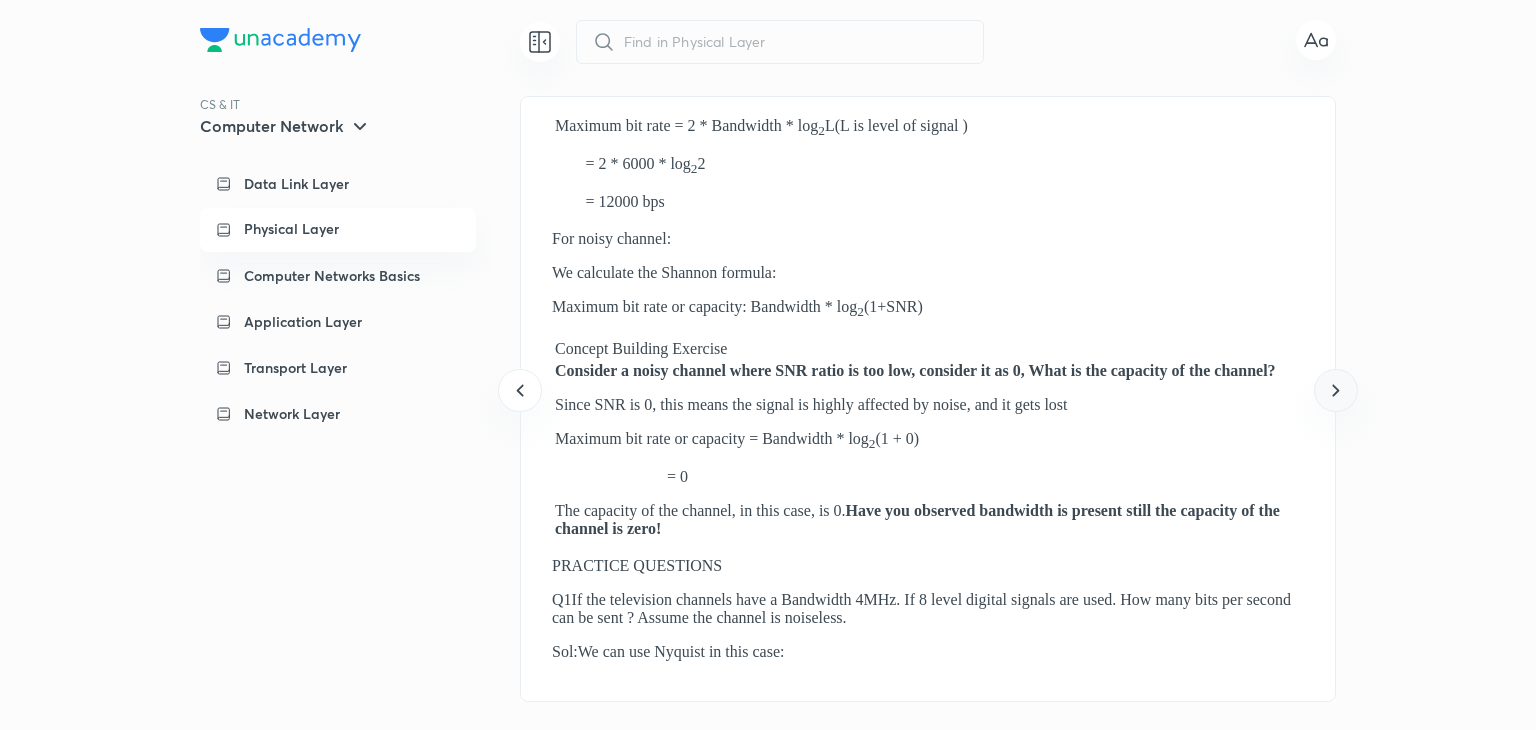 click 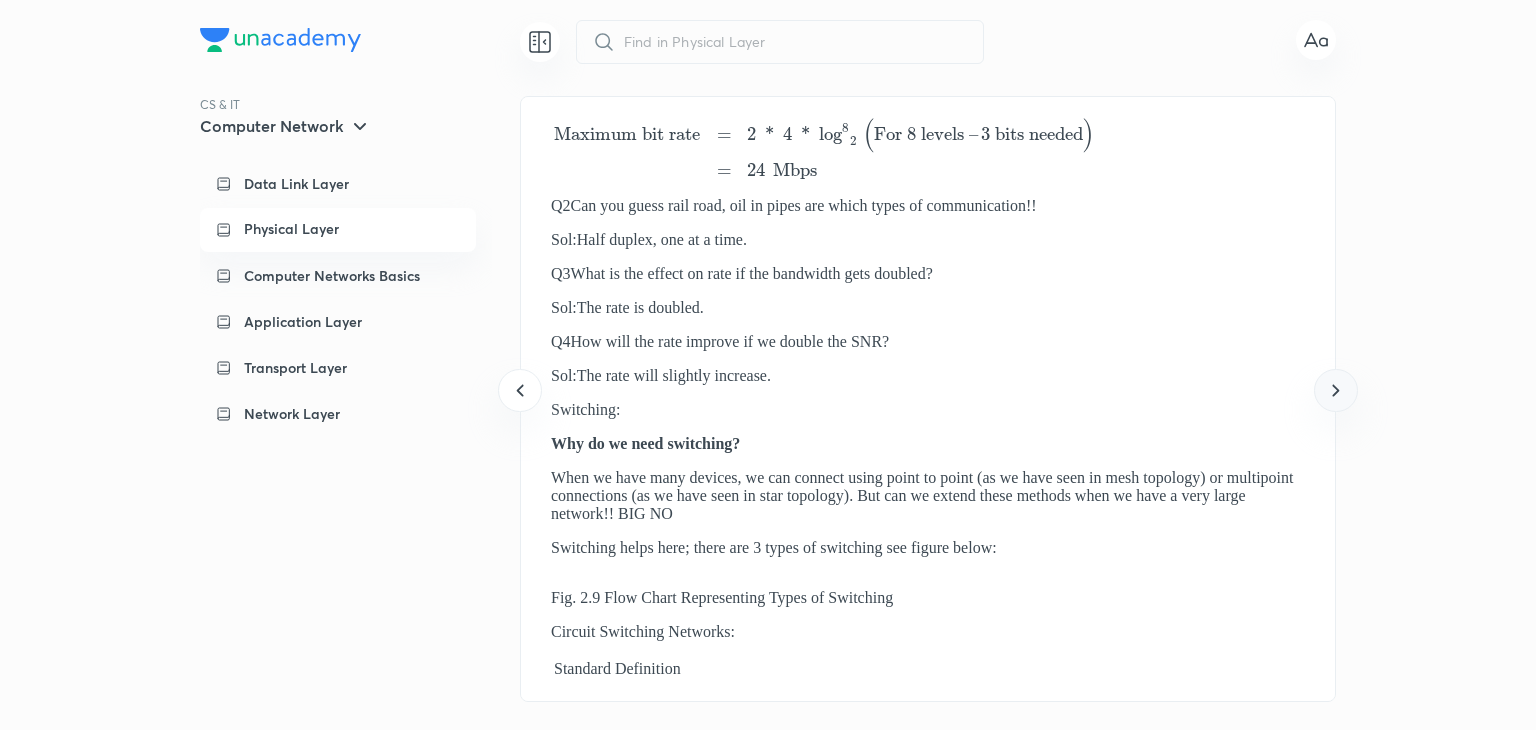 click 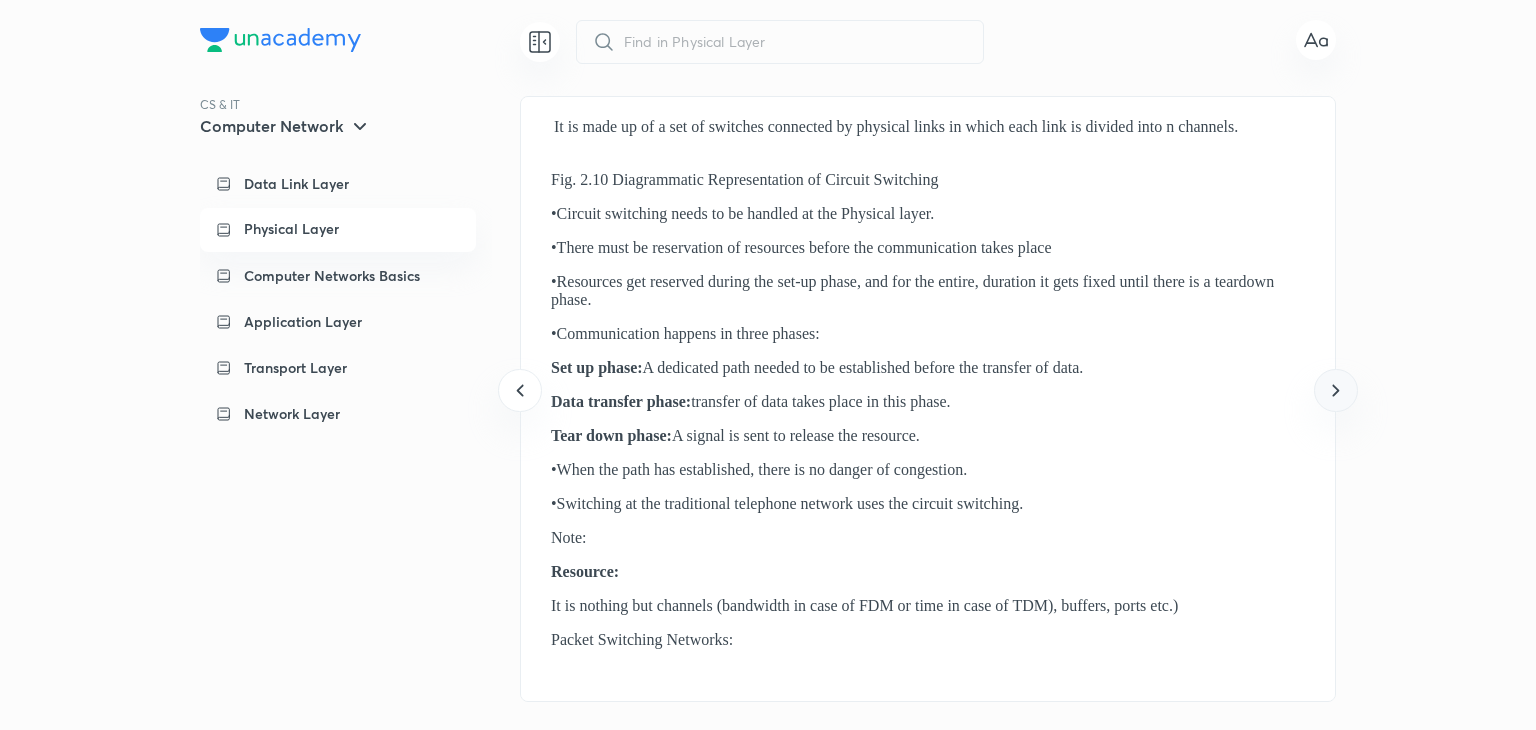 click 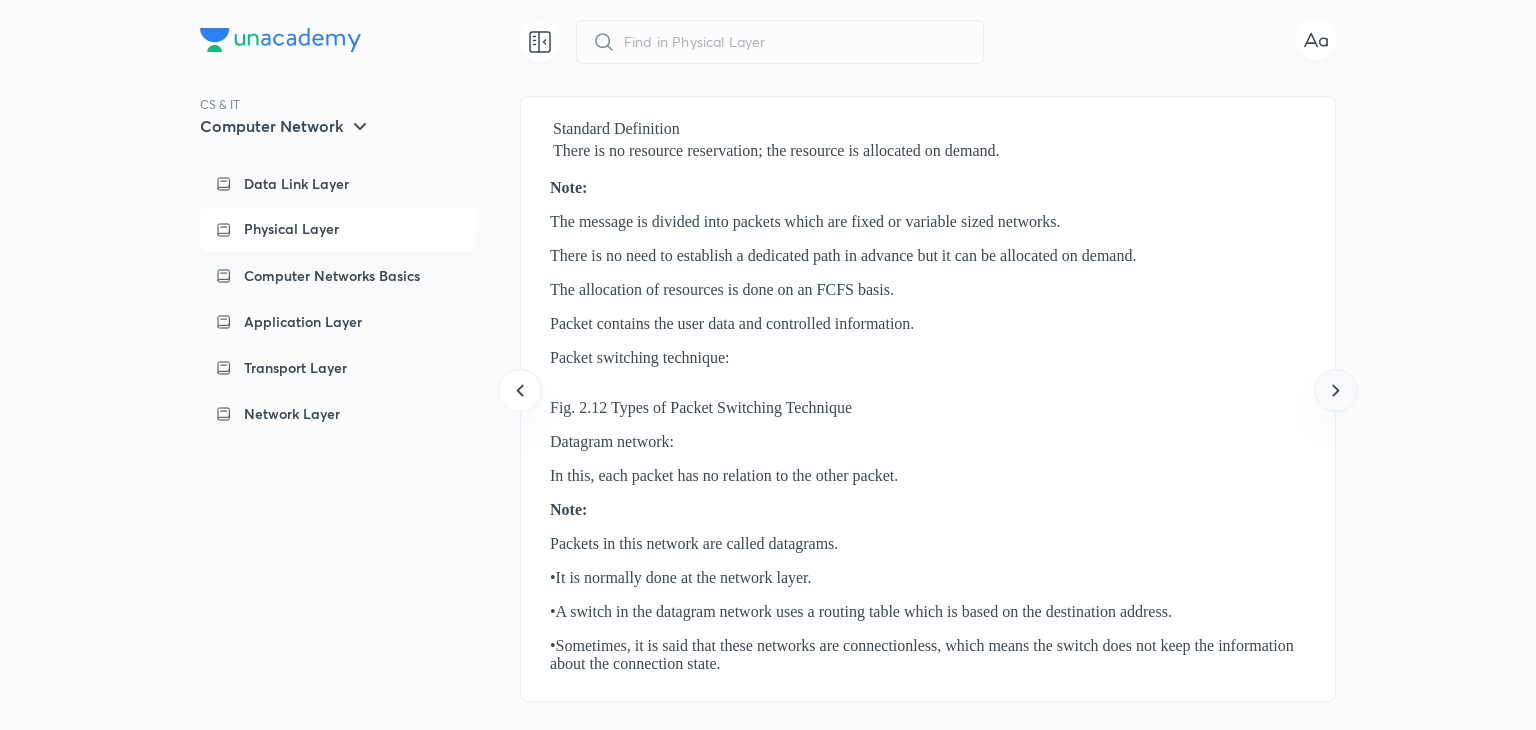 click 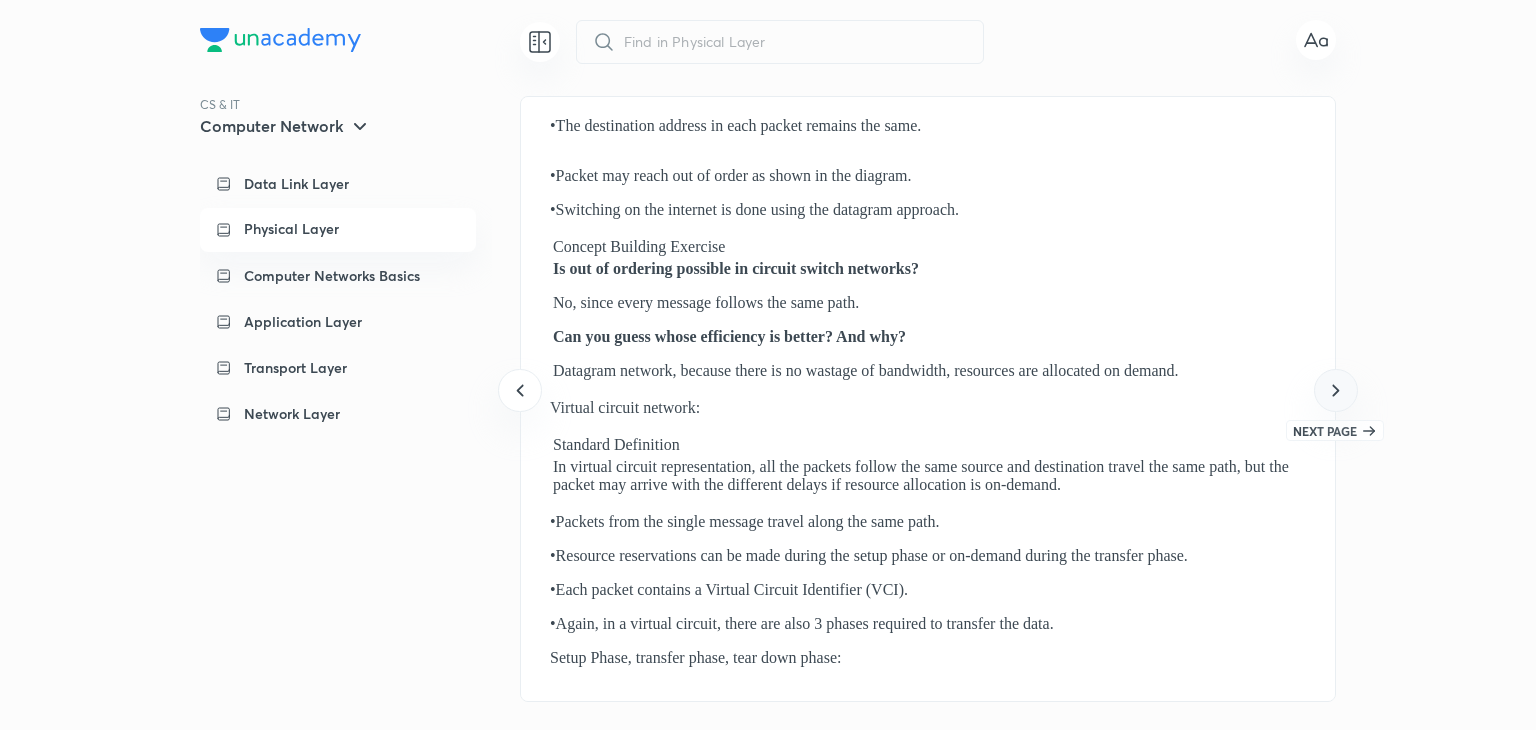 click at bounding box center (1335, 390) 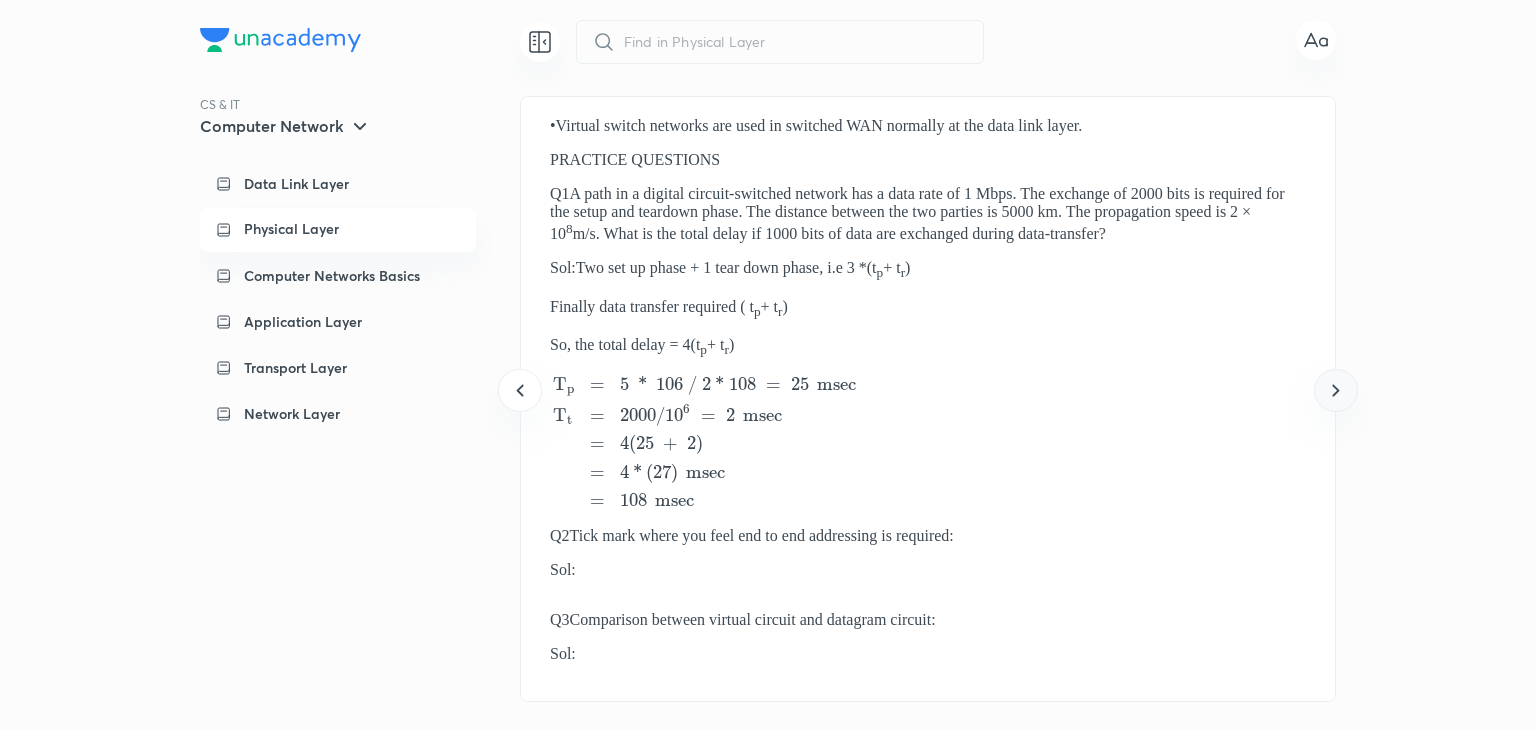 click at bounding box center (1335, 390) 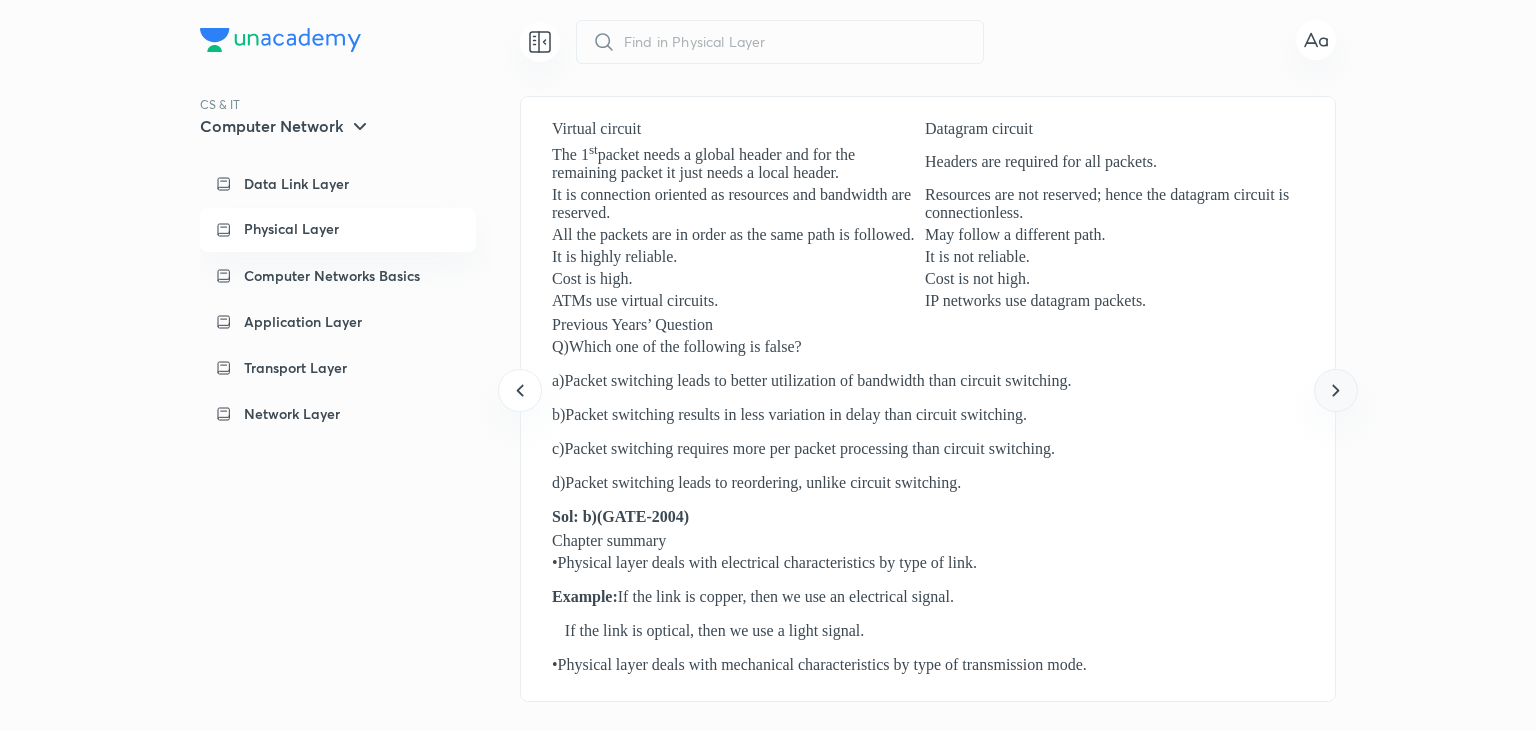 click at bounding box center [1335, 390] 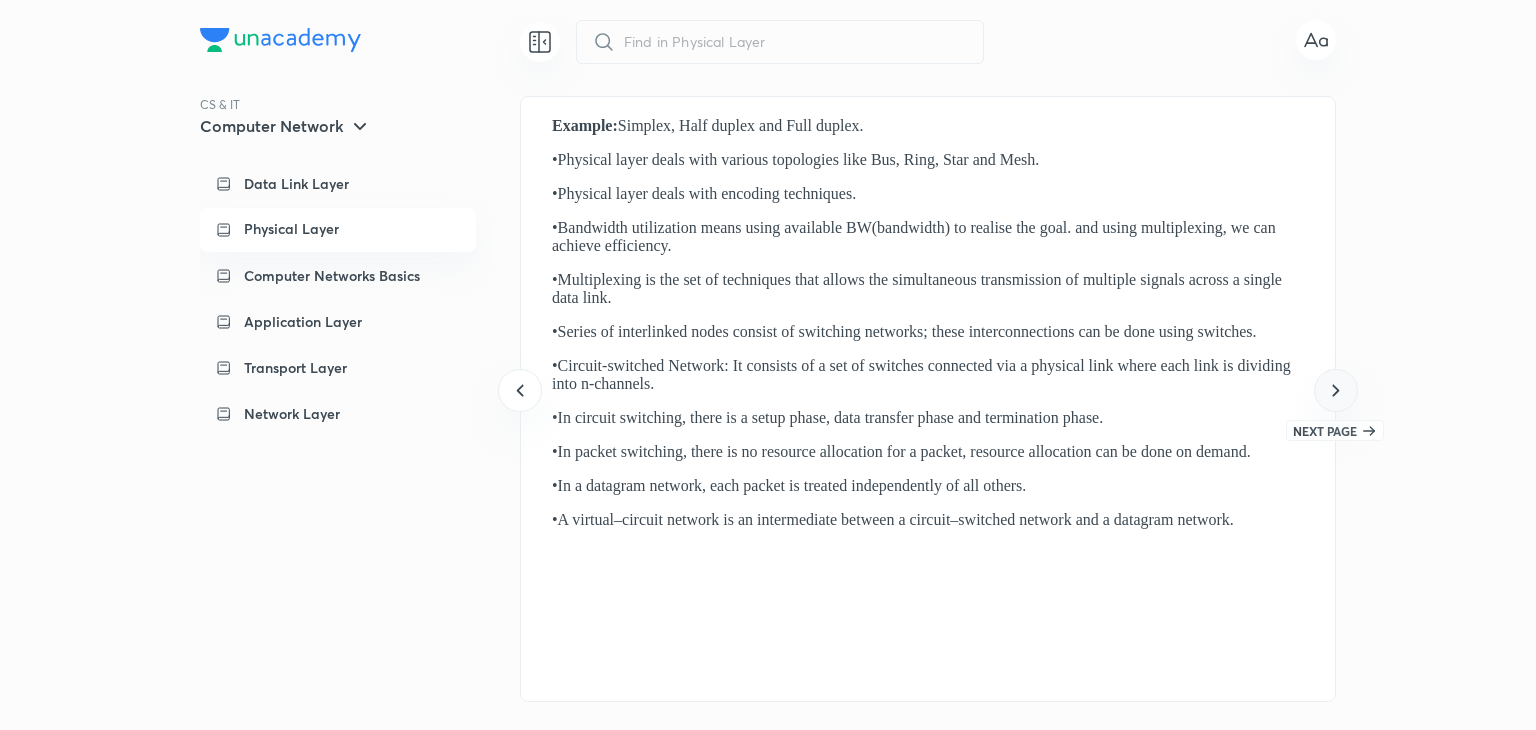 click at bounding box center (1335, 390) 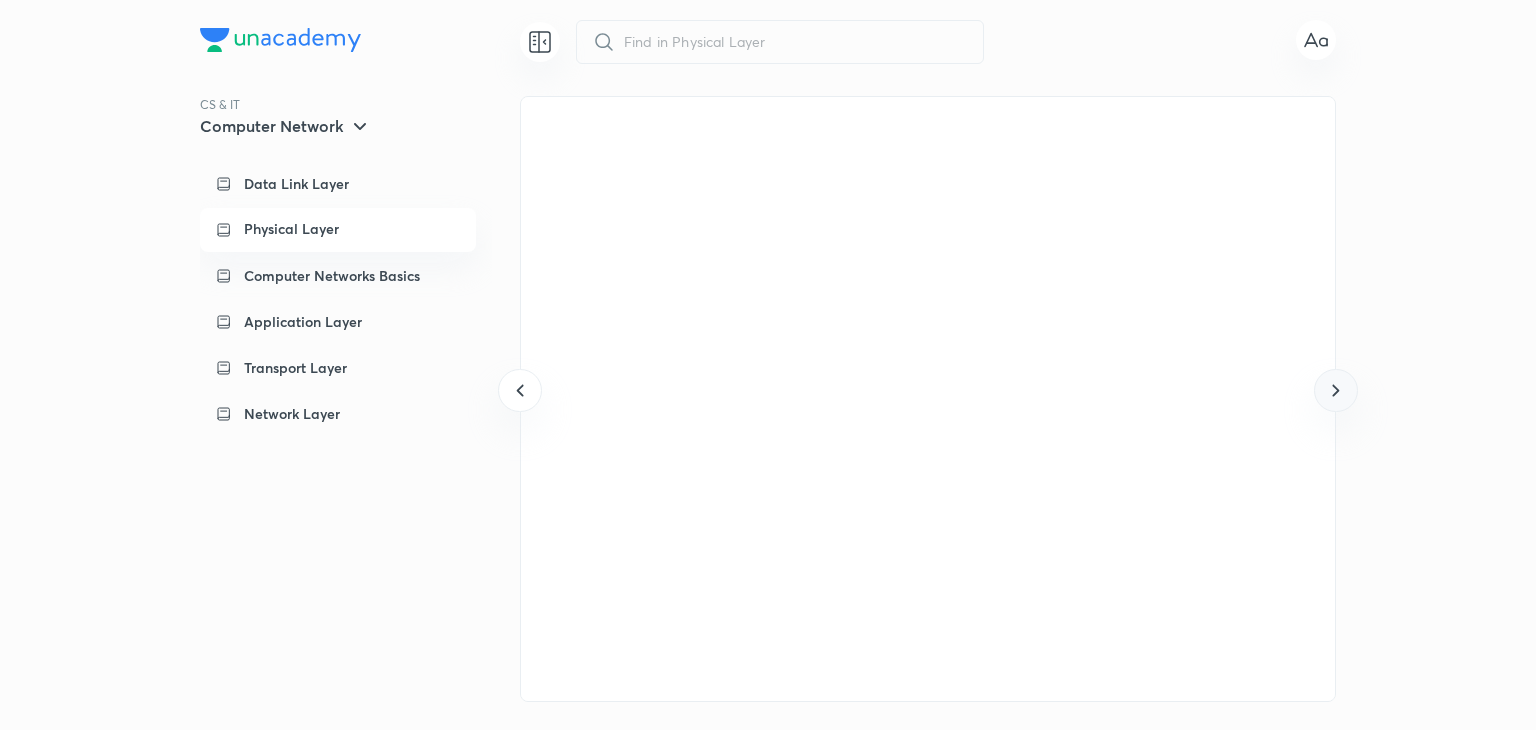 click at bounding box center (1335, 390) 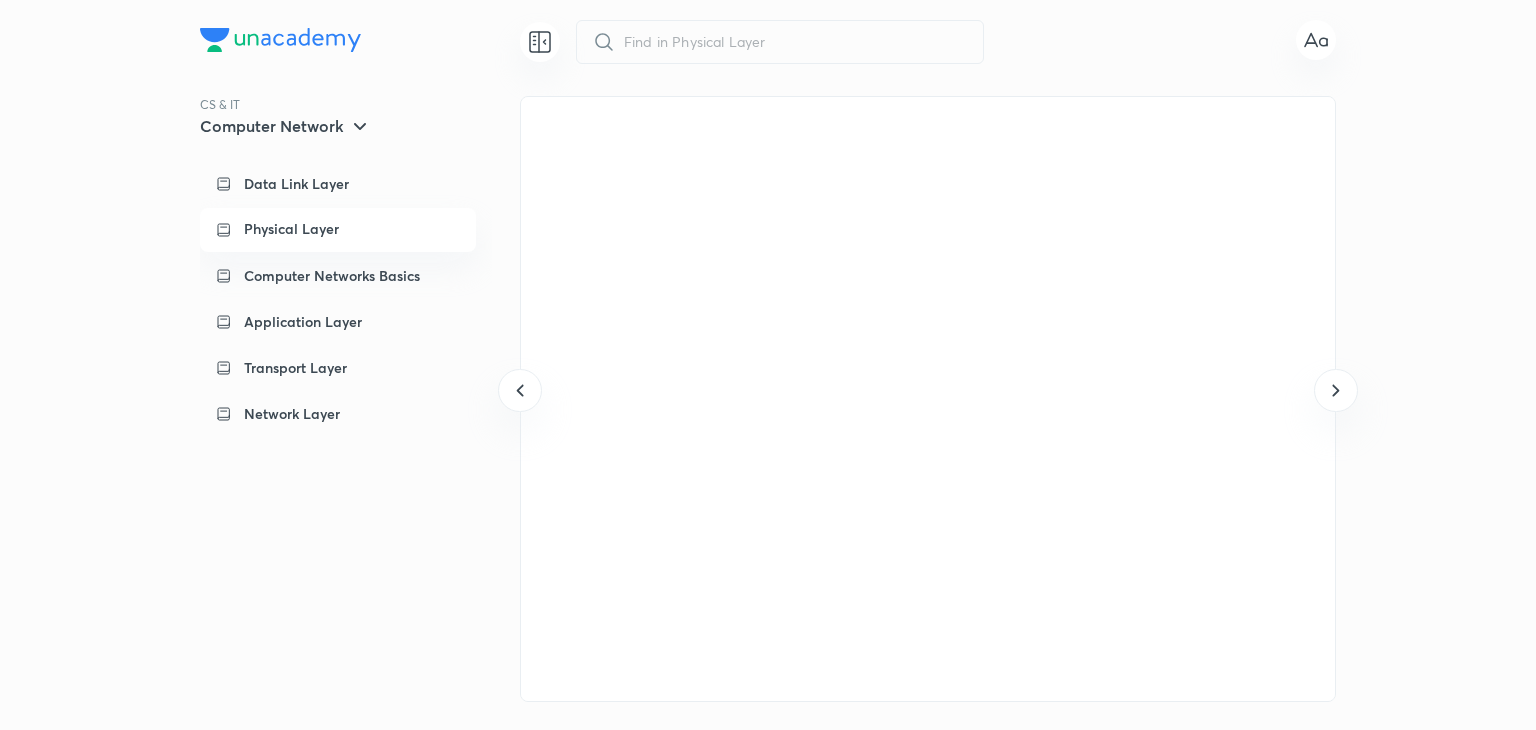 click on "2
Physical Layer
2.1 INTRODUCTION
Physical layer:
It deals with electrical, mechanical, and functional characteristics.
Note:
Physical connectivity must be there between one hop to other hop (that connectivity may be wired or wireless).
It is responsible for the transmission of binary data through a medium.
Transmission can be analog (continuous waveform signals) or digital (discrete binary signals).
a) Do you know why a modem is used !!
Convert analog to digital and vice versa.
Fig. 2.1 Diagrammatic Representation of Signal Conversion
b) Do you know why multiplexers are used !!
It allows multiple signals to be carried on a single transmission line.
Fig. 2.2 Diagrammatic Representation of Uses of Multiplexer
Baseband Transmission:
• Typically it is used in local area network (LAN)
• It uses a digital signal over a single wire.
• In a baseband transmission, the entire bandwidth of the channel is used by digital signals." 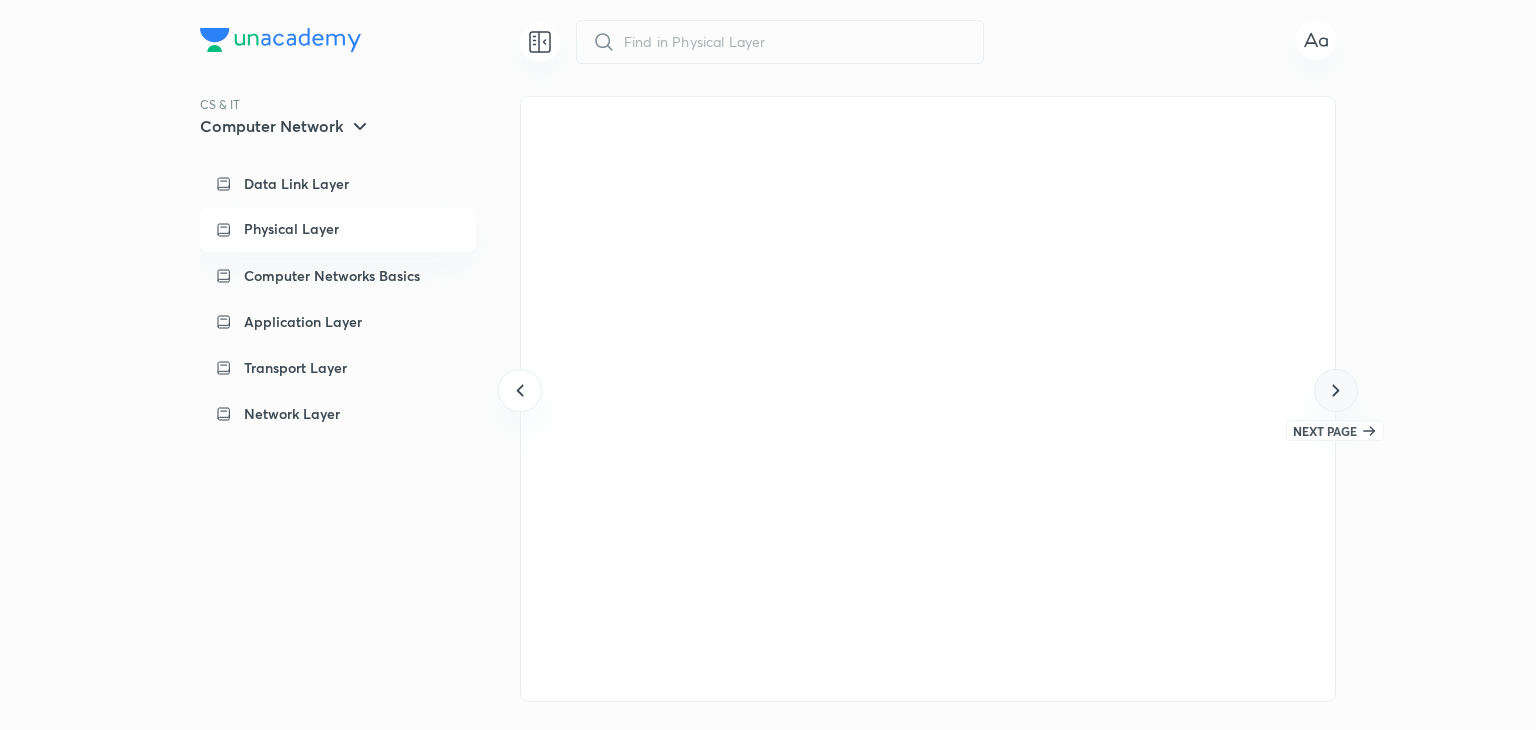 click 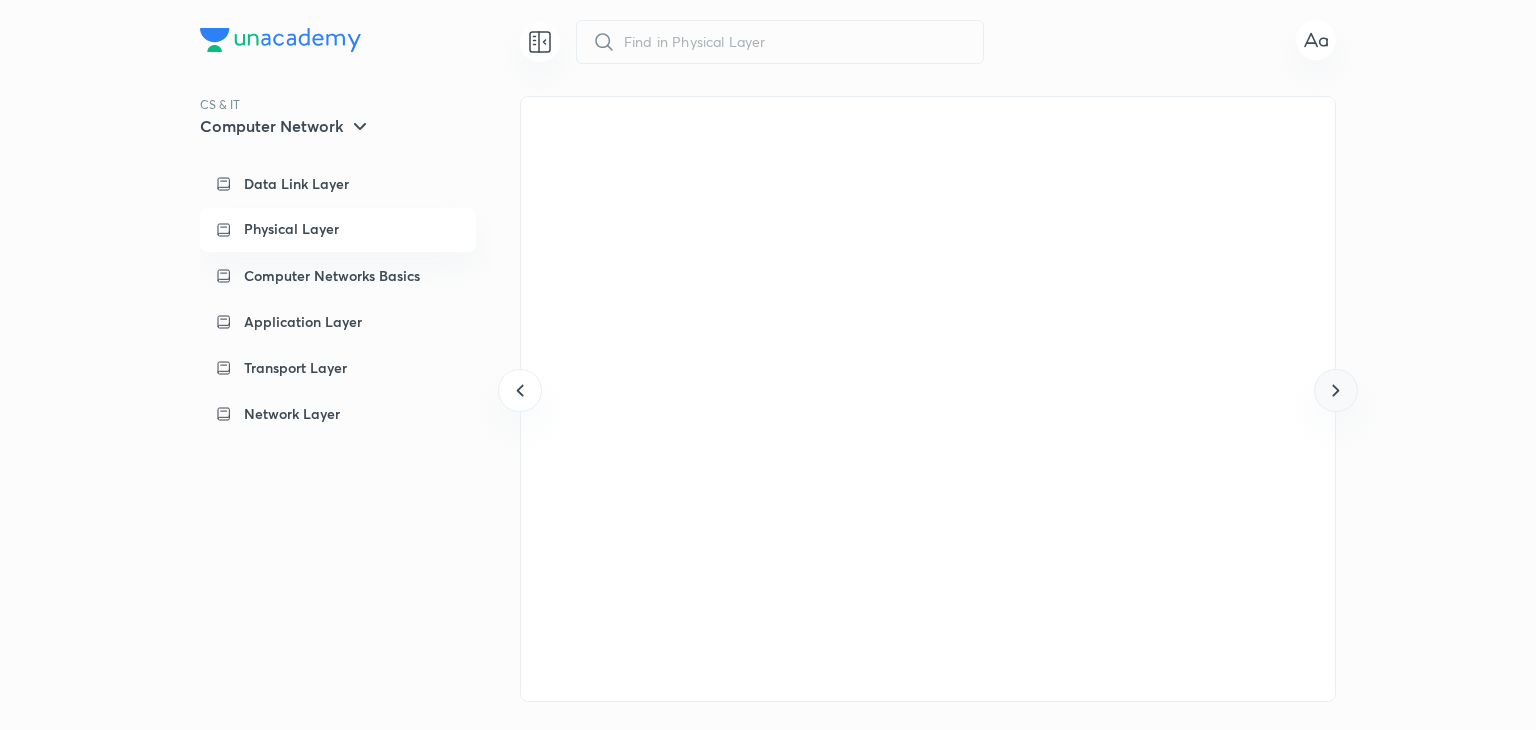 scroll, scrollTop: 0, scrollLeft: 15473, axis: horizontal 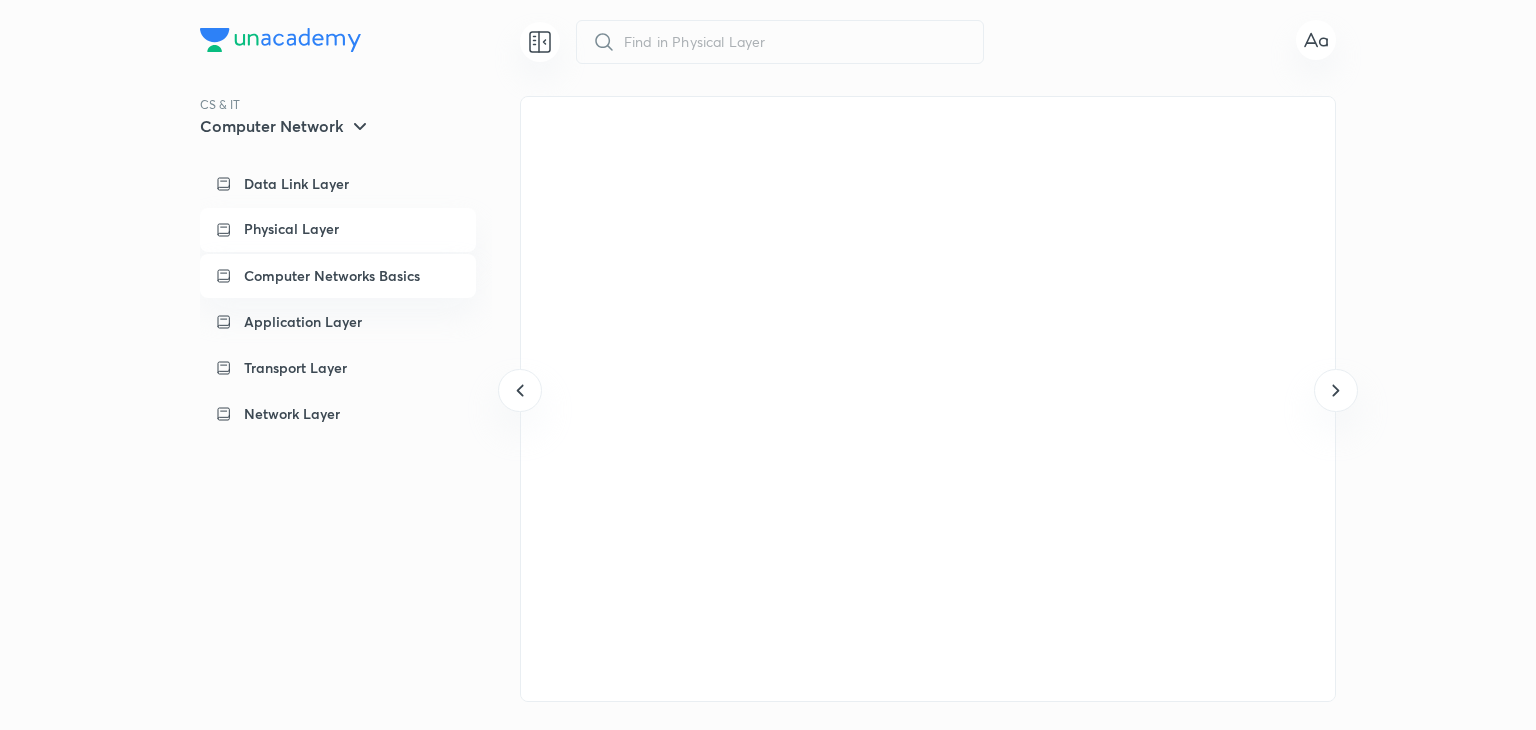 click on "Computer Networks Basics" at bounding box center (338, 276) 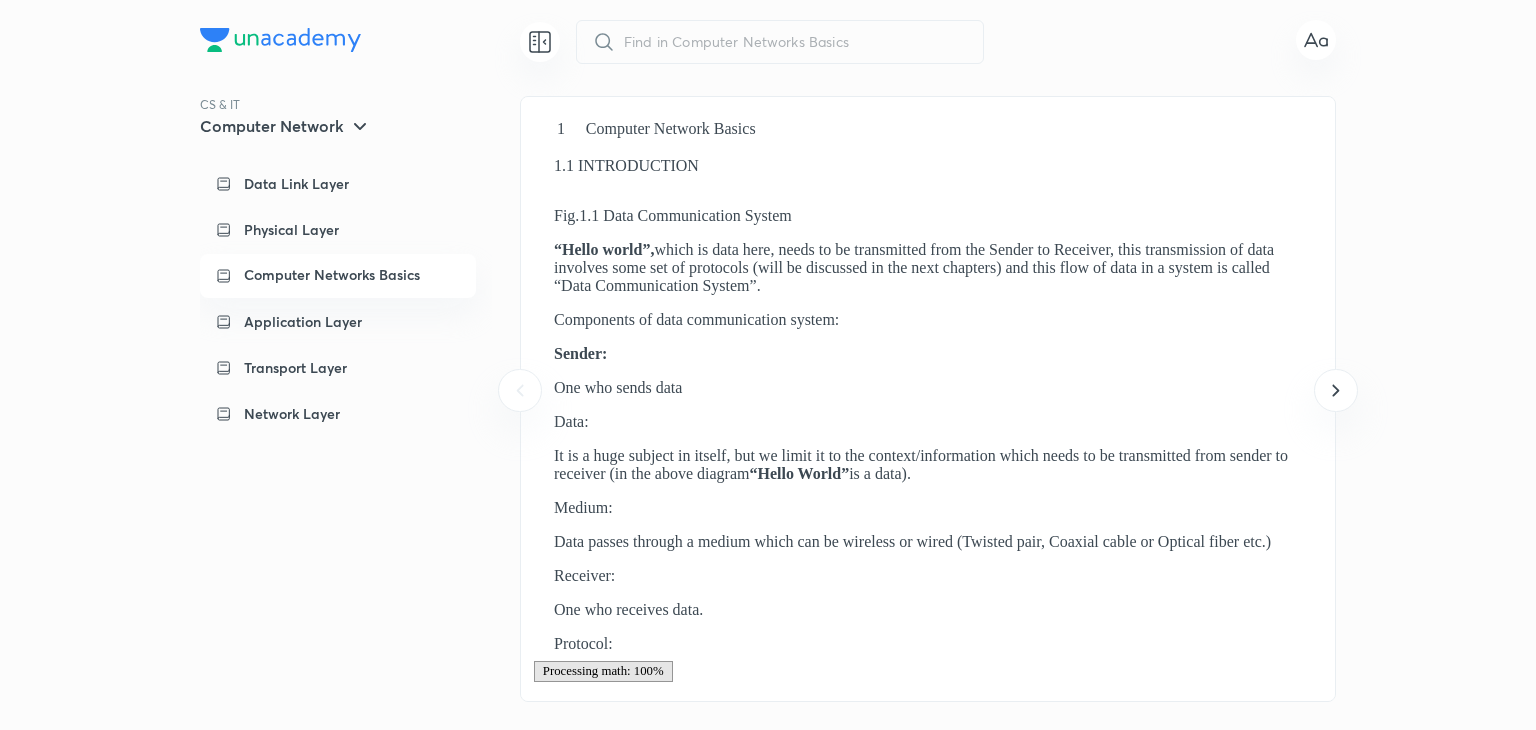 scroll, scrollTop: 0, scrollLeft: 0, axis: both 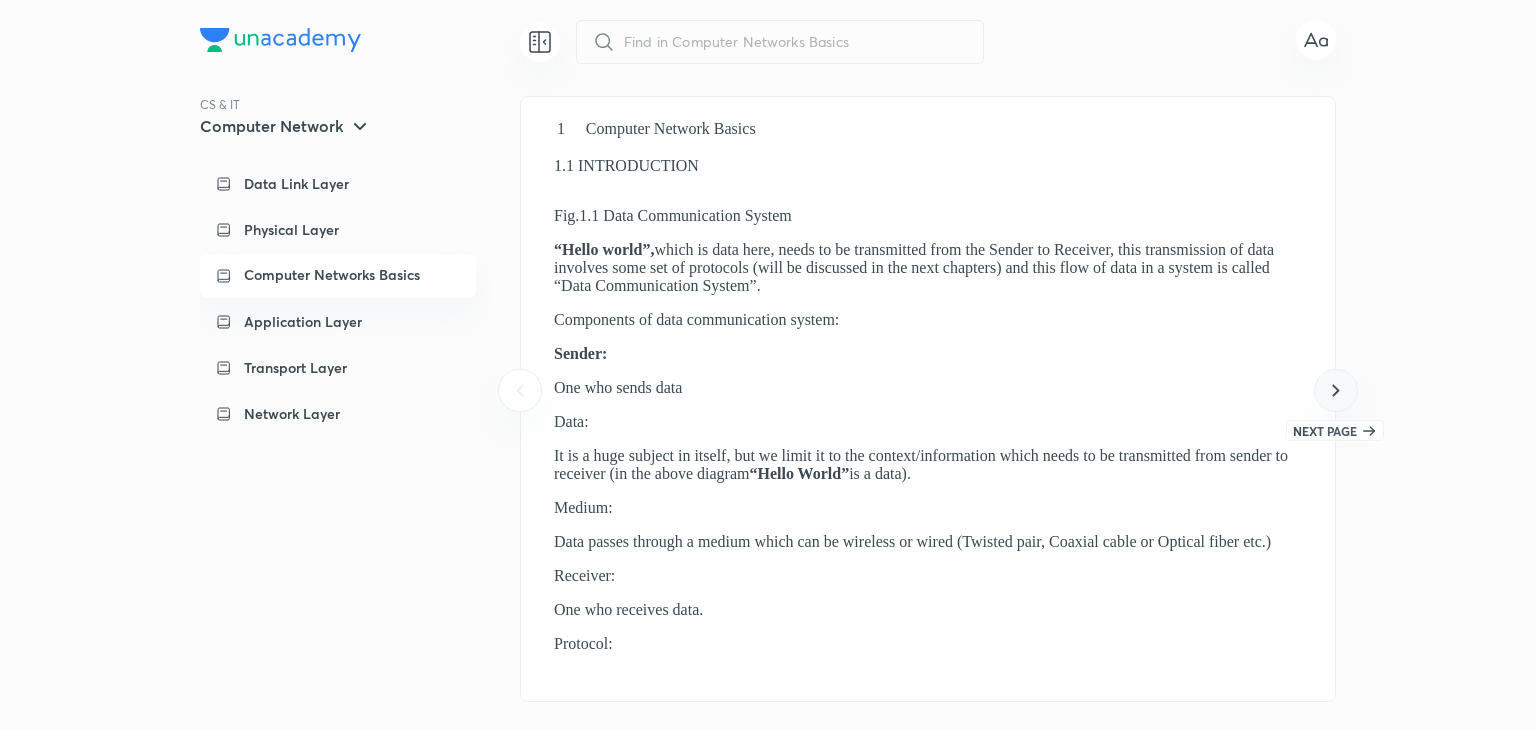 click at bounding box center (1335, 390) 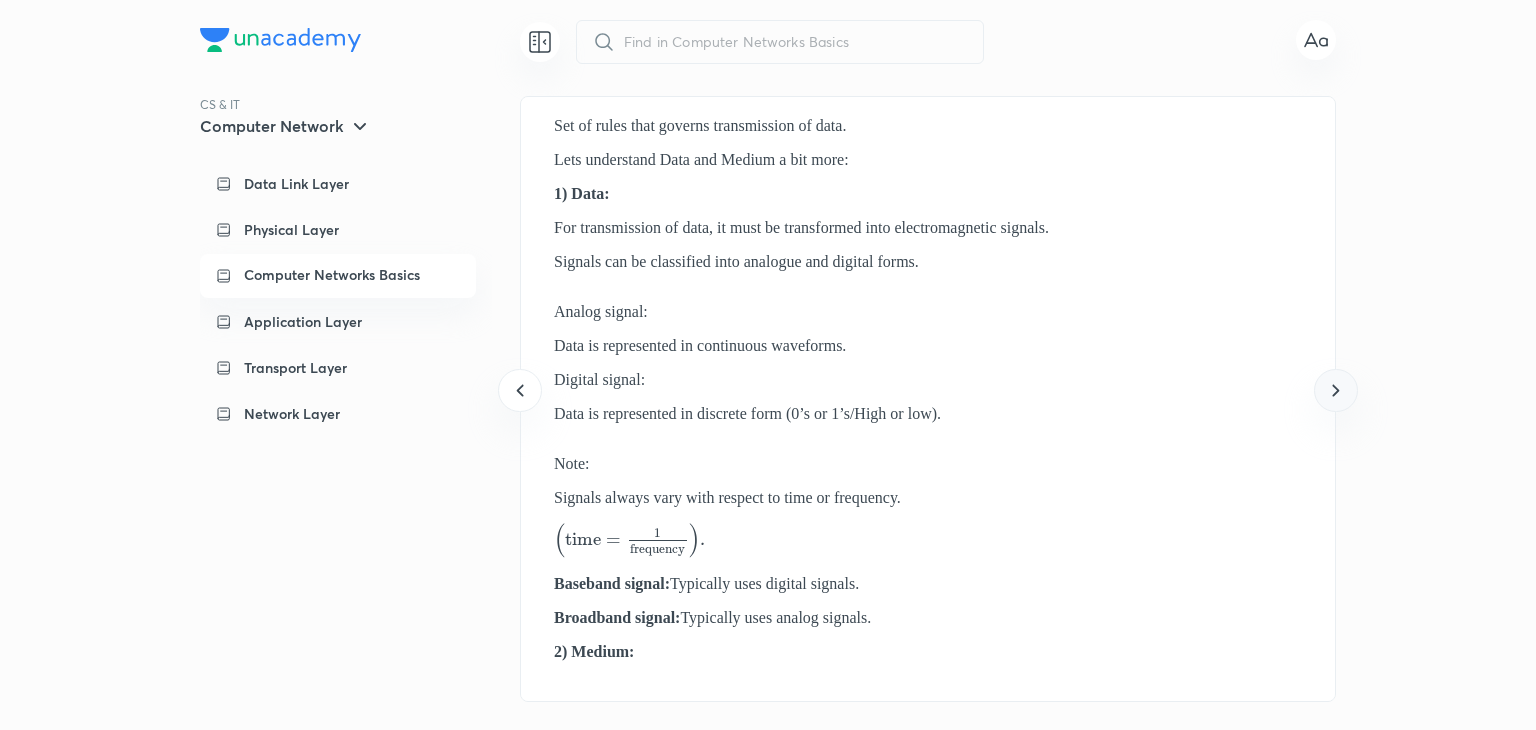 click at bounding box center (1335, 390) 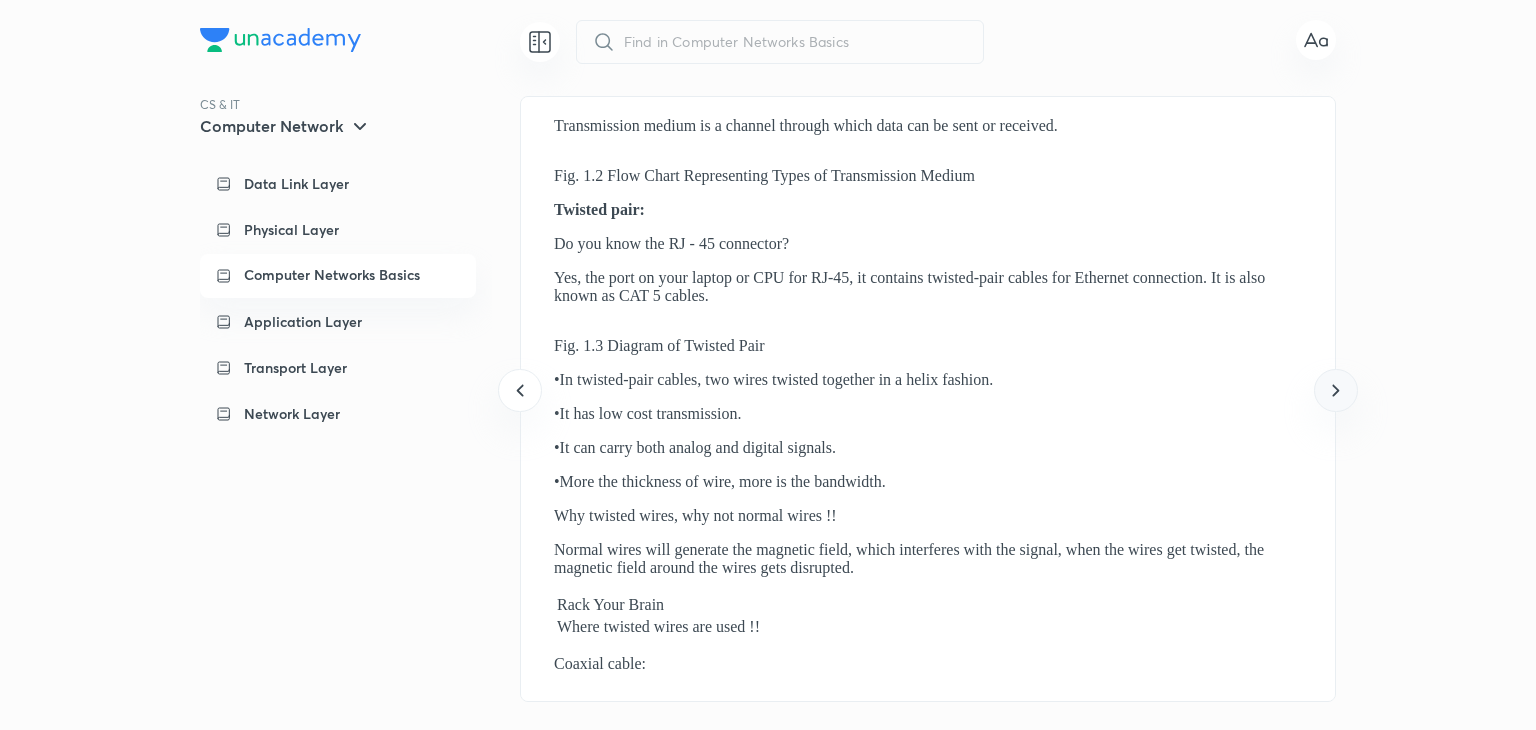click at bounding box center (1335, 390) 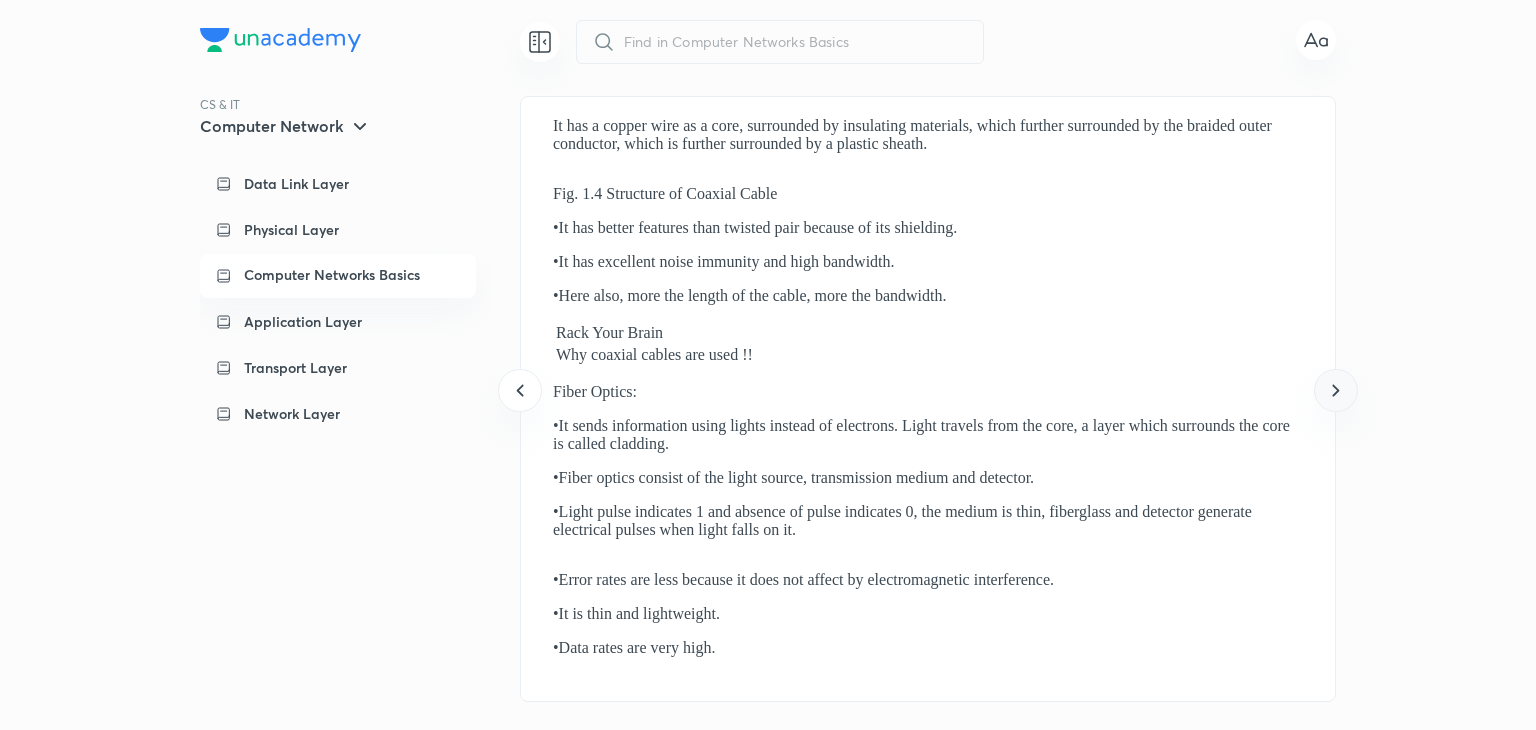 click at bounding box center [1335, 390] 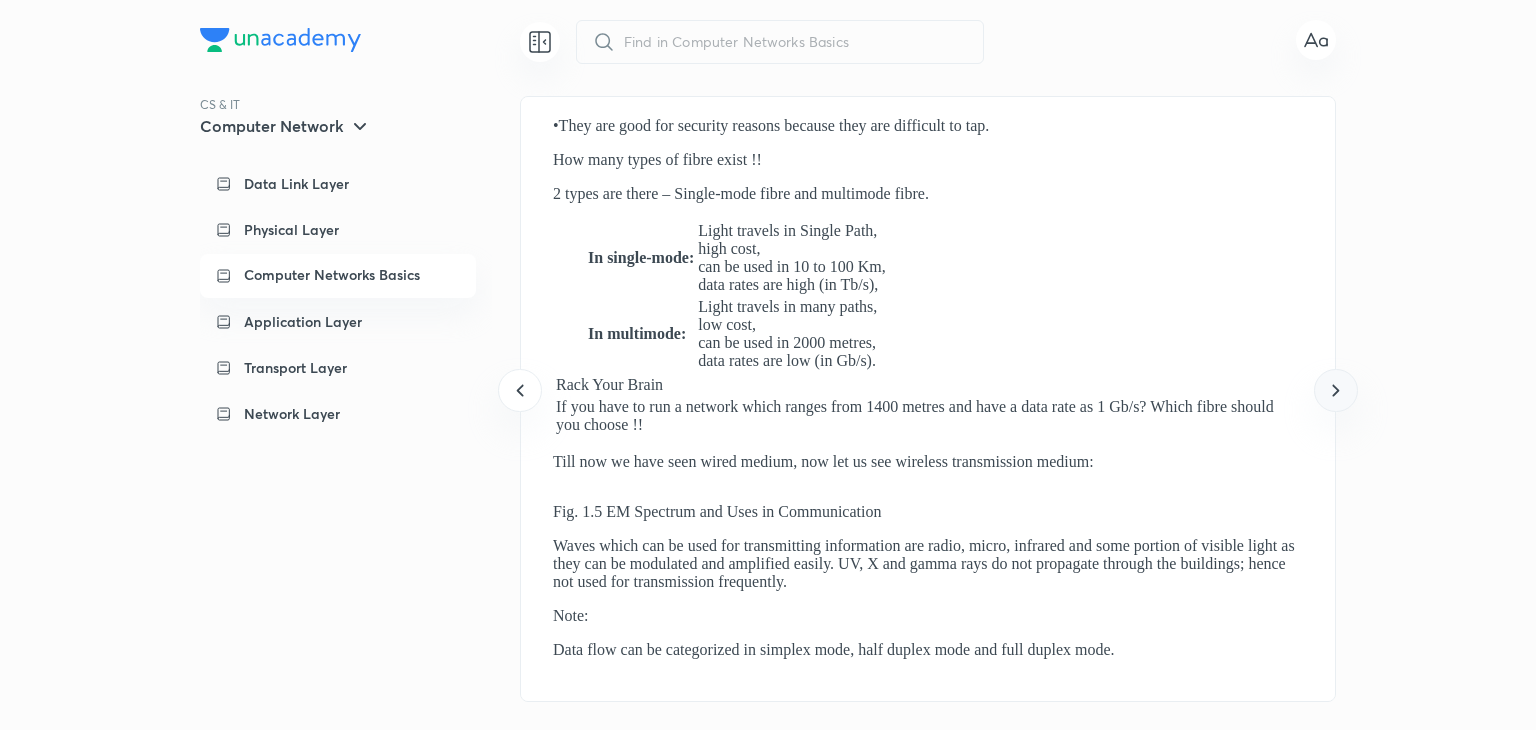 click at bounding box center [1335, 390] 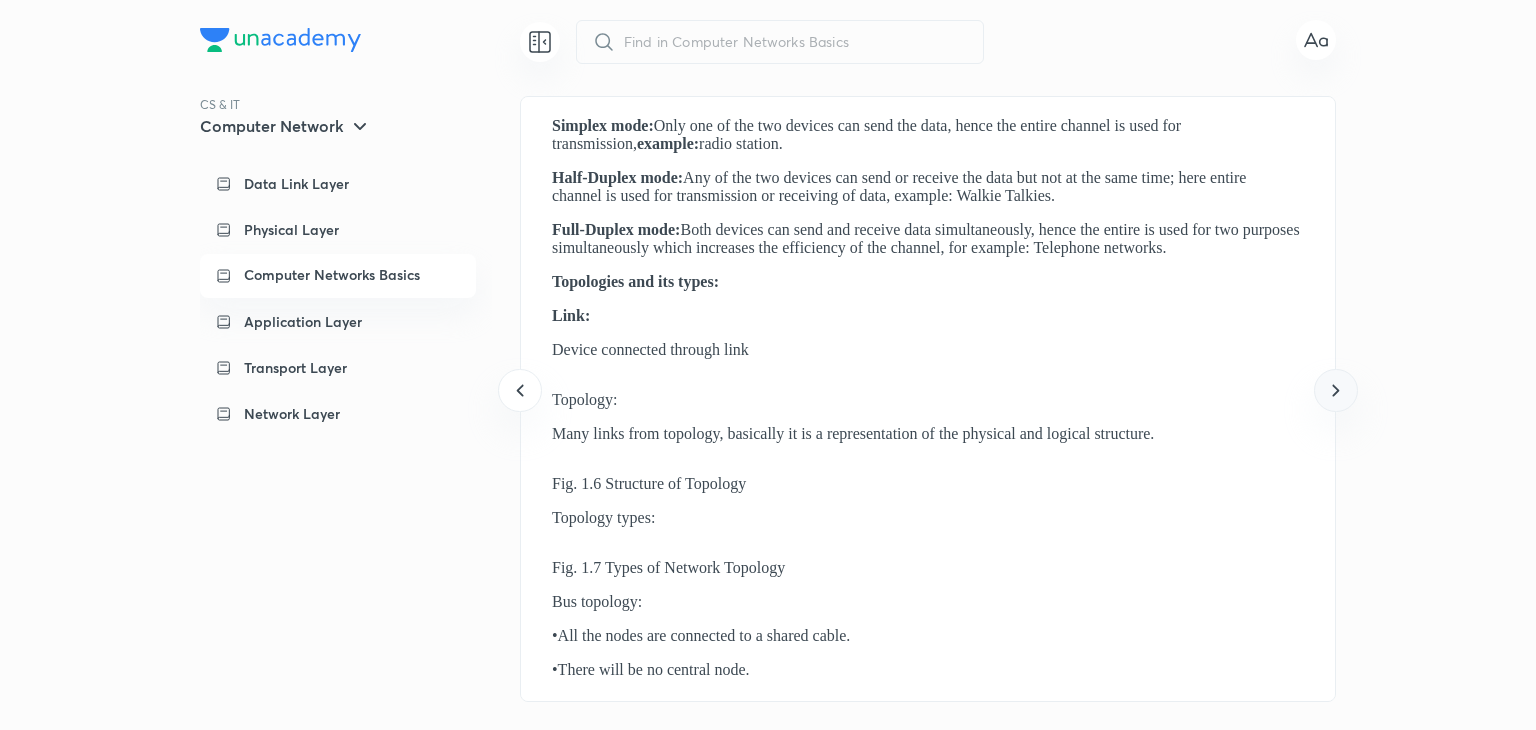click at bounding box center (1335, 390) 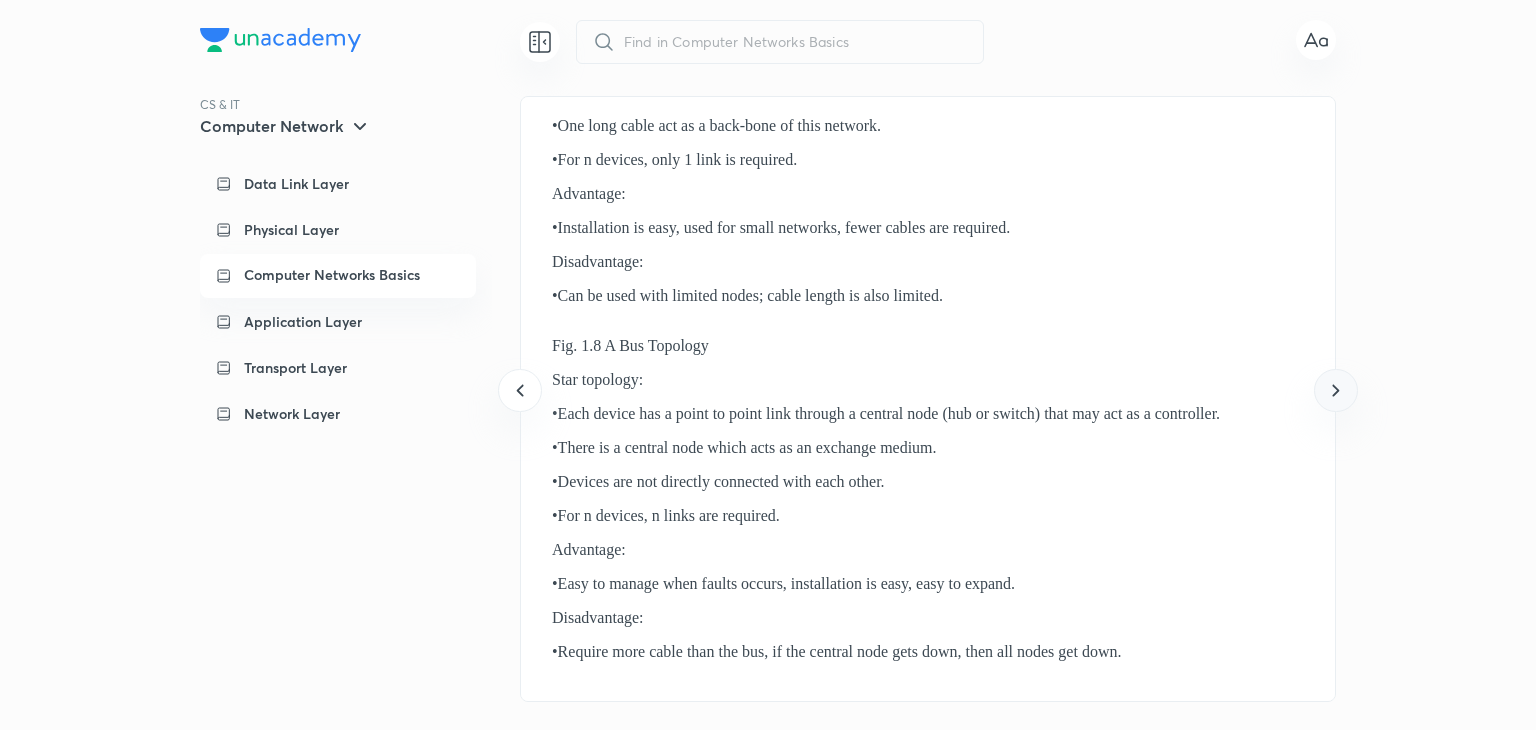 click at bounding box center [1335, 390] 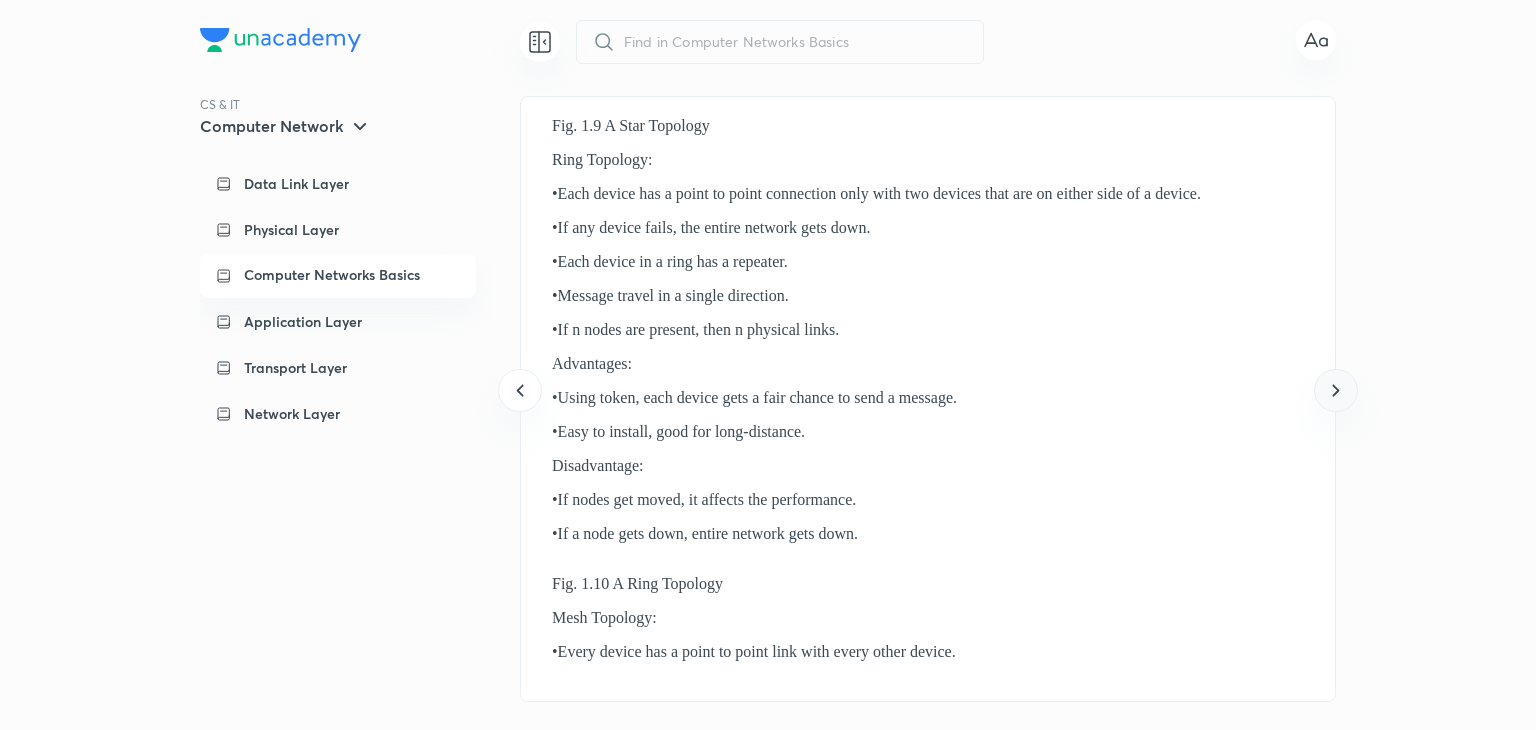 click at bounding box center (1335, 390) 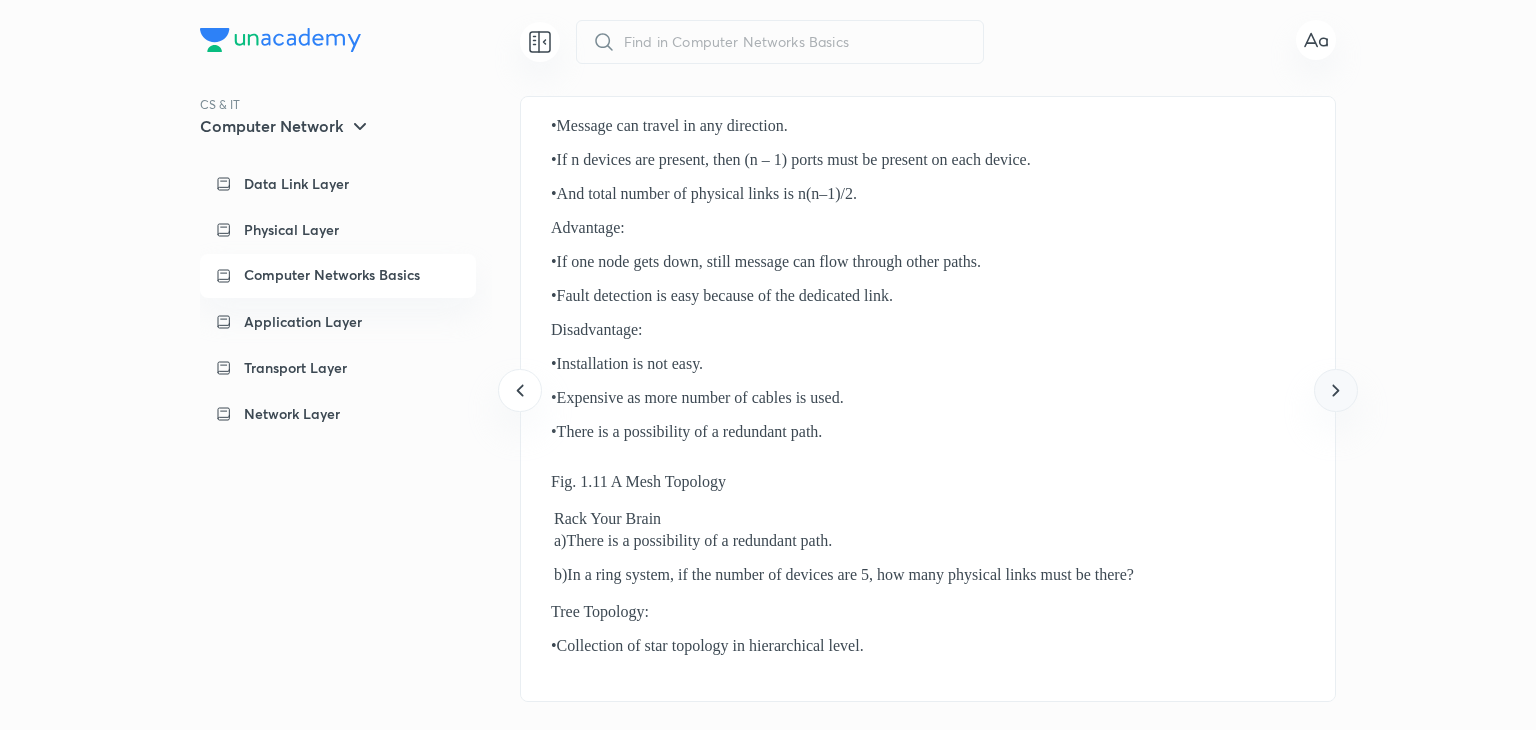 click at bounding box center [1335, 390] 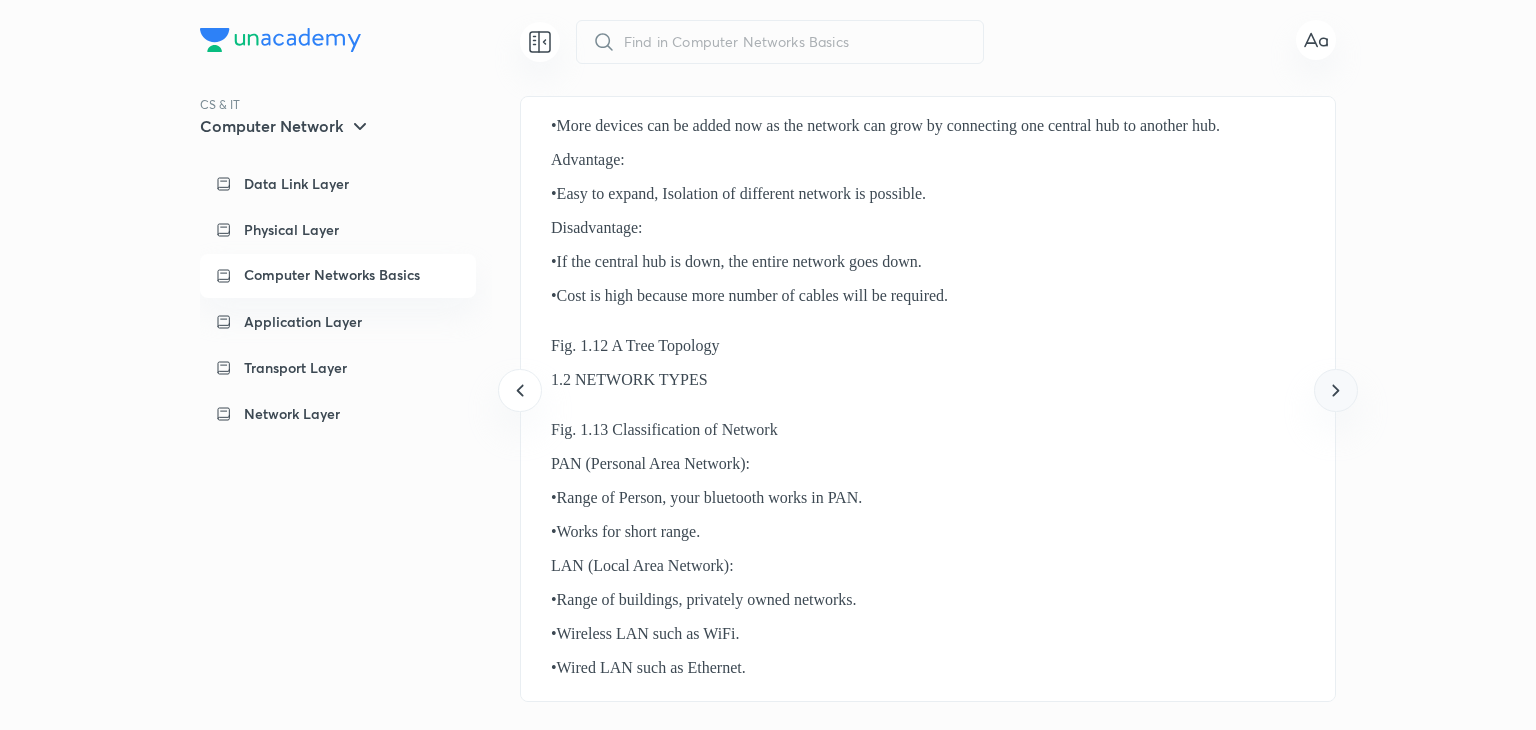 click at bounding box center (1335, 390) 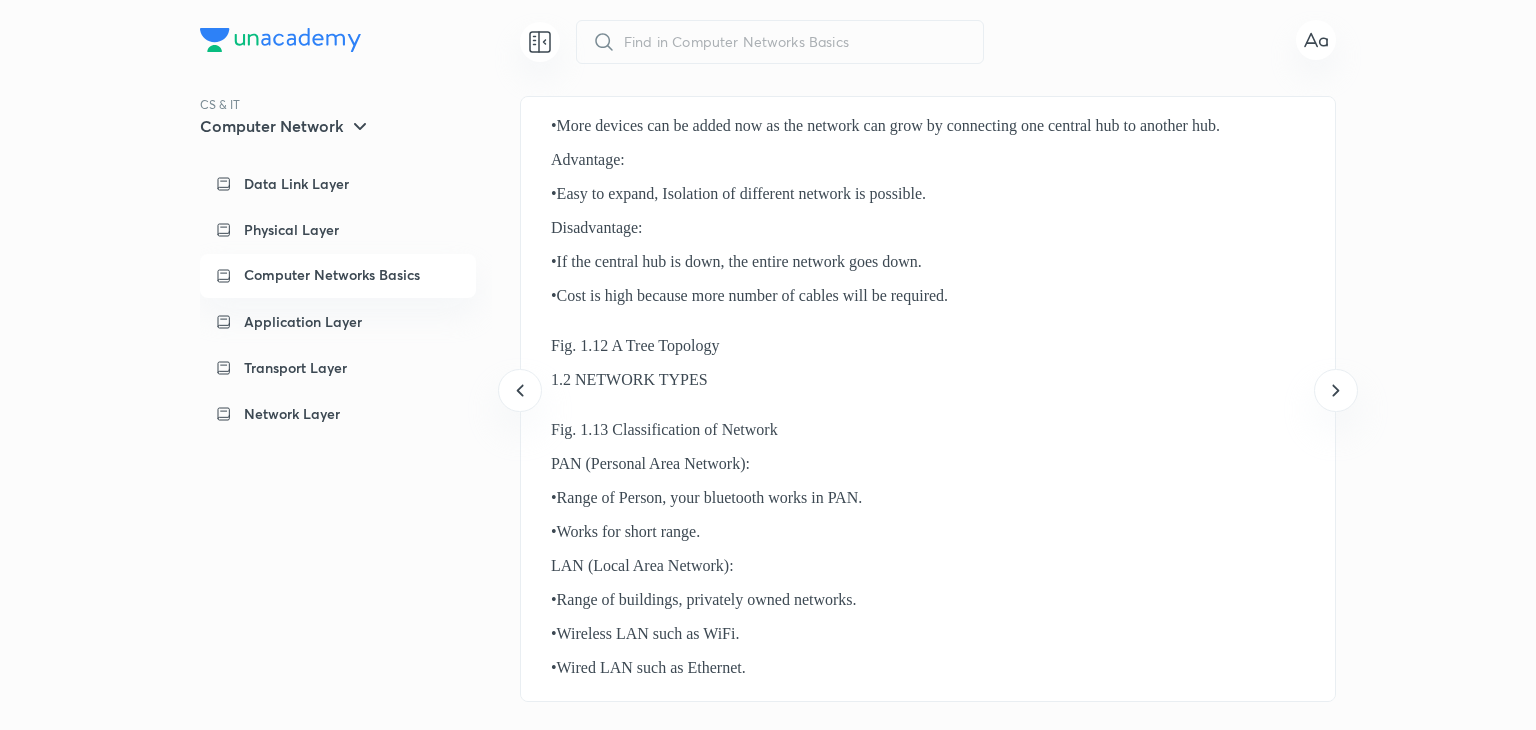scroll, scrollTop: 0, scrollLeft: 8144, axis: horizontal 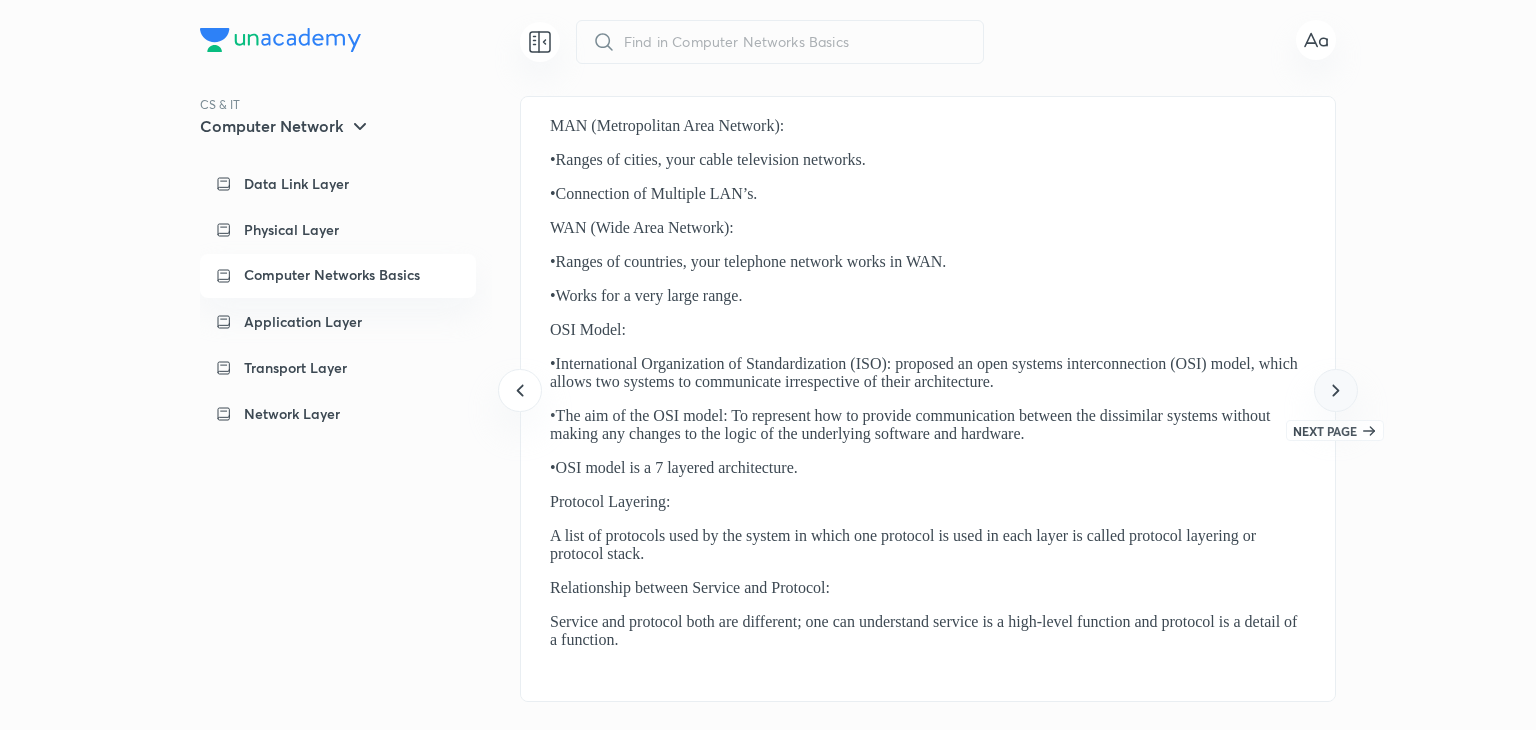 click at bounding box center [1335, 390] 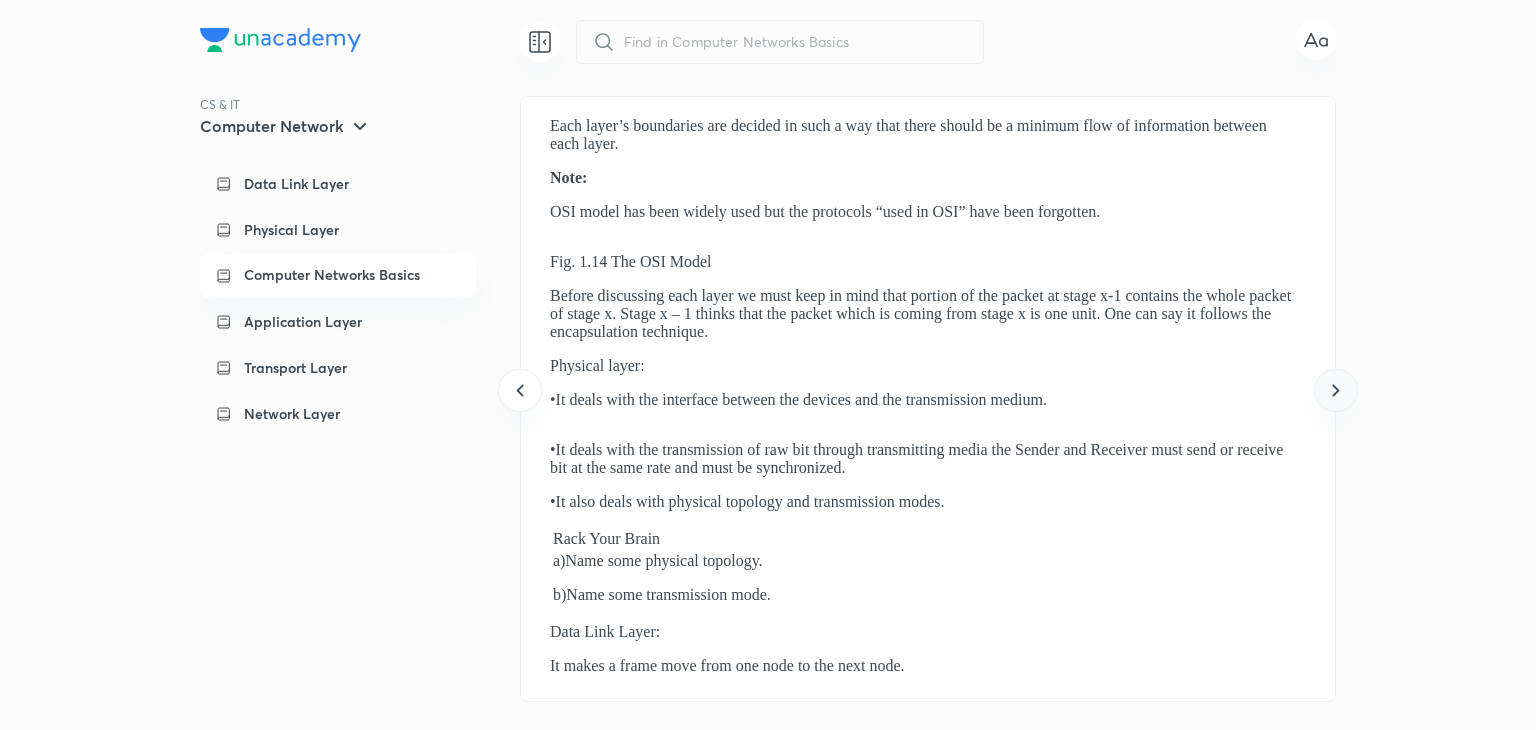 click at bounding box center (1335, 390) 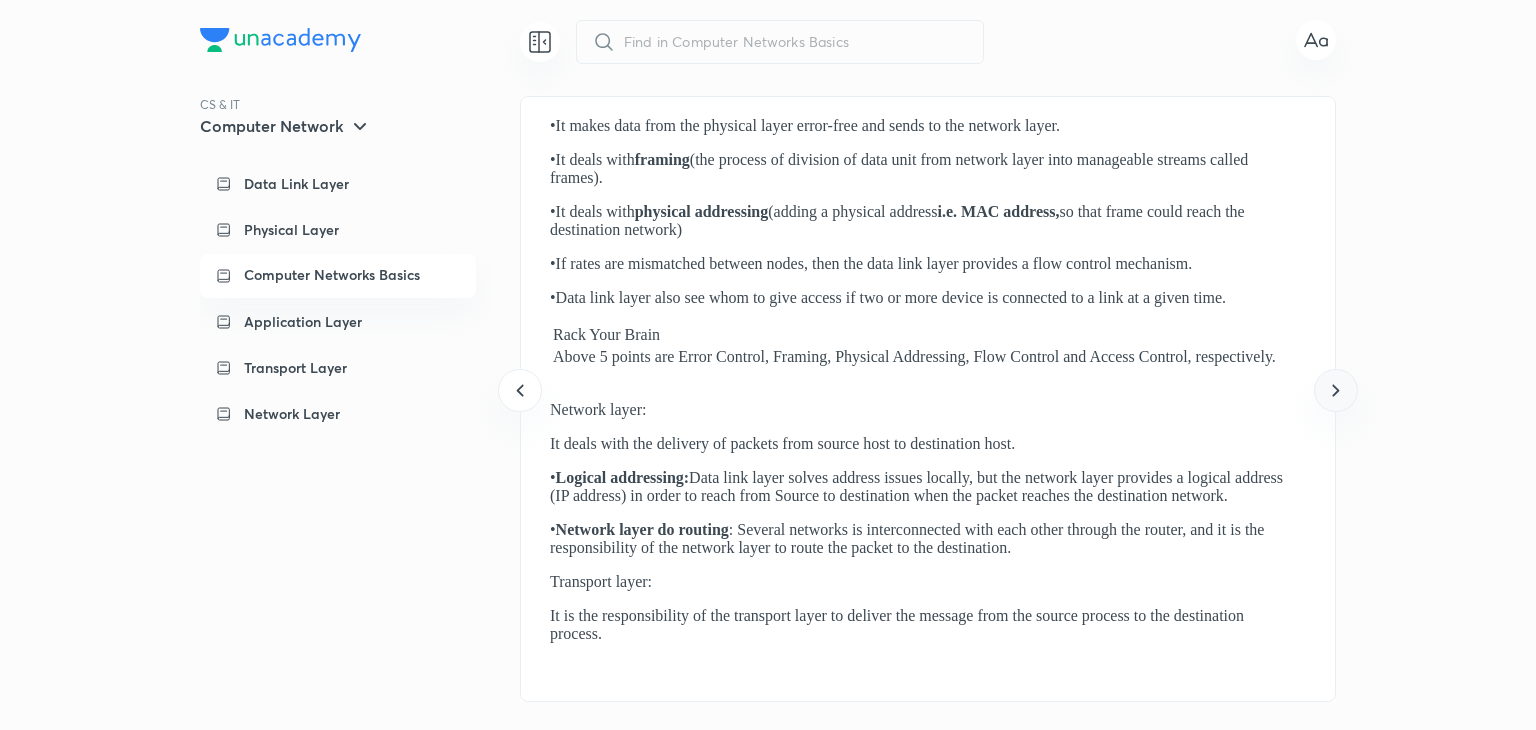 click at bounding box center [1335, 390] 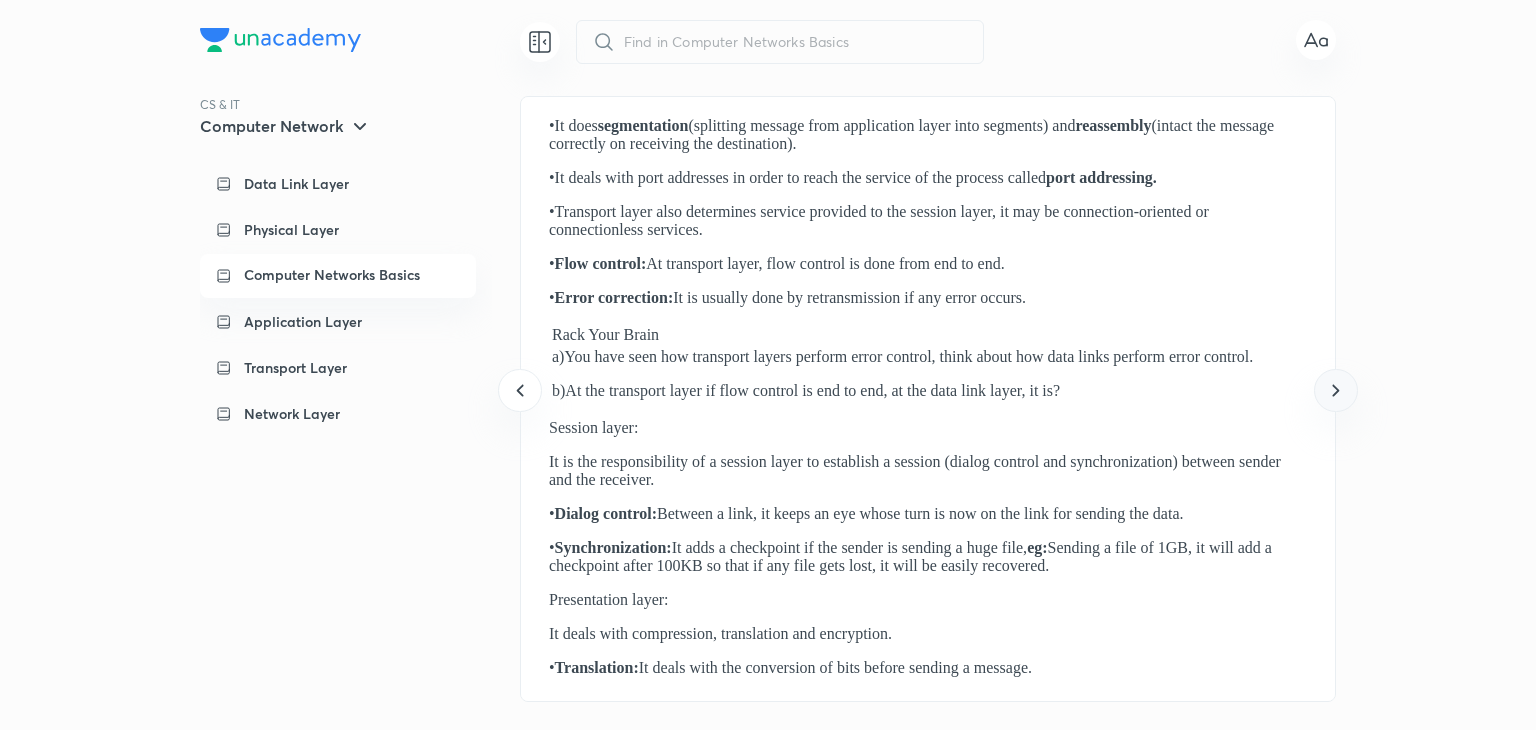 click 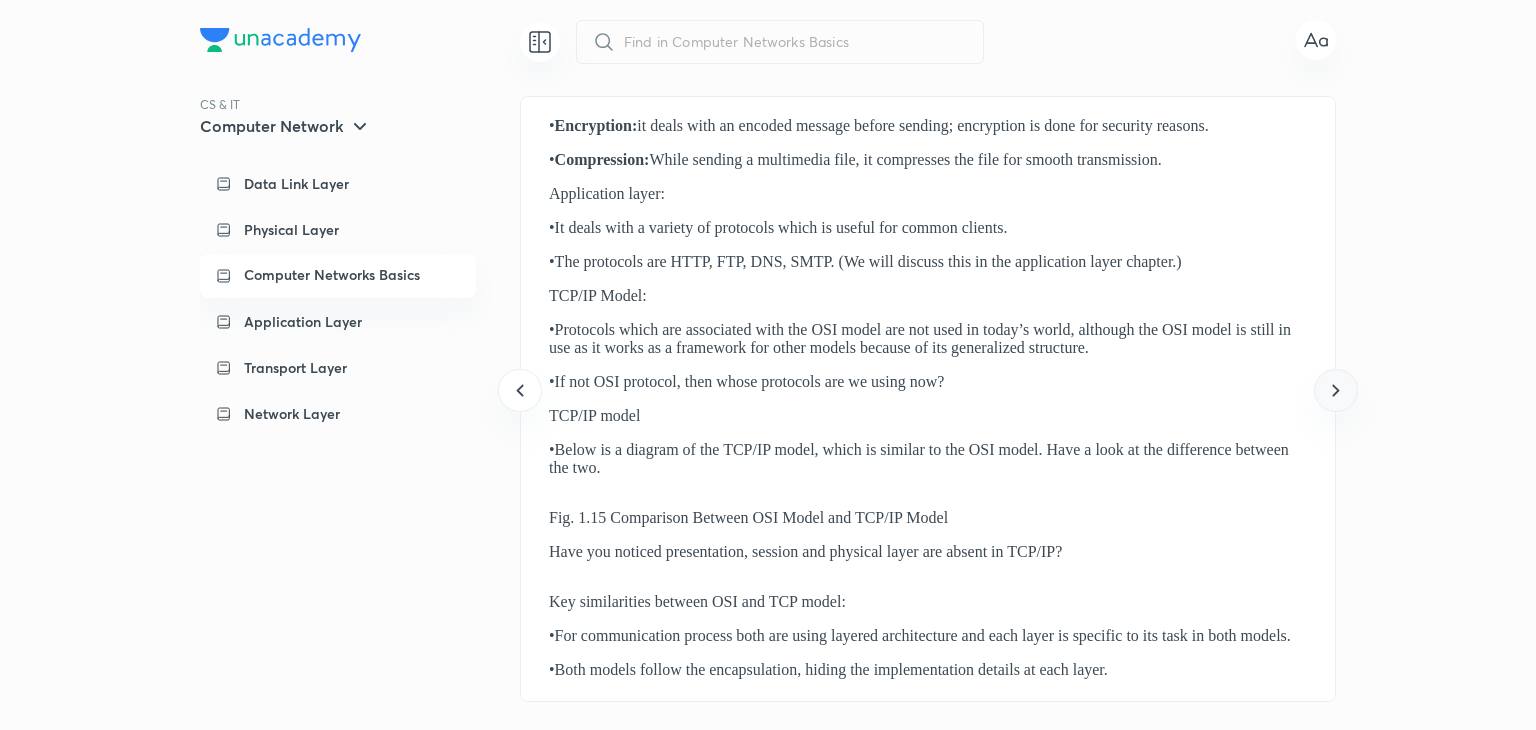 click 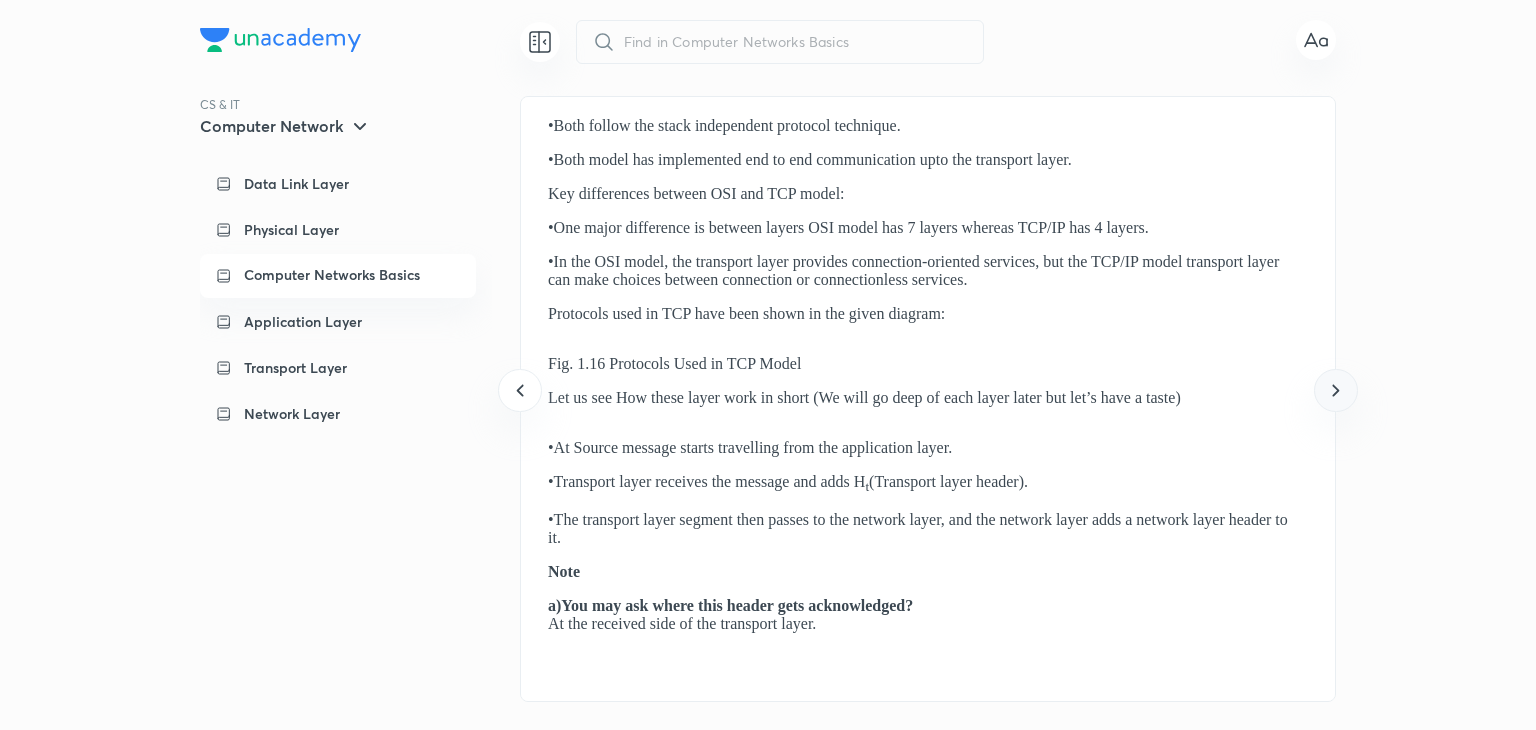 click 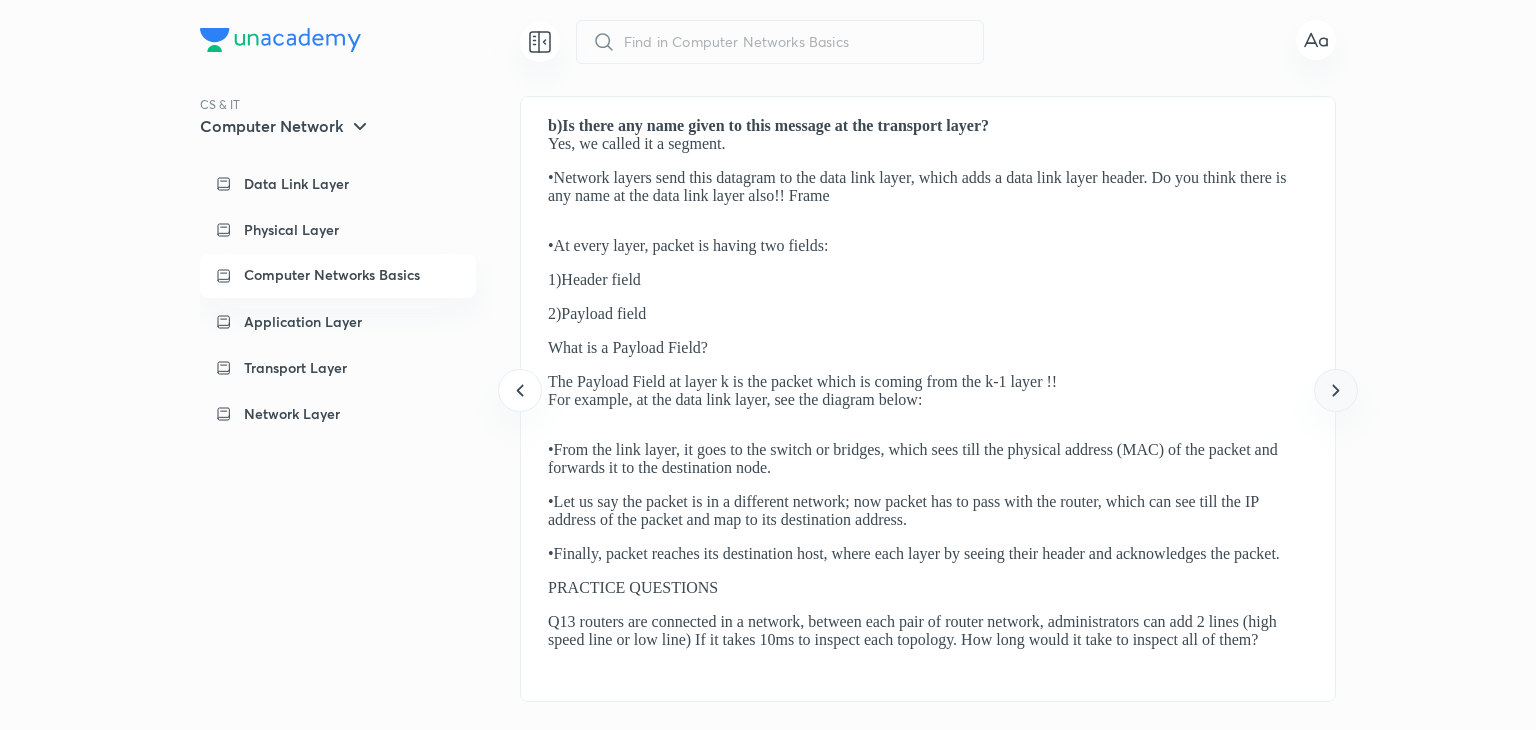 click at bounding box center (1335, 390) 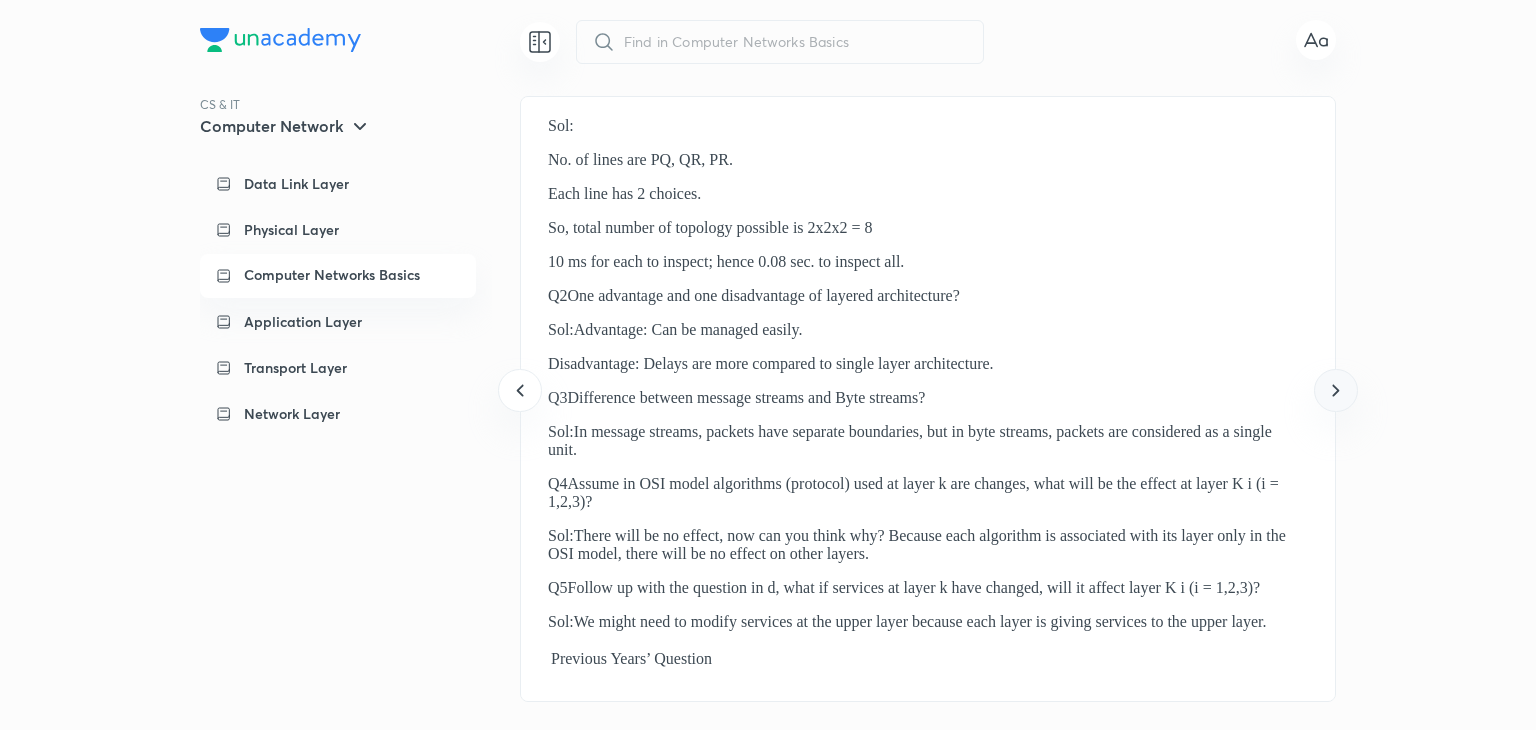click at bounding box center [1335, 390] 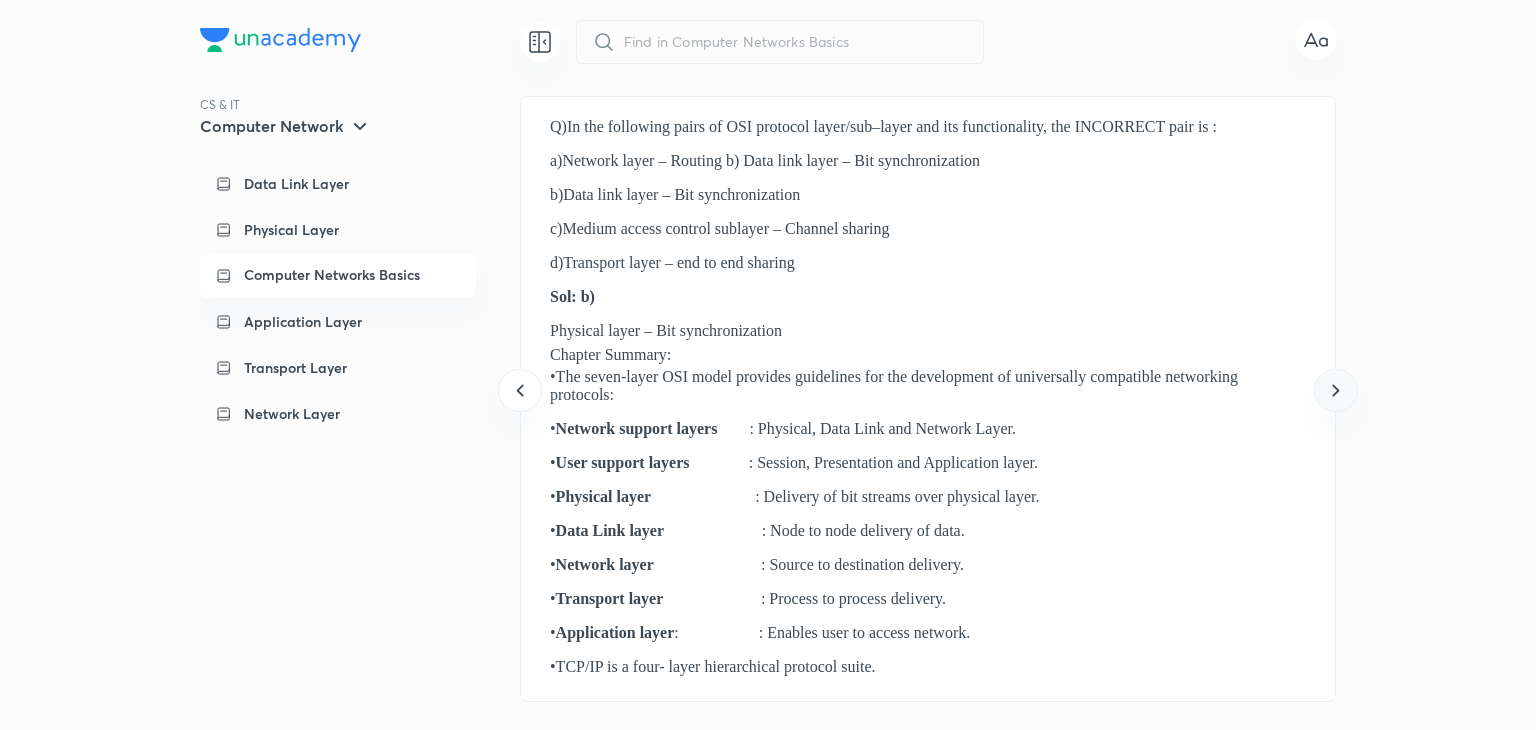 click at bounding box center [1335, 390] 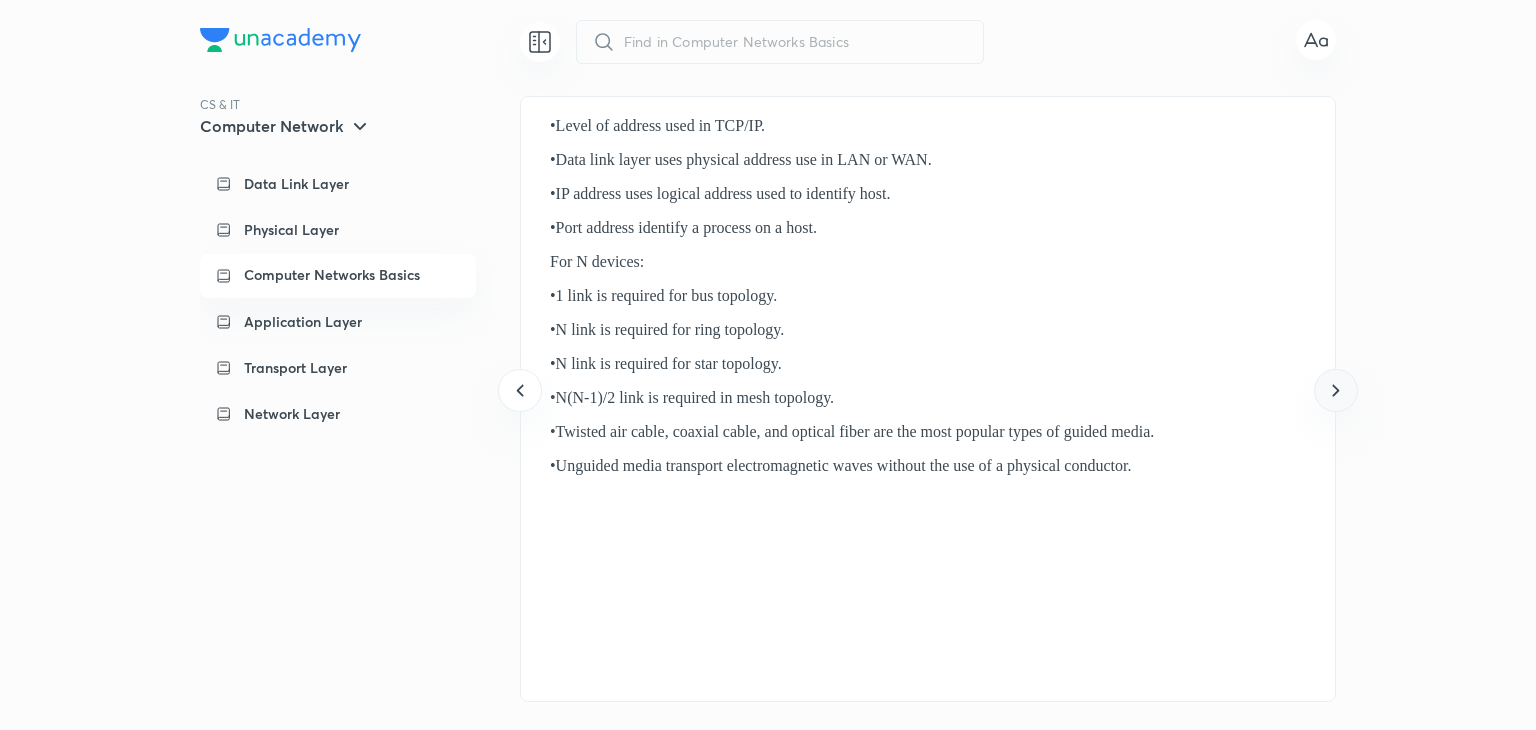 click at bounding box center [1335, 390] 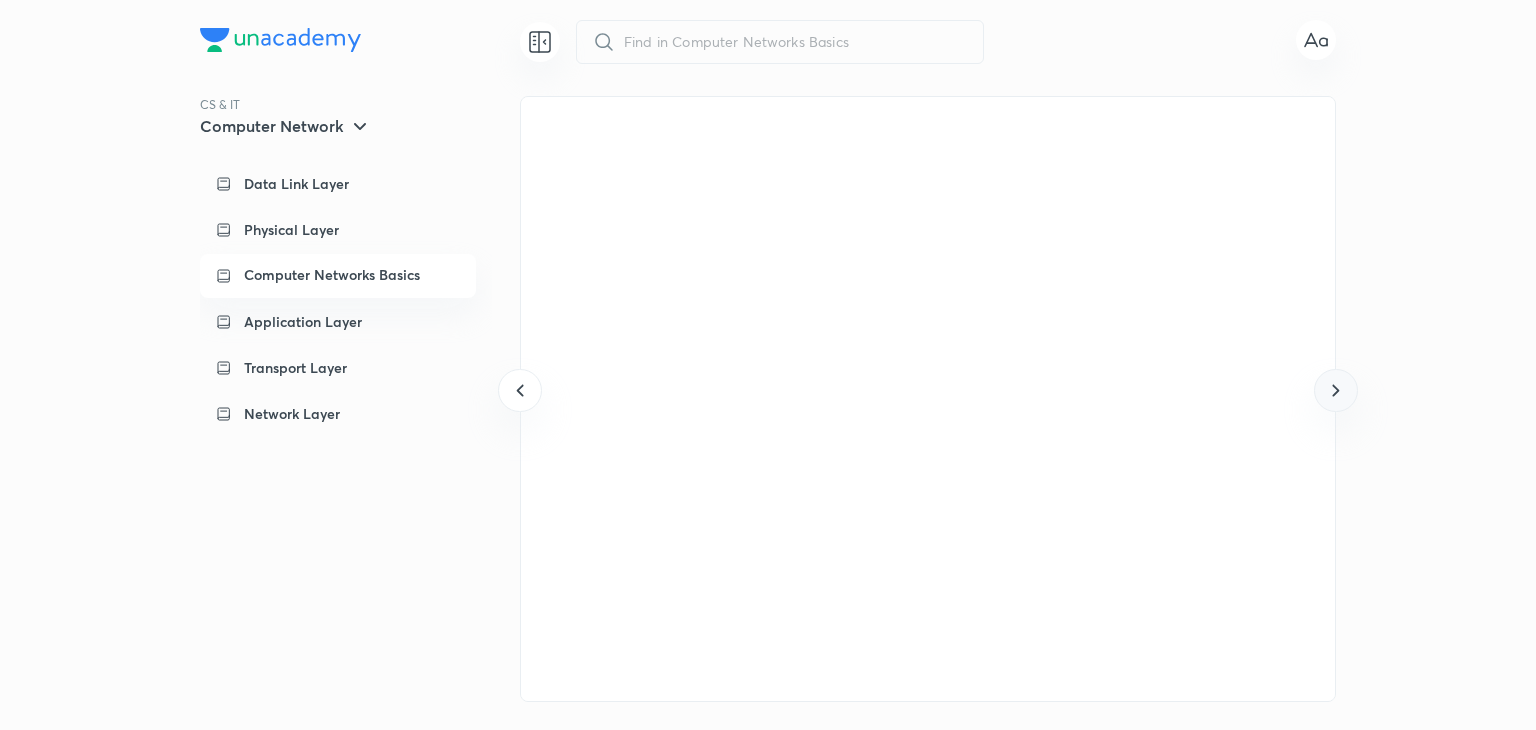click at bounding box center [1335, 390] 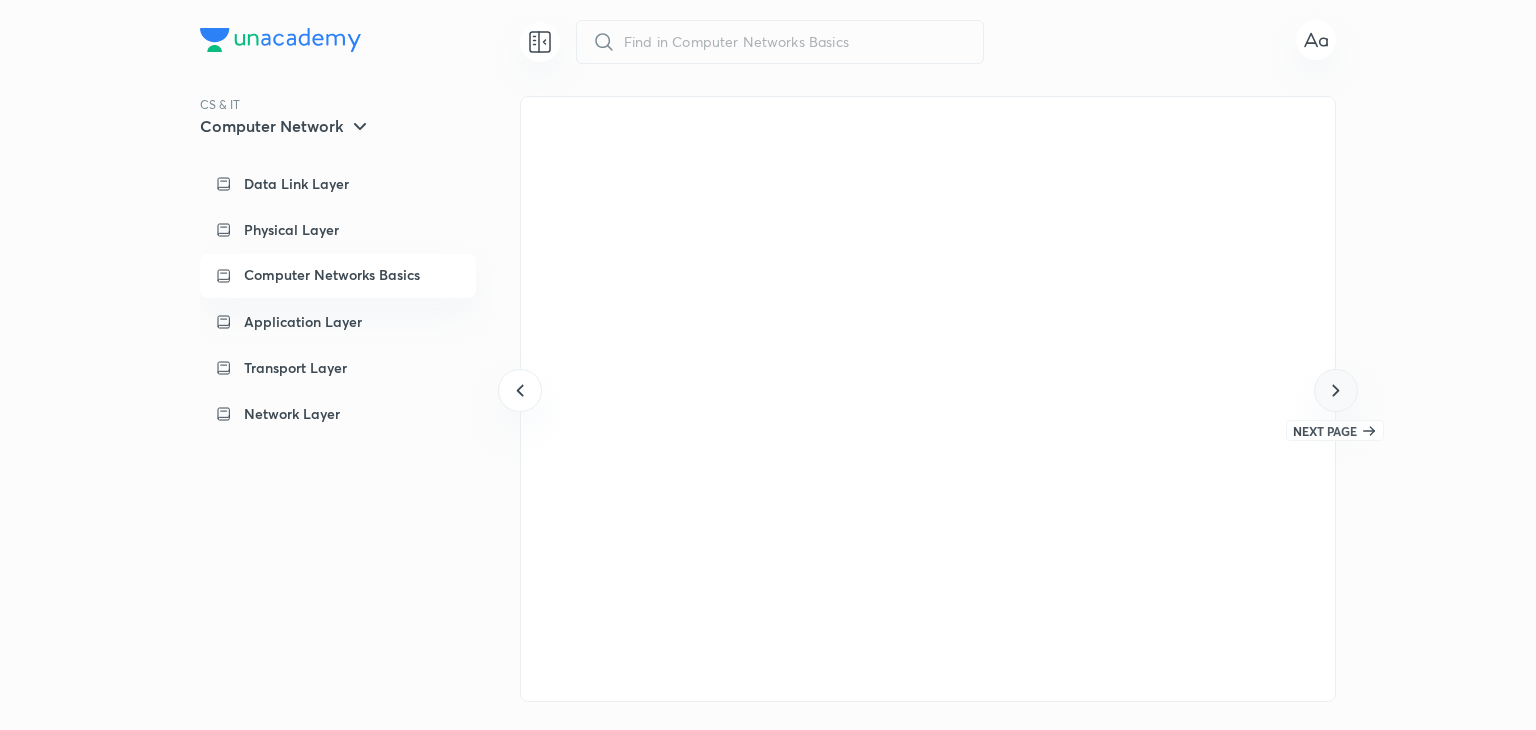 click 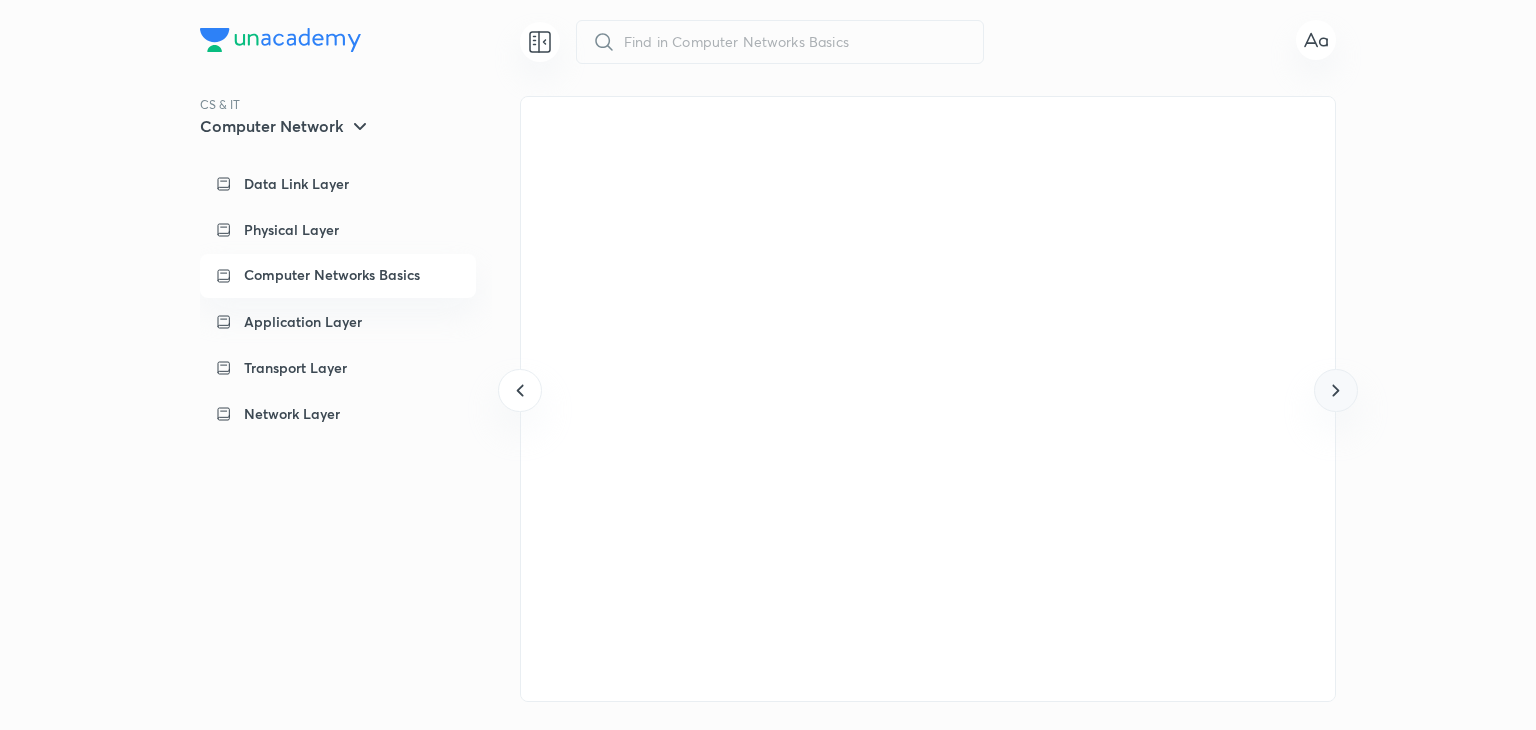 click 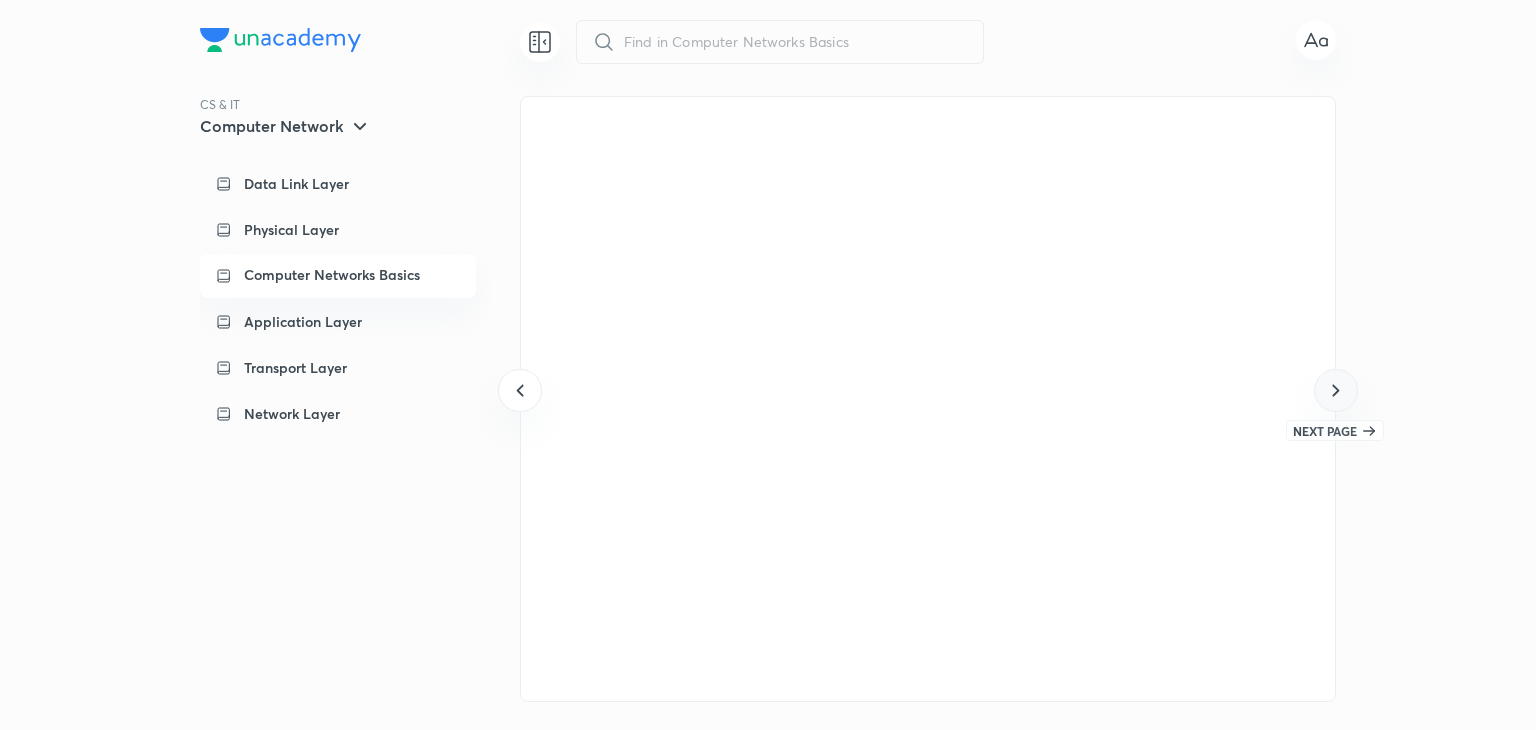 click at bounding box center (1335, 390) 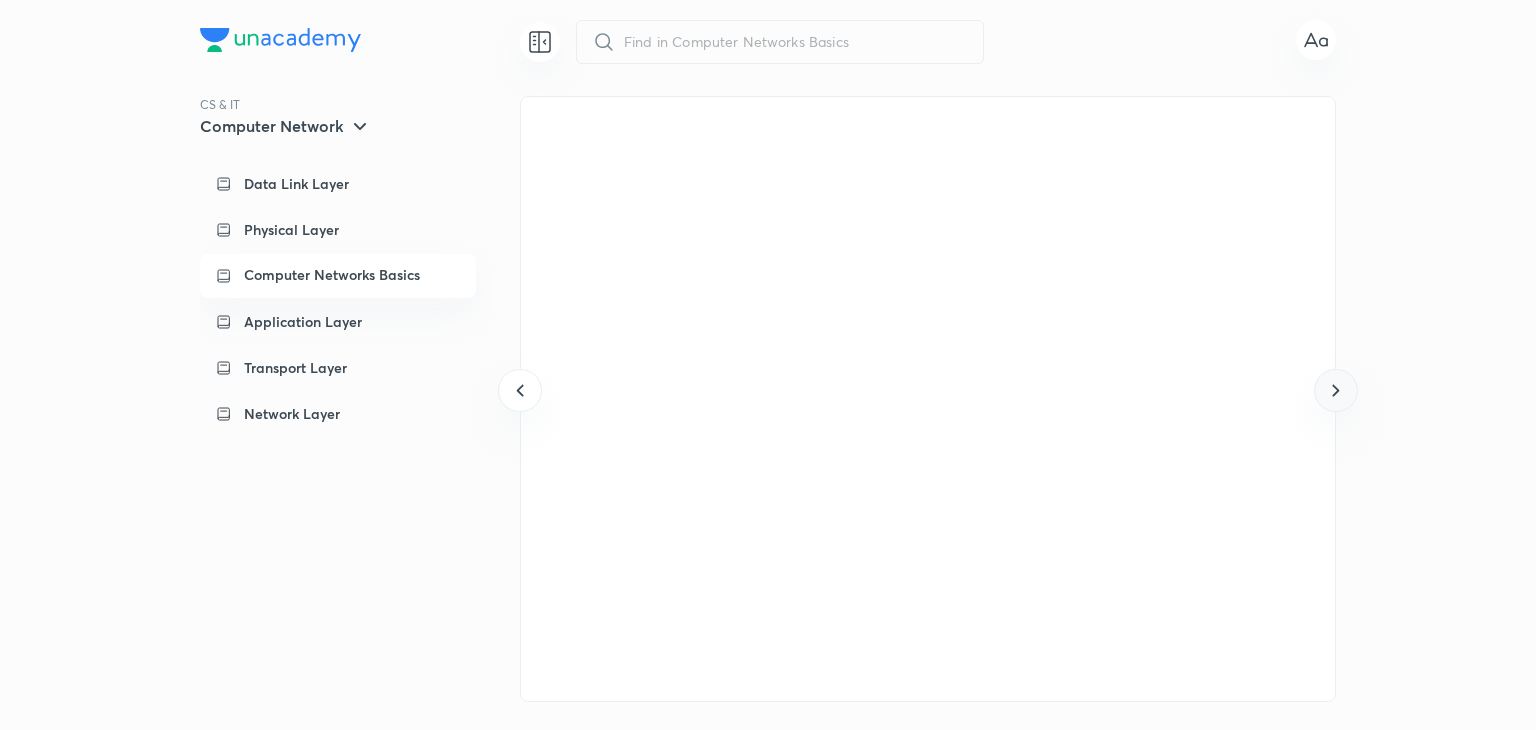 click at bounding box center [1335, 390] 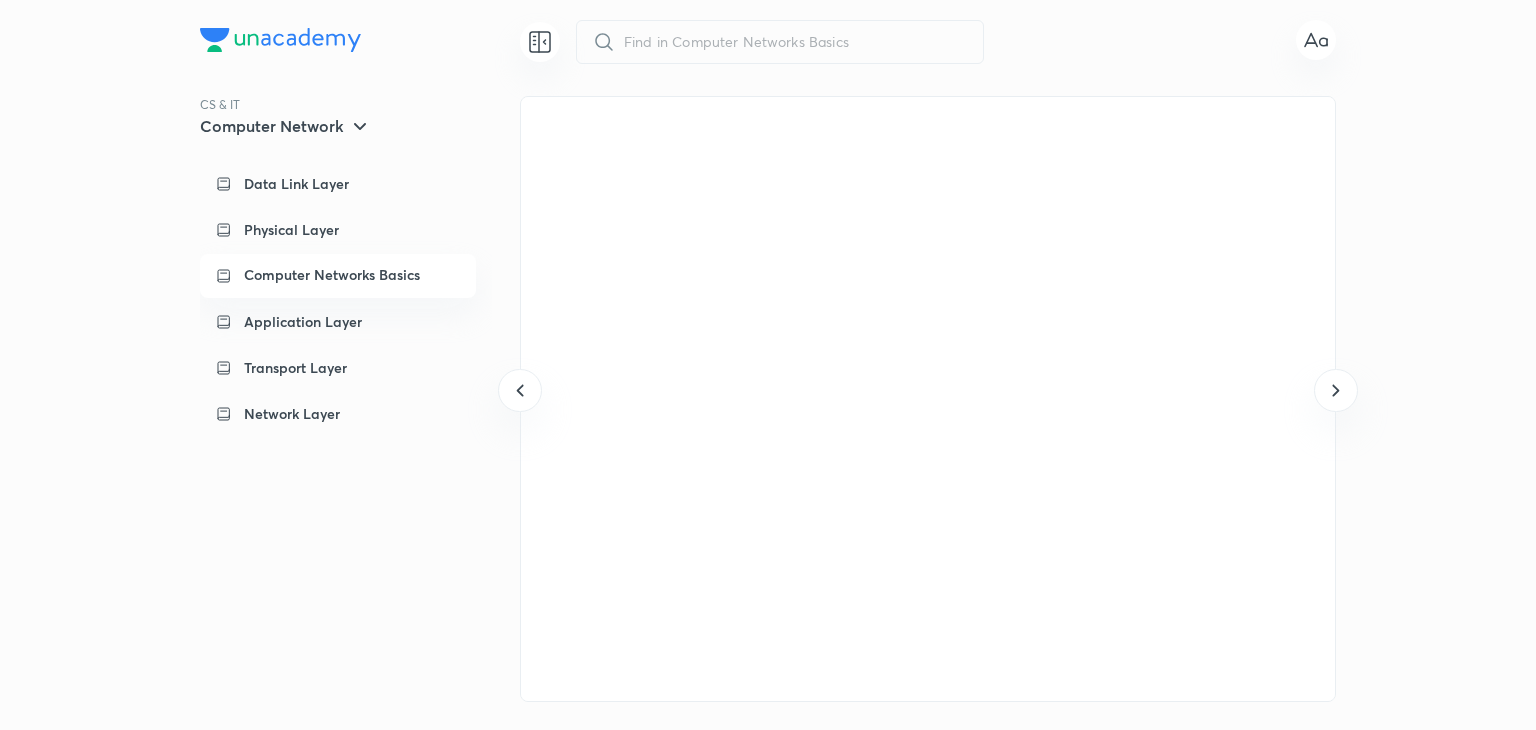 click on "1
Computer Network Basics
1.1 INTRODUCTION
Fig.1.1 Data Communication System
“Hello world”,  which is data here, needs to be transmitted from the Sender to Receiver, this transmission of data involves some set of protocols (will be discussed in the next chapters) and this flow of data in a system is called “Data Communication System”.
Components of data communication system:
Sender:
One who sends data
Data:
It is a huge subject in itself, but we limit it to the context/information which needs to be transmitted from sender to receiver (in the above diagram  “Hello World”  is a data).
Medium:
Data passes through a medium which can be wireless or wired (Twisted pair, Coaxial cable or Optical fiber etc.)
Receiver:
One who receives data.
Protocol:
Set of rules that governs transmission of data.
Lets understand Data and Medium a bit more:
1)   Data:
For transmission of data, it must be transformed into electromagnetic signals." 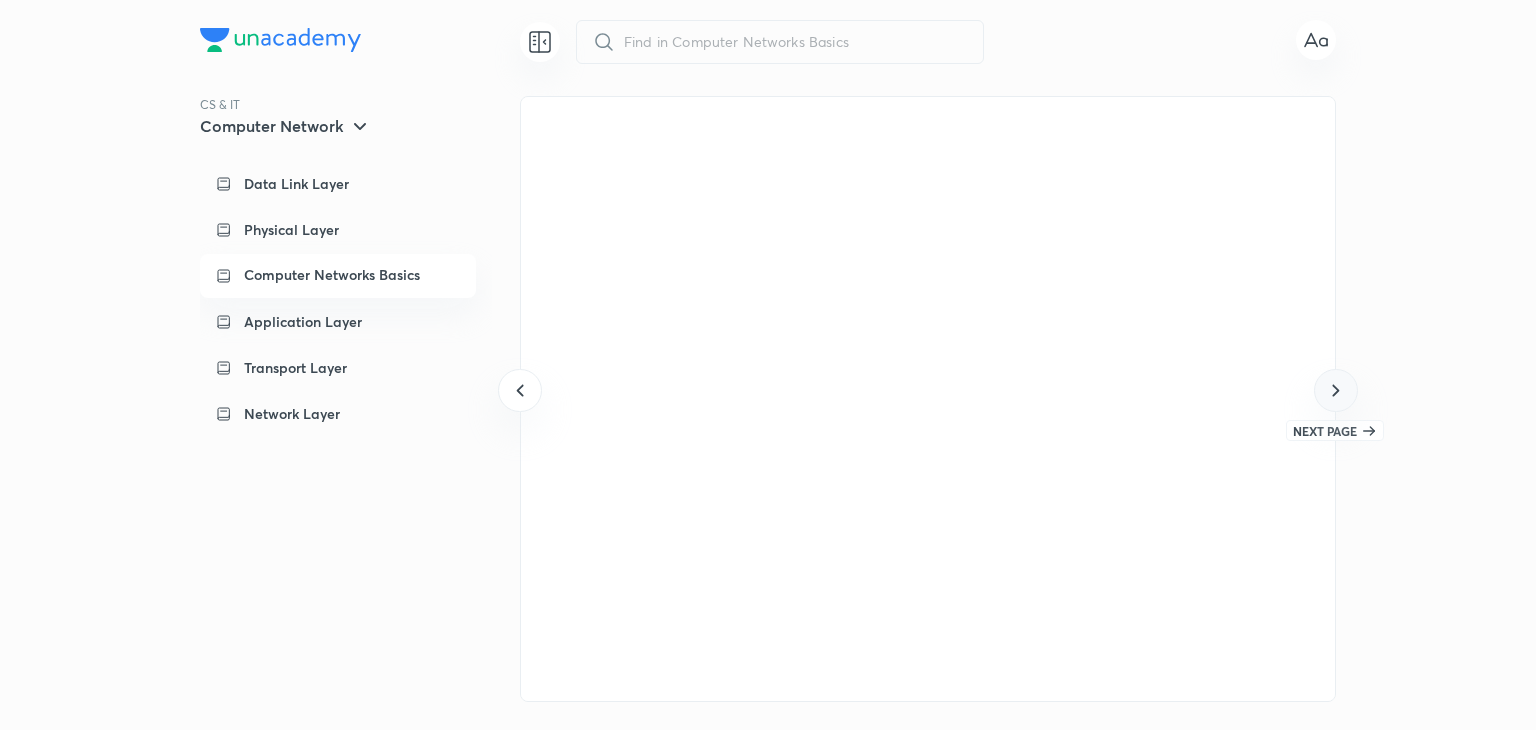 click at bounding box center (1335, 390) 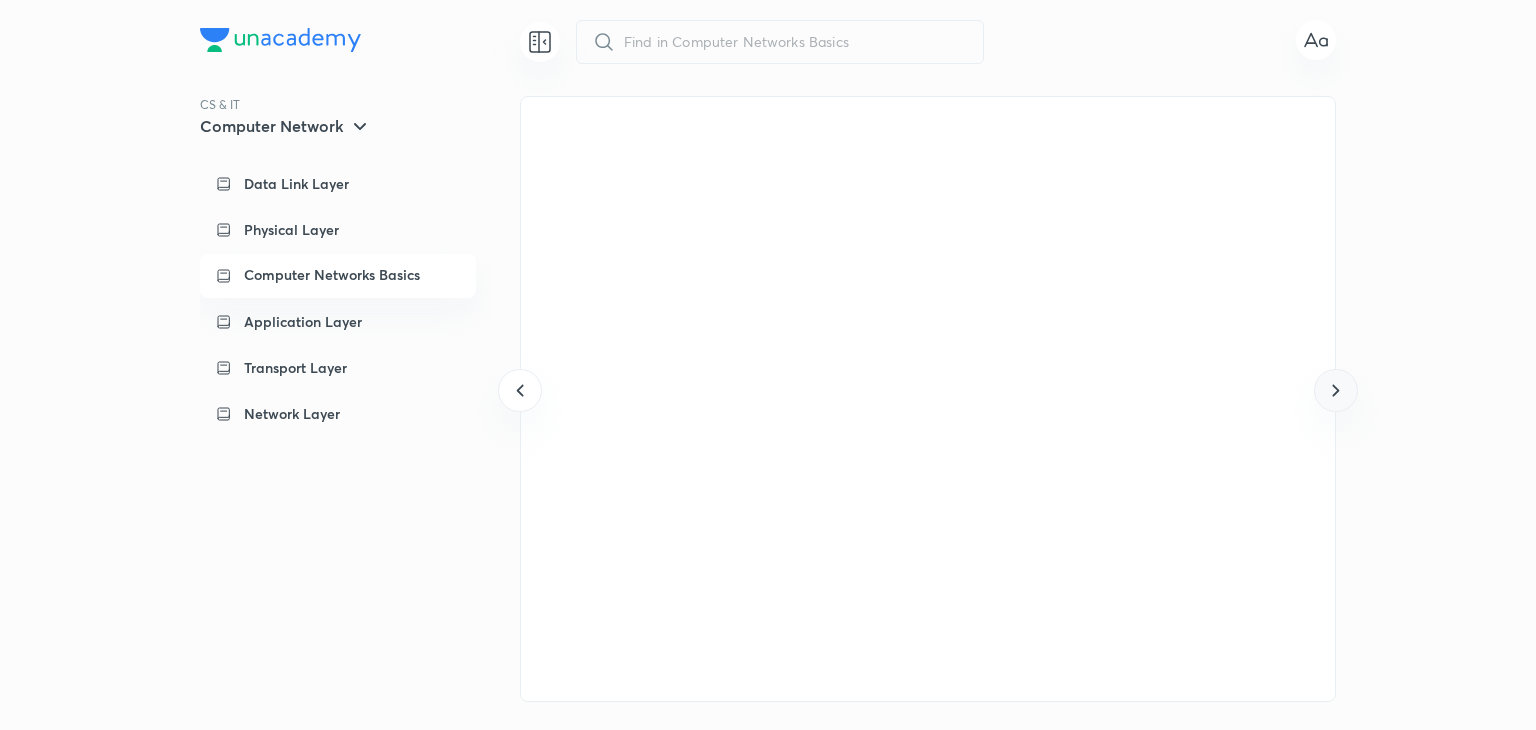 scroll, scrollTop: 0, scrollLeft: 26060, axis: horizontal 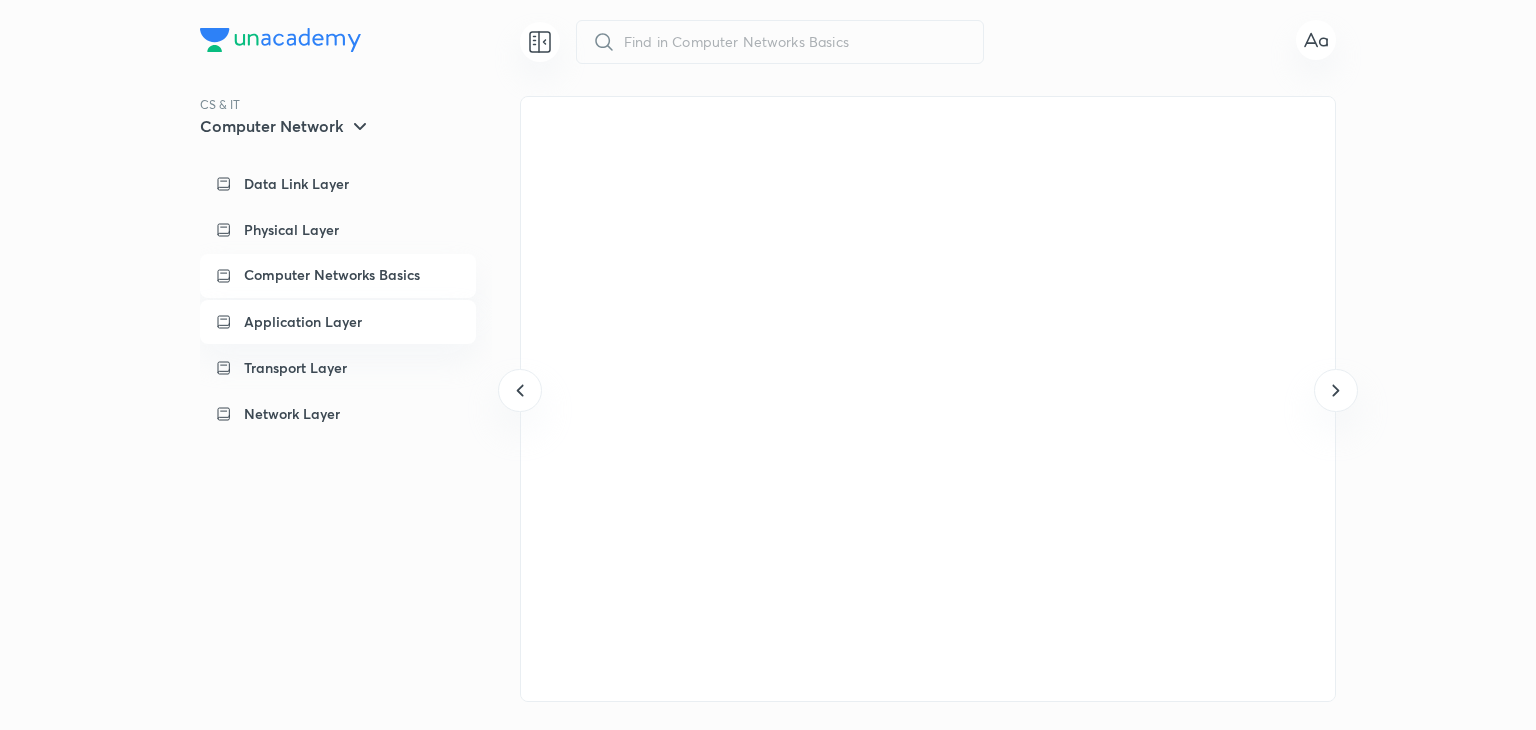 click on "Application Layer" at bounding box center (303, 322) 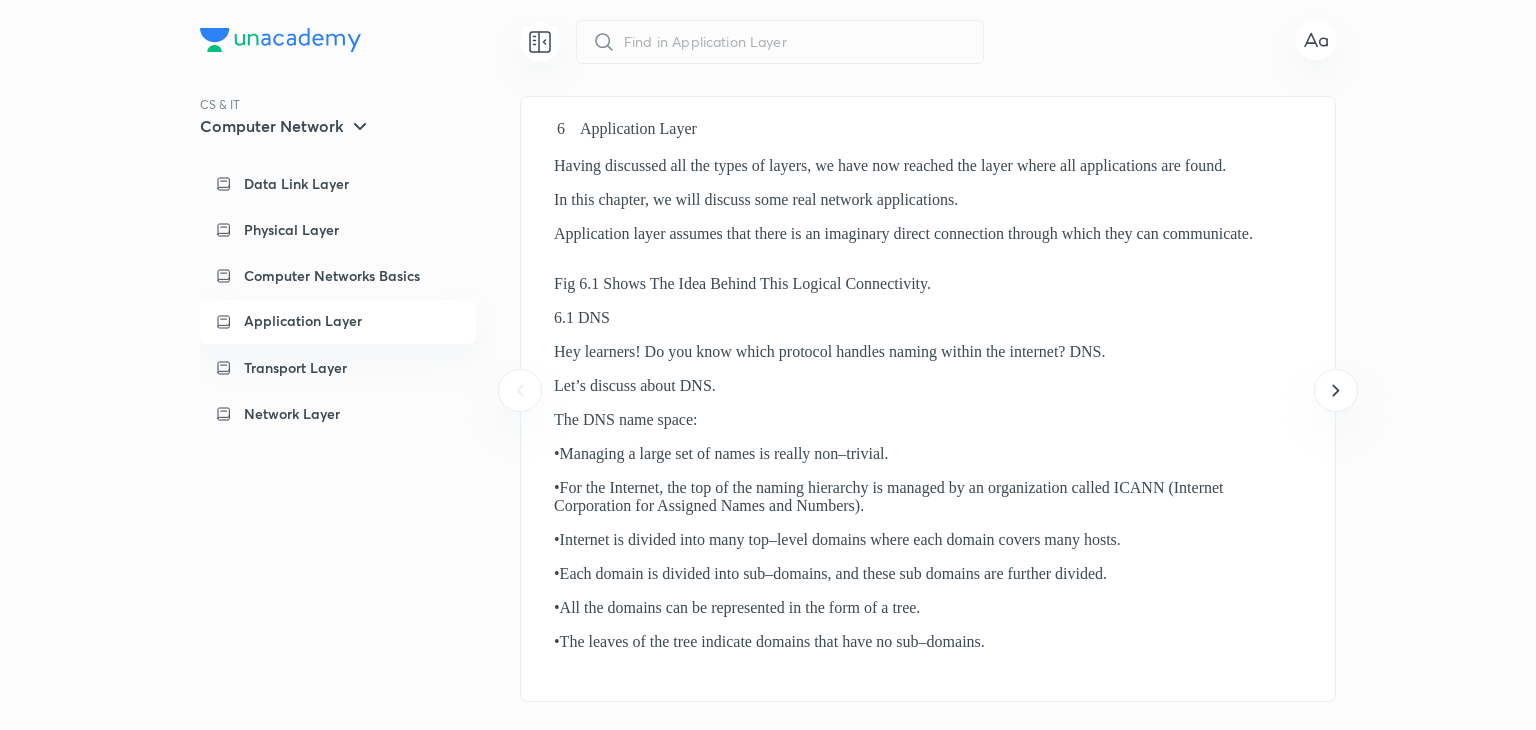 scroll, scrollTop: 0, scrollLeft: 0, axis: both 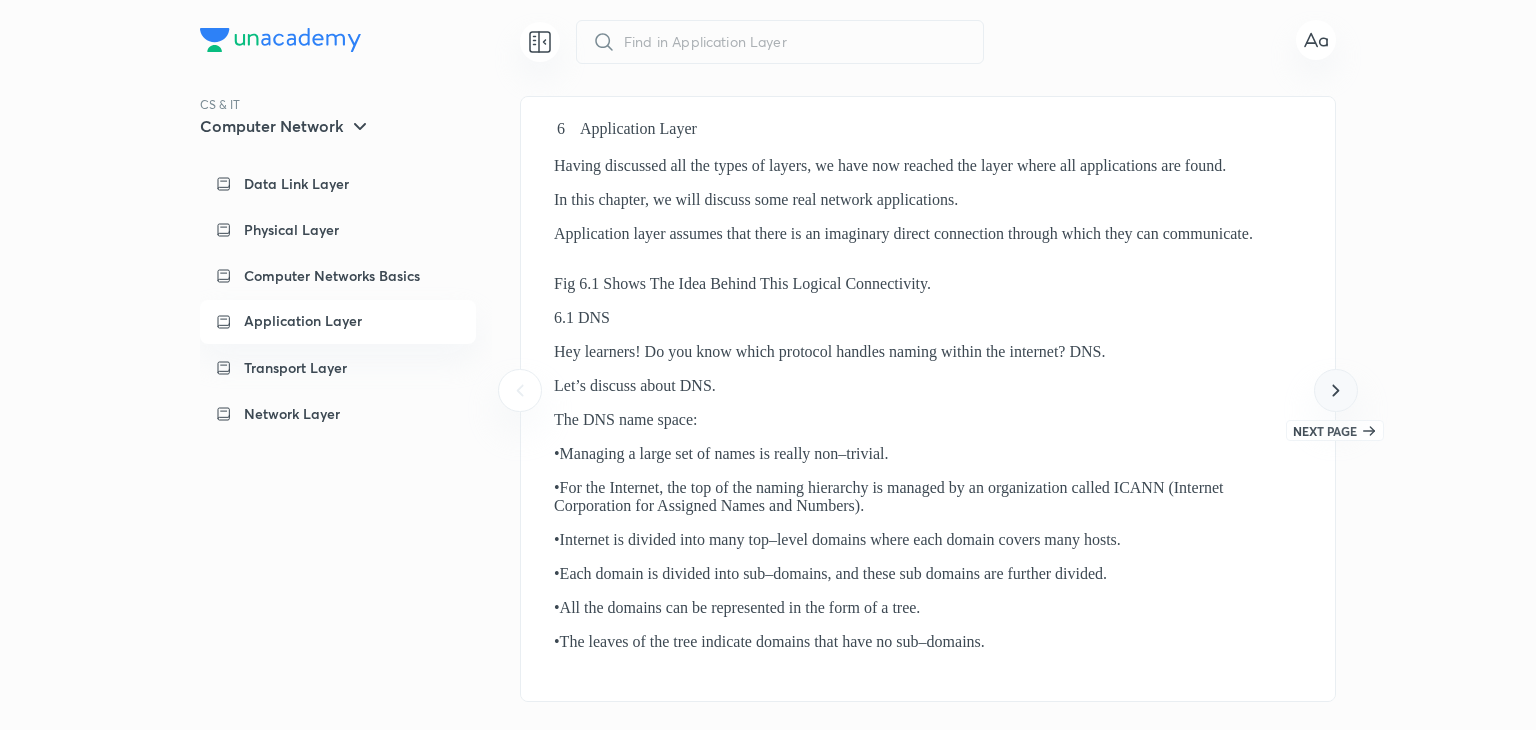 click 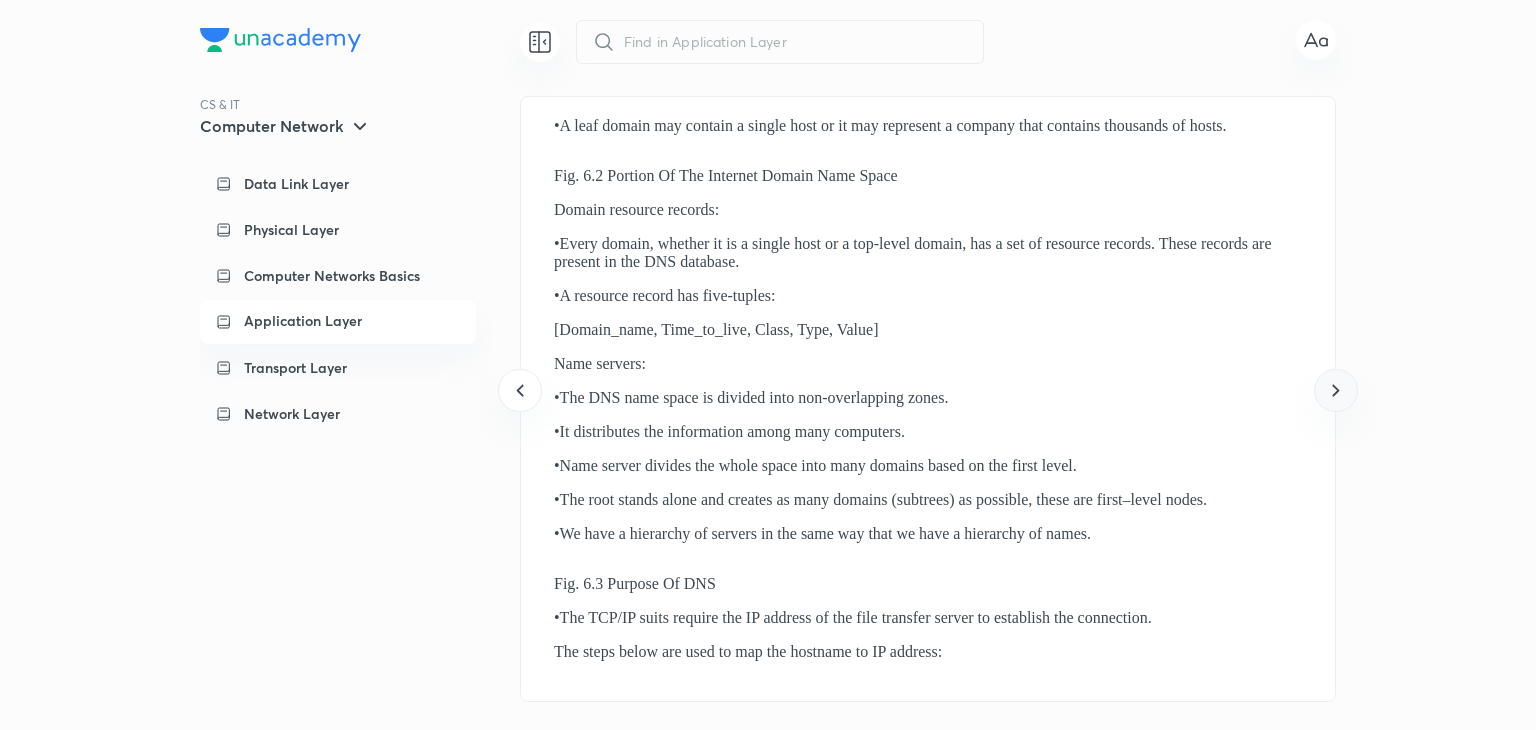 click 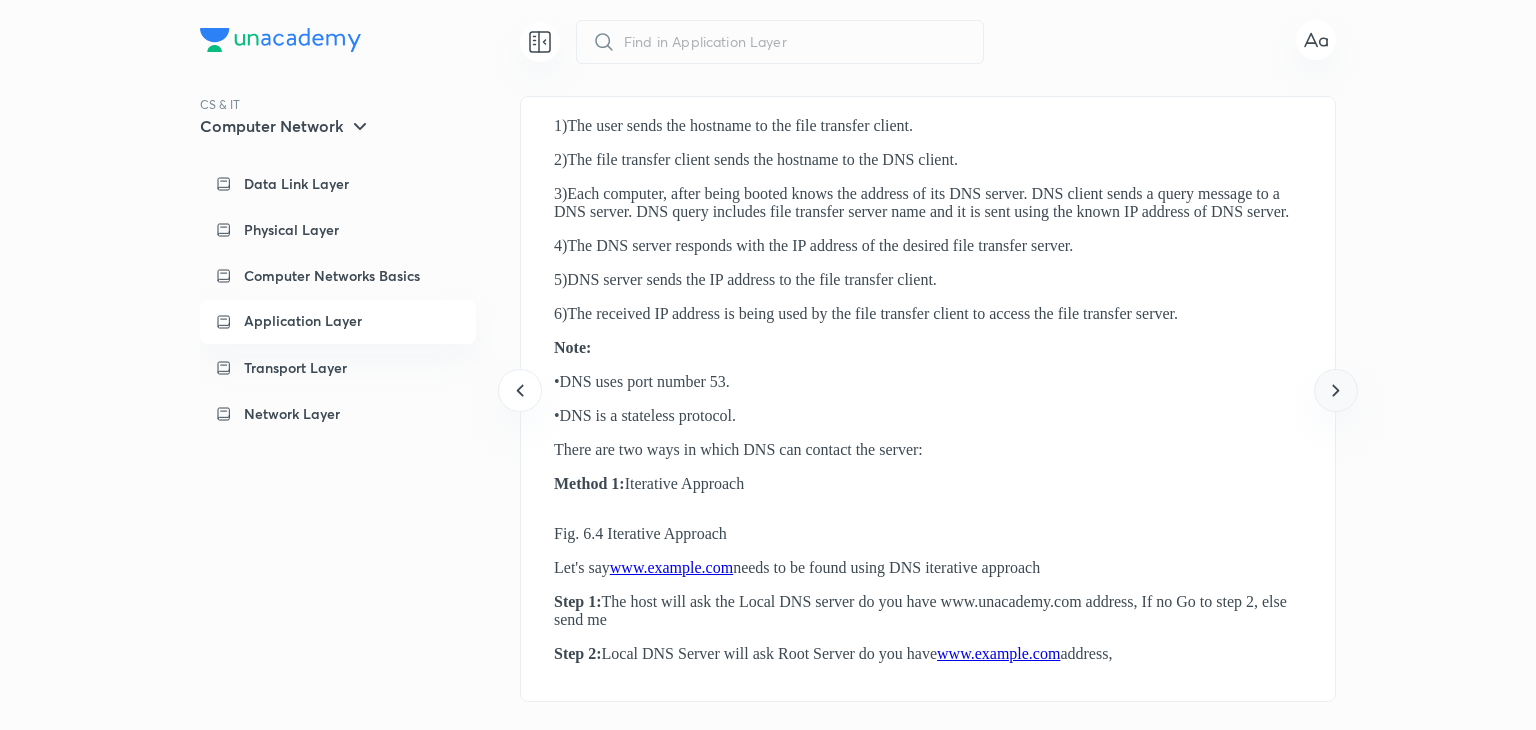 click 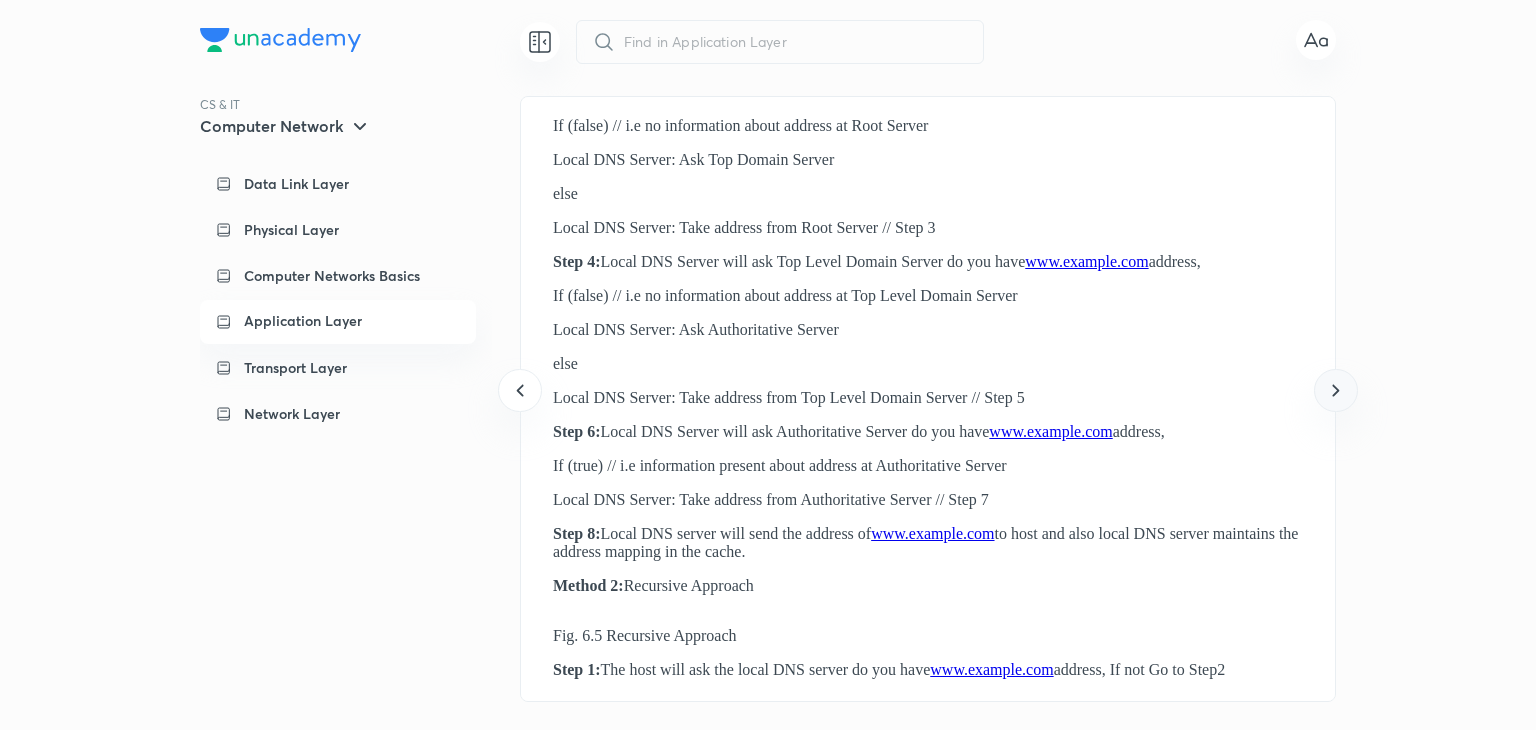click 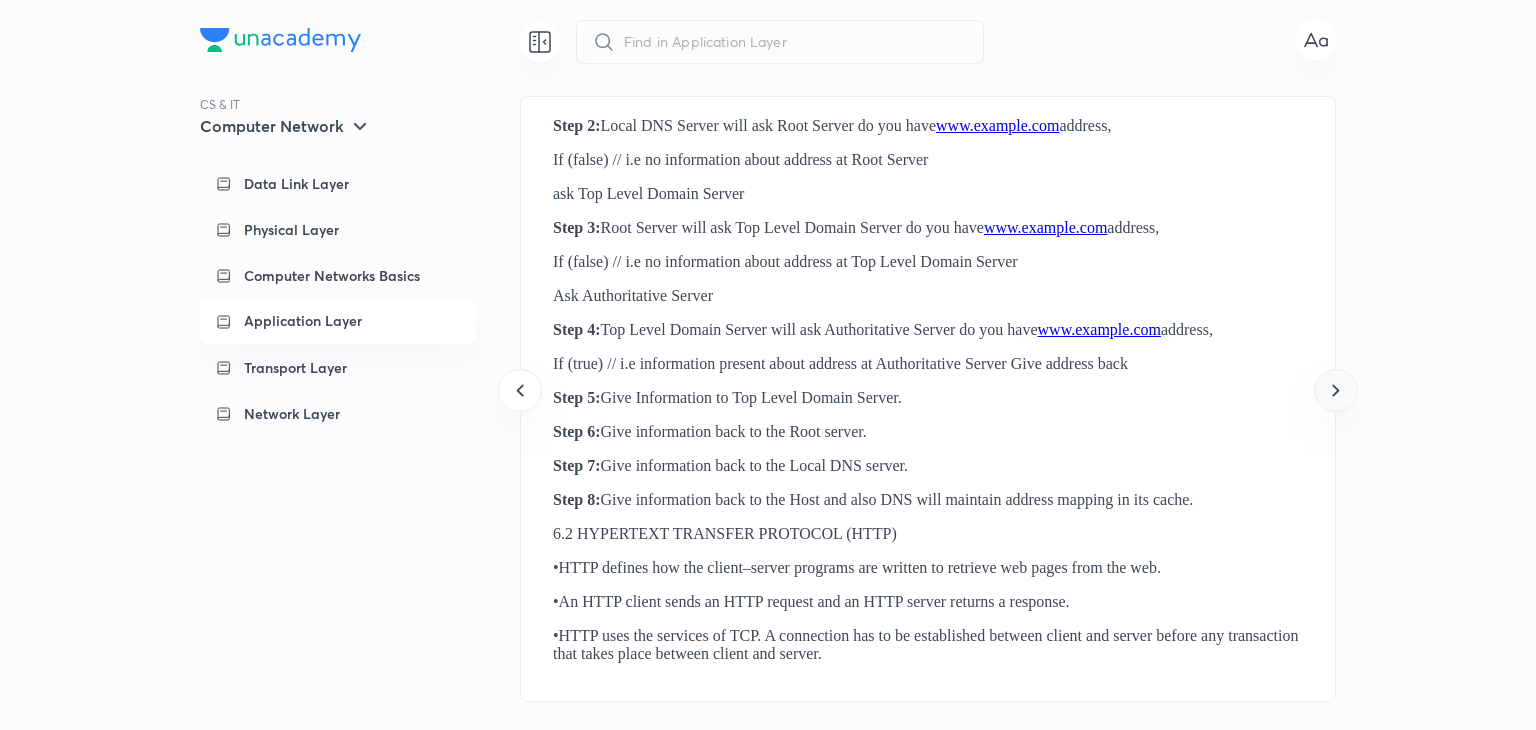 click 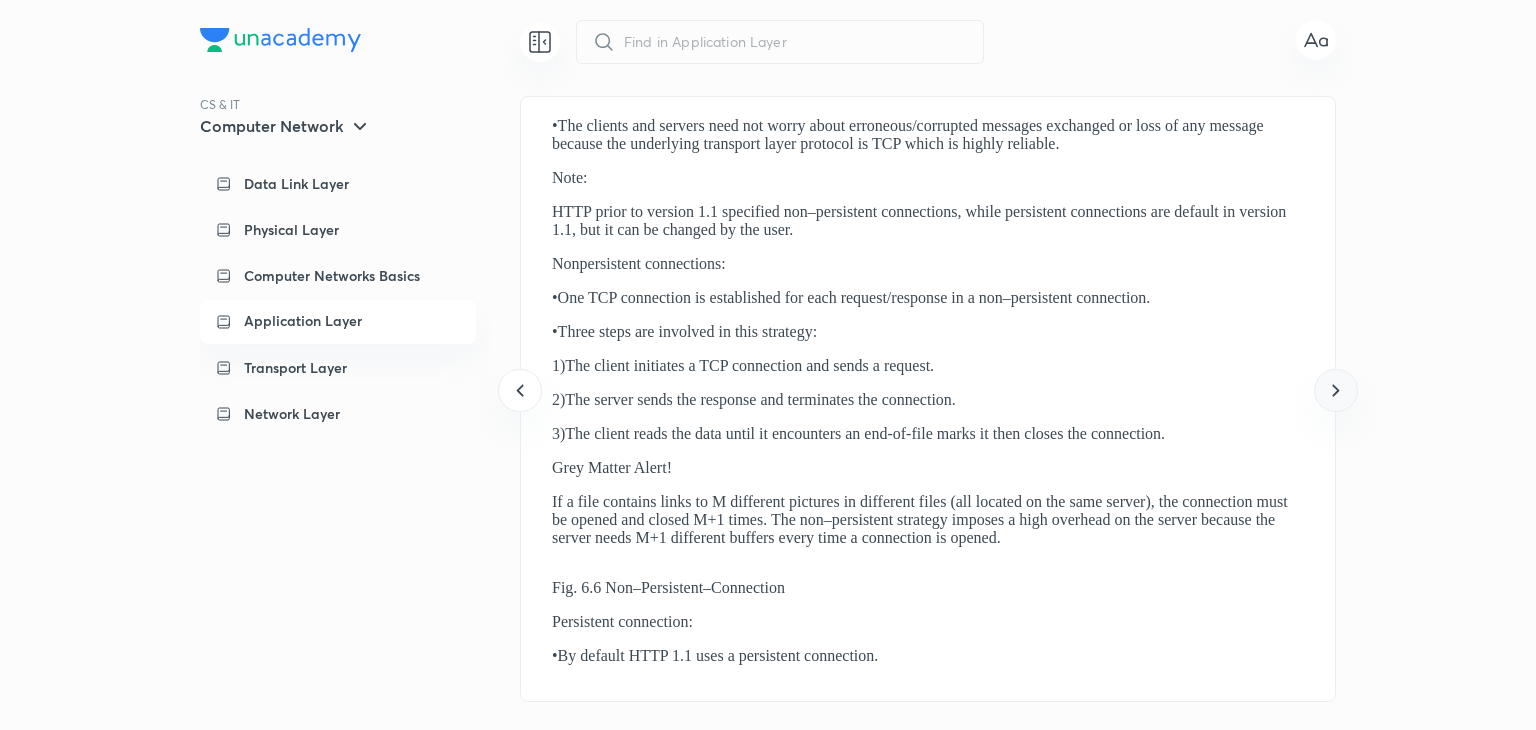 click 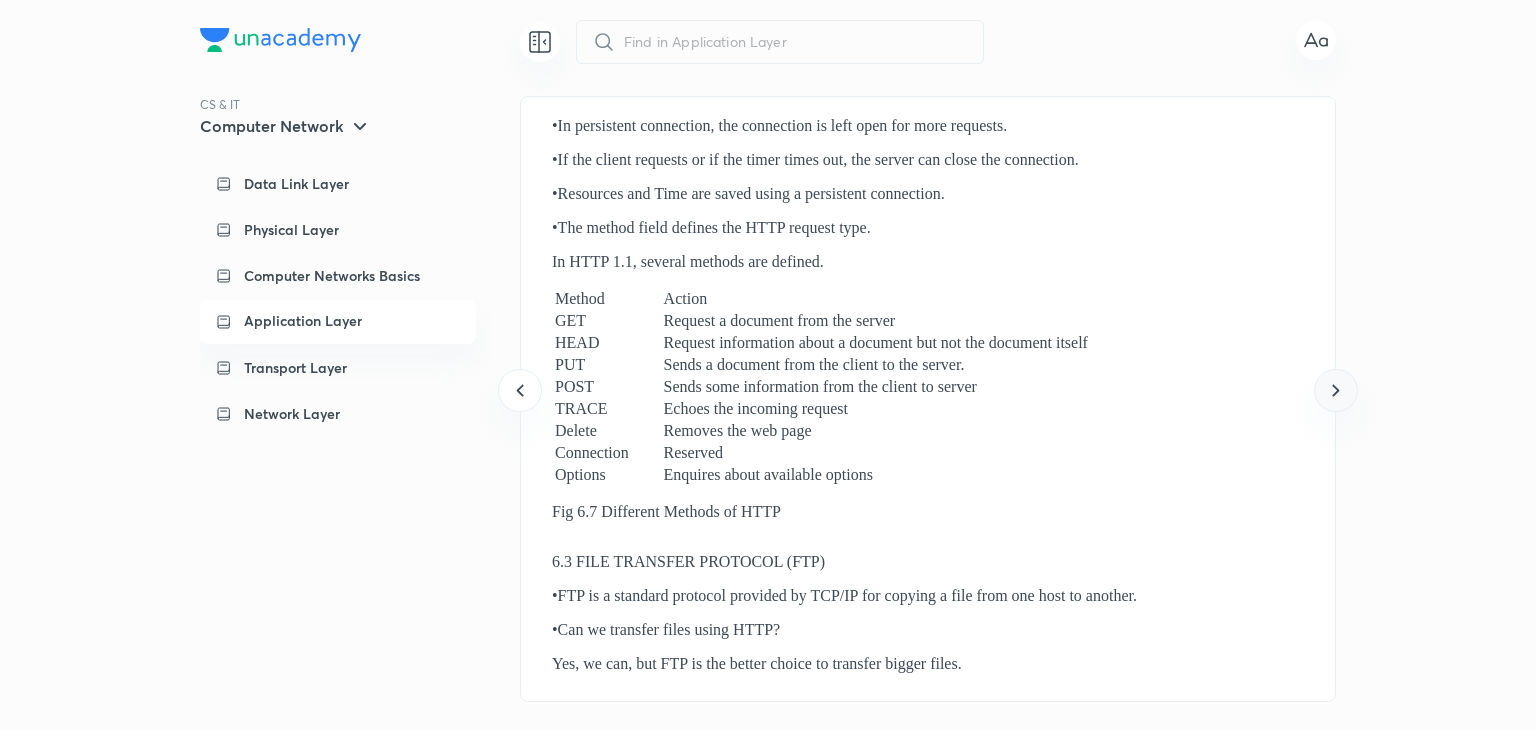 click 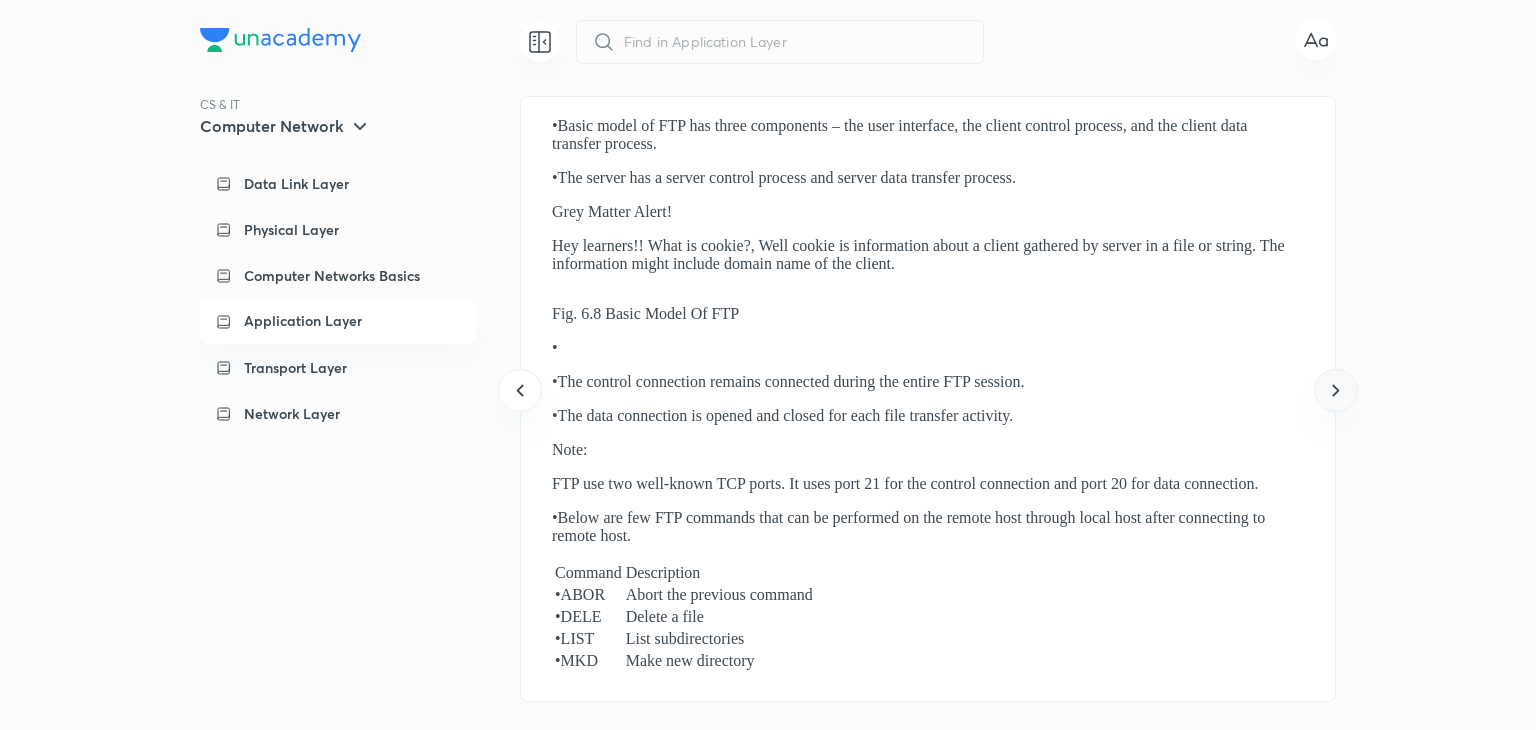 click 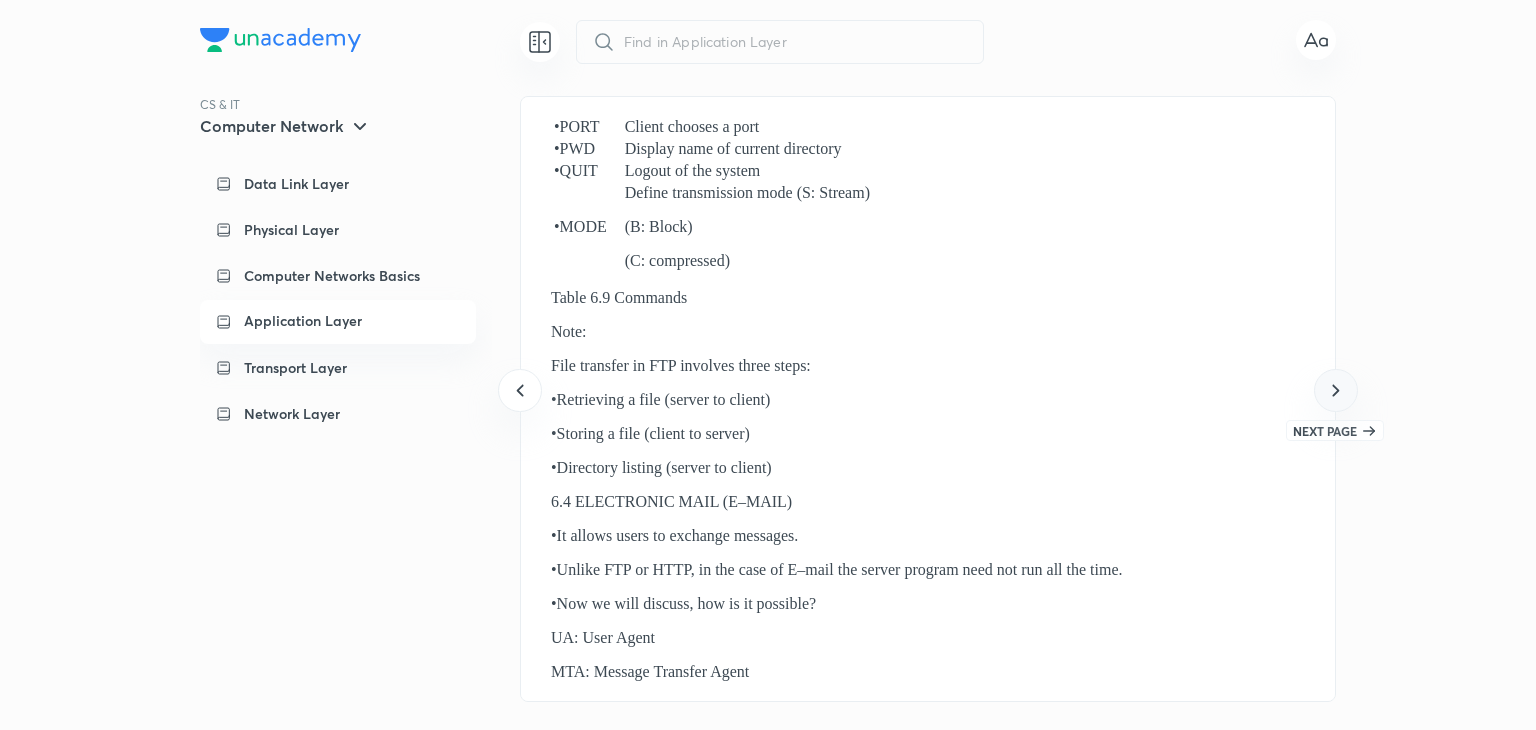 click 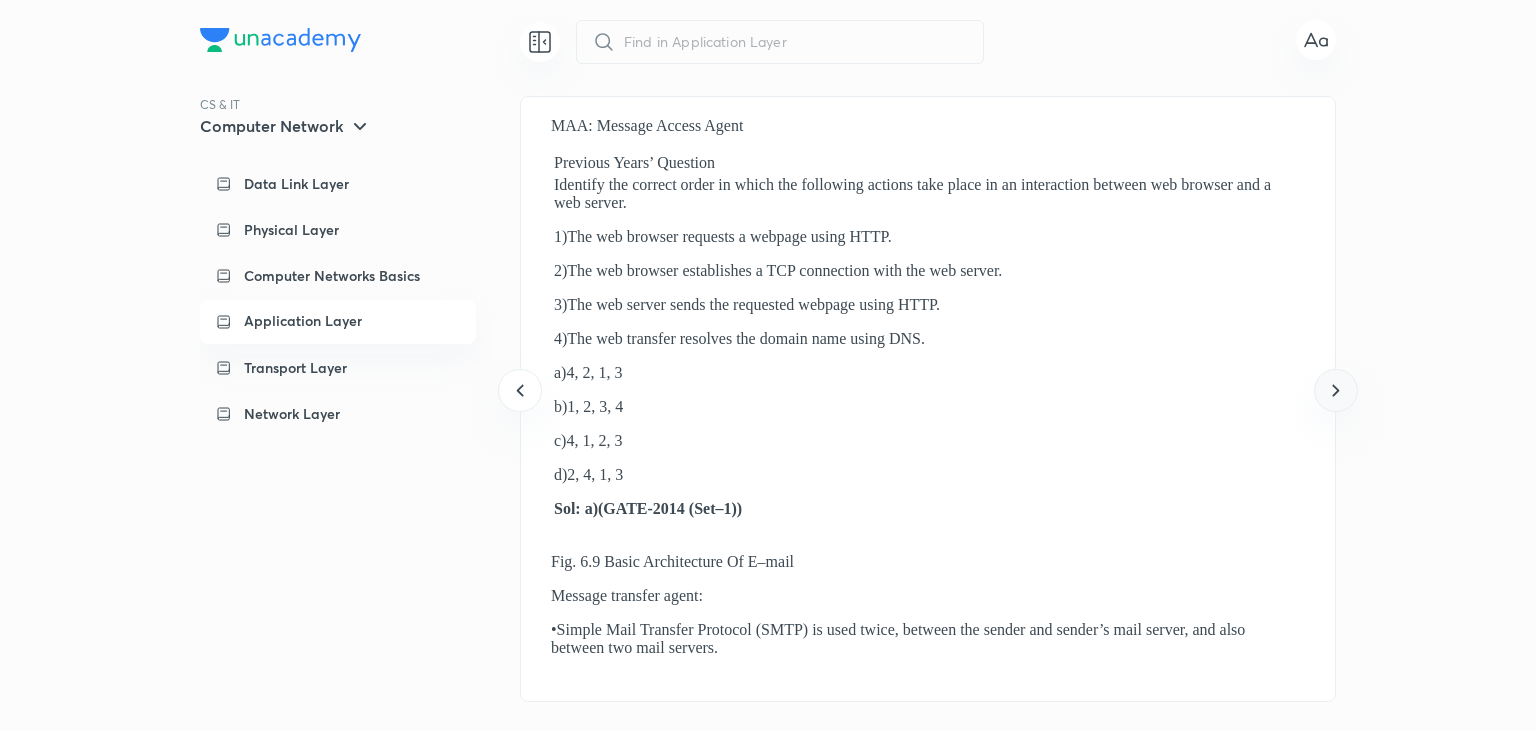 click 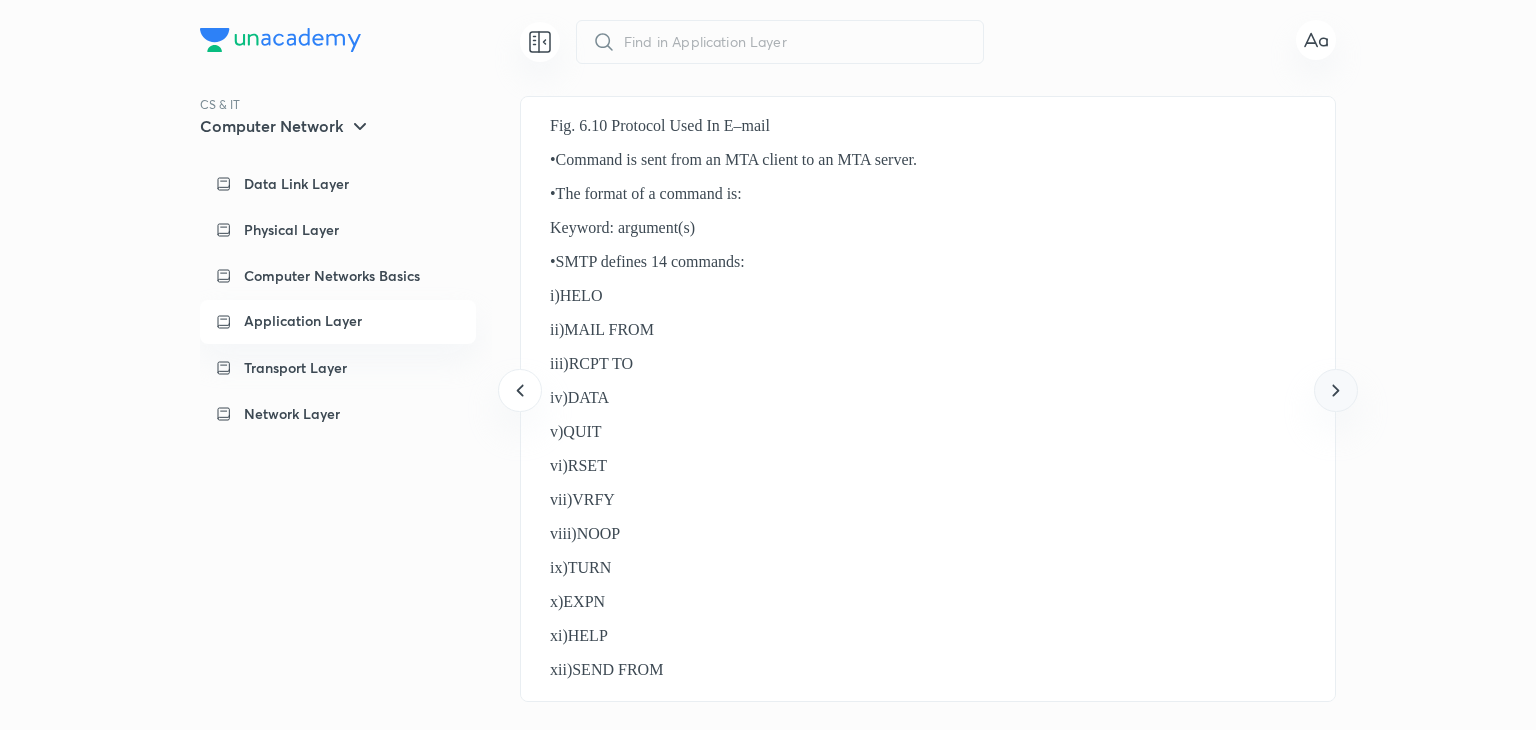 click 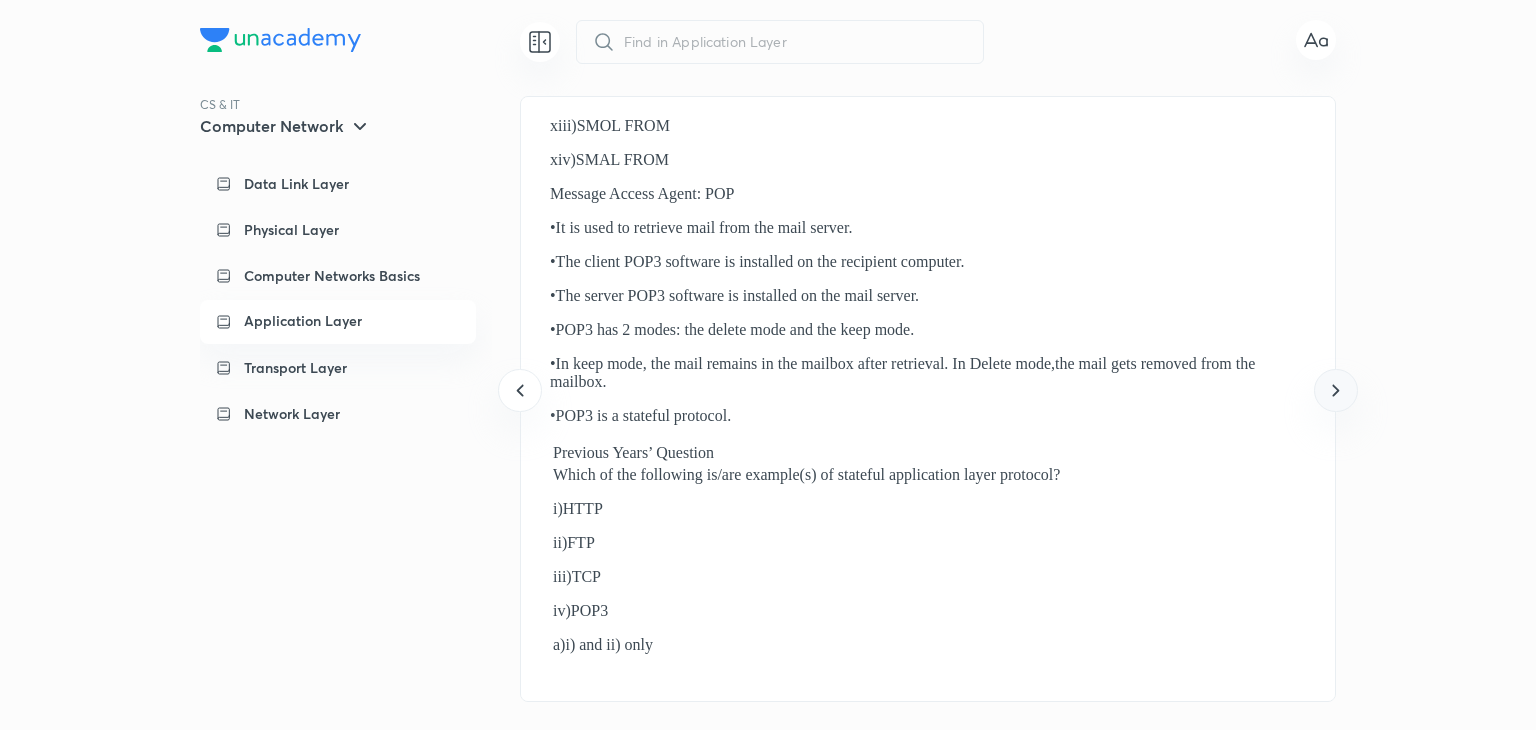 click 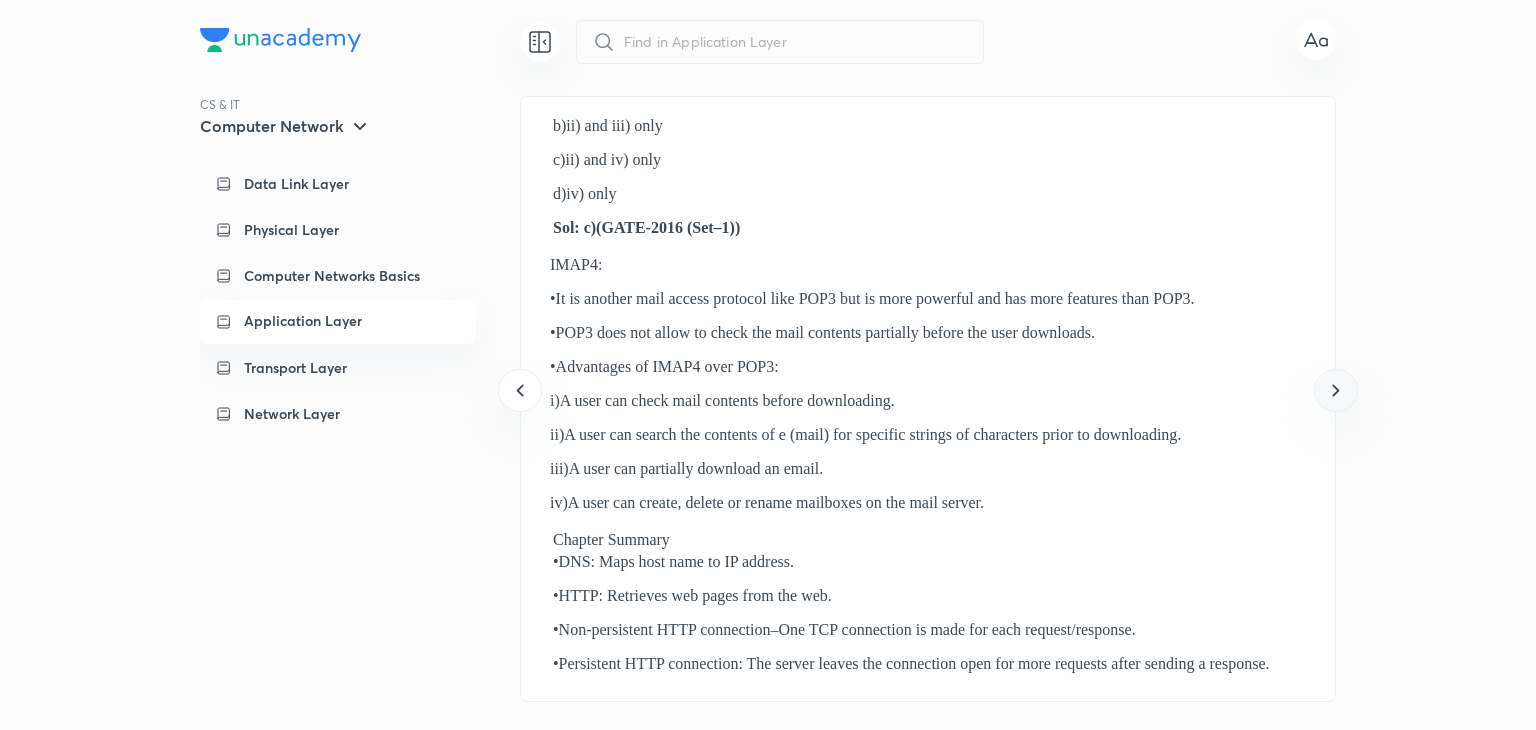 click 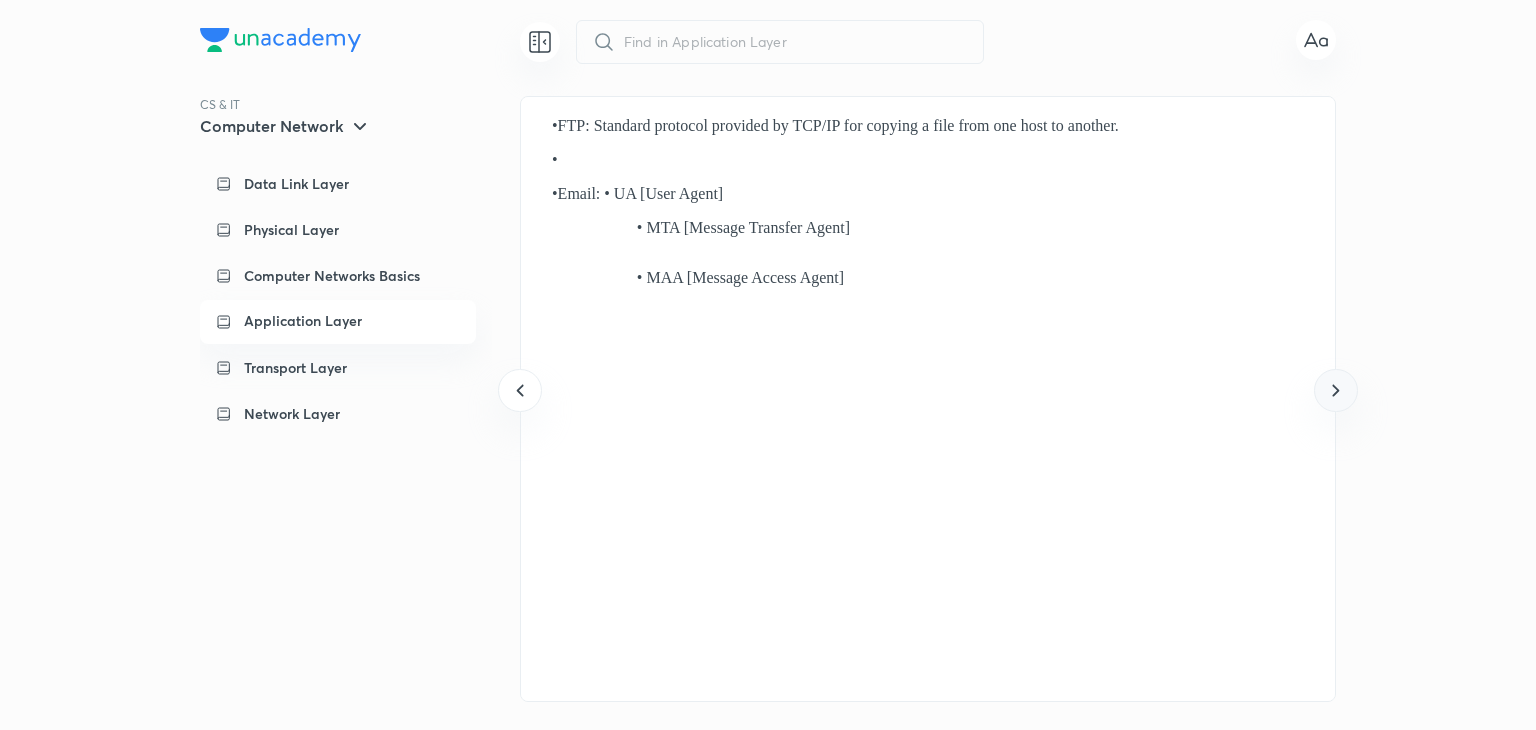 click 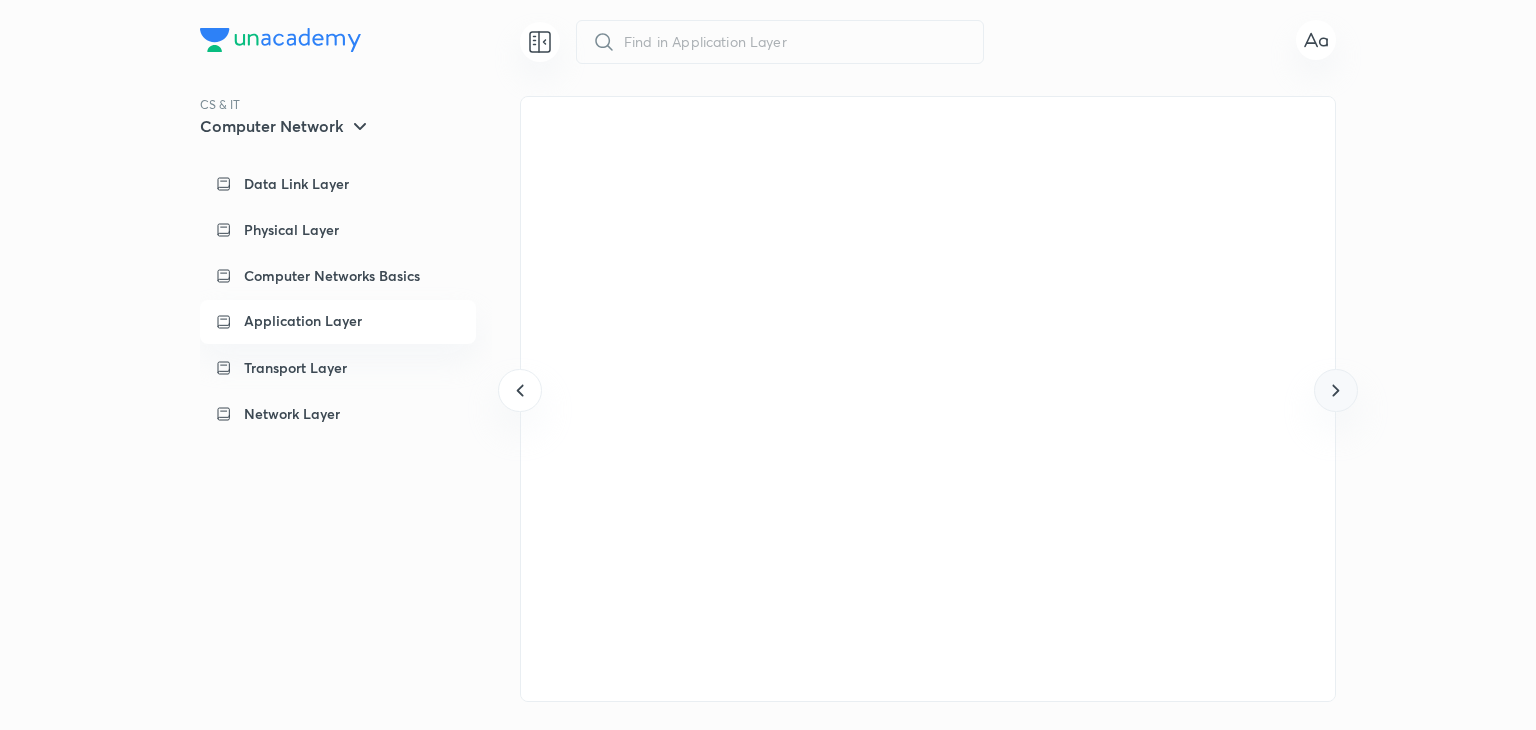 click 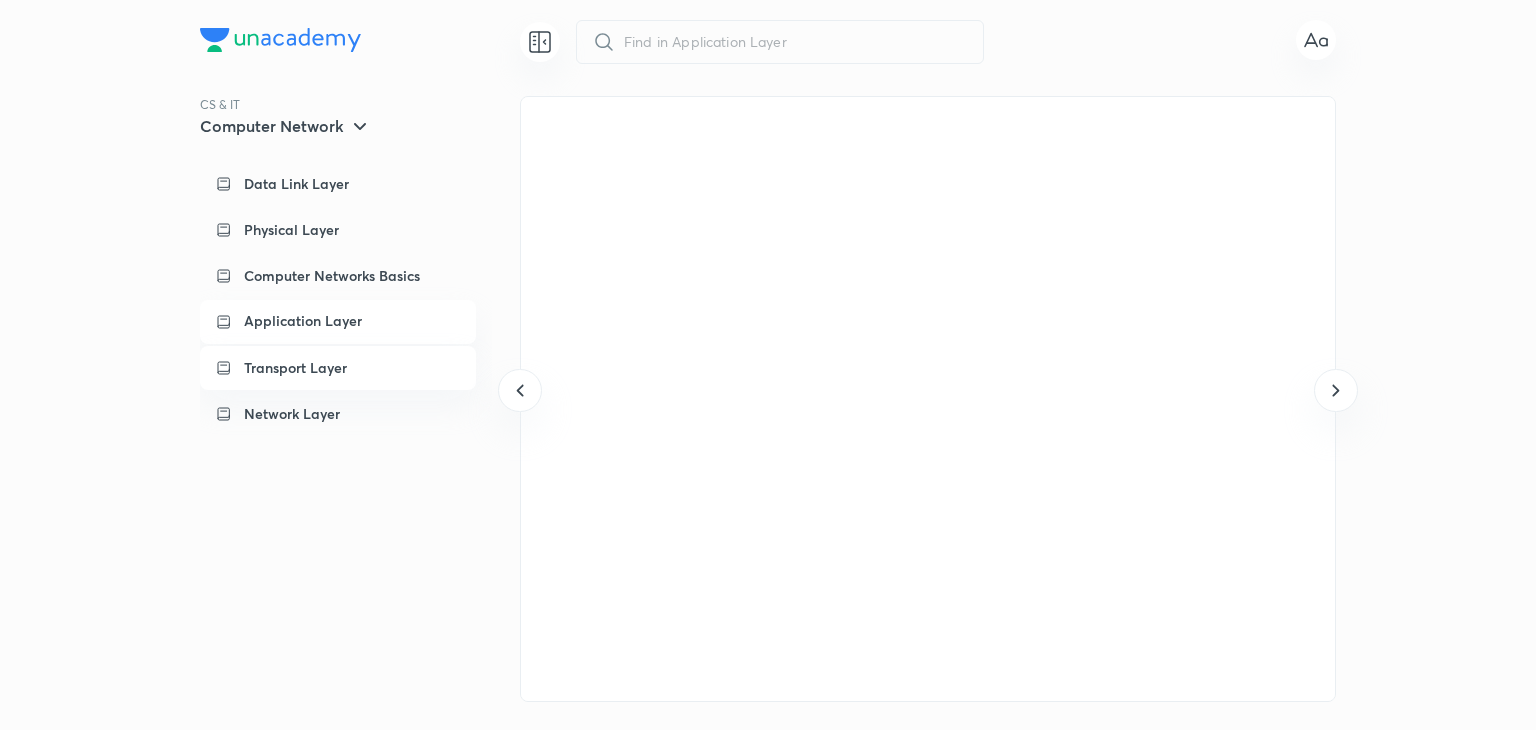click on "Transport Layer" at bounding box center [338, 368] 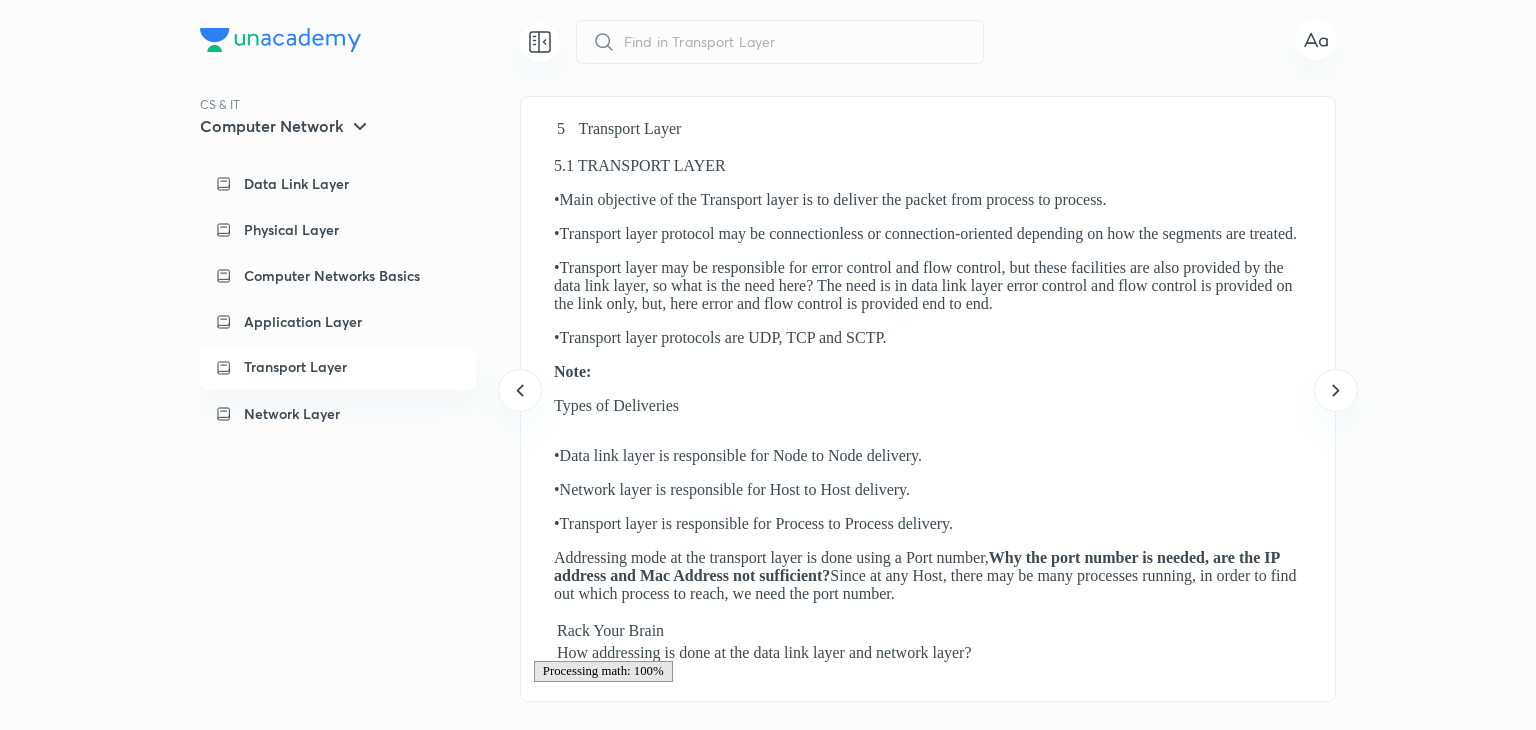 scroll, scrollTop: 0, scrollLeft: 0, axis: both 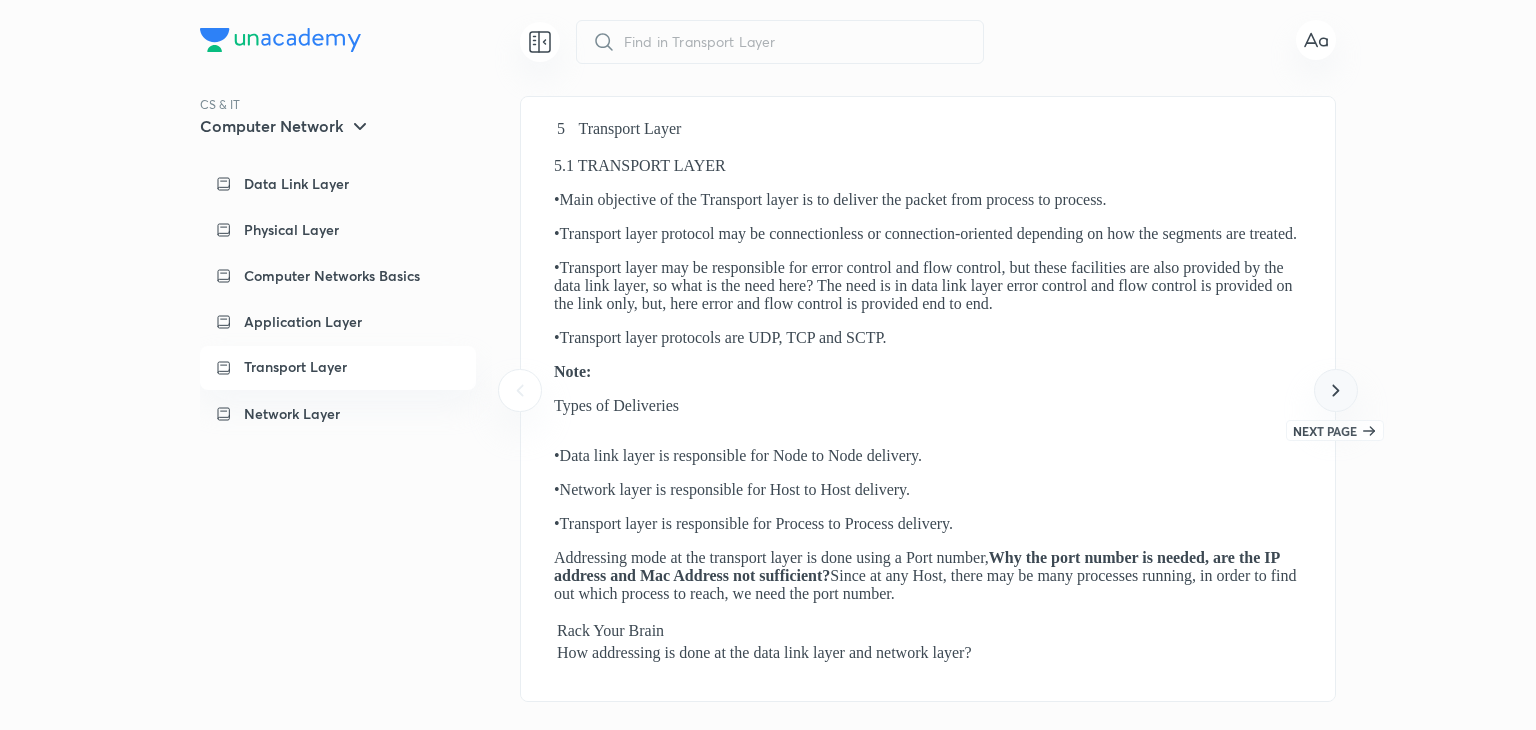 click 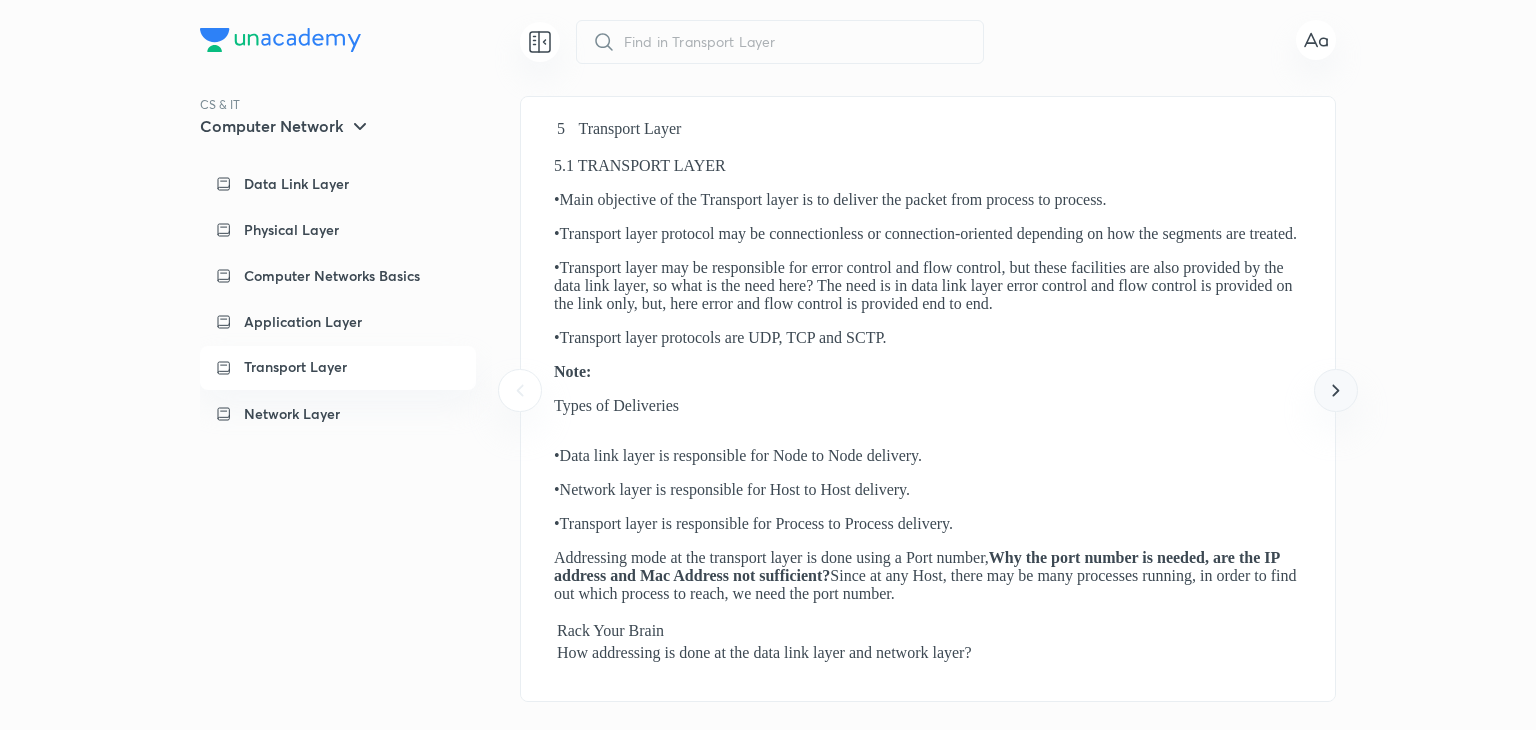 scroll, scrollTop: 0, scrollLeft: 814, axis: horizontal 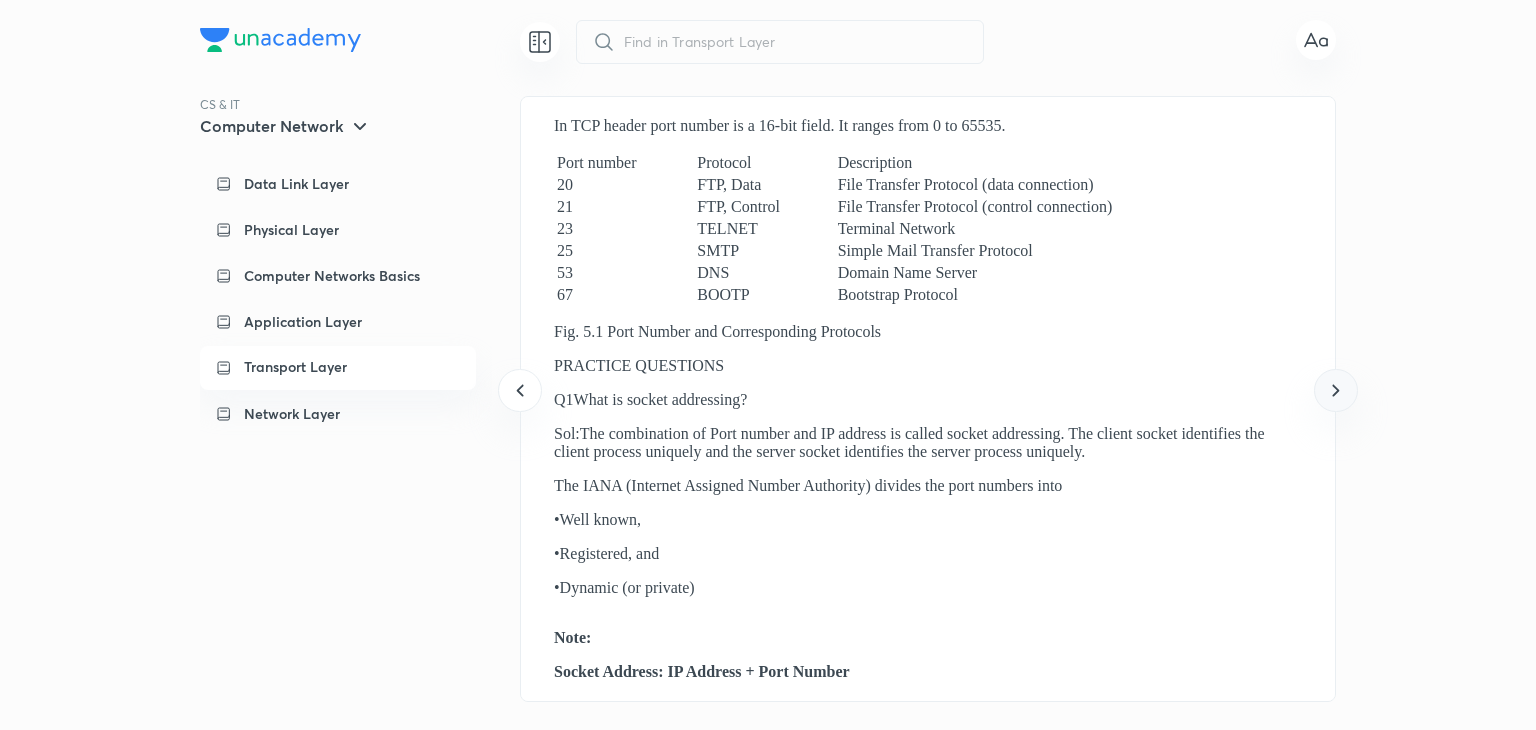 click 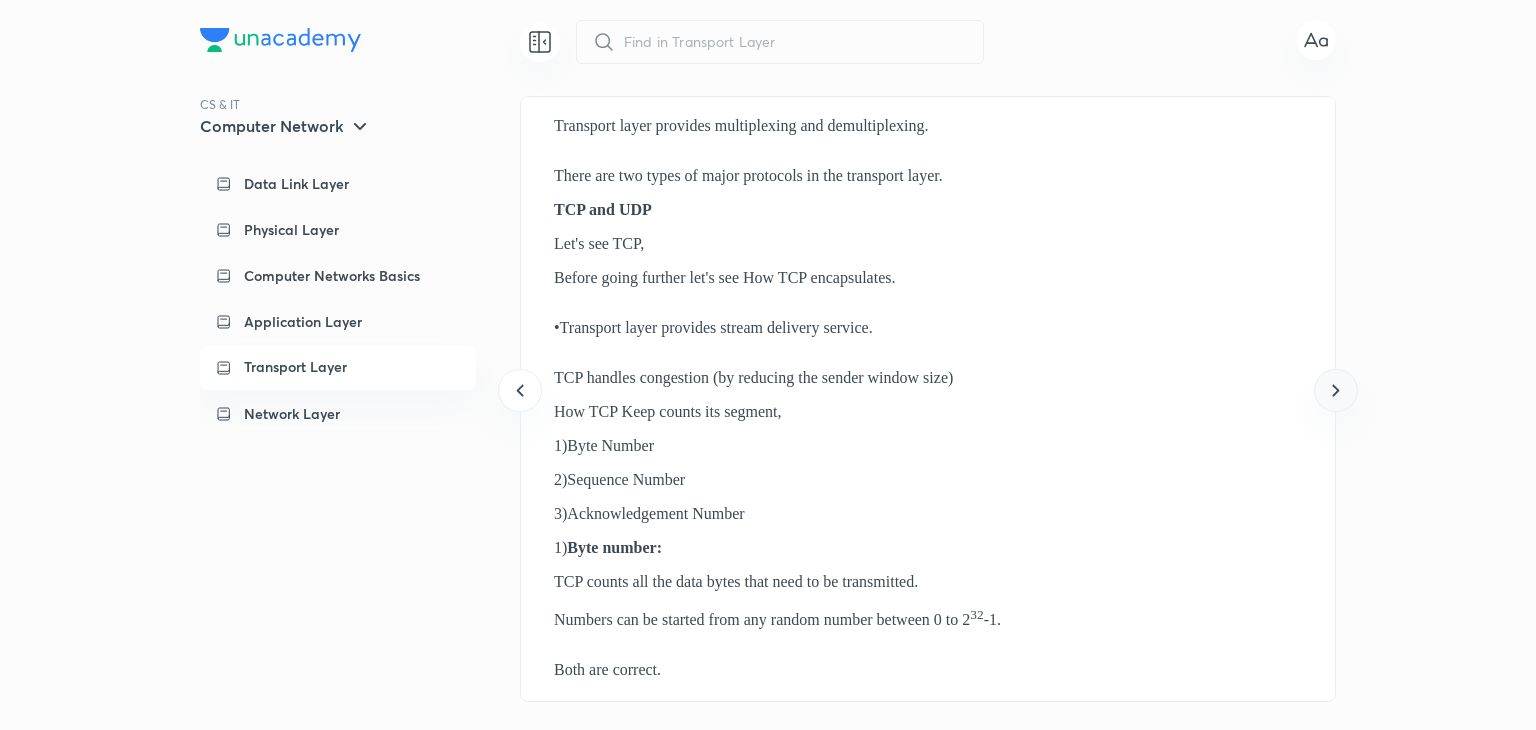 click 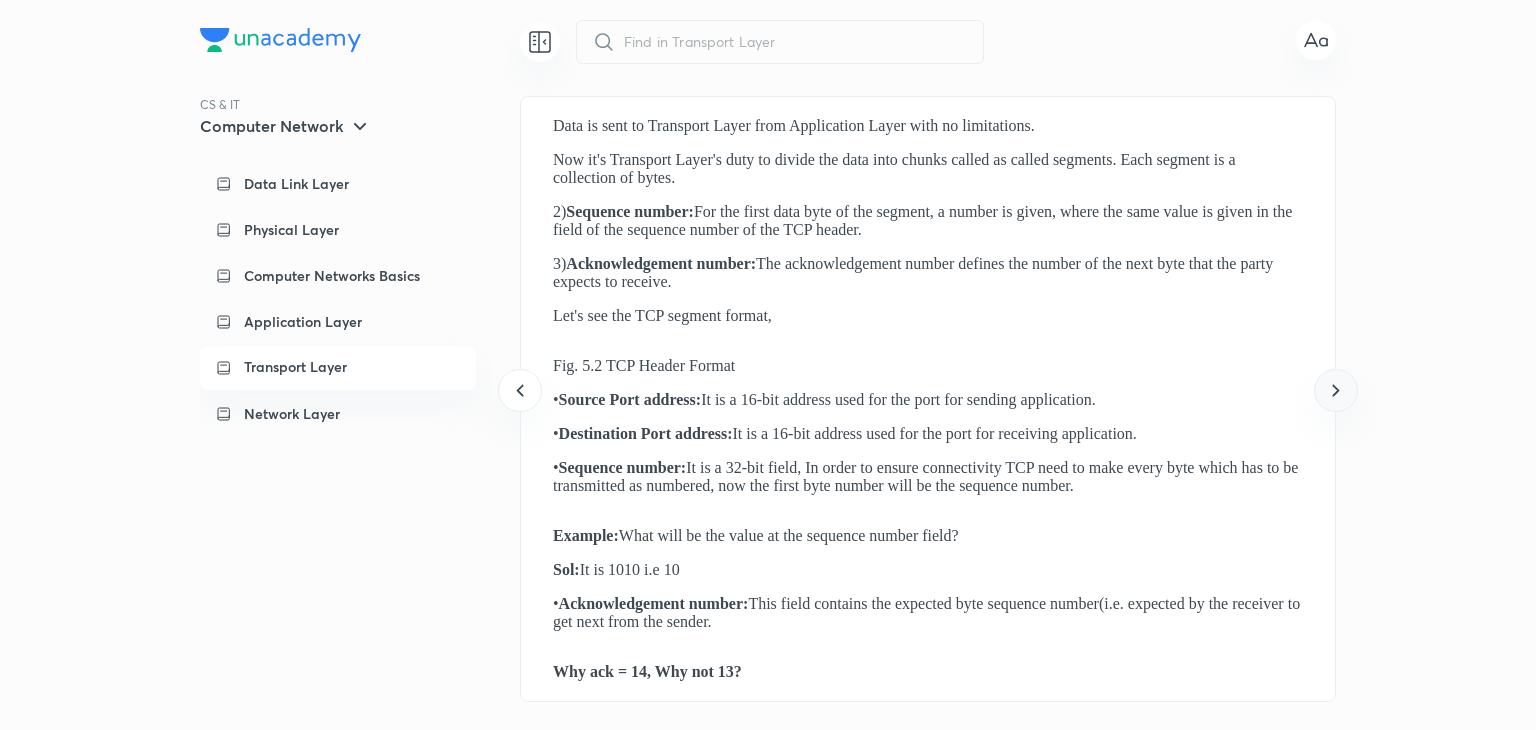 click 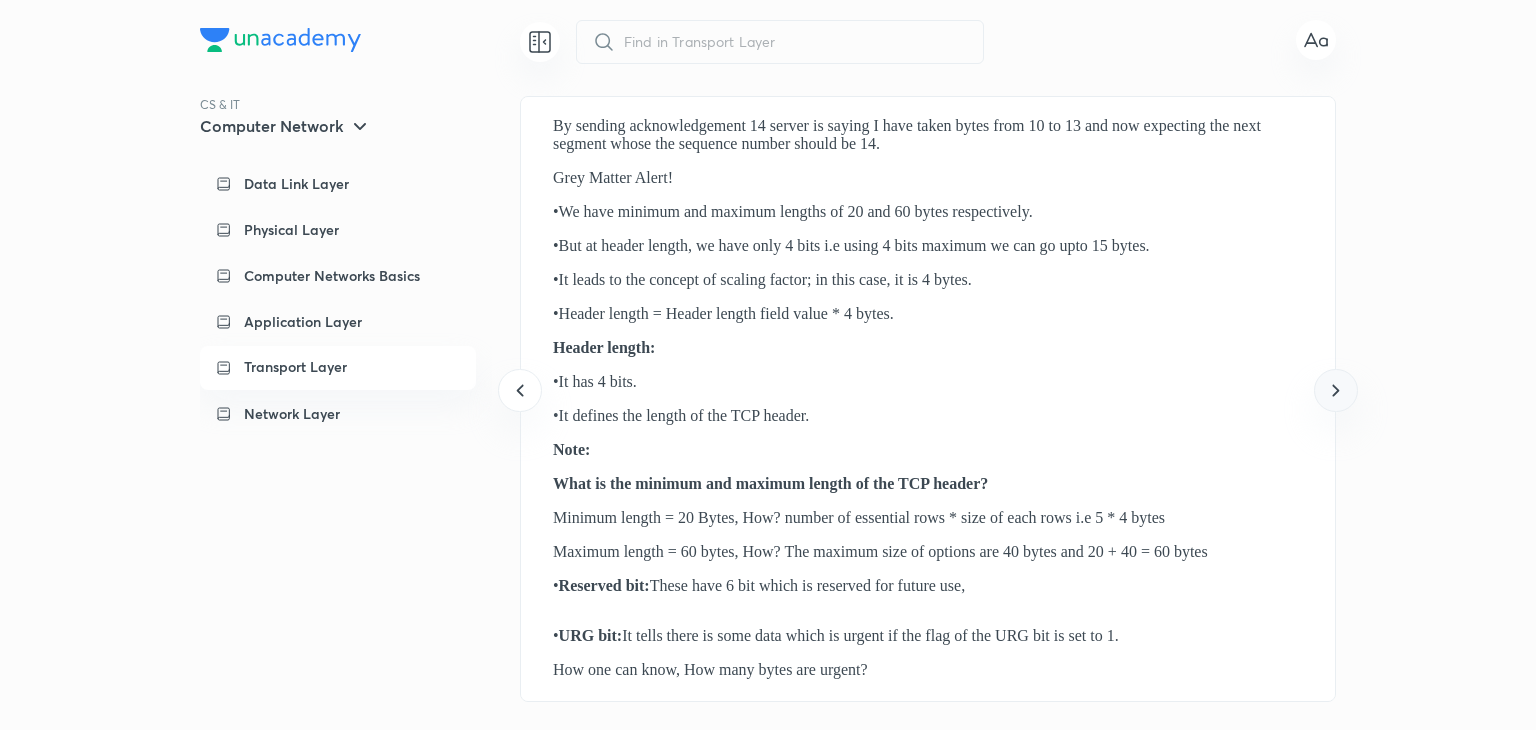 click 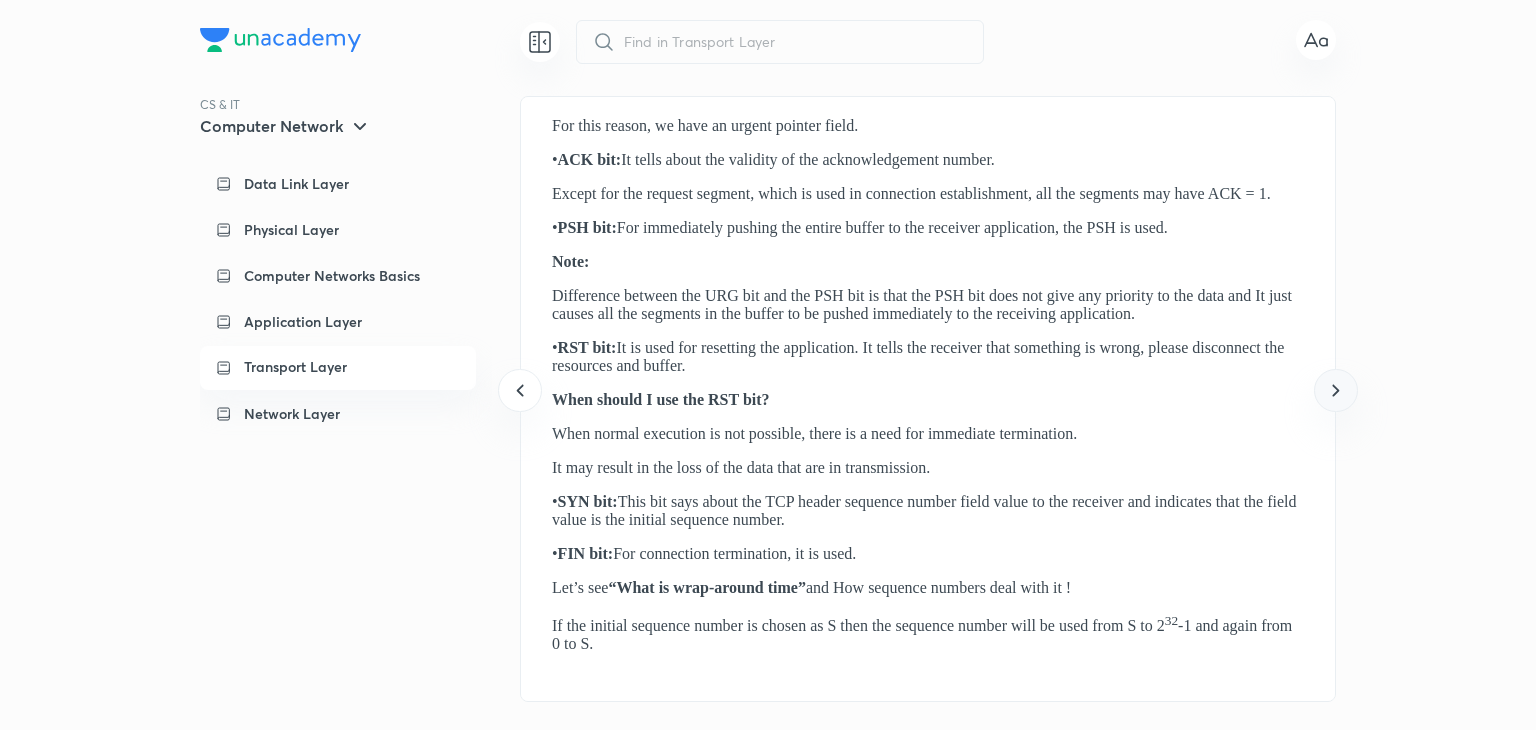 click 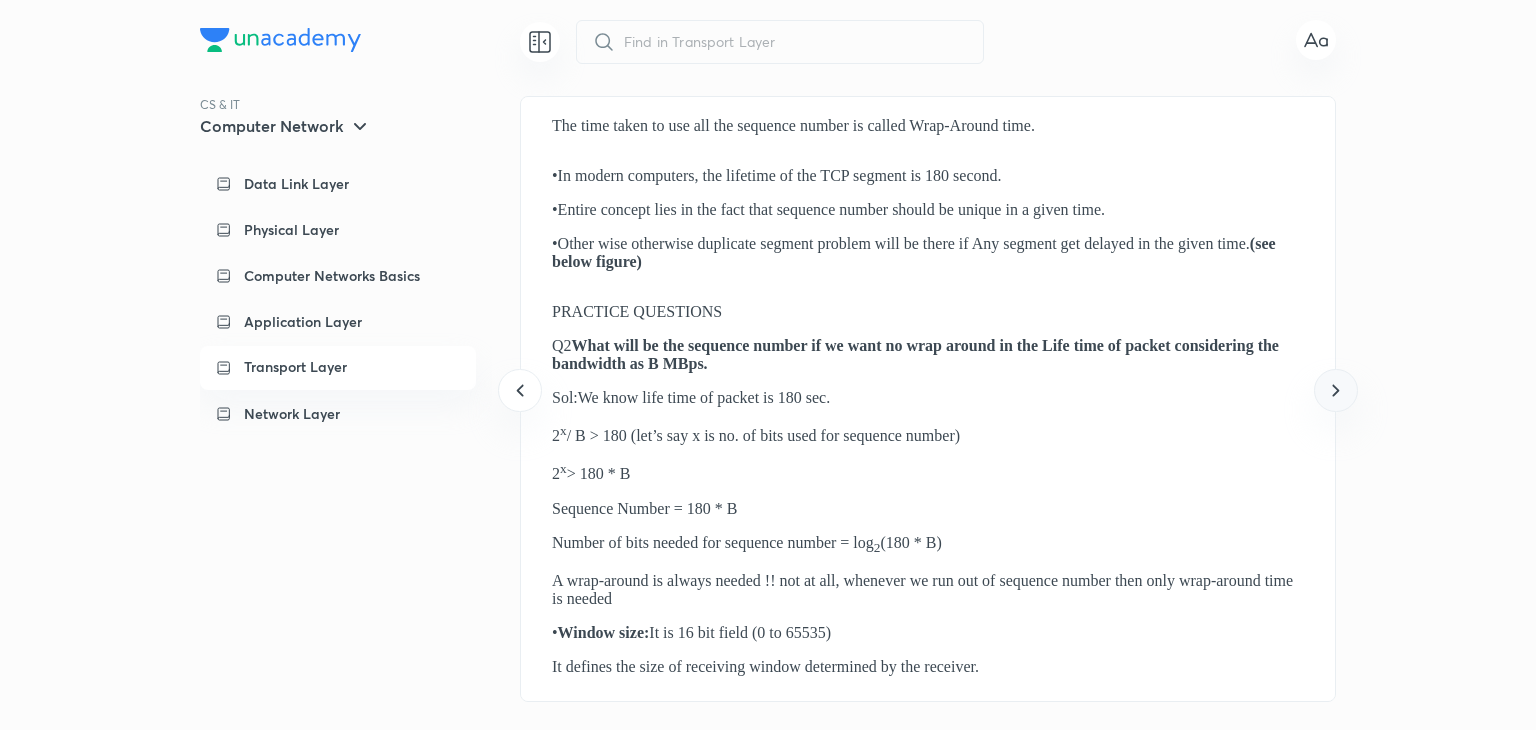 click 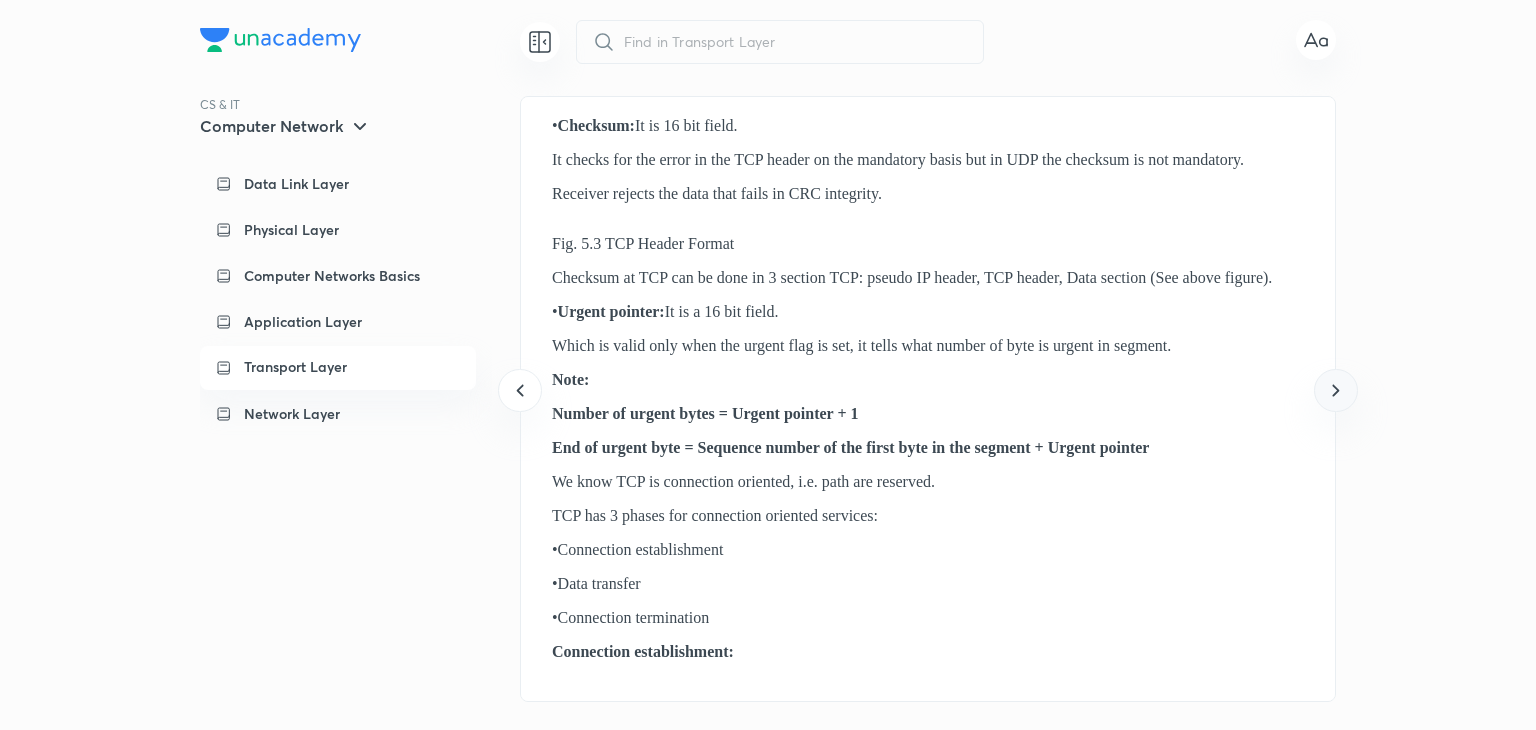 click 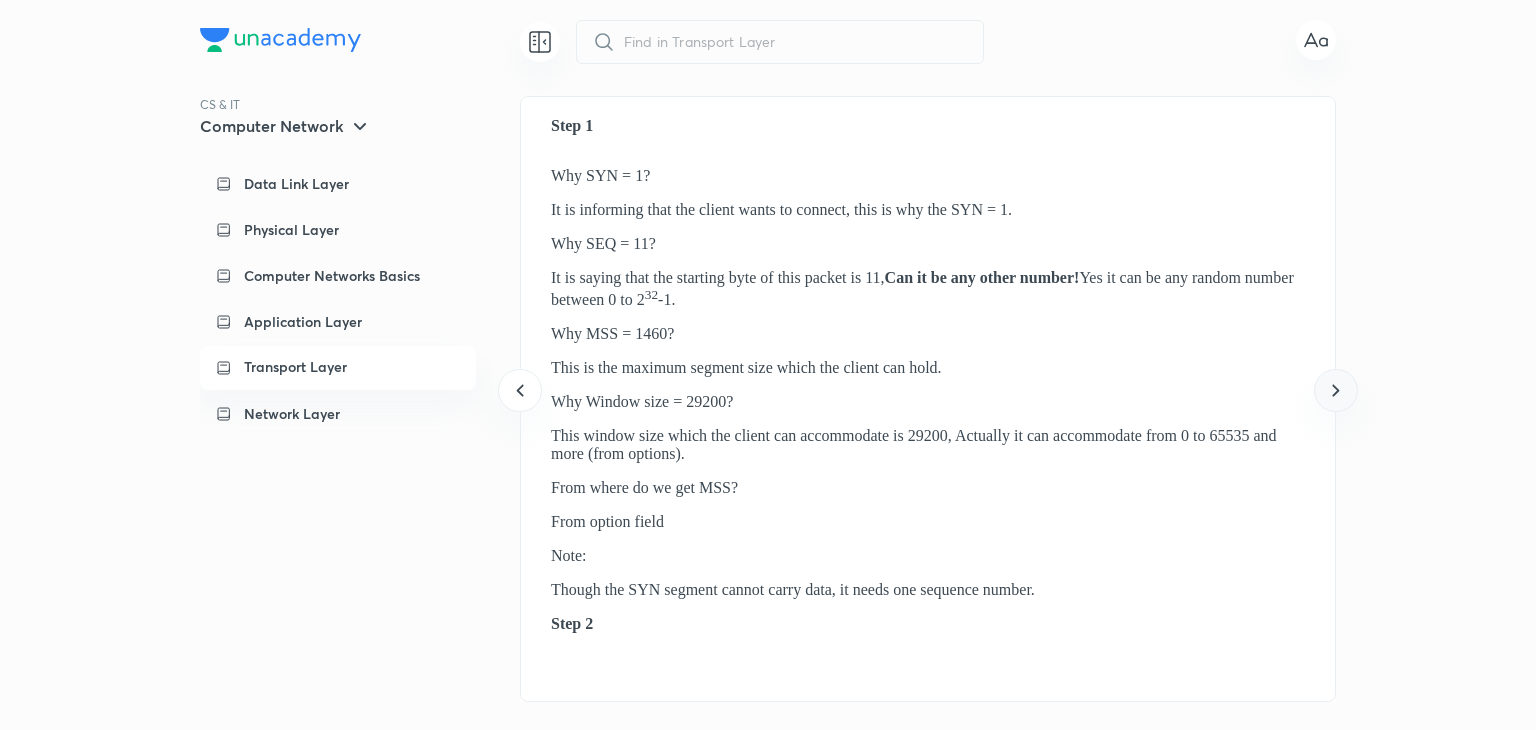 click 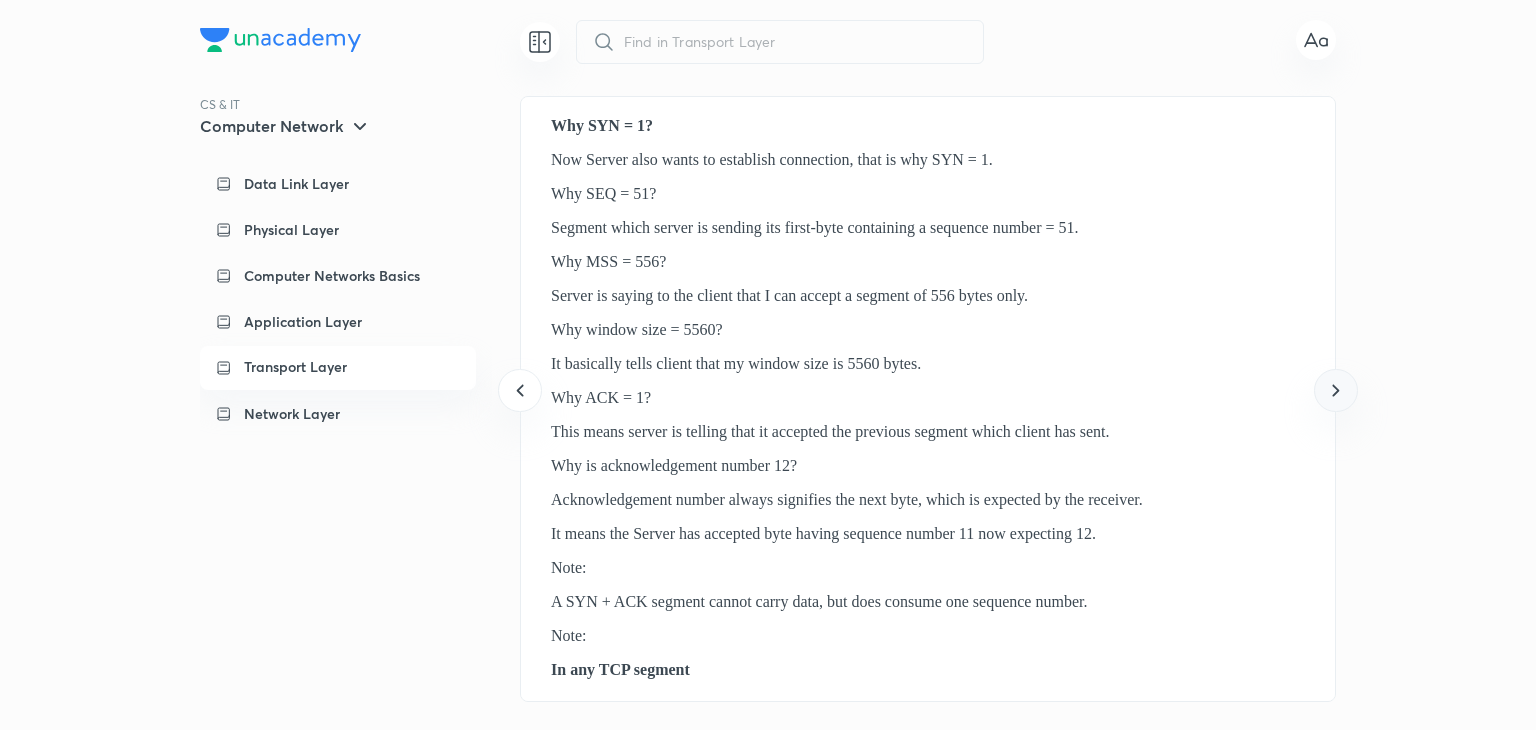 click 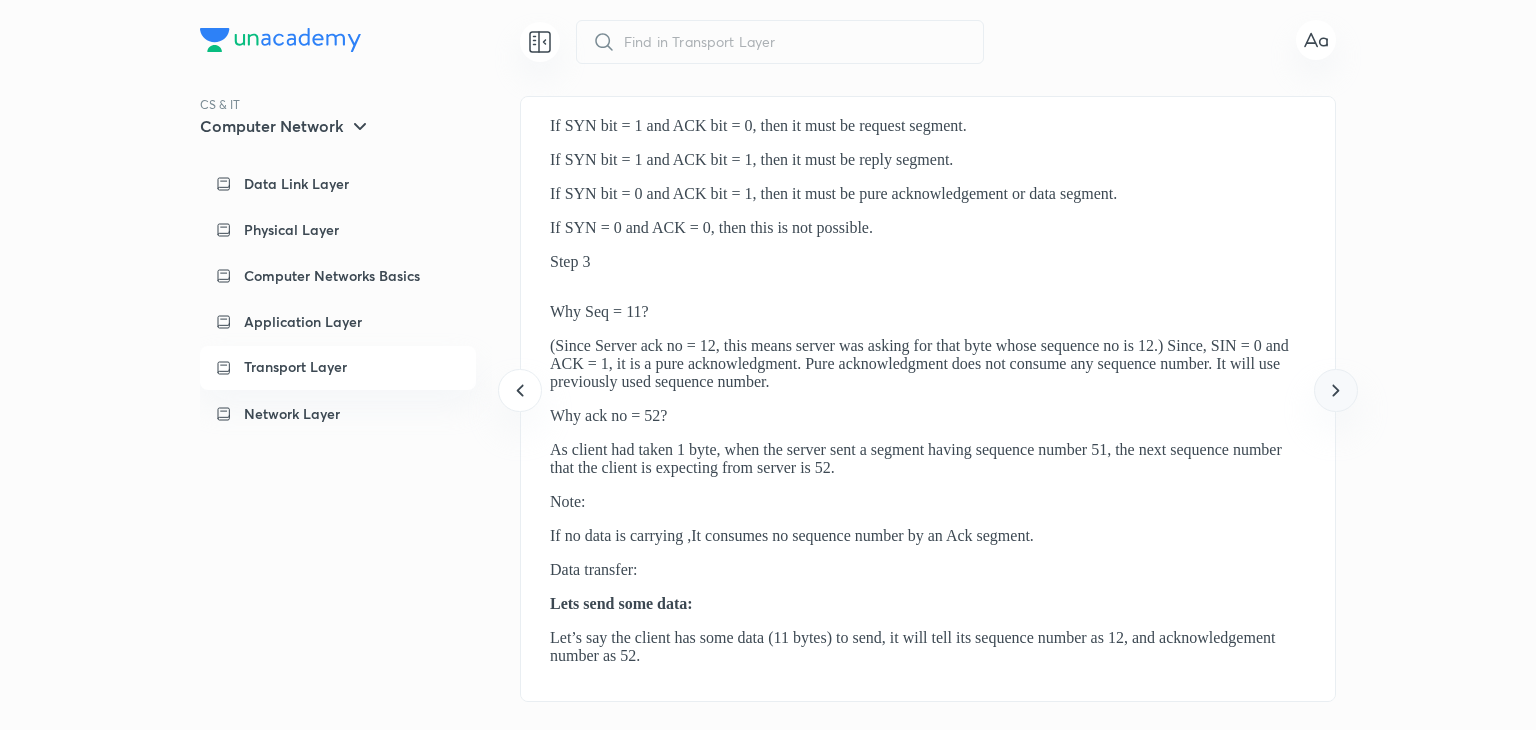 click 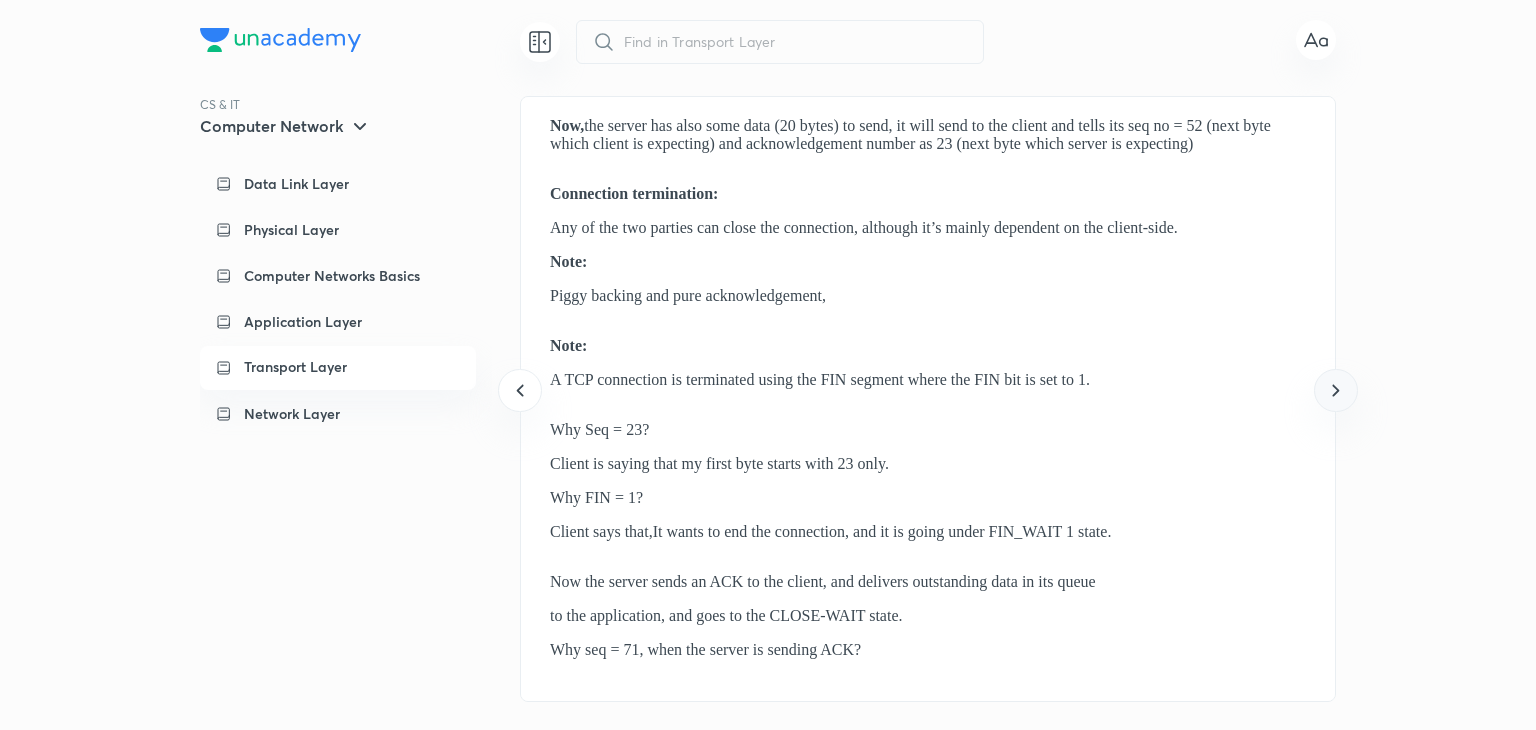 click 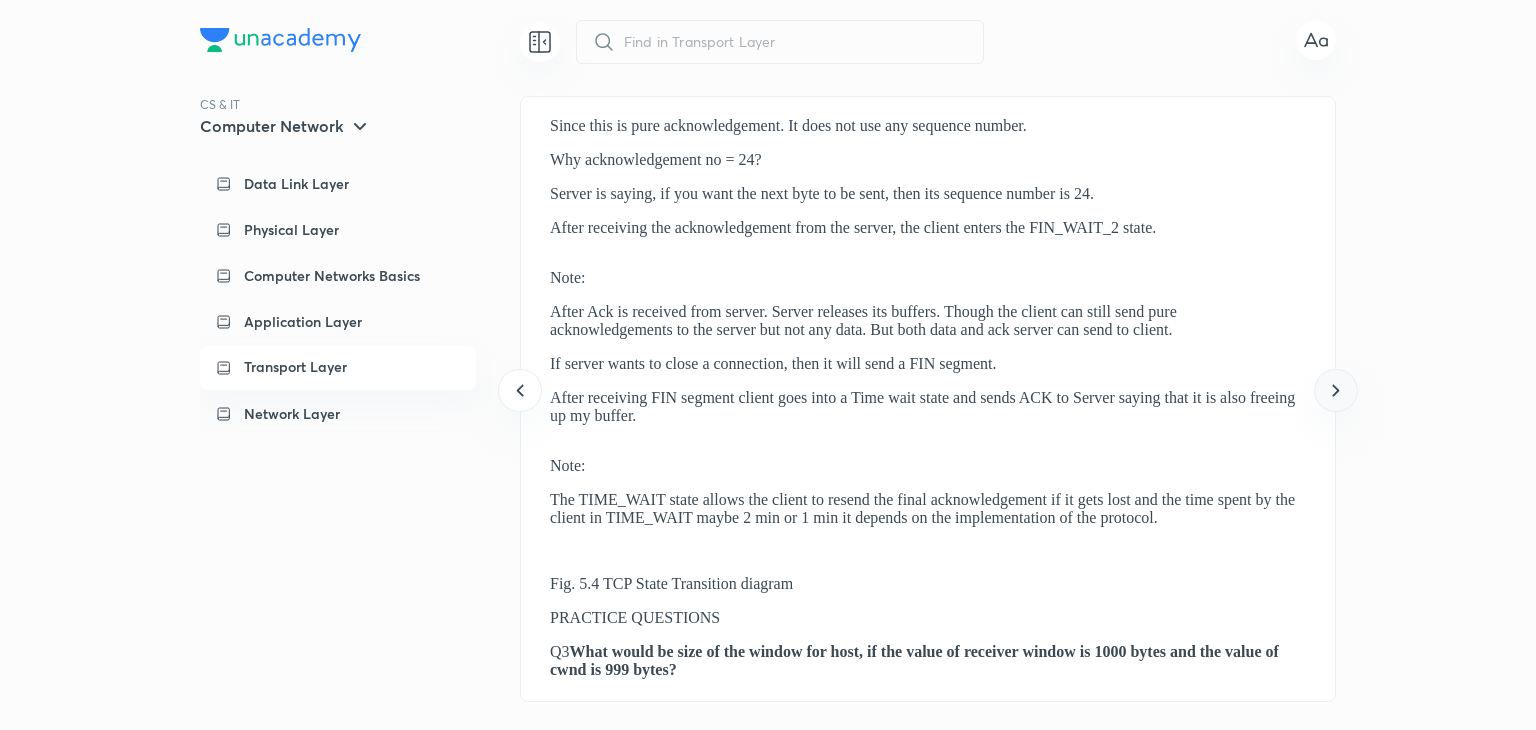 click 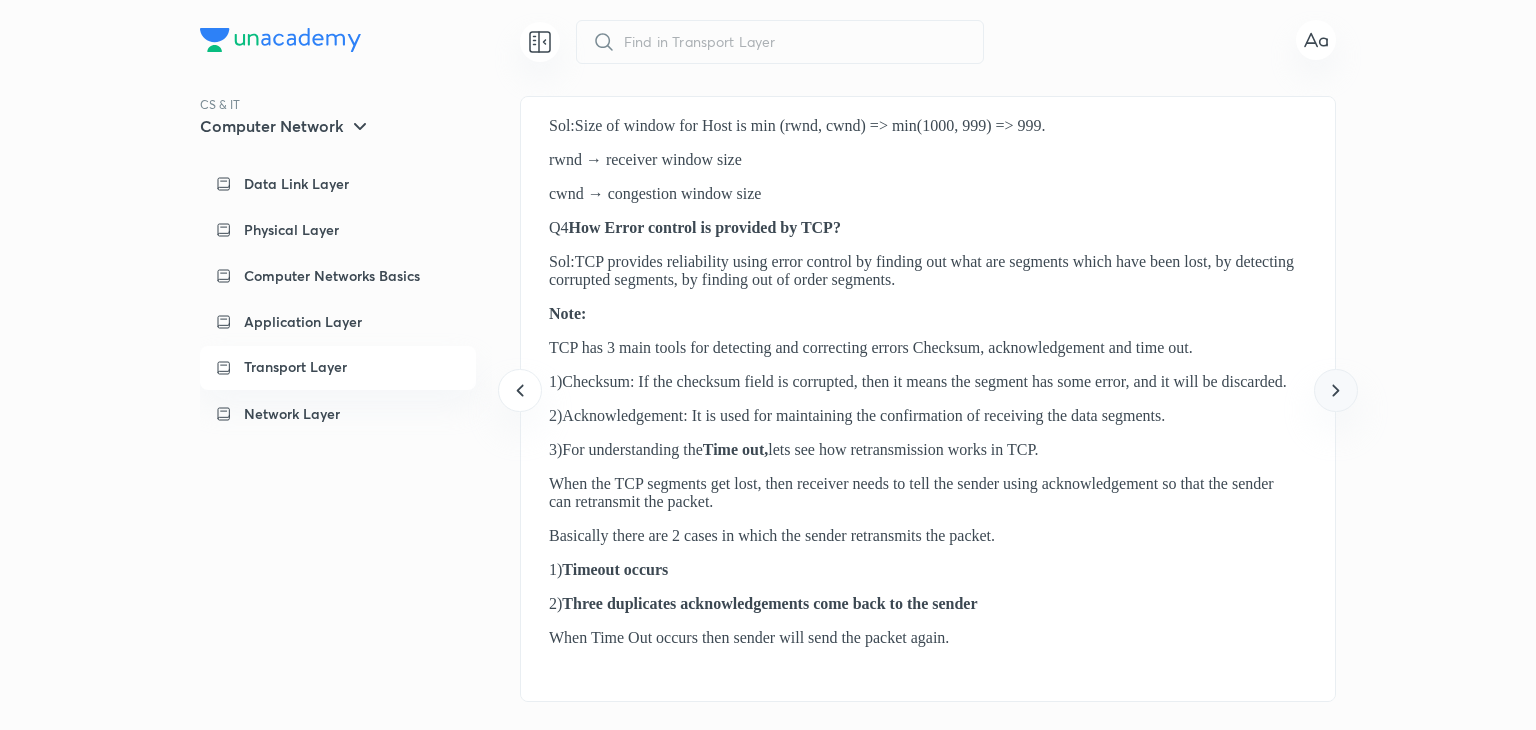 click 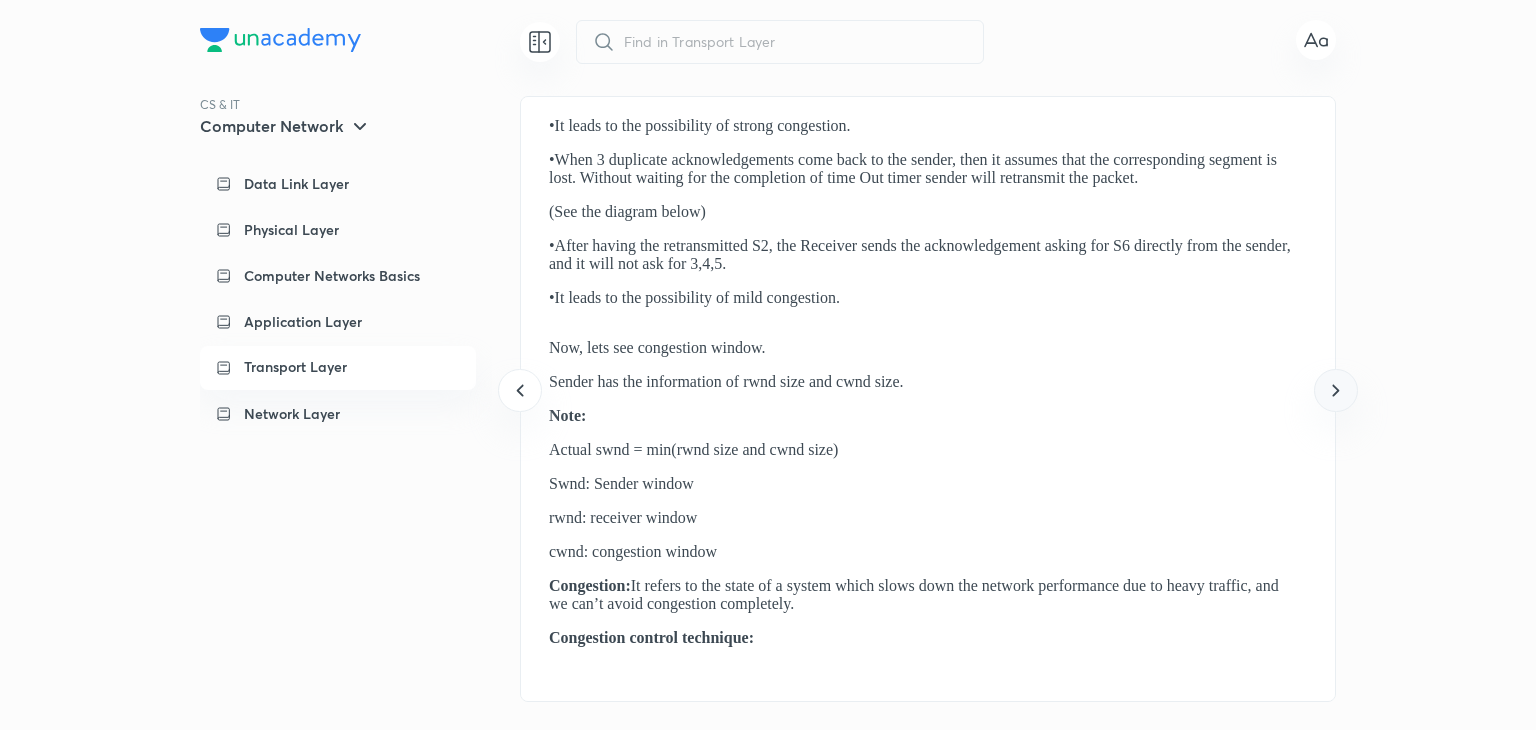 click 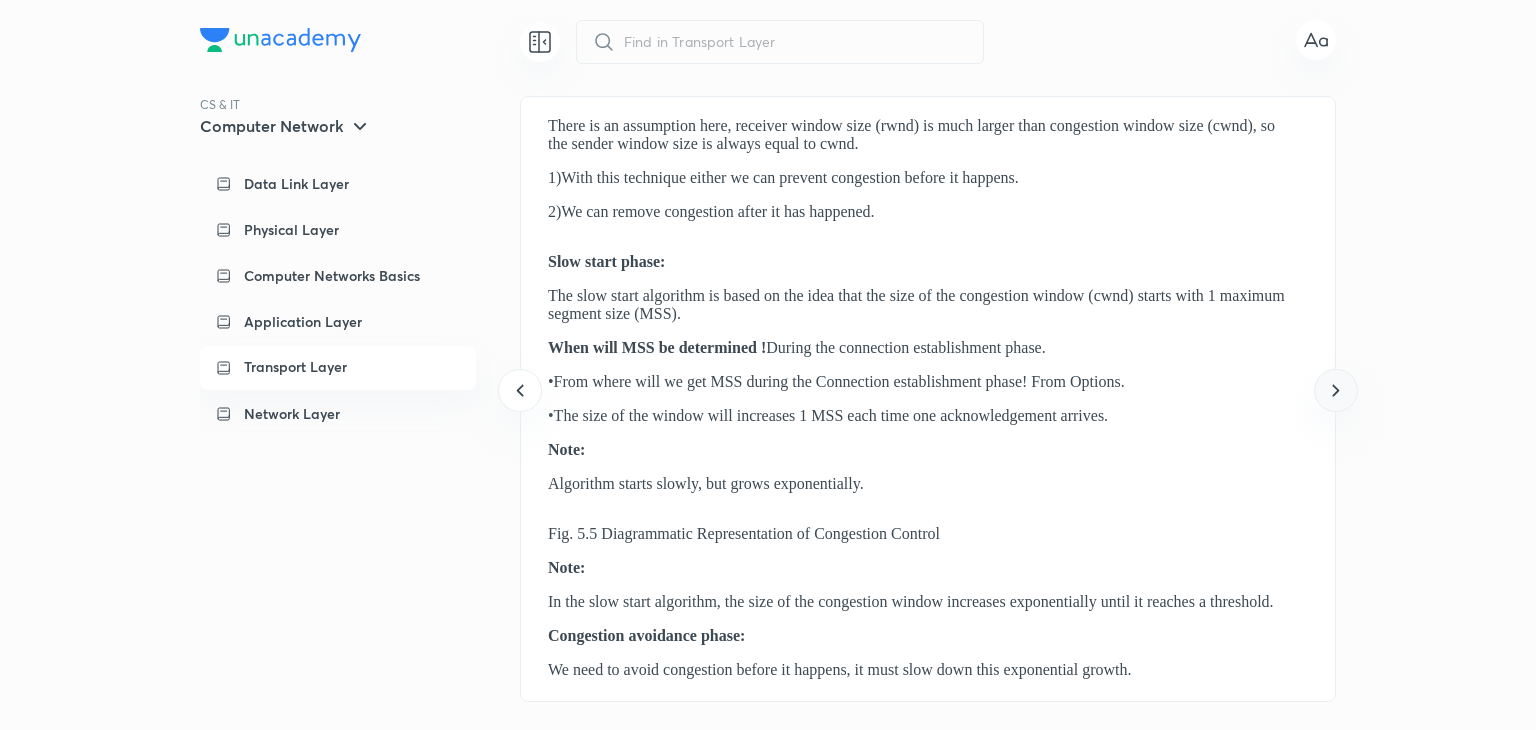 click 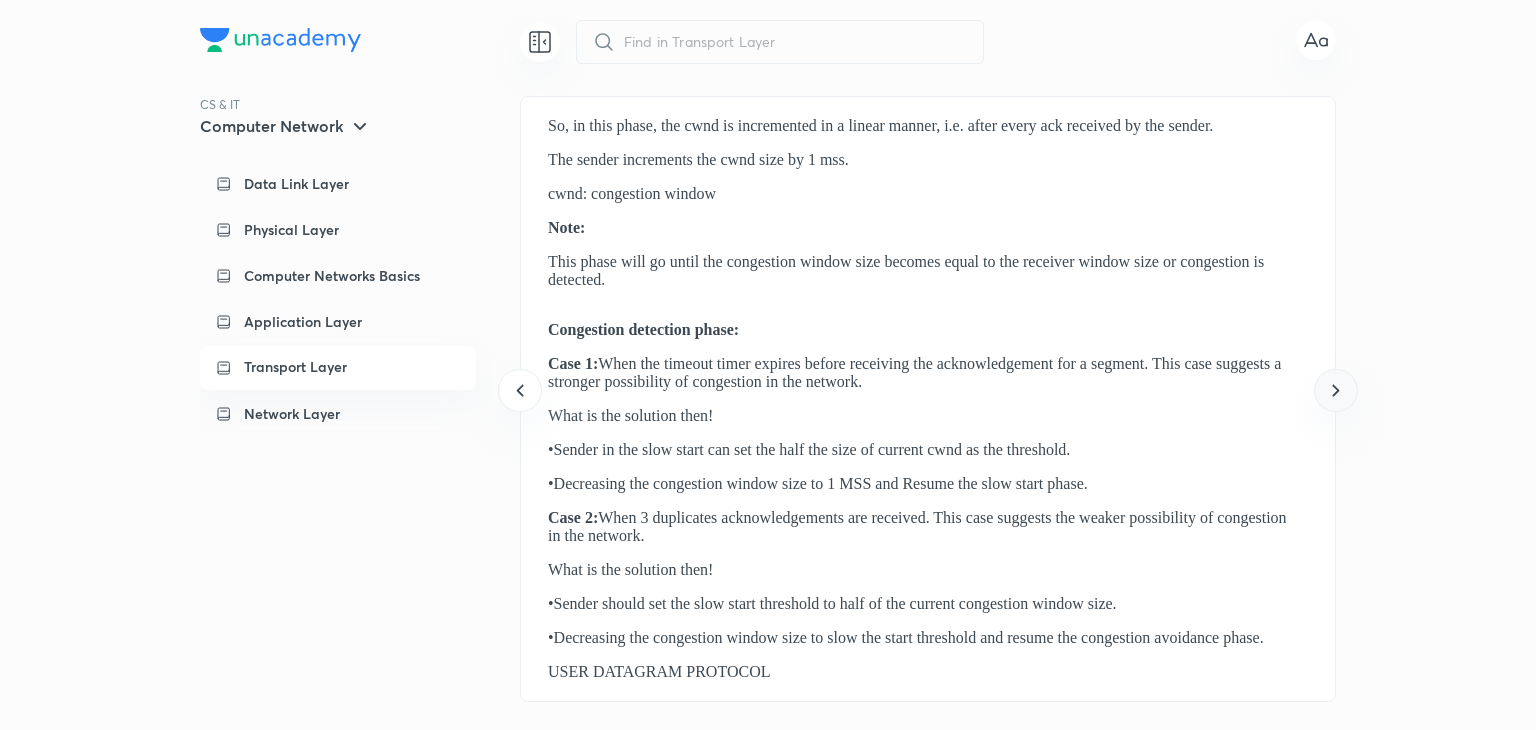click 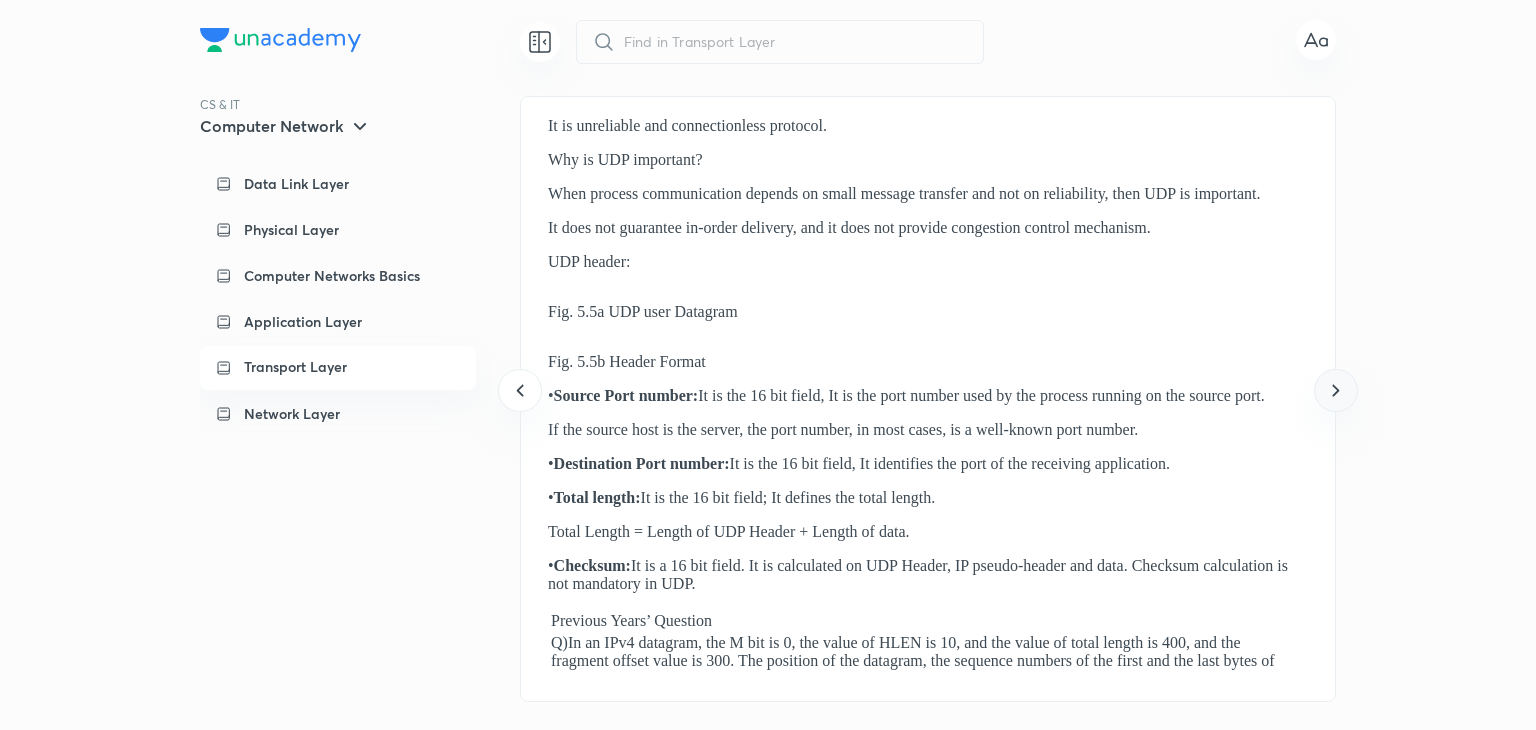 click 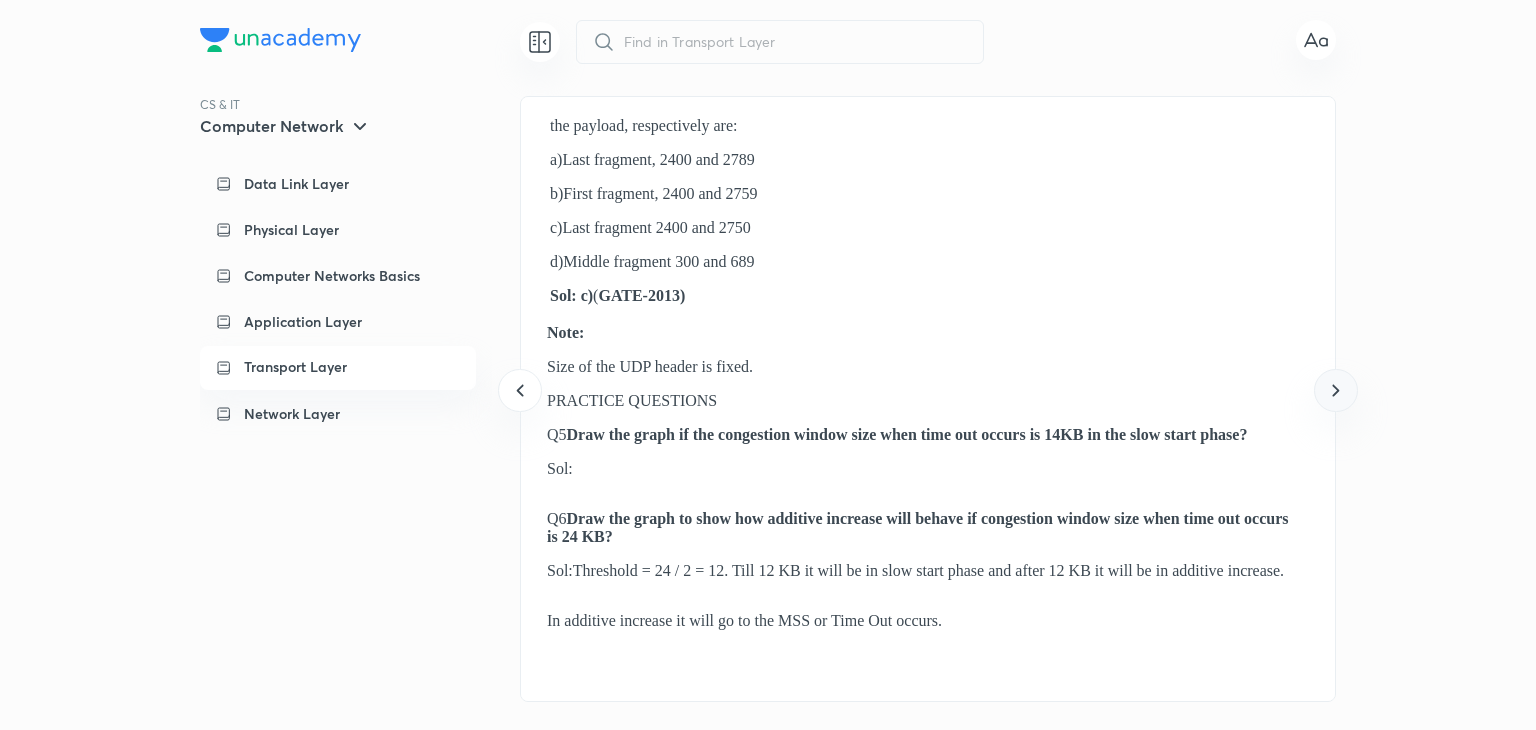 click 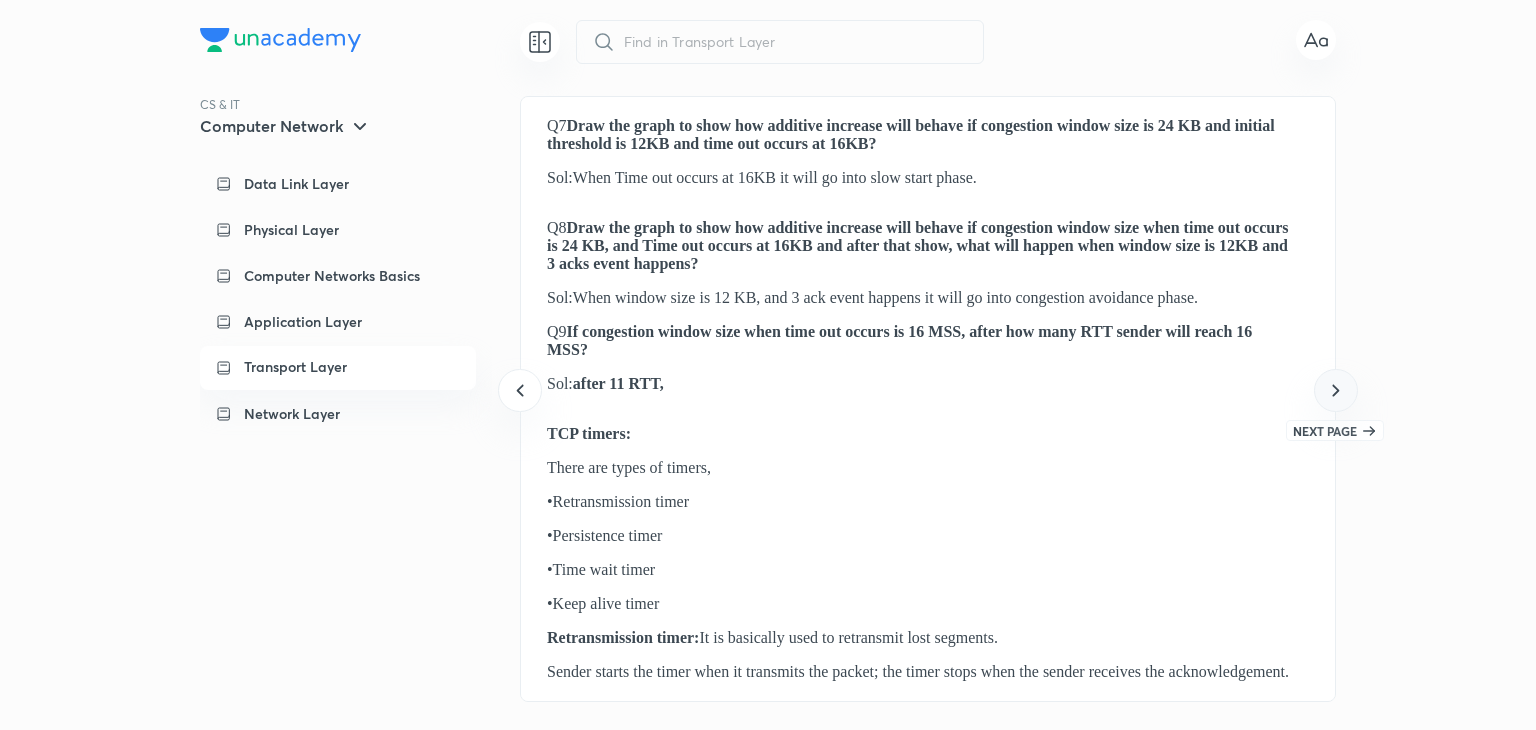click 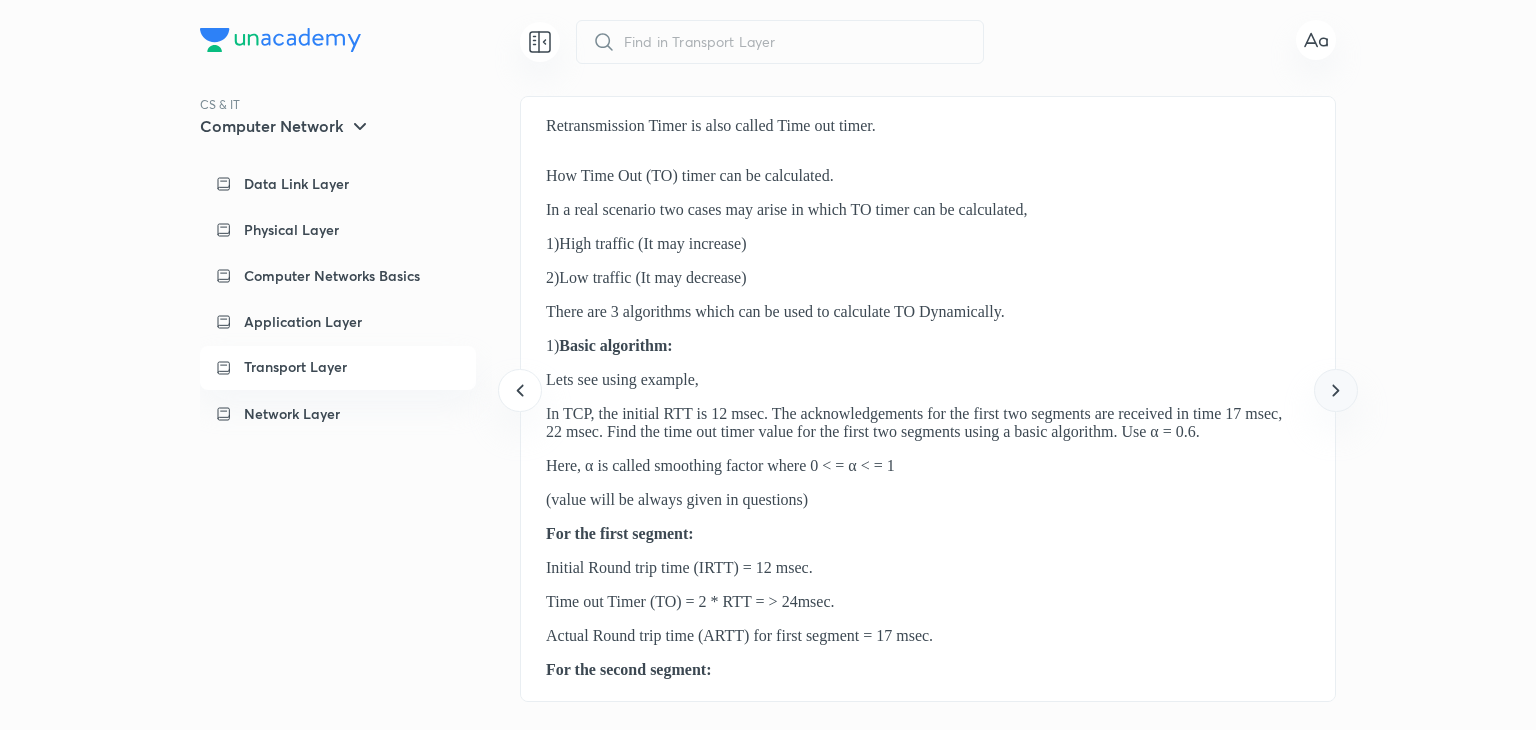 click 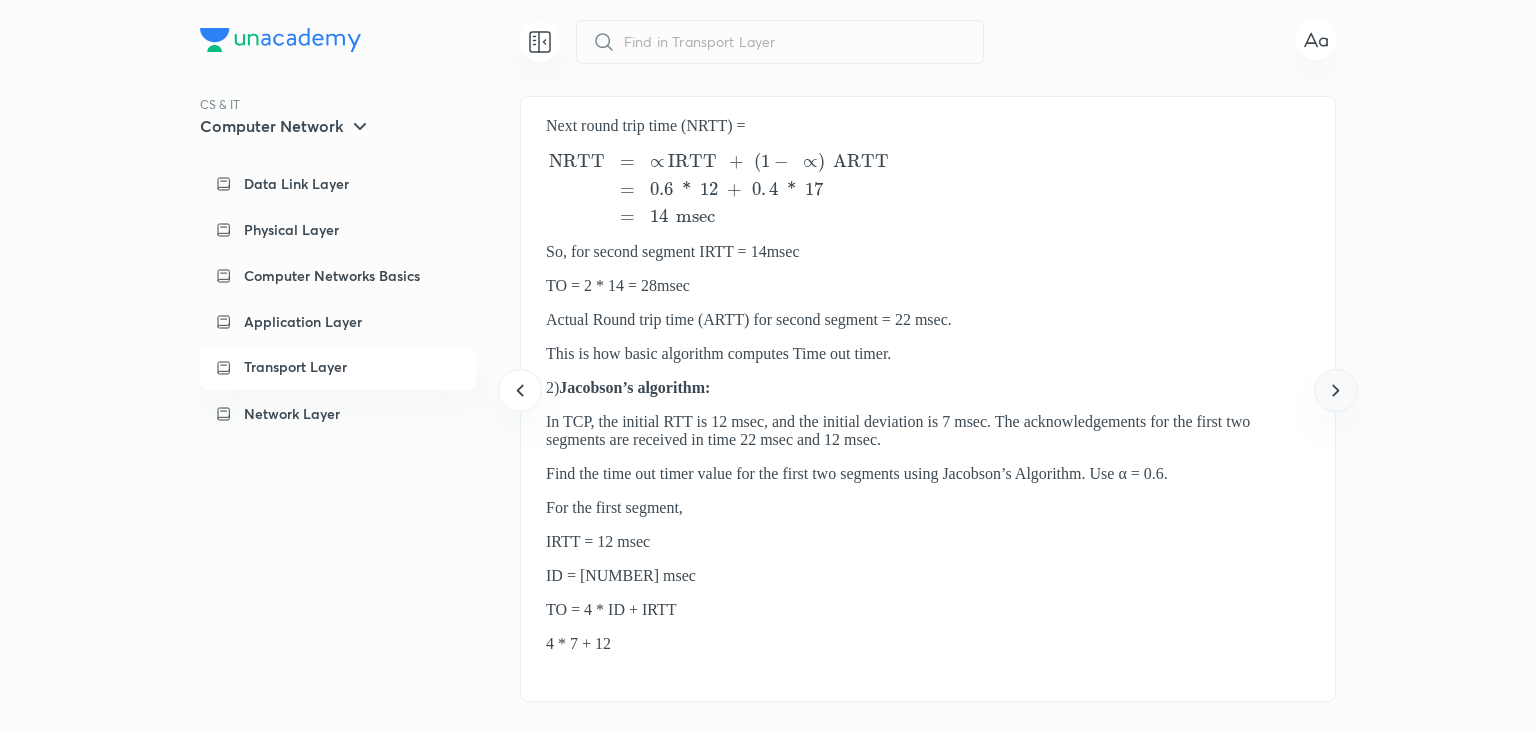 click 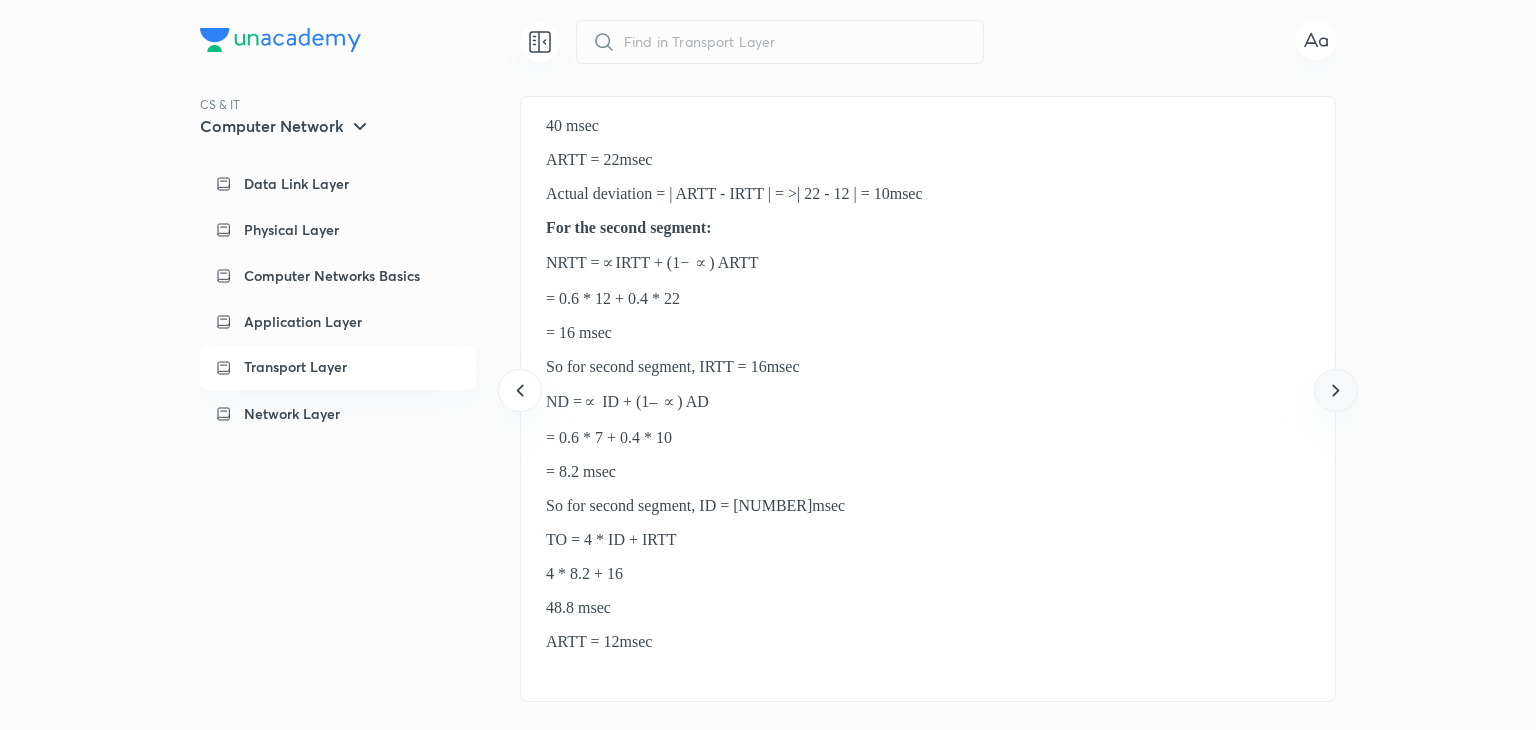 click 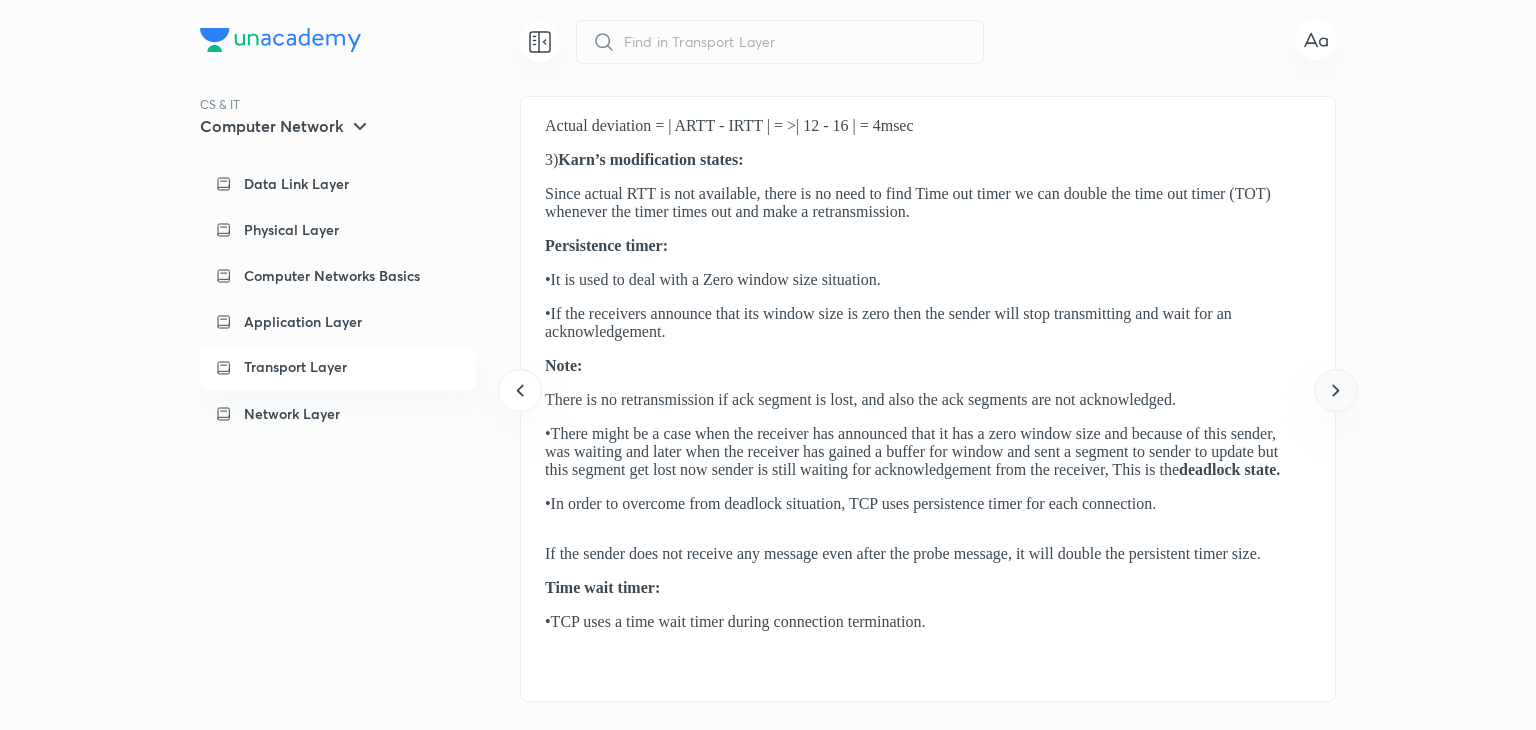 click 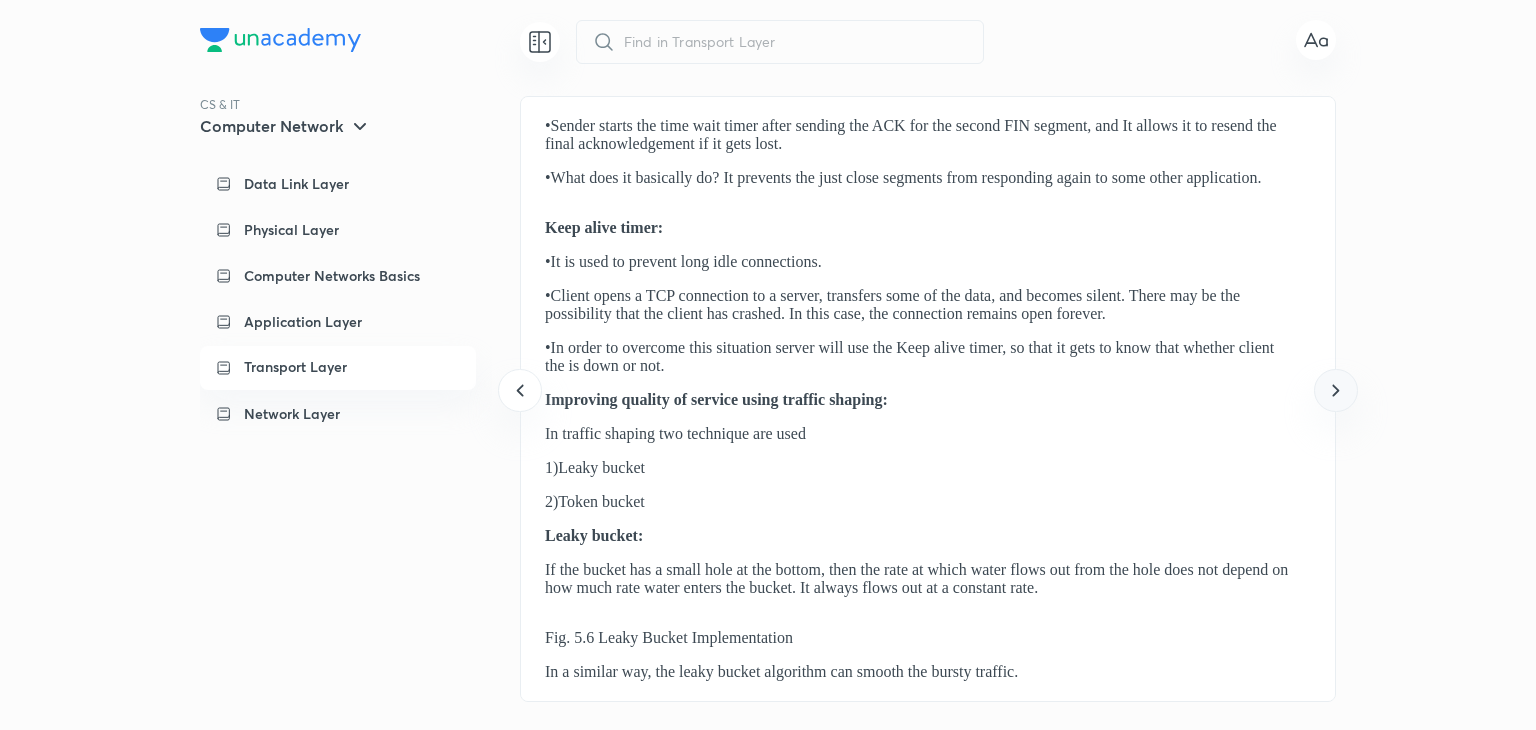 click at bounding box center [1335, 390] 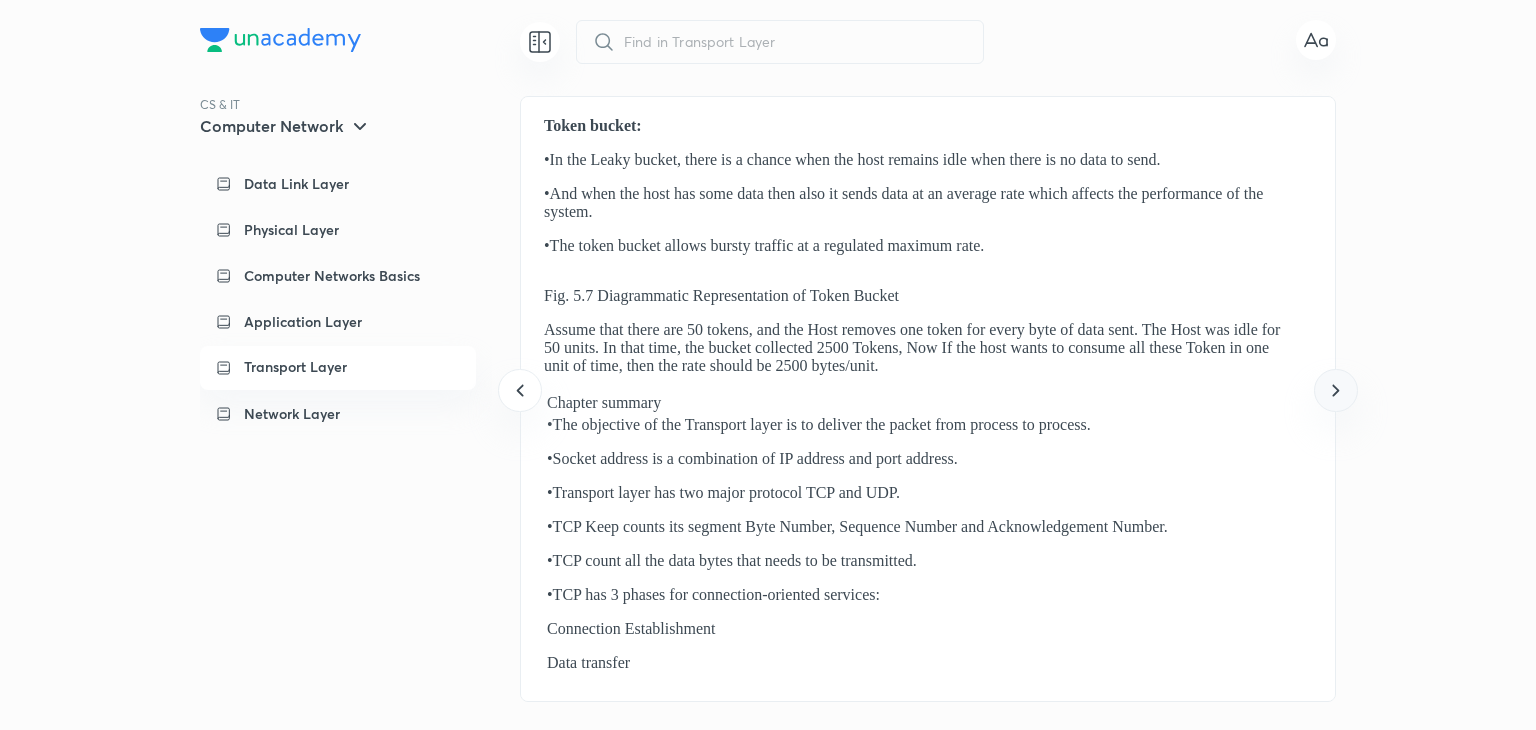 click at bounding box center [1335, 390] 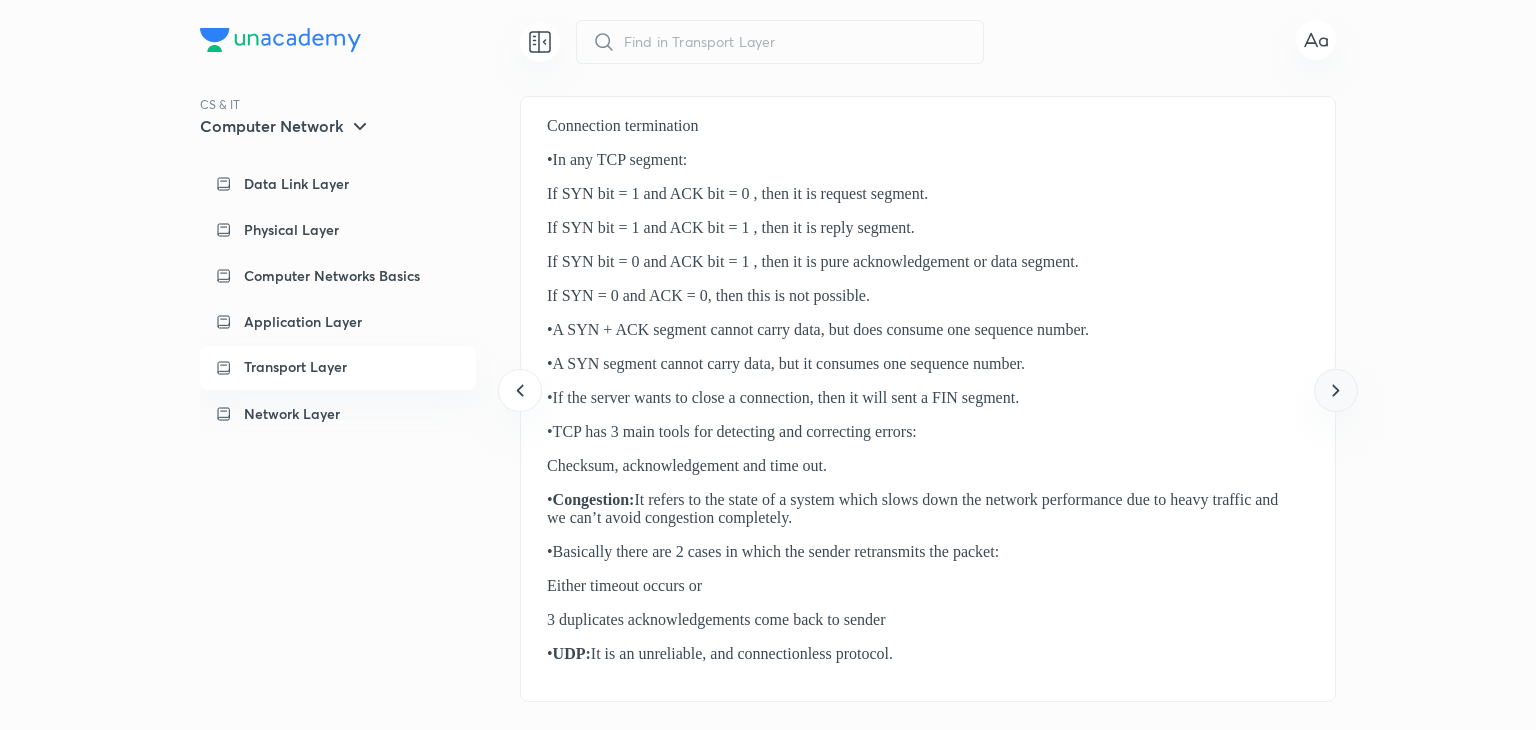 click at bounding box center [1335, 390] 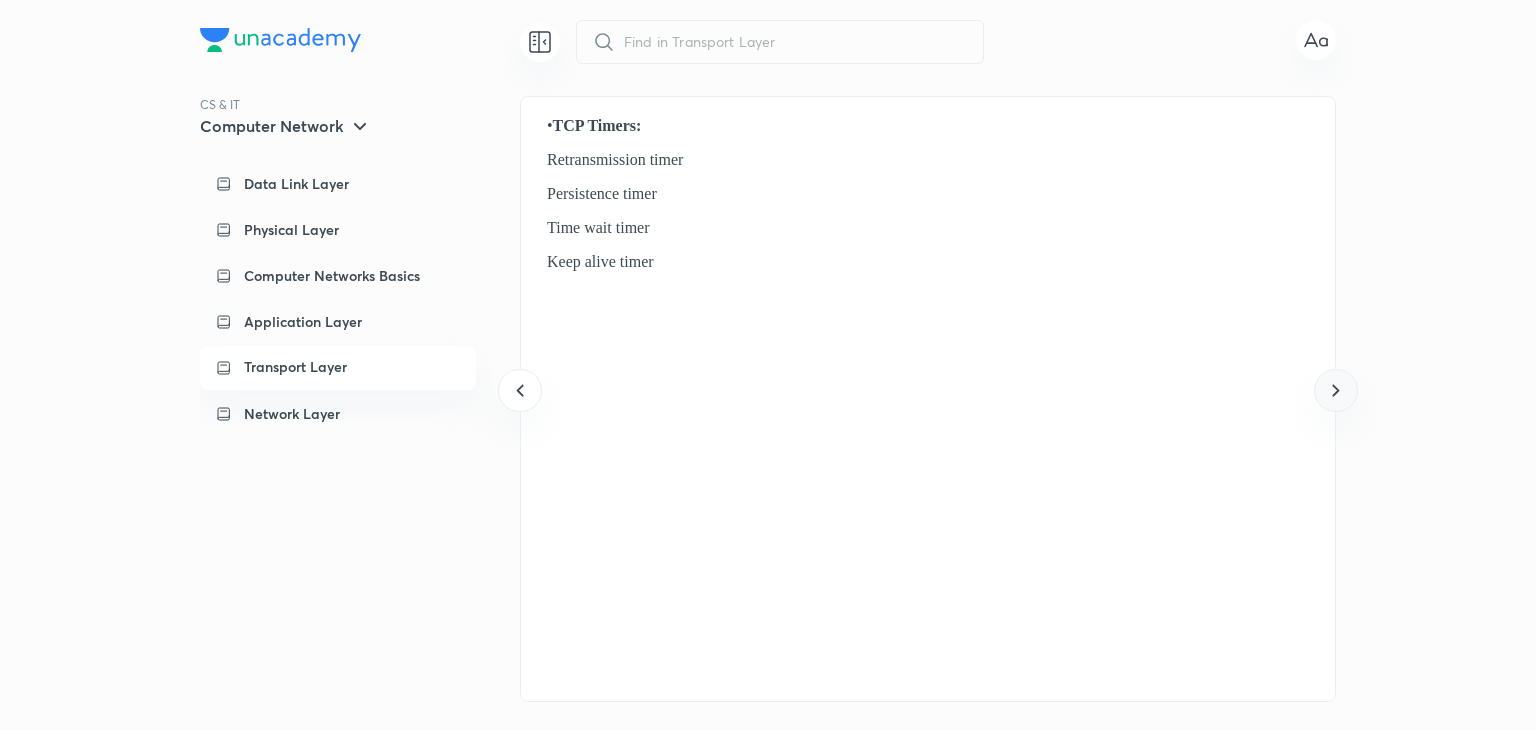 click 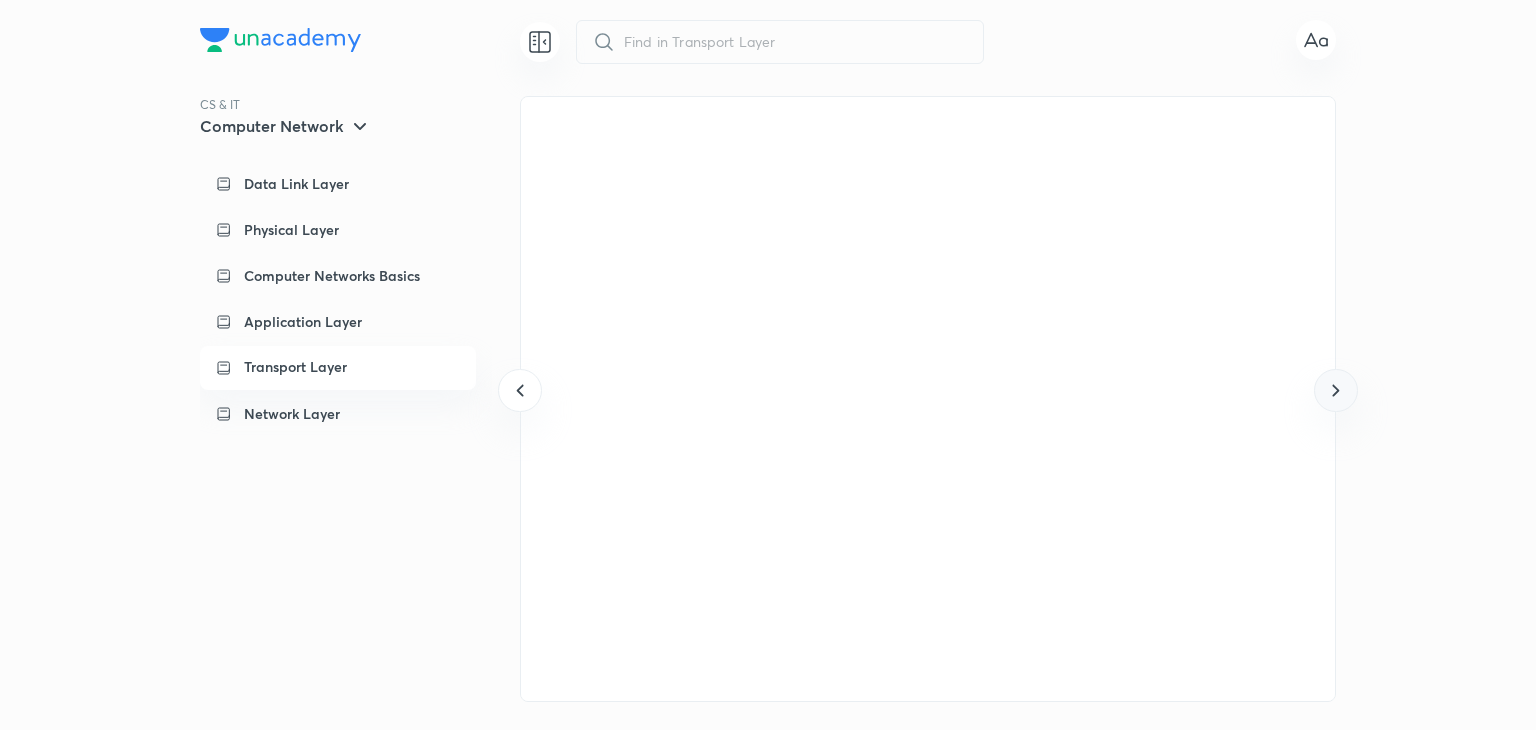 click 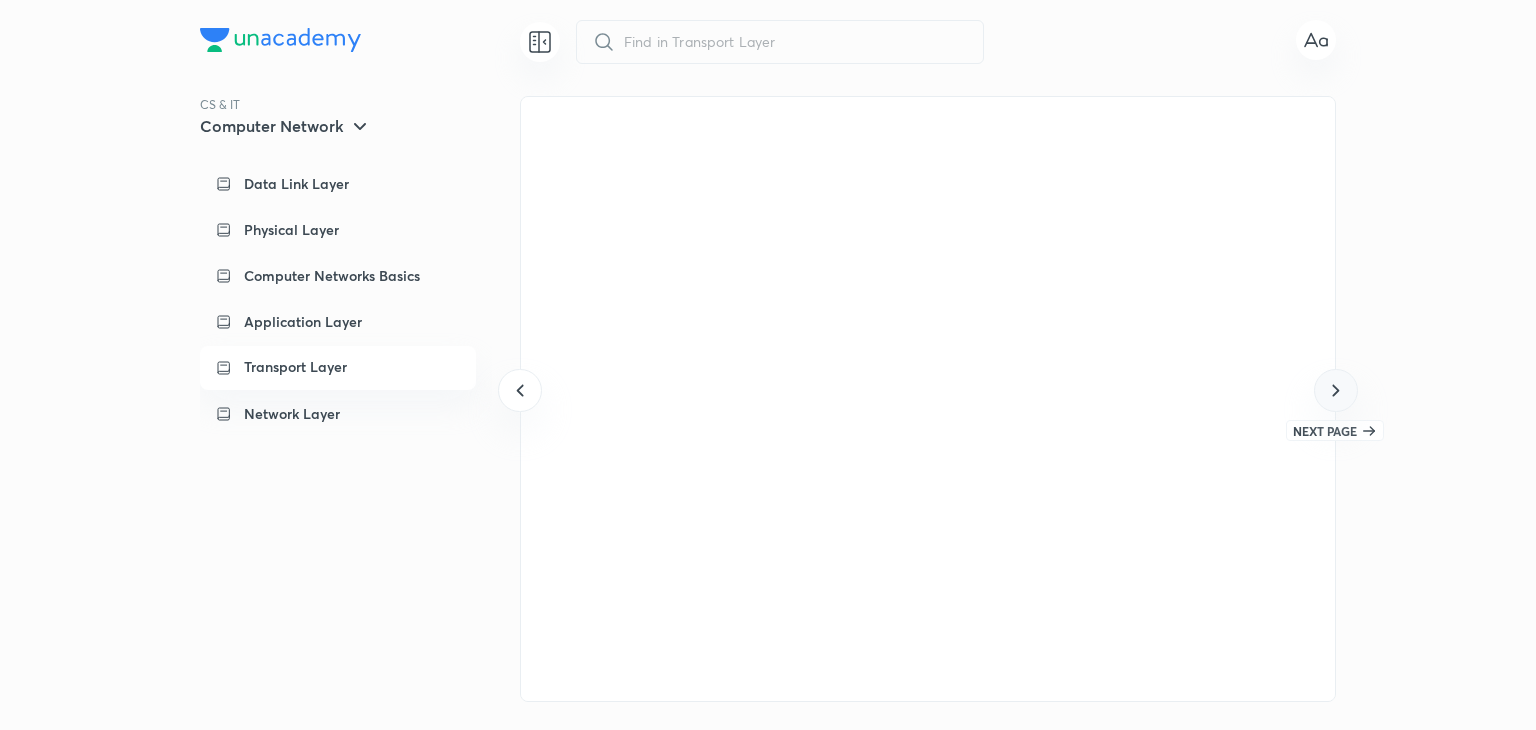 click 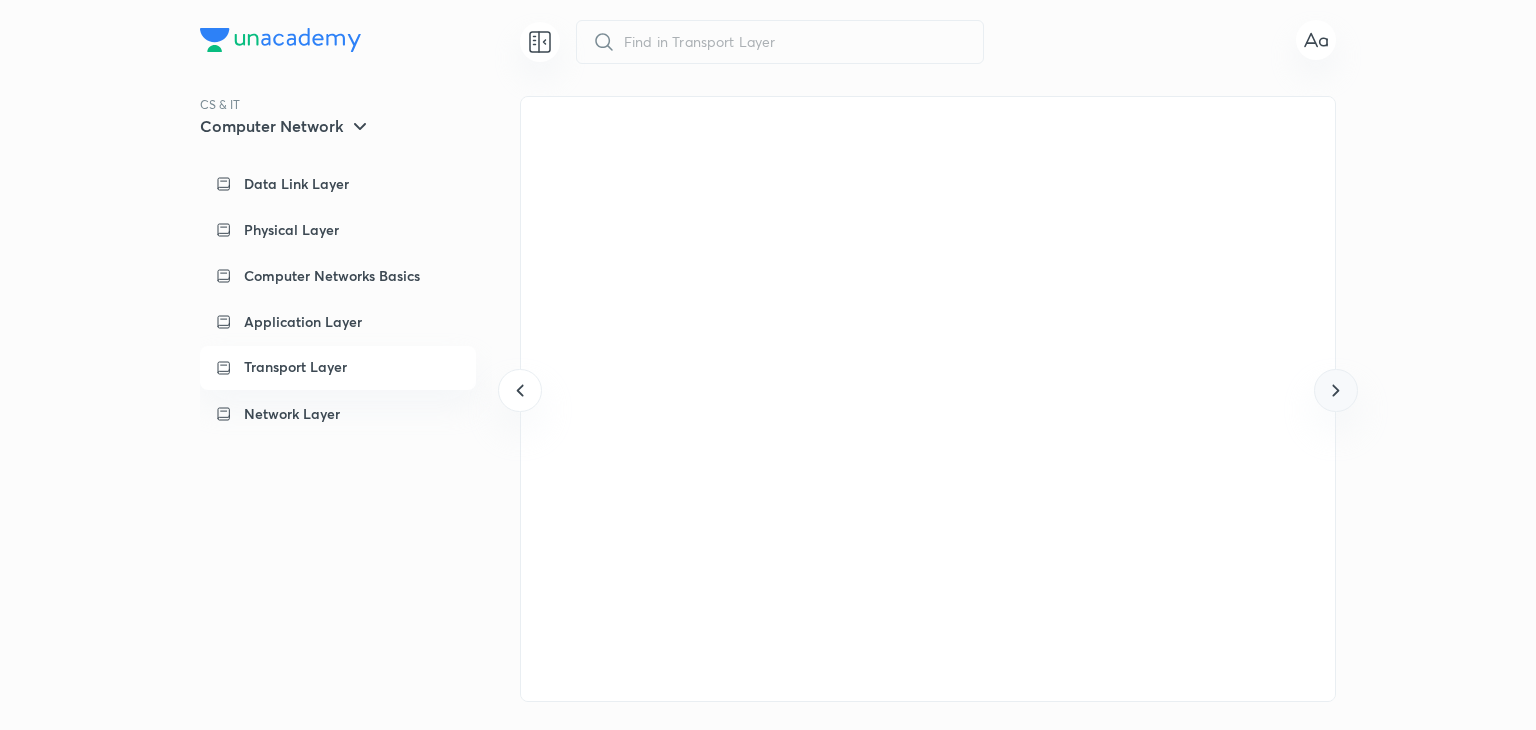 click at bounding box center [1335, 390] 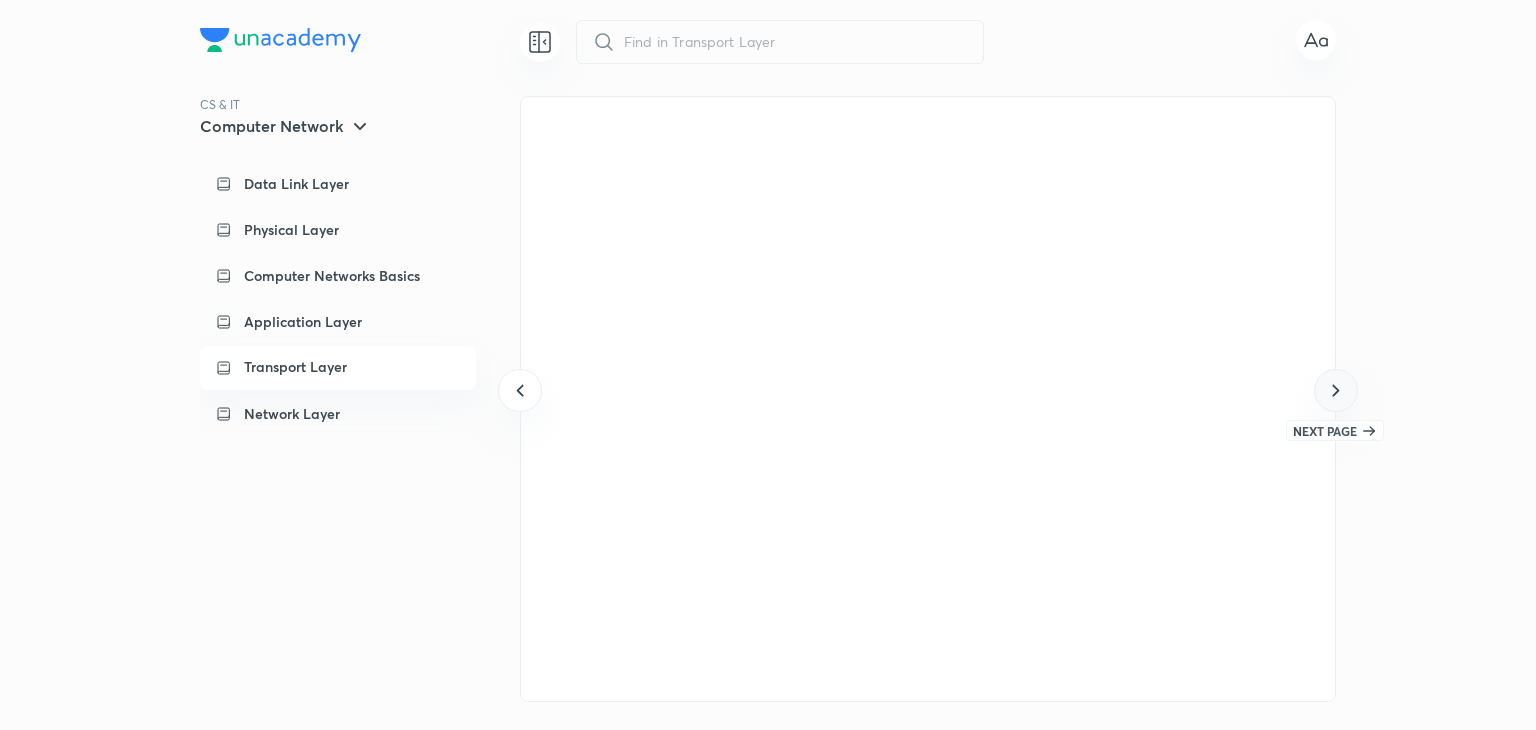 click at bounding box center [1335, 390] 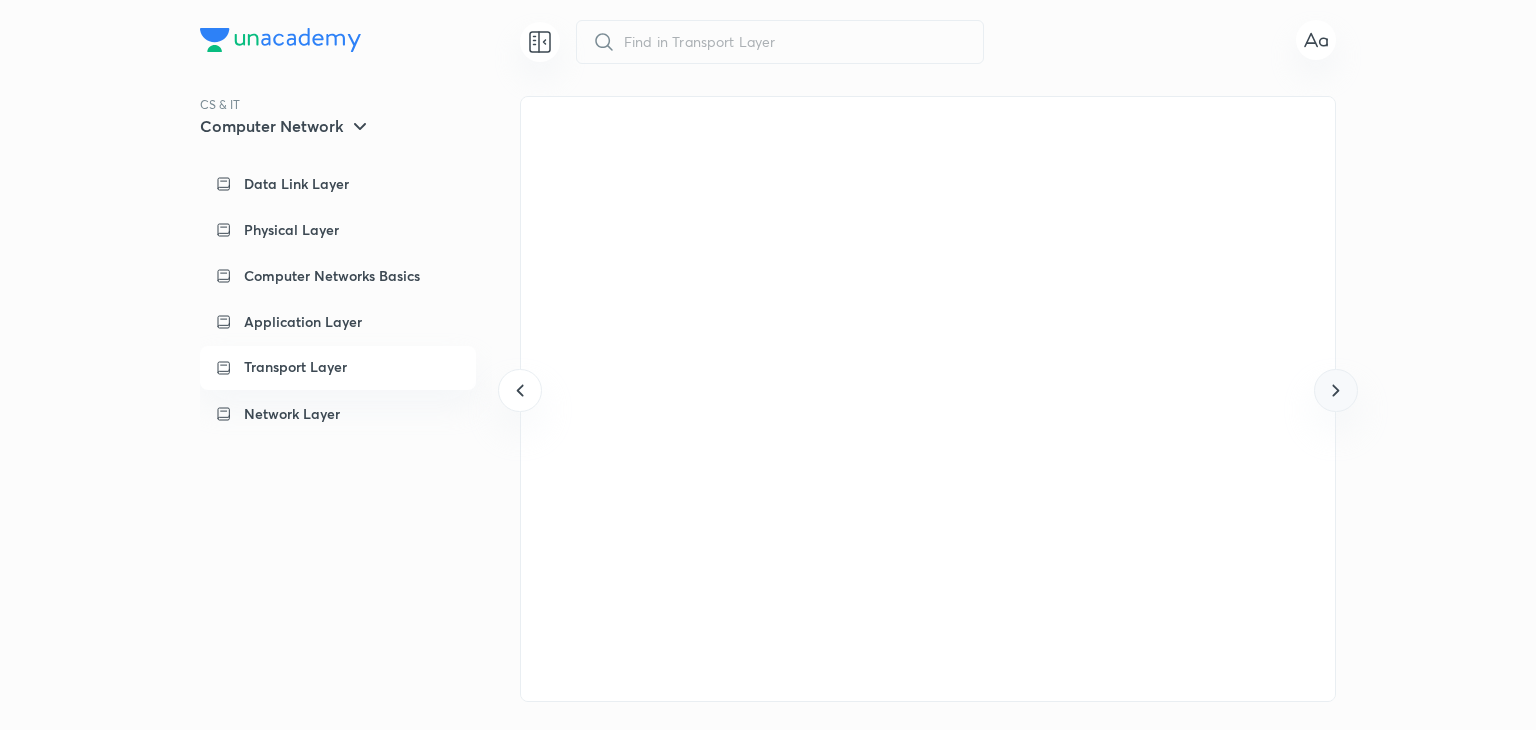 click at bounding box center (1335, 390) 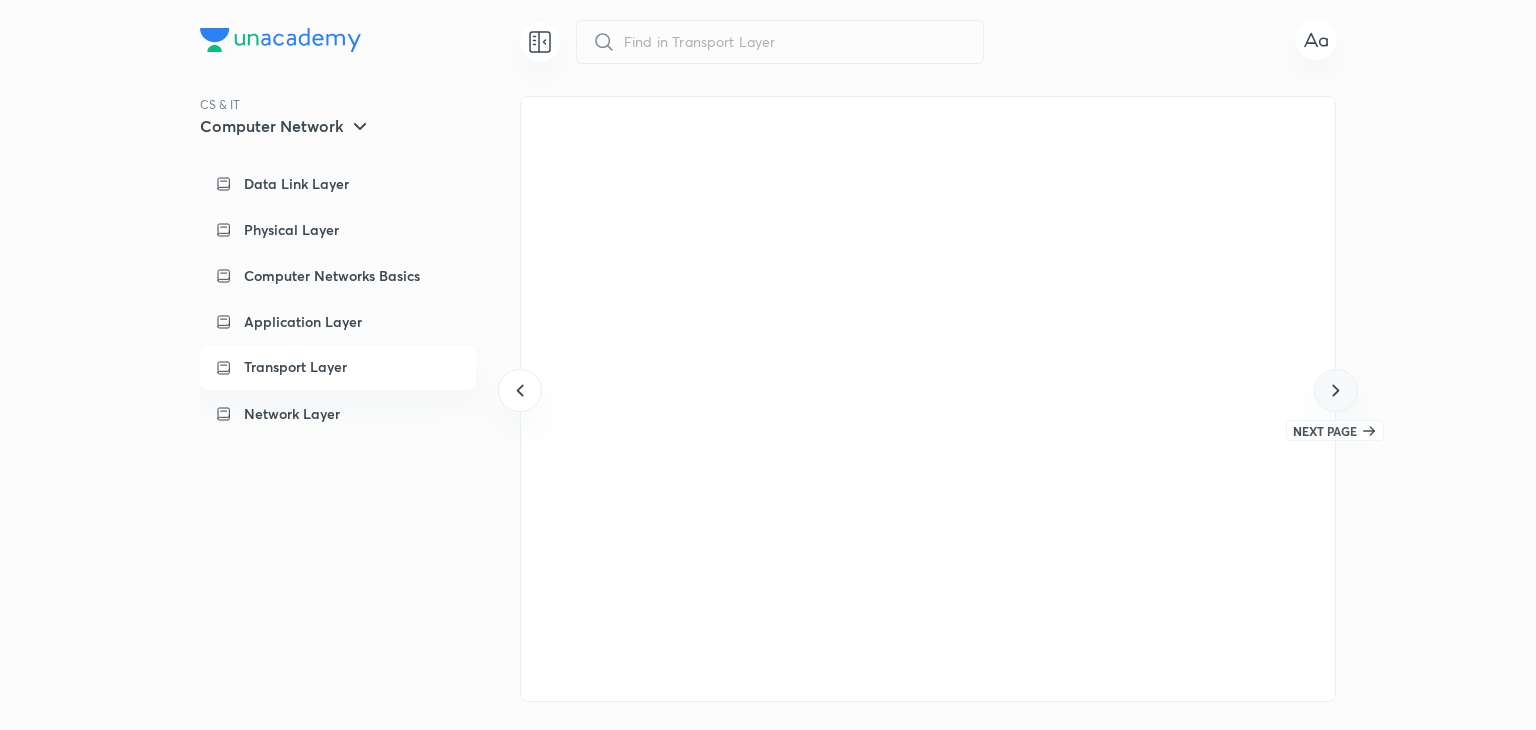 click at bounding box center [1335, 390] 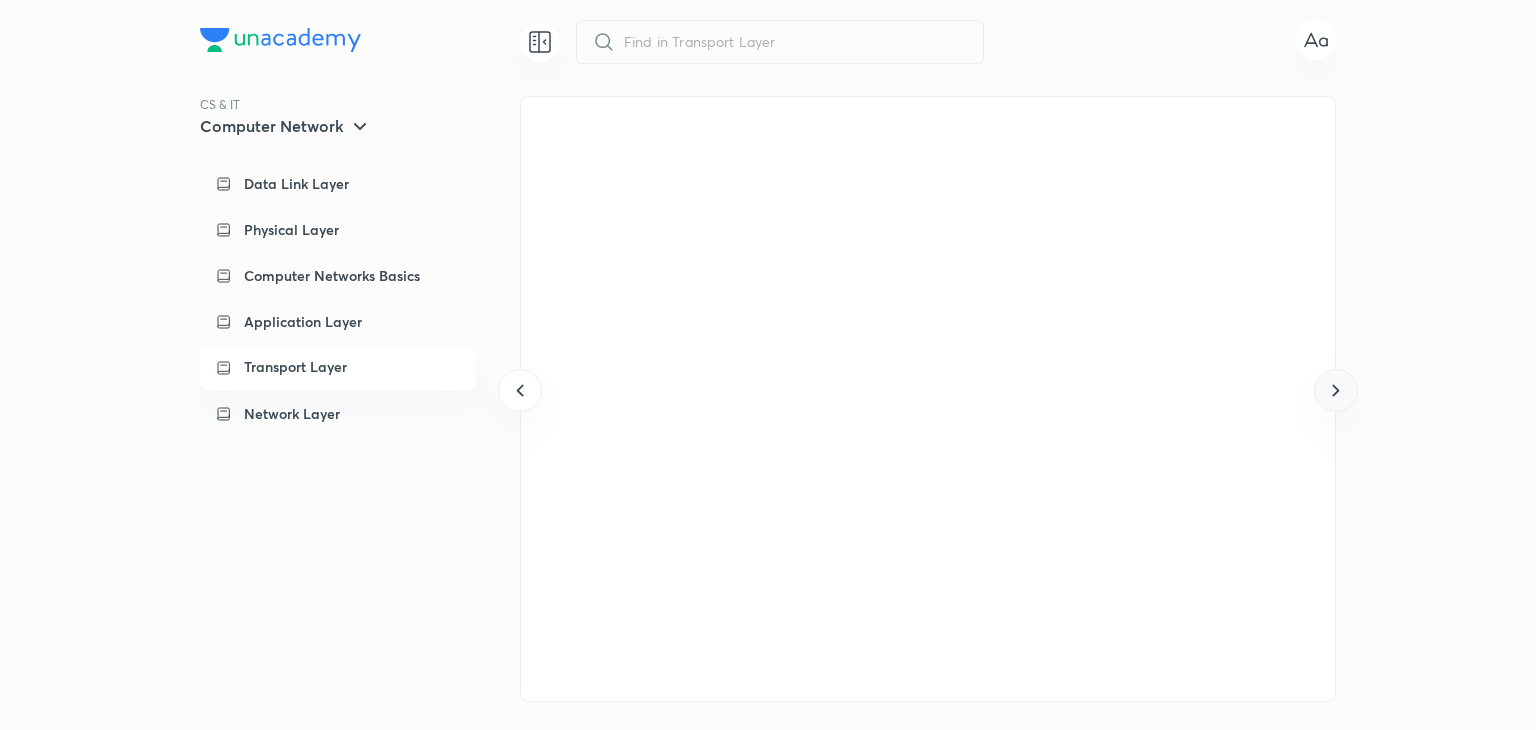 scroll, scrollTop: 0, scrollLeft: 36648, axis: horizontal 